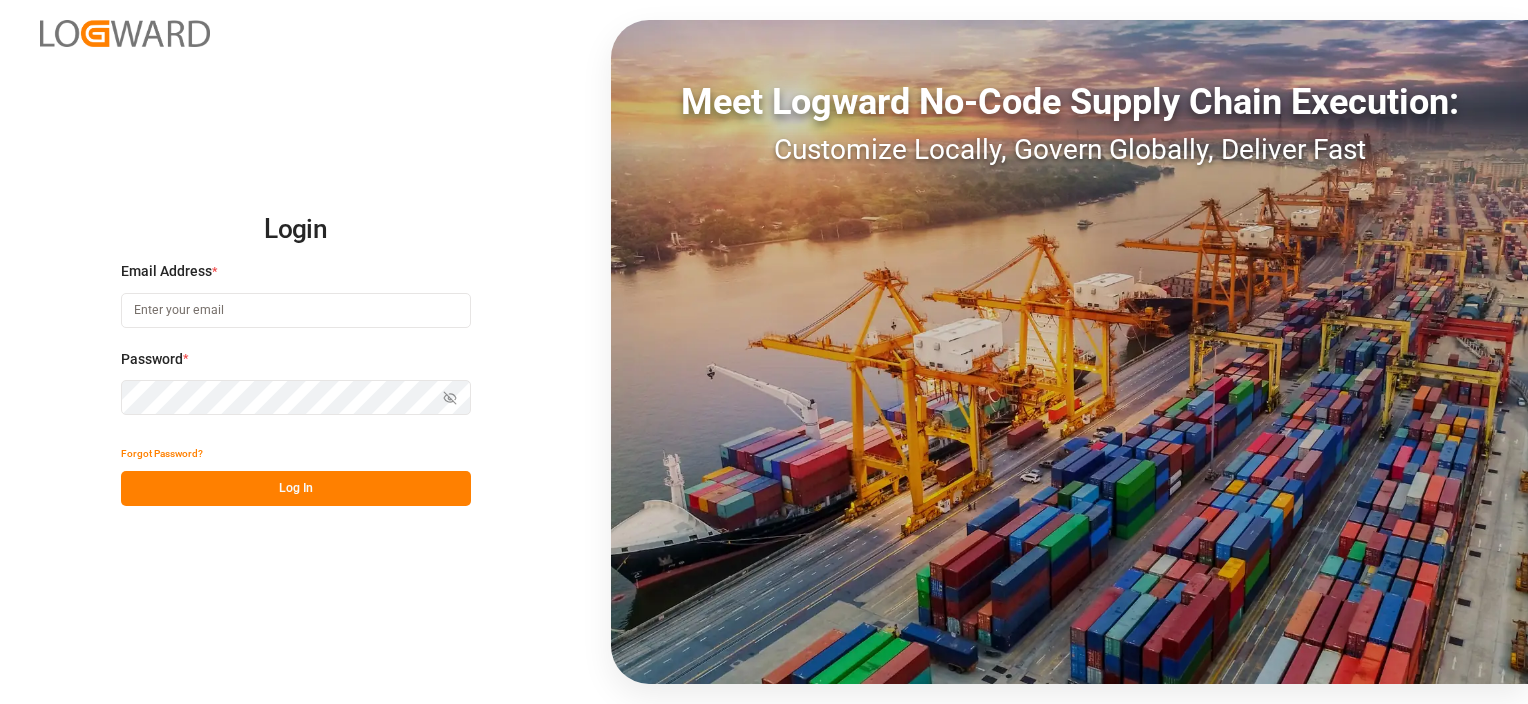 scroll, scrollTop: 0, scrollLeft: 0, axis: both 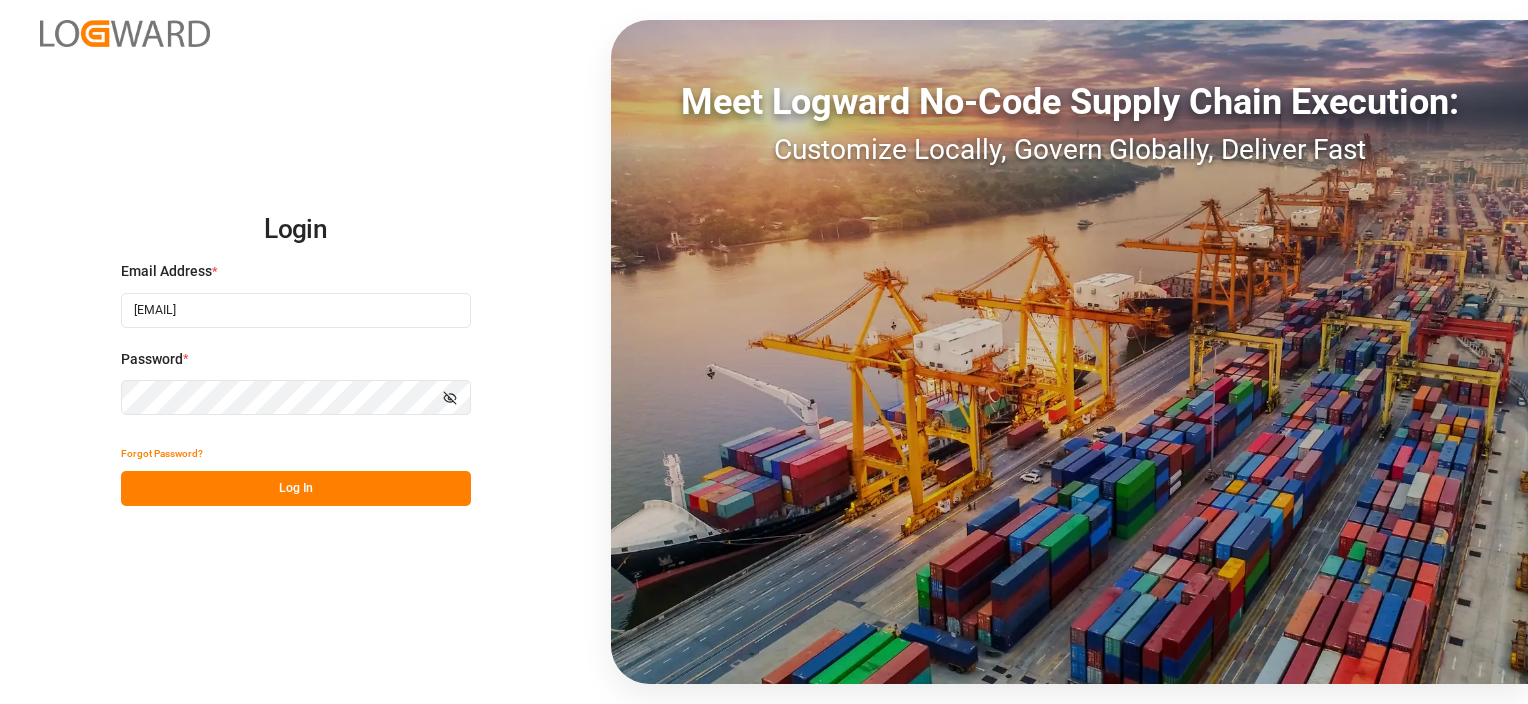 click on "Log In" at bounding box center (296, 488) 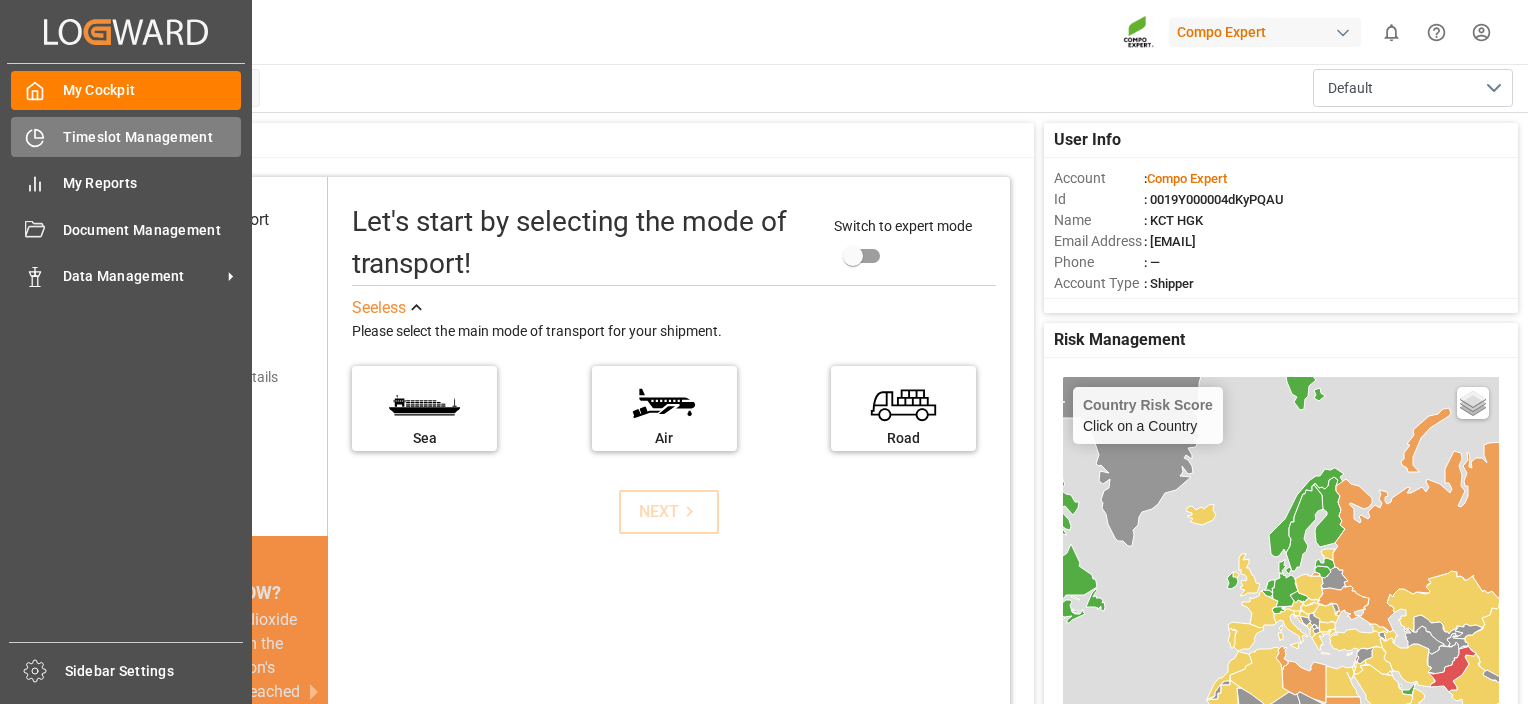 click on "Timeslot Management" at bounding box center [152, 137] 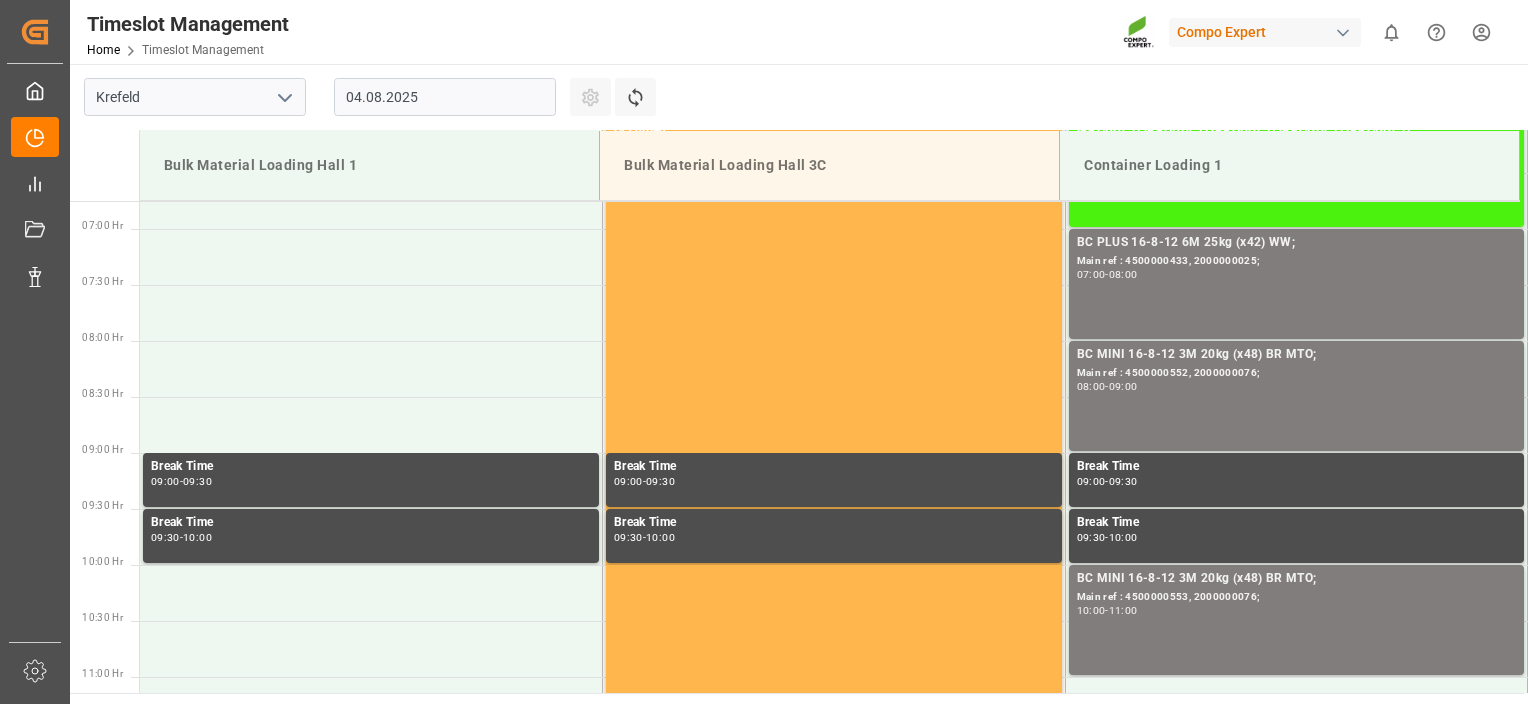 scroll, scrollTop: 771, scrollLeft: 0, axis: vertical 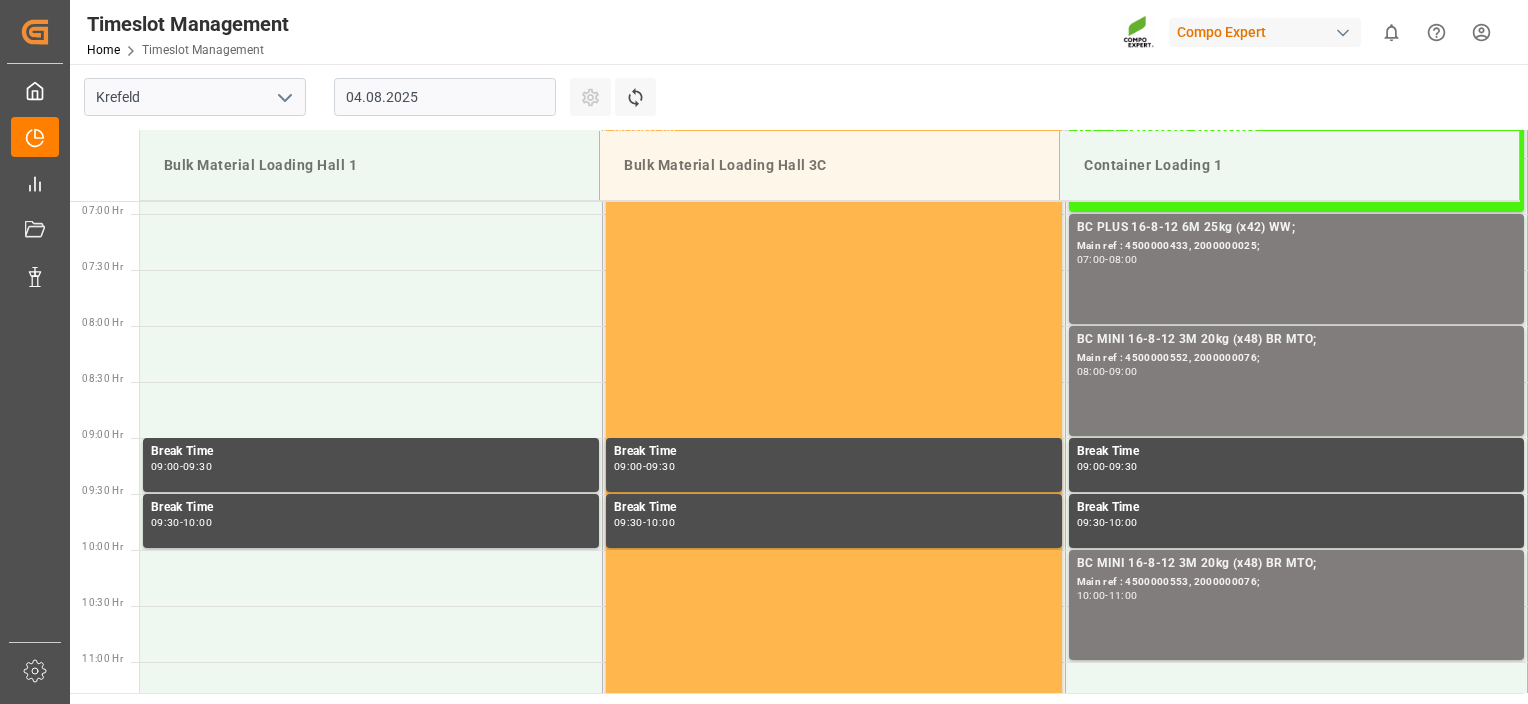 click on "04.08.2025" at bounding box center (445, 97) 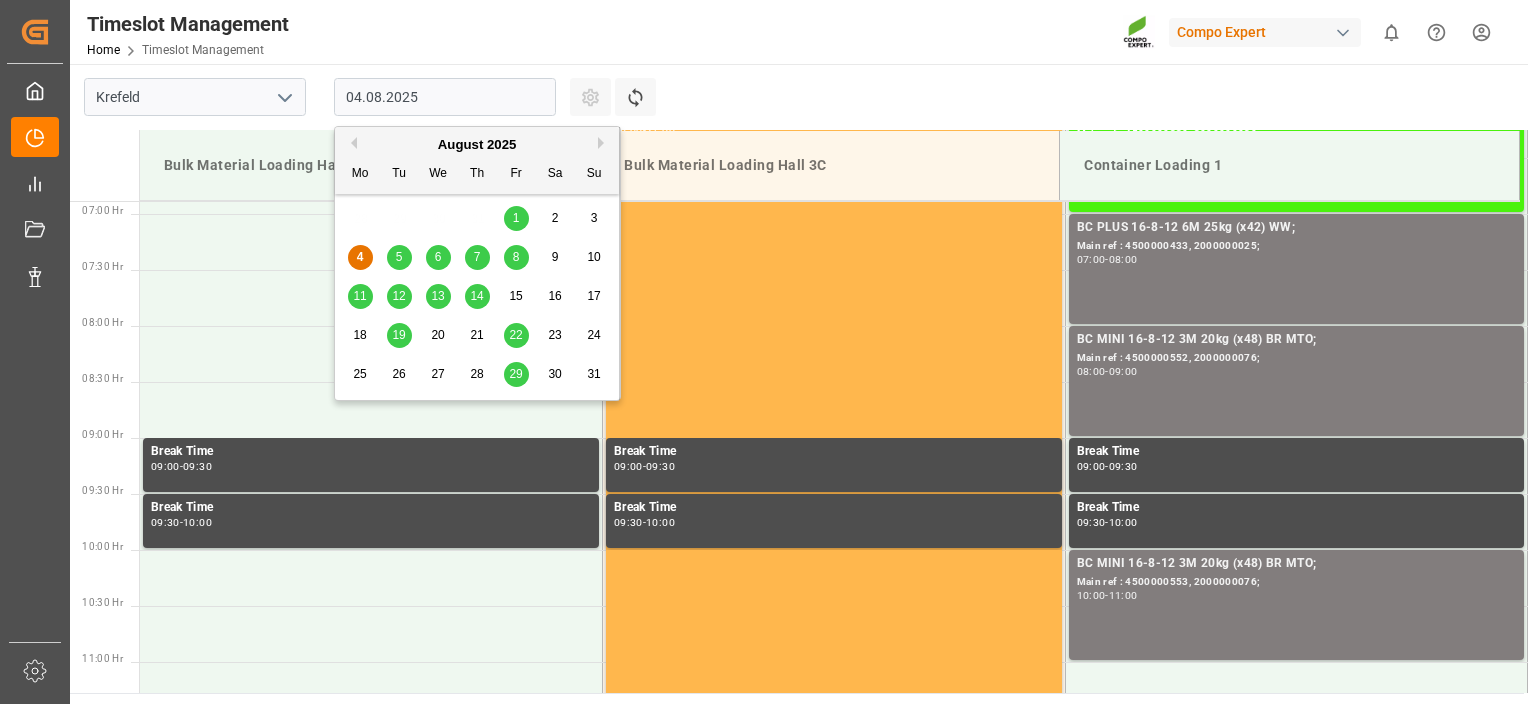 click on "5" at bounding box center (399, 258) 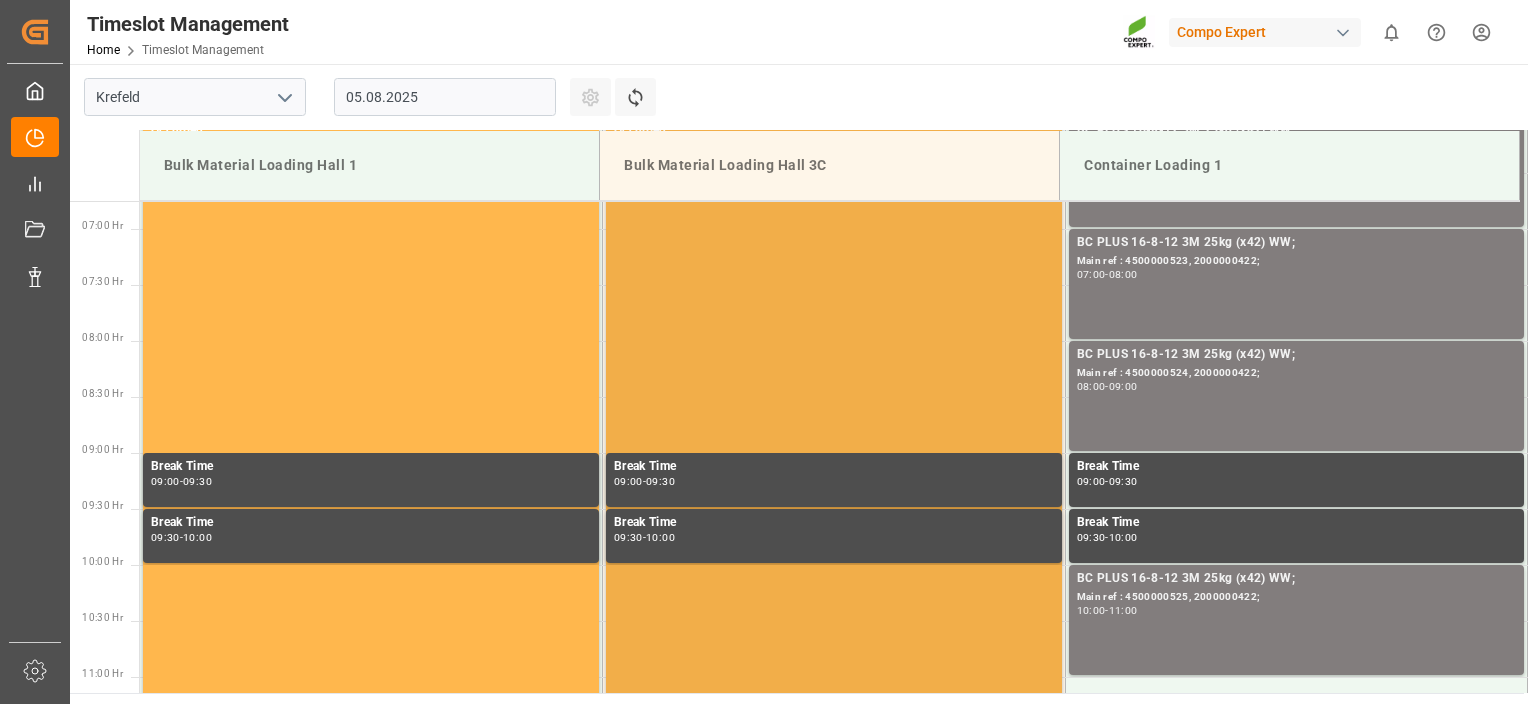 scroll, scrollTop: 771, scrollLeft: 0, axis: vertical 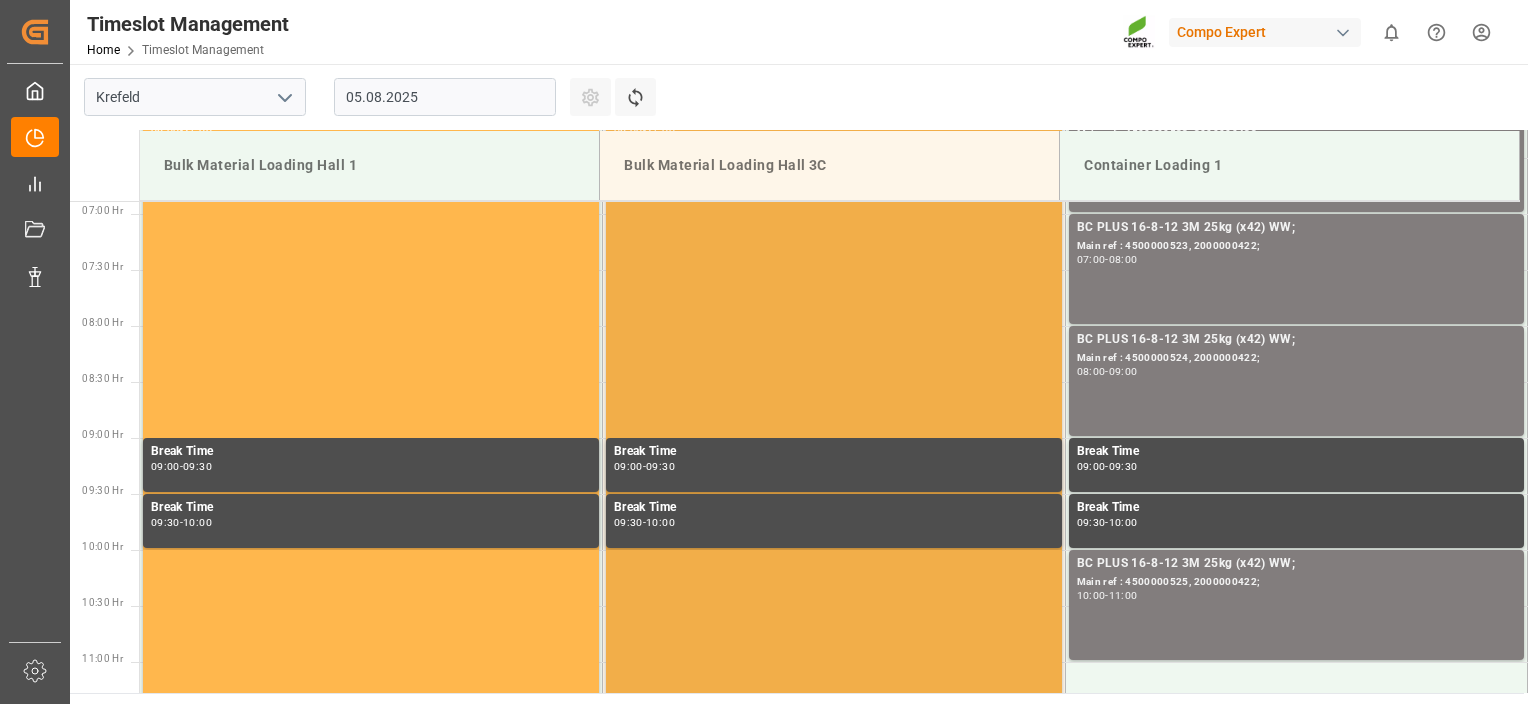 drag, startPoint x: 664, startPoint y: 192, endPoint x: 648, endPoint y: 320, distance: 128.99612 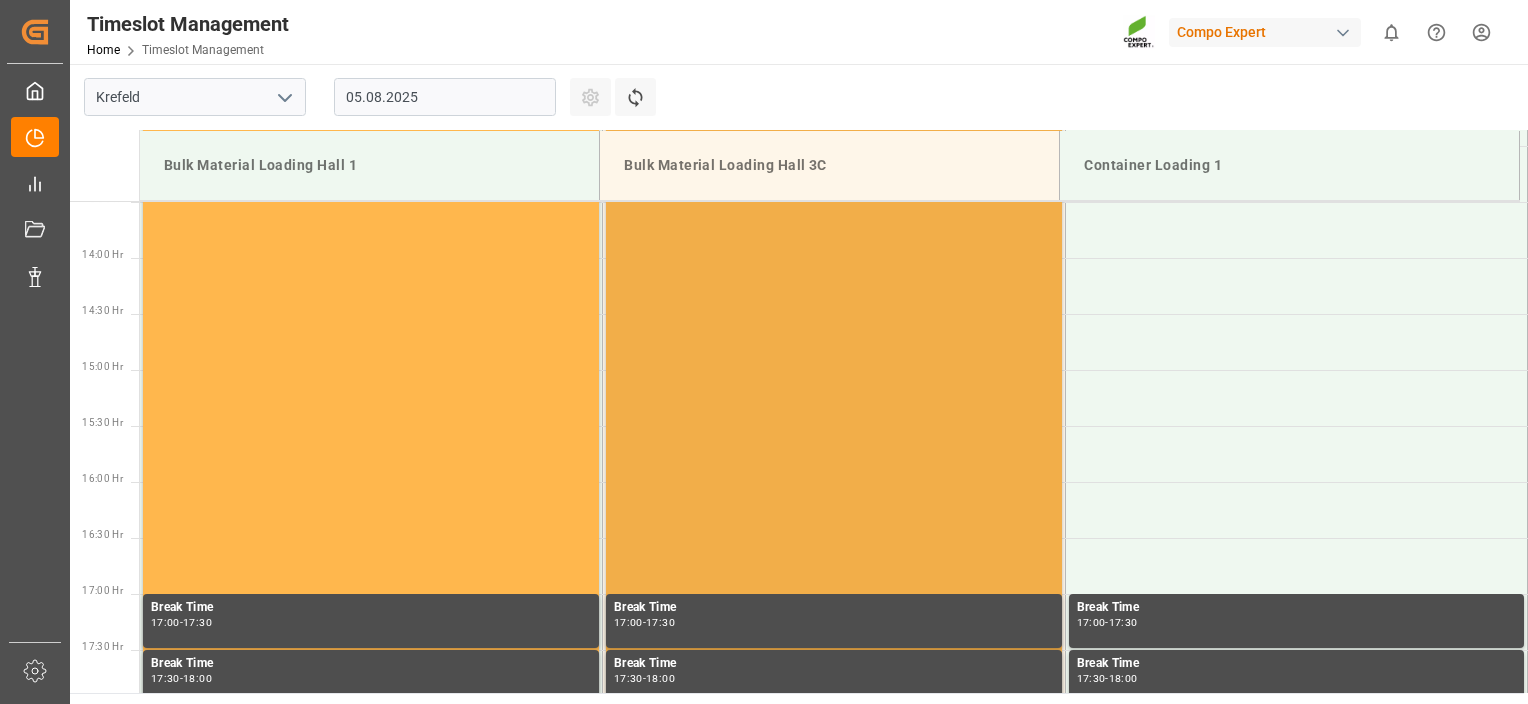 drag, startPoint x: 638, startPoint y: 394, endPoint x: 622, endPoint y: 472, distance: 79.624115 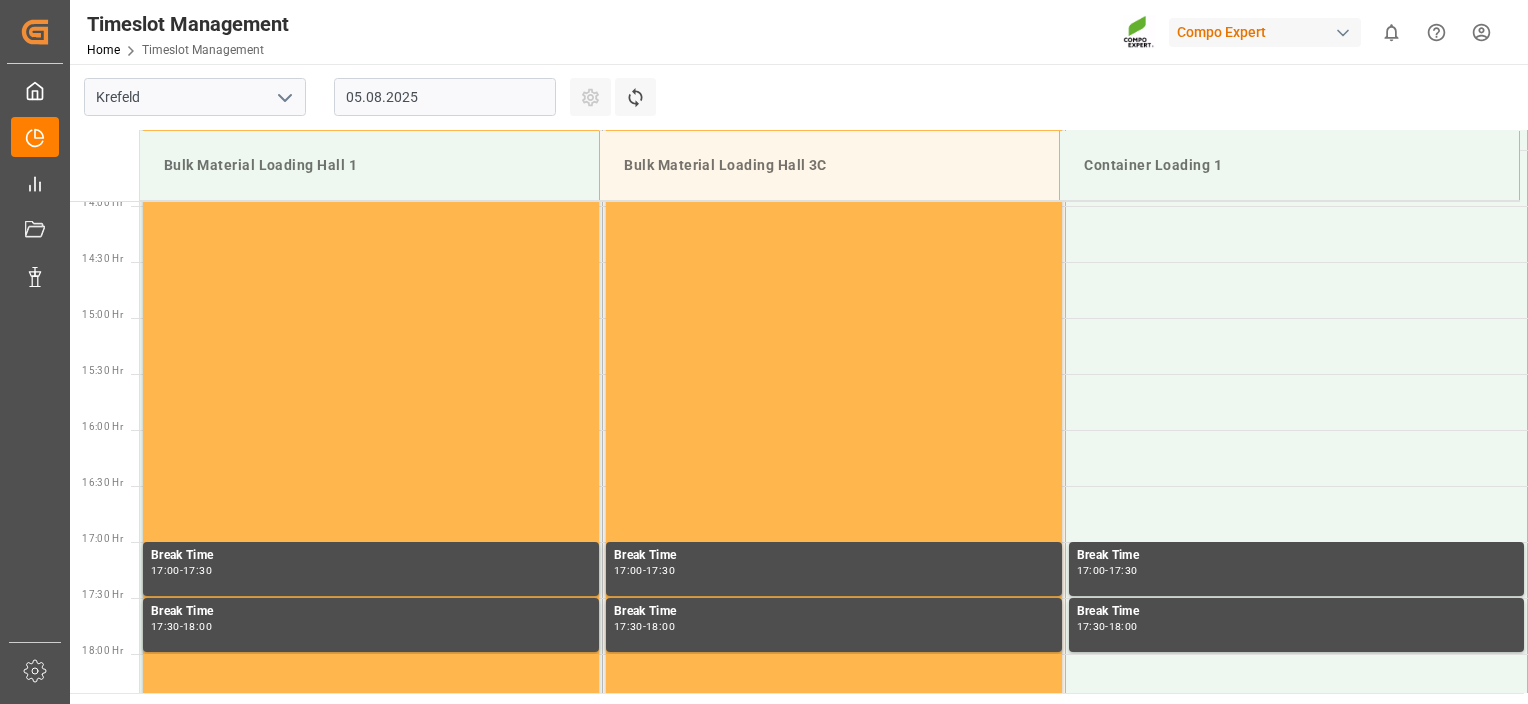 click on "05.08.2025" at bounding box center [445, 97] 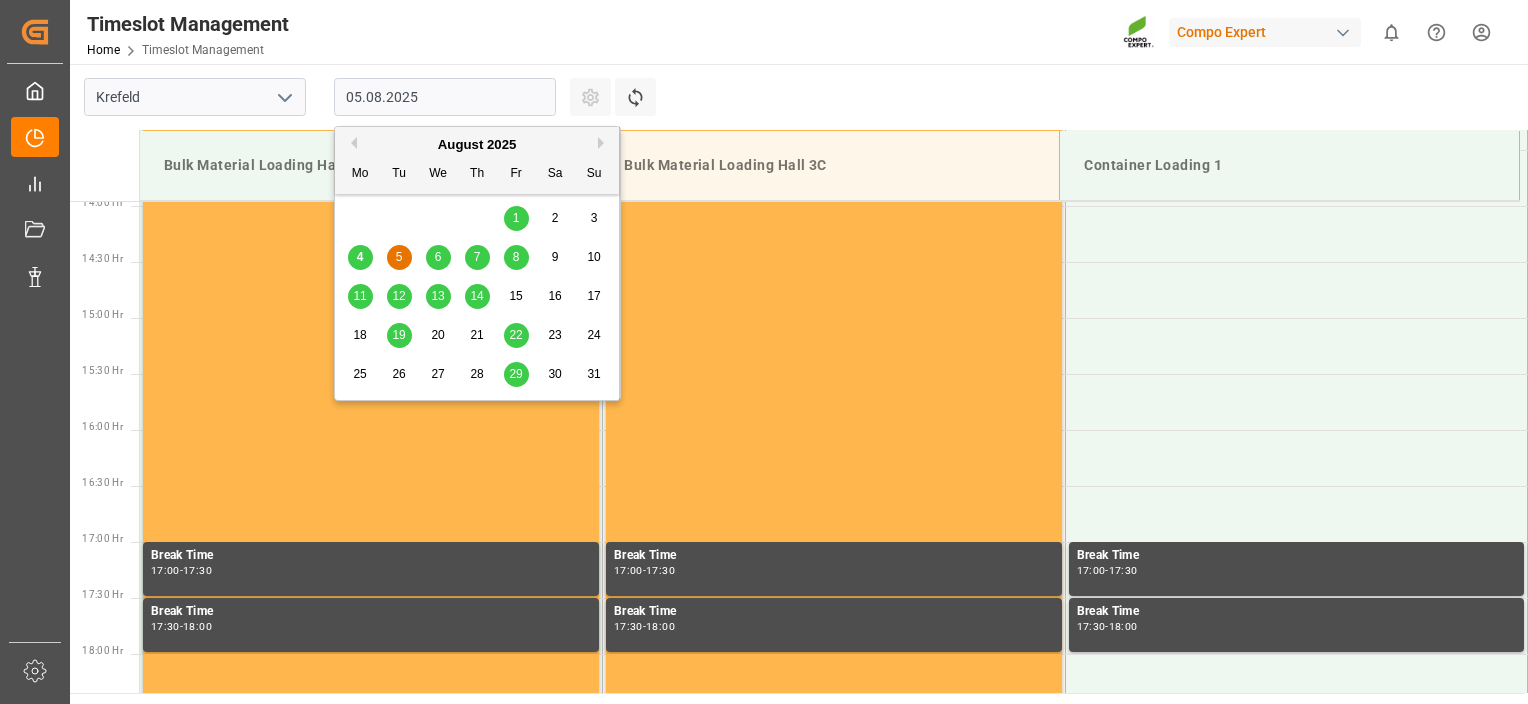 click on "05.08.2025" at bounding box center [445, 97] 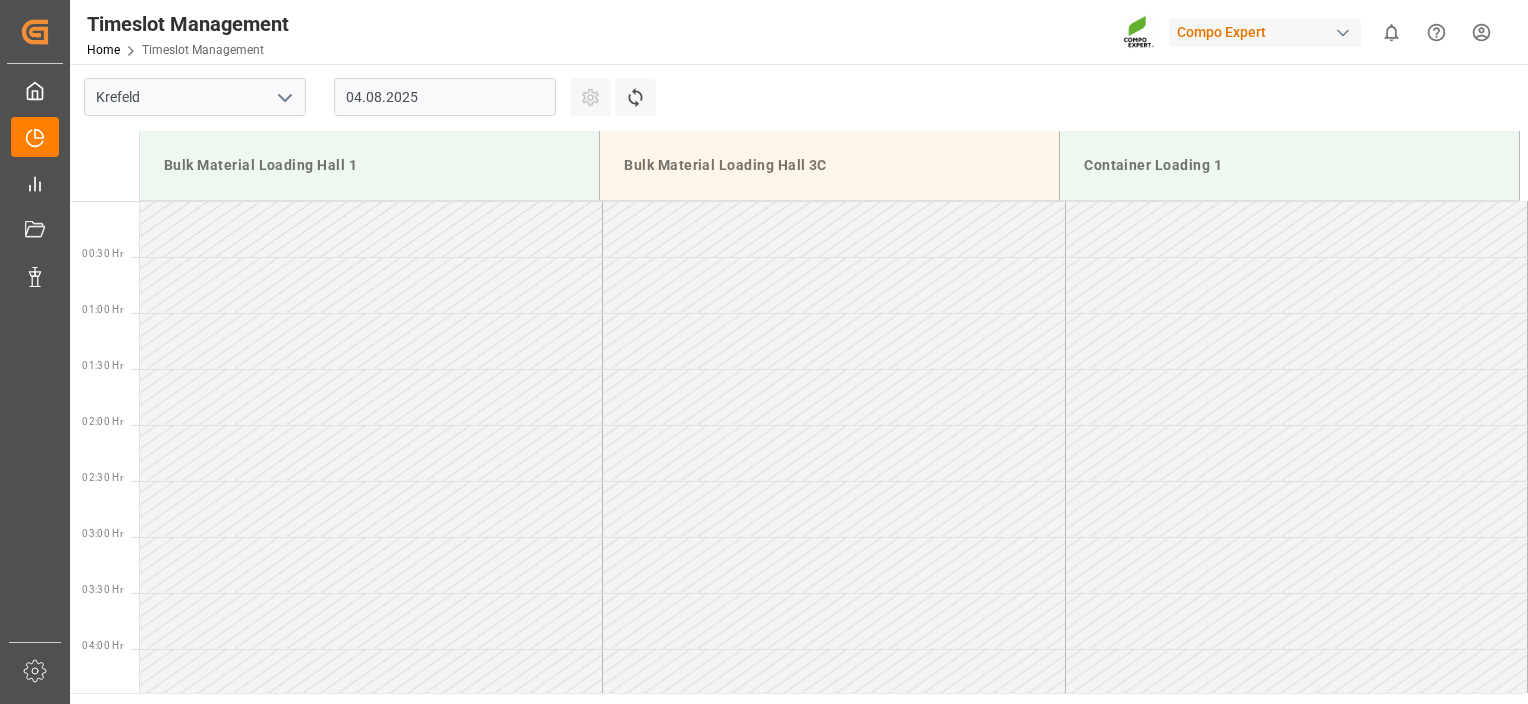 scroll, scrollTop: 80, scrollLeft: 0, axis: vertical 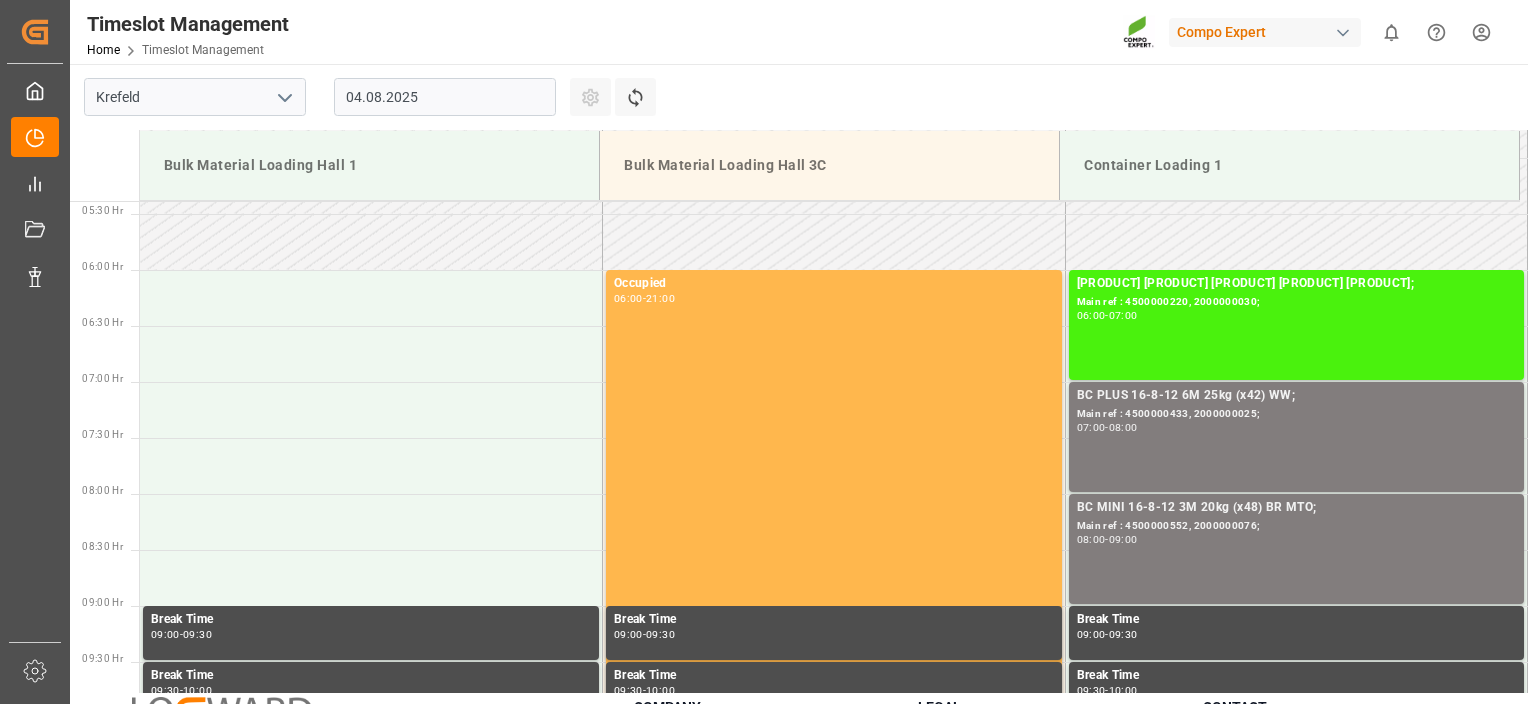 drag, startPoint x: 449, startPoint y: 108, endPoint x: 432, endPoint y: 172, distance: 66.21933 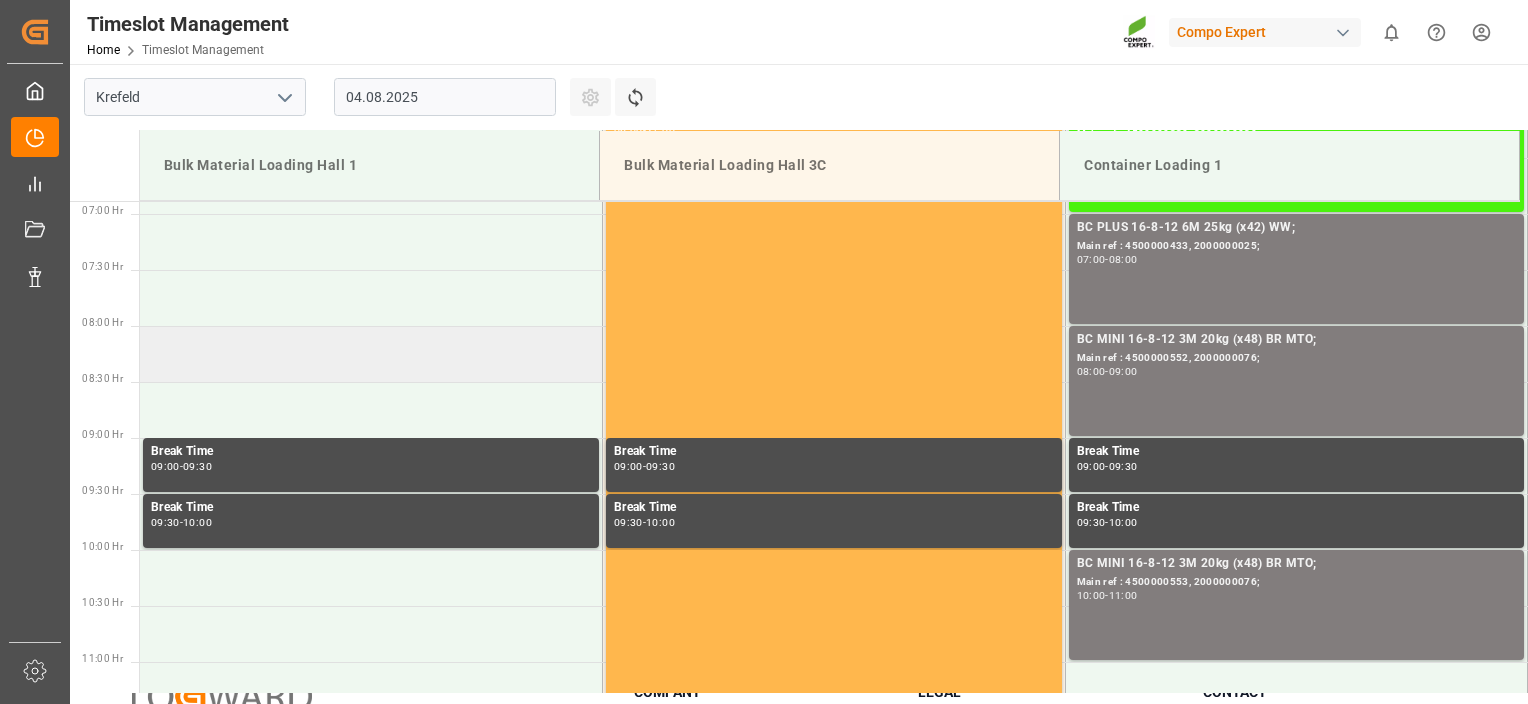 drag, startPoint x: 432, startPoint y: 172, endPoint x: 376, endPoint y: 338, distance: 175.19133 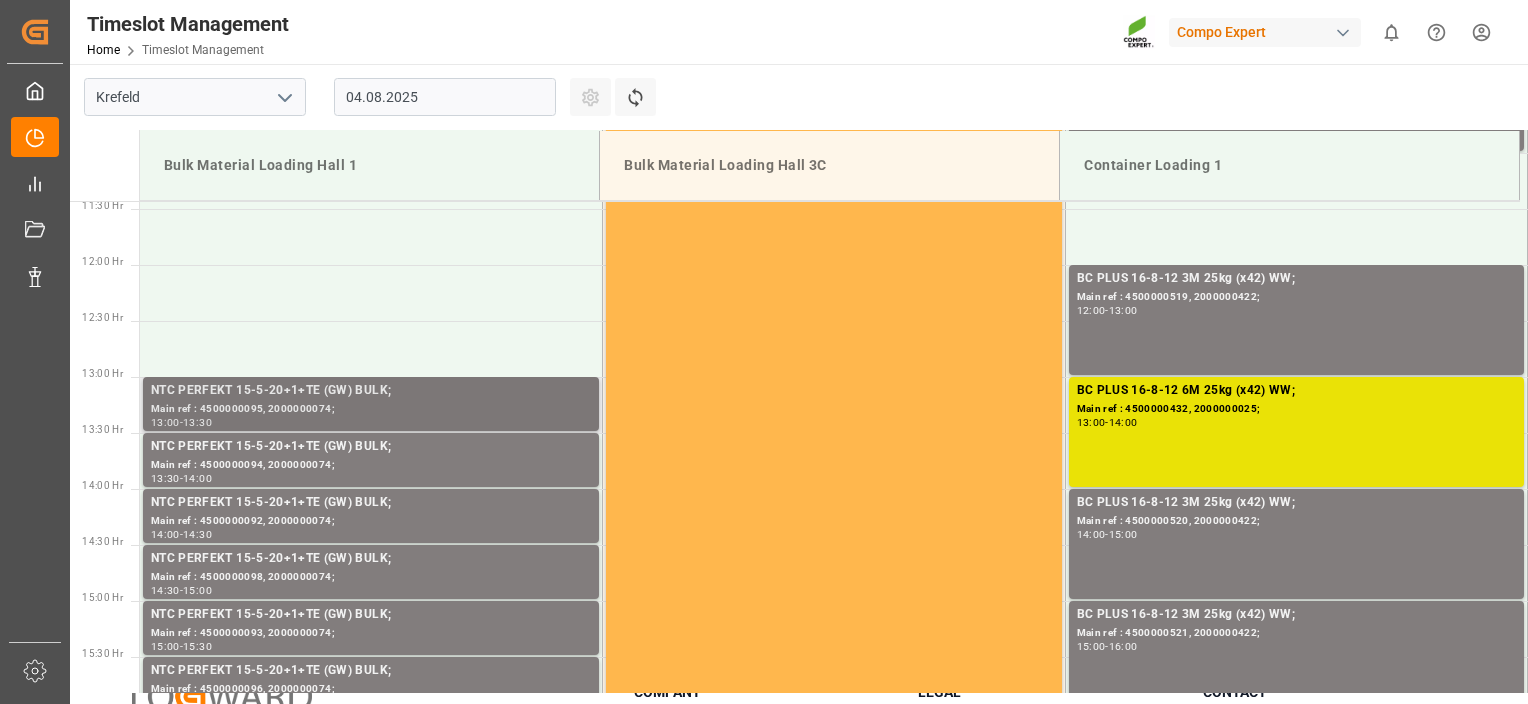drag, startPoint x: 372, startPoint y: 464, endPoint x: 376, endPoint y: 584, distance: 120.06665 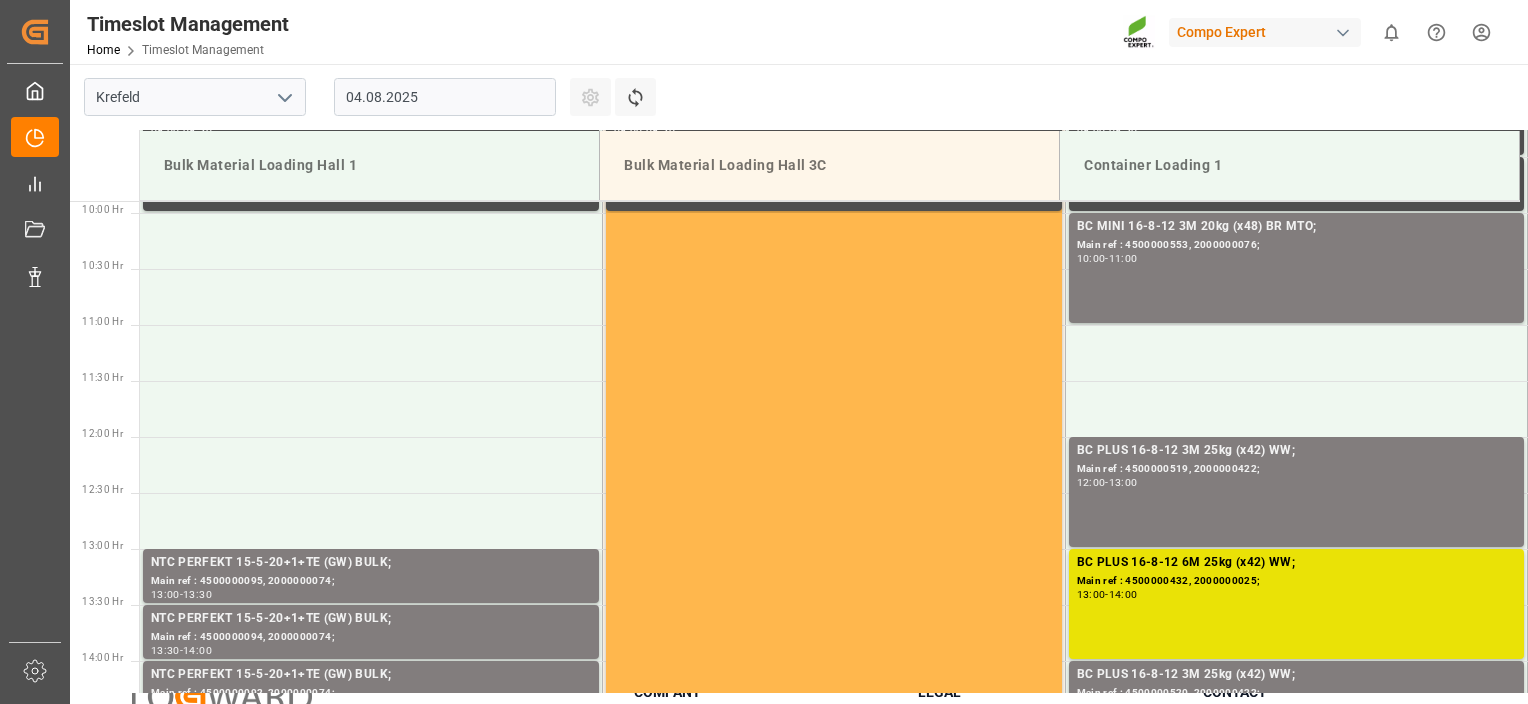 drag, startPoint x: 391, startPoint y: 444, endPoint x: 397, endPoint y: 205, distance: 239.0753 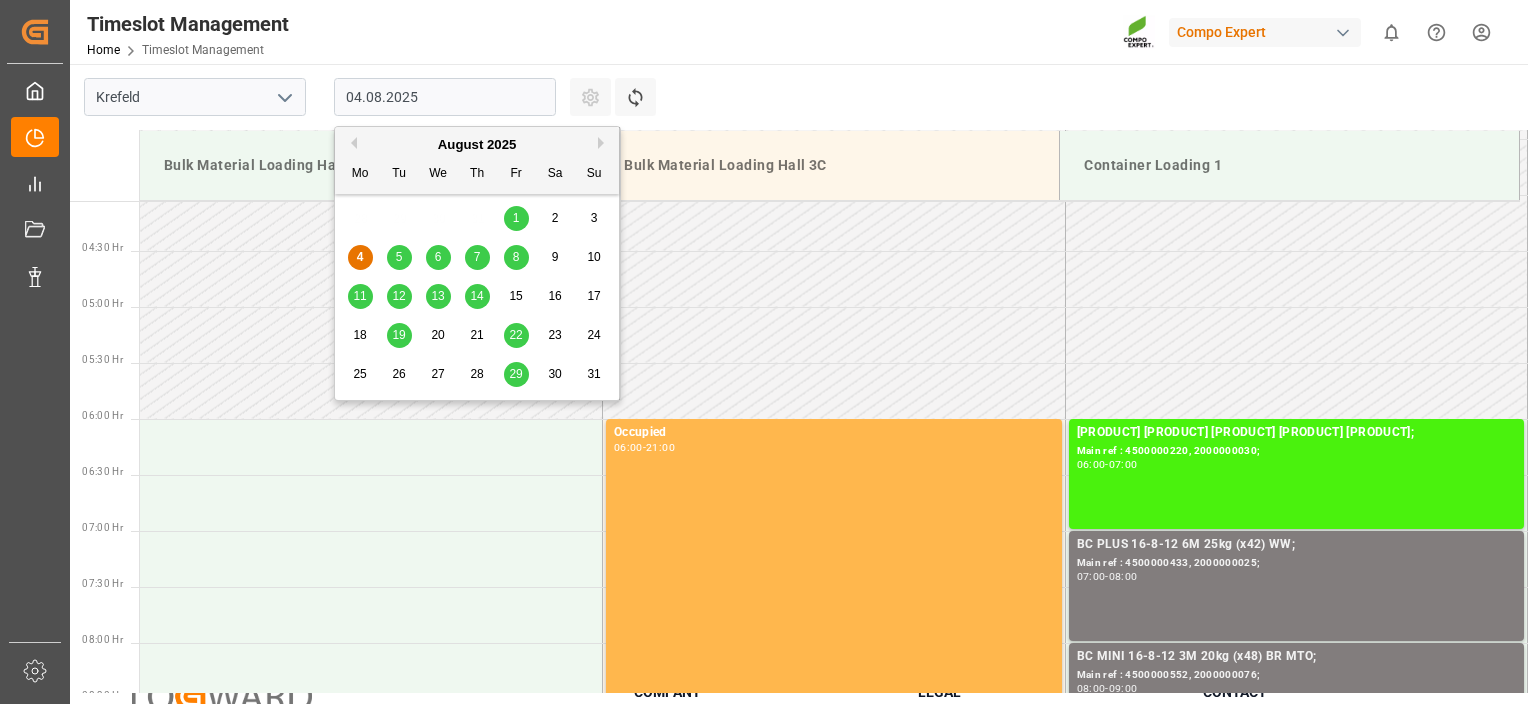 click on "04.08.2025" at bounding box center [445, 97] 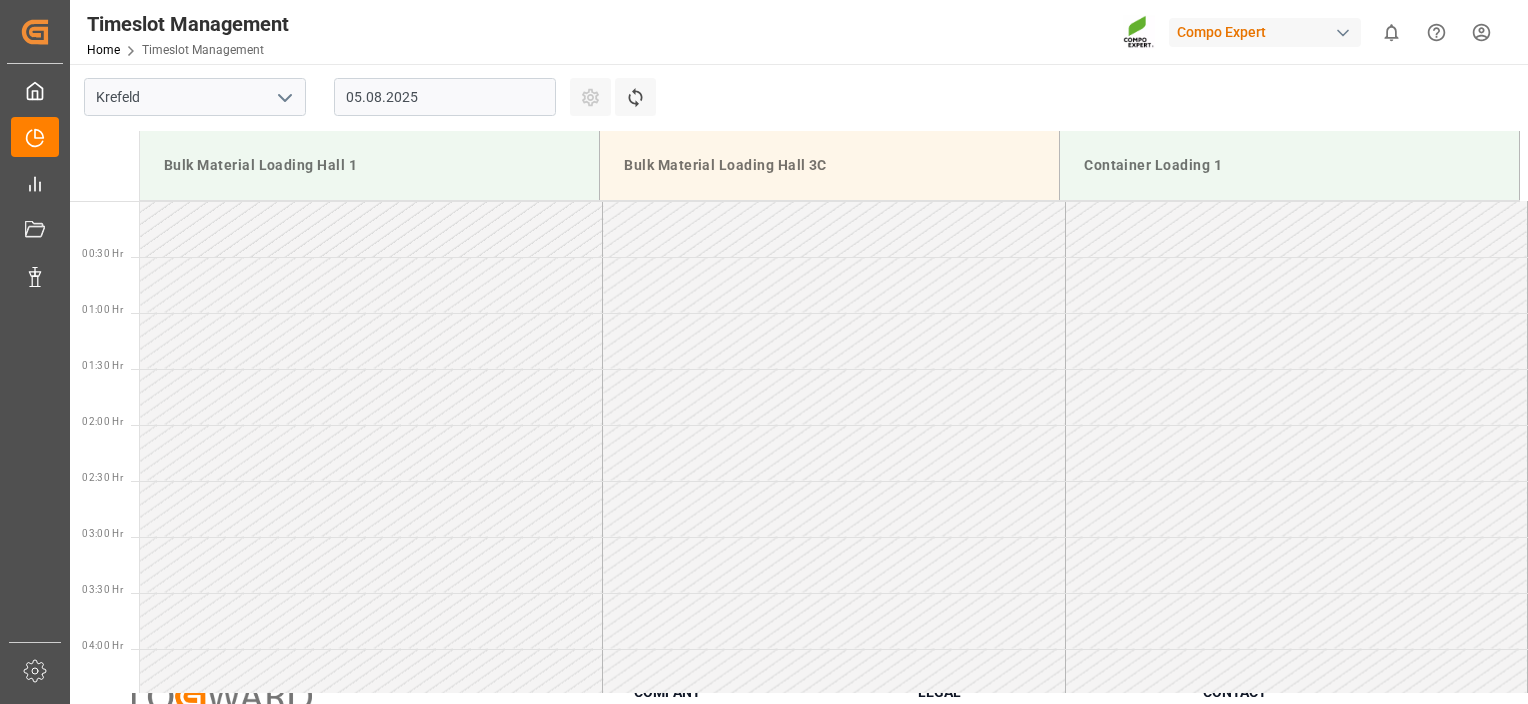 scroll, scrollTop: 771, scrollLeft: 0, axis: vertical 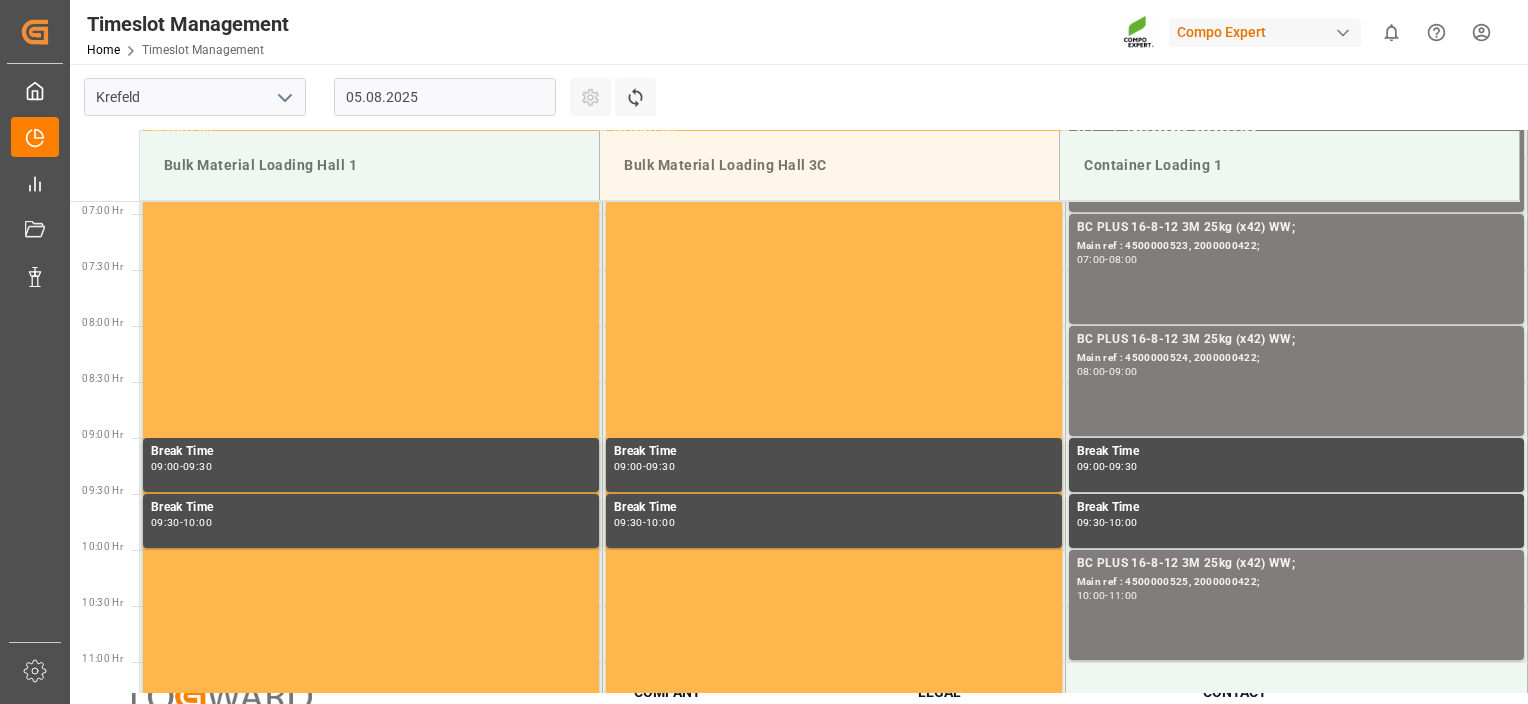 click on "05.08.2025" at bounding box center [445, 97] 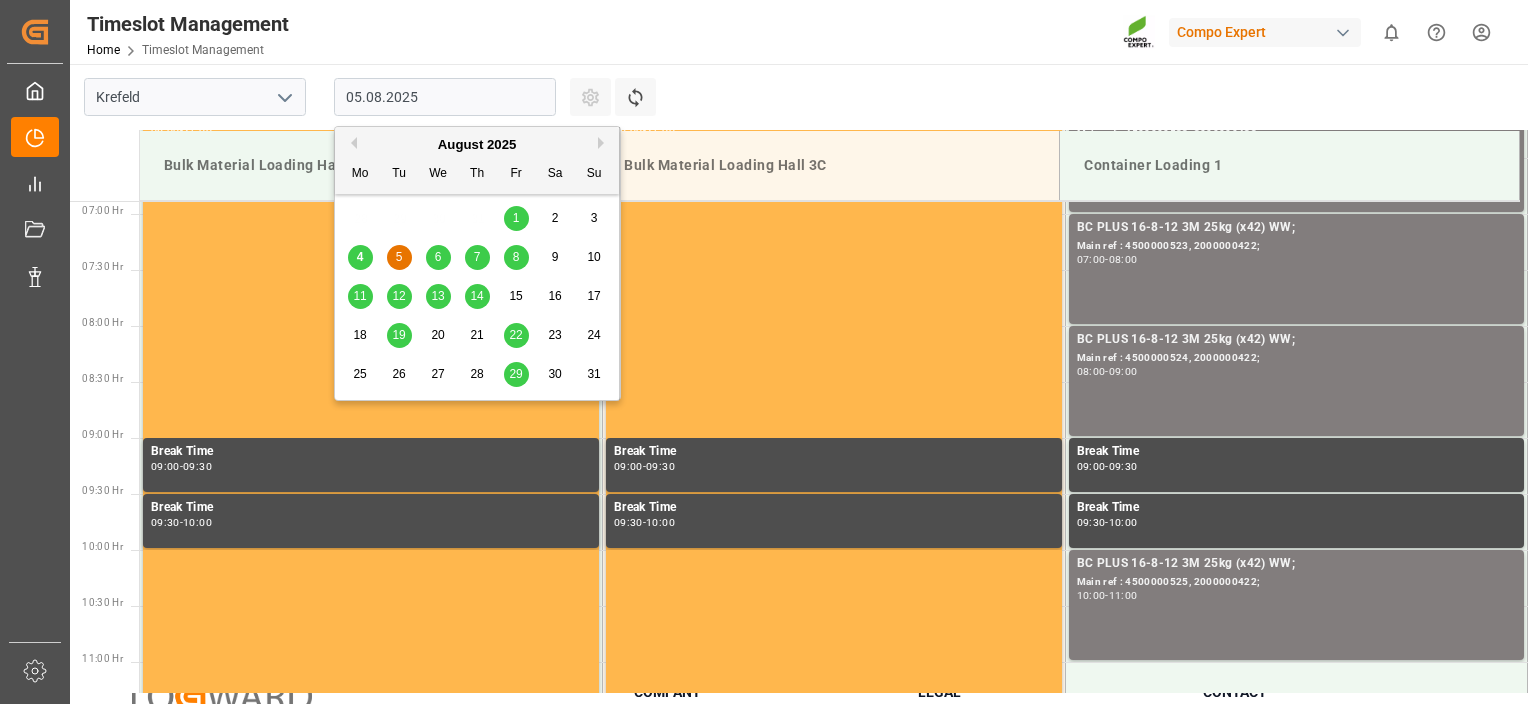 click on "12" at bounding box center (398, 296) 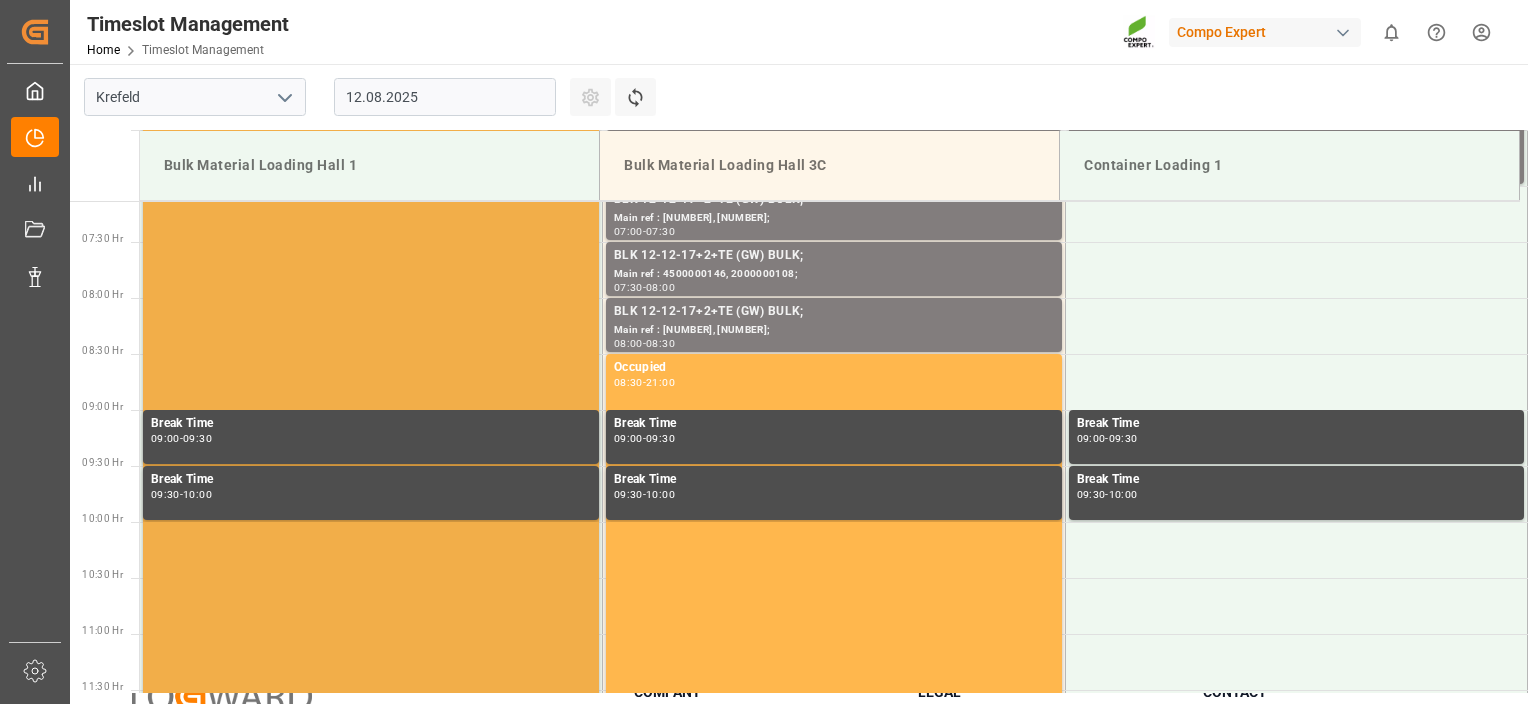 drag, startPoint x: 400, startPoint y: 295, endPoint x: 404, endPoint y: 348, distance: 53.15073 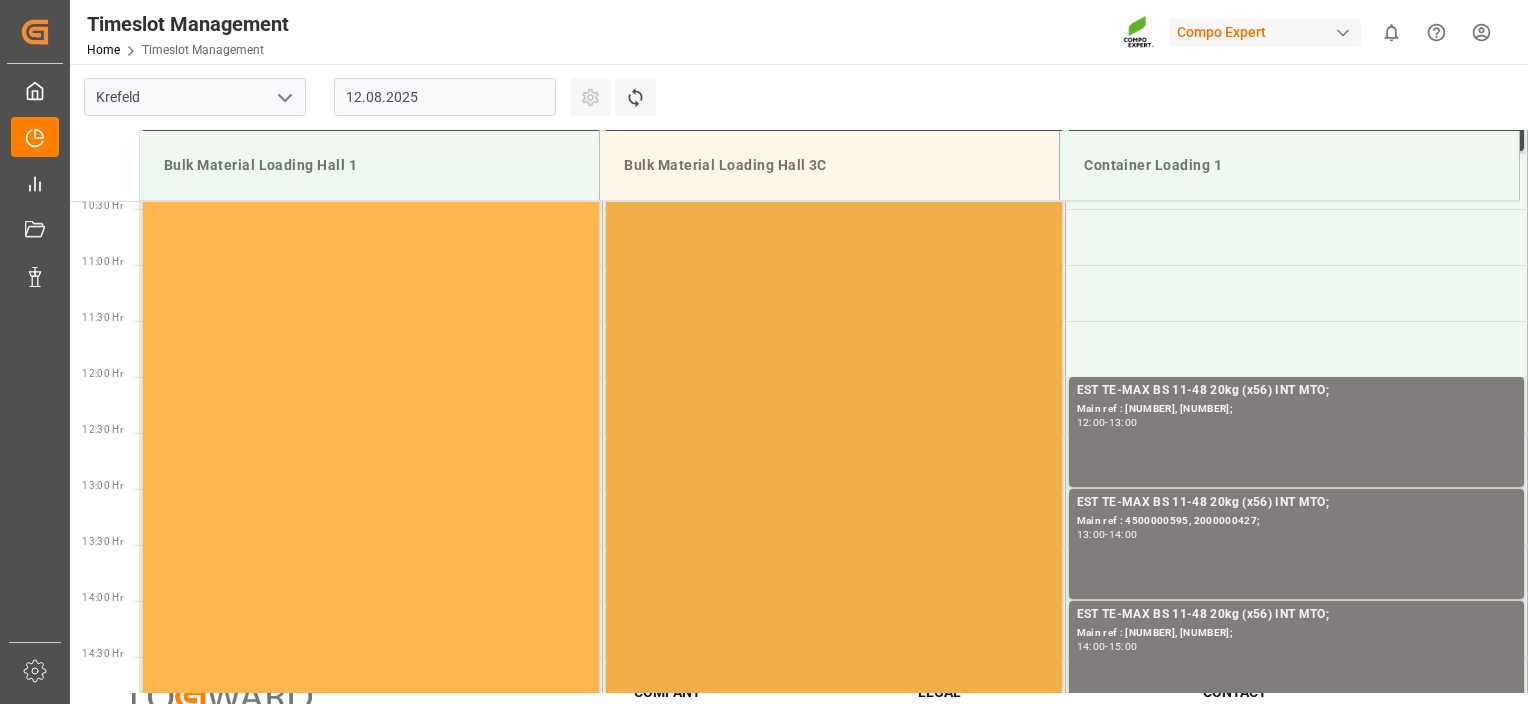 drag, startPoint x: 876, startPoint y: 432, endPoint x: 864, endPoint y: 576, distance: 144.49913 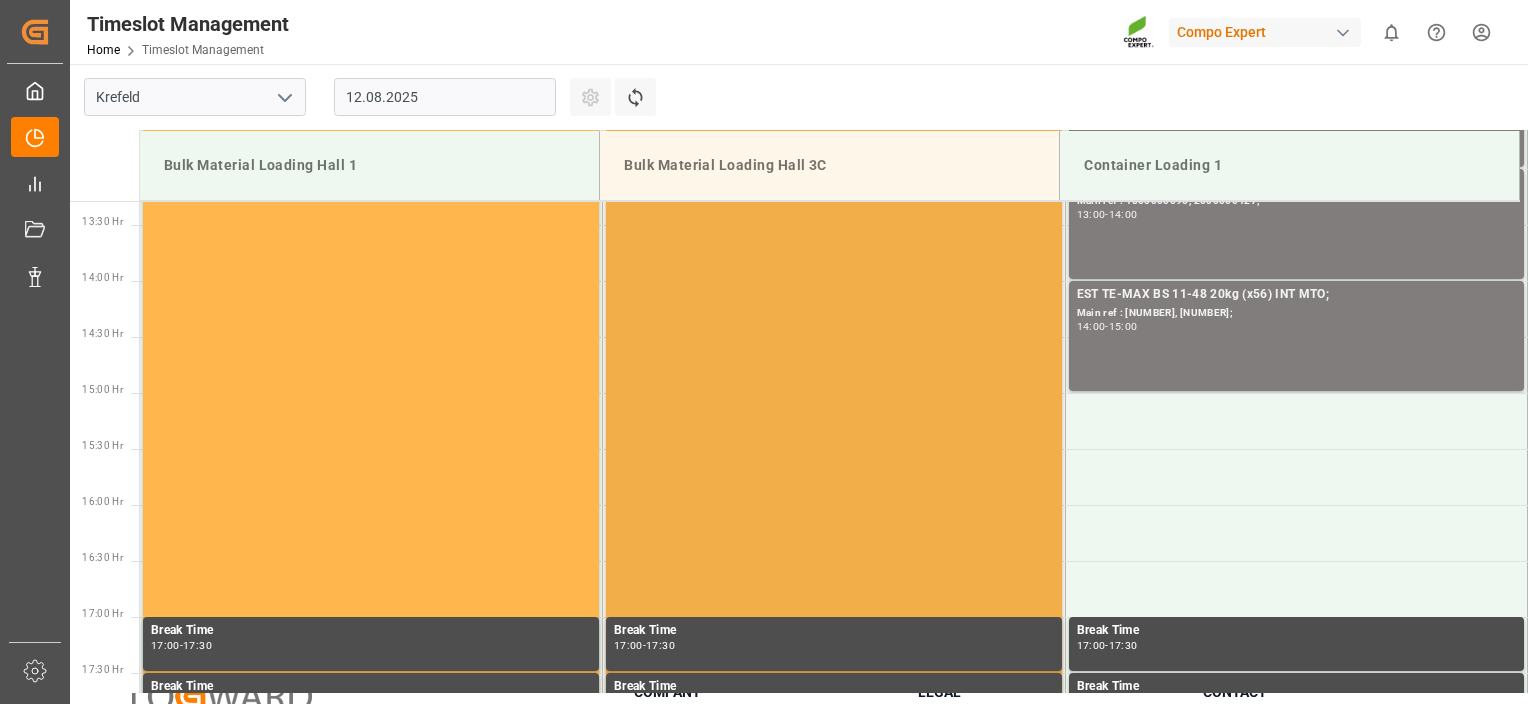 drag, startPoint x: 864, startPoint y: 576, endPoint x: 846, endPoint y: 664, distance: 89.822044 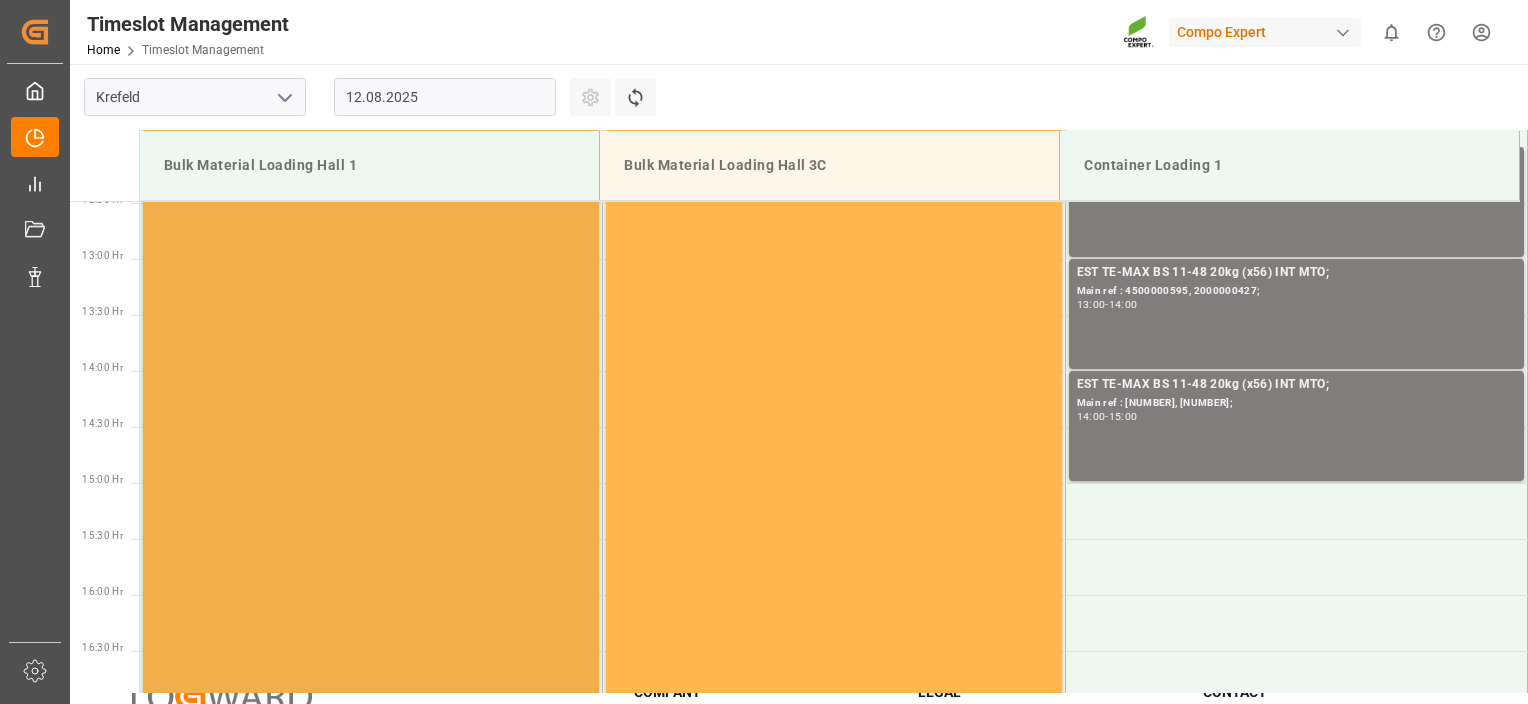 drag, startPoint x: 800, startPoint y: 499, endPoint x: 564, endPoint y: 253, distance: 340.8988 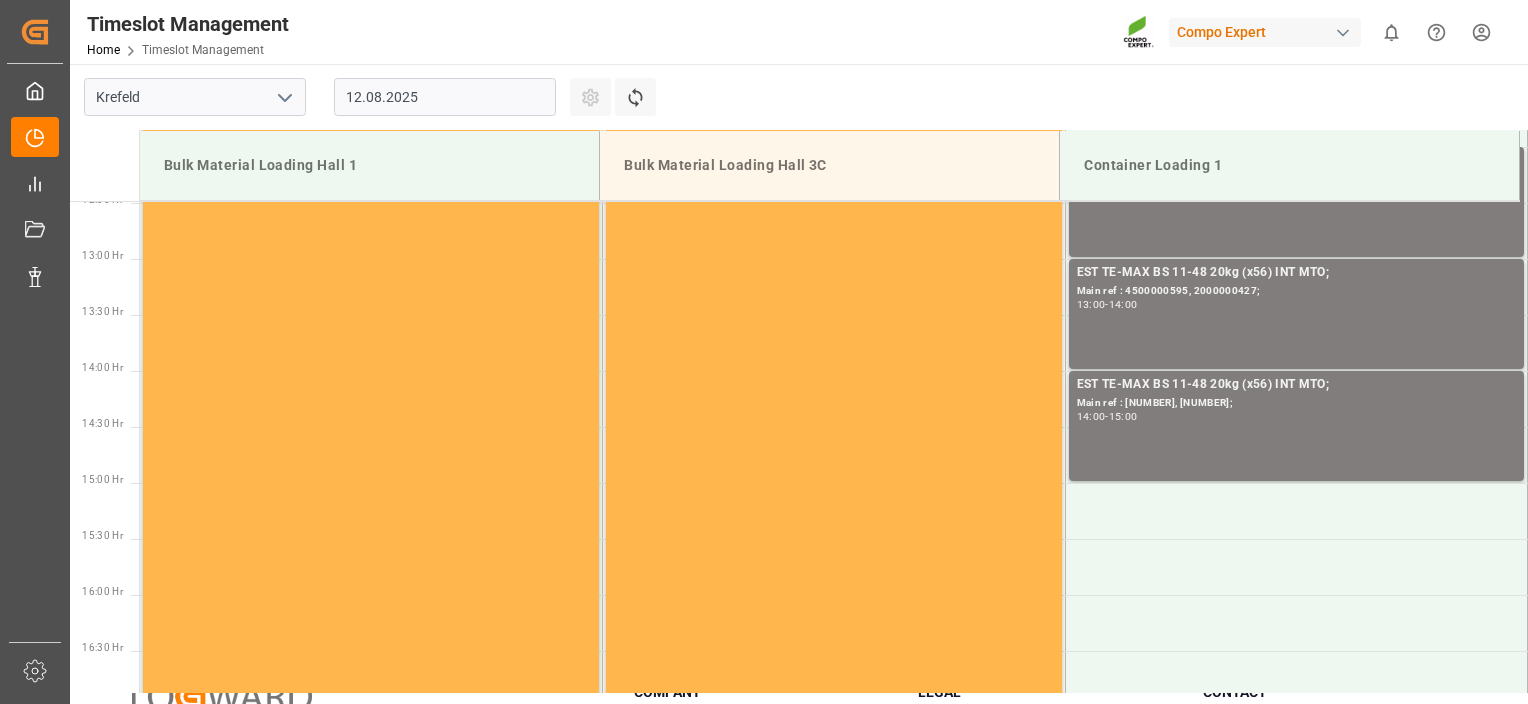 scroll, scrollTop: 1069, scrollLeft: 0, axis: vertical 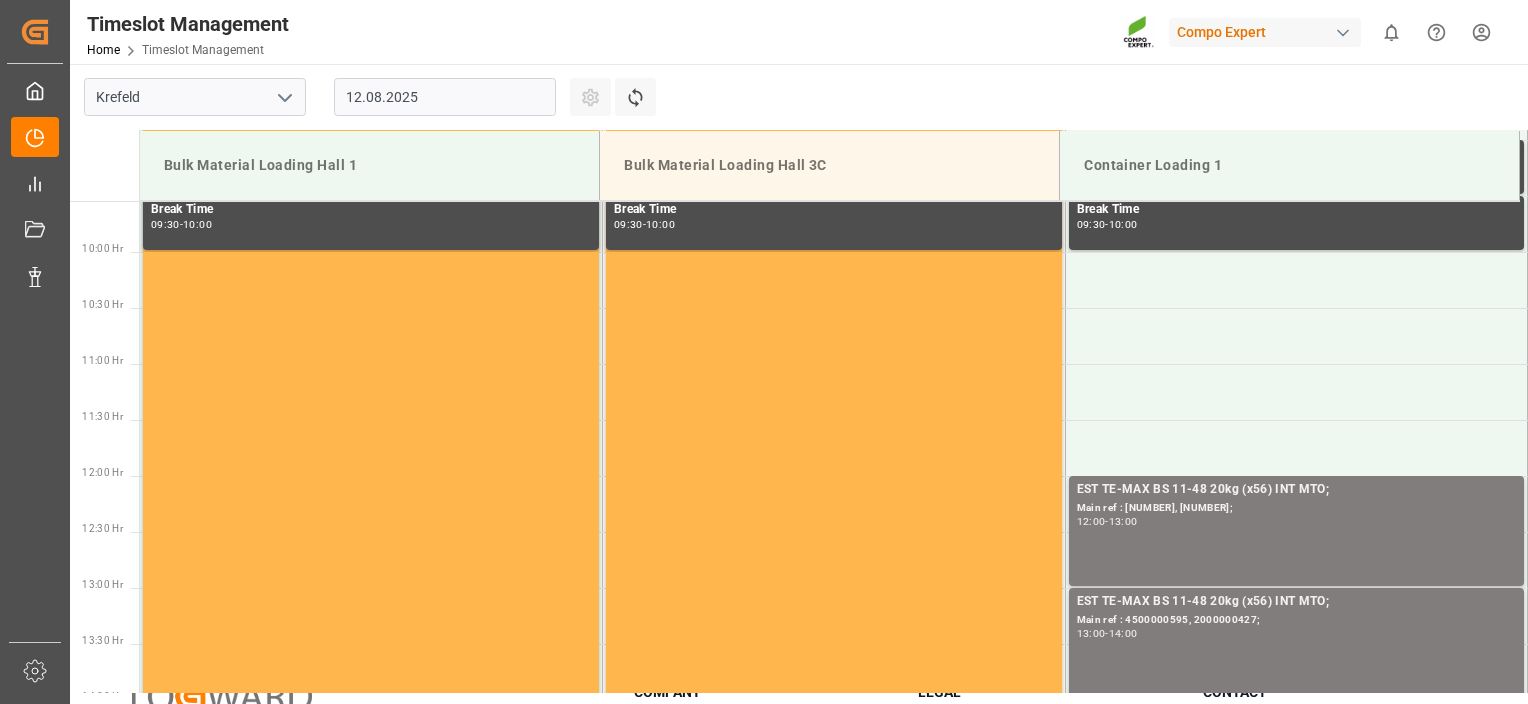 click on "12.08.2025" at bounding box center [445, 97] 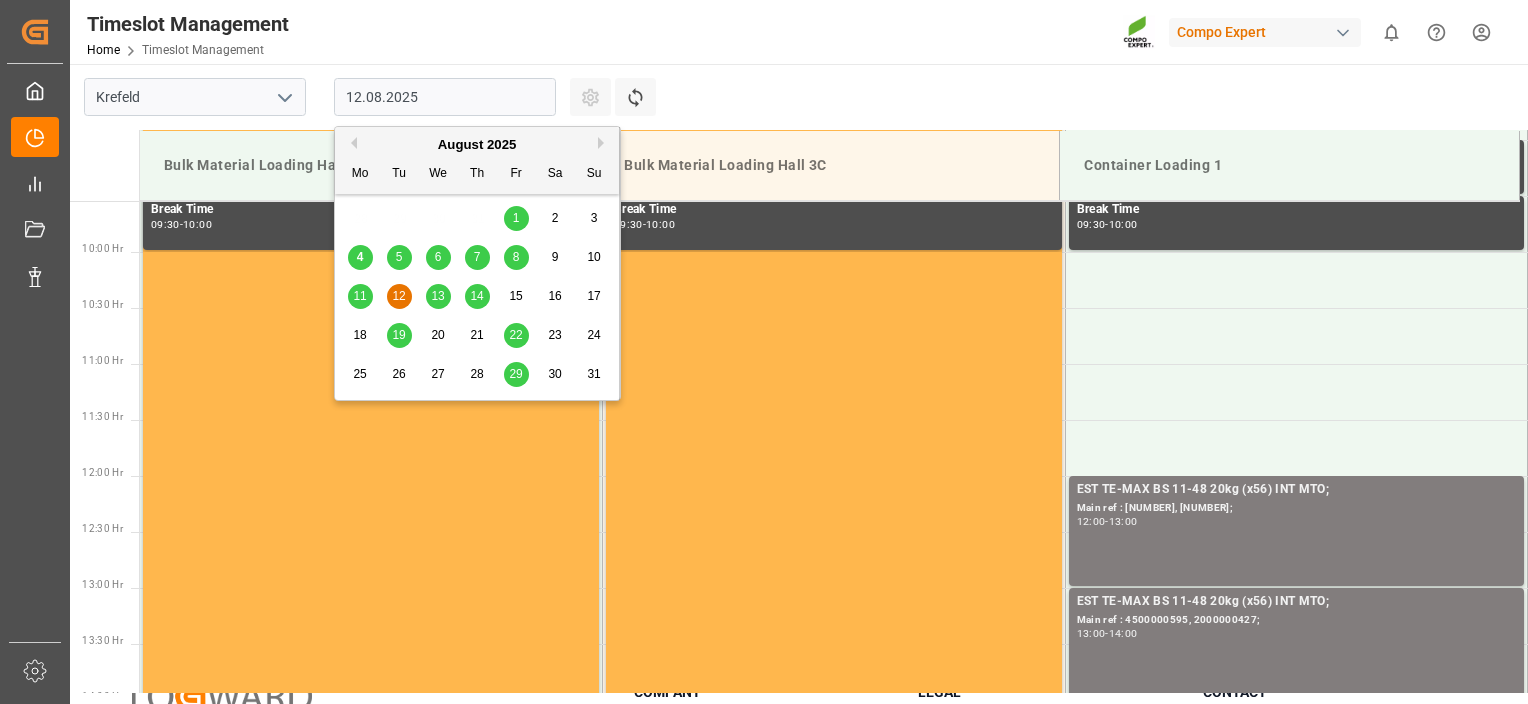 click on "13" at bounding box center [437, 296] 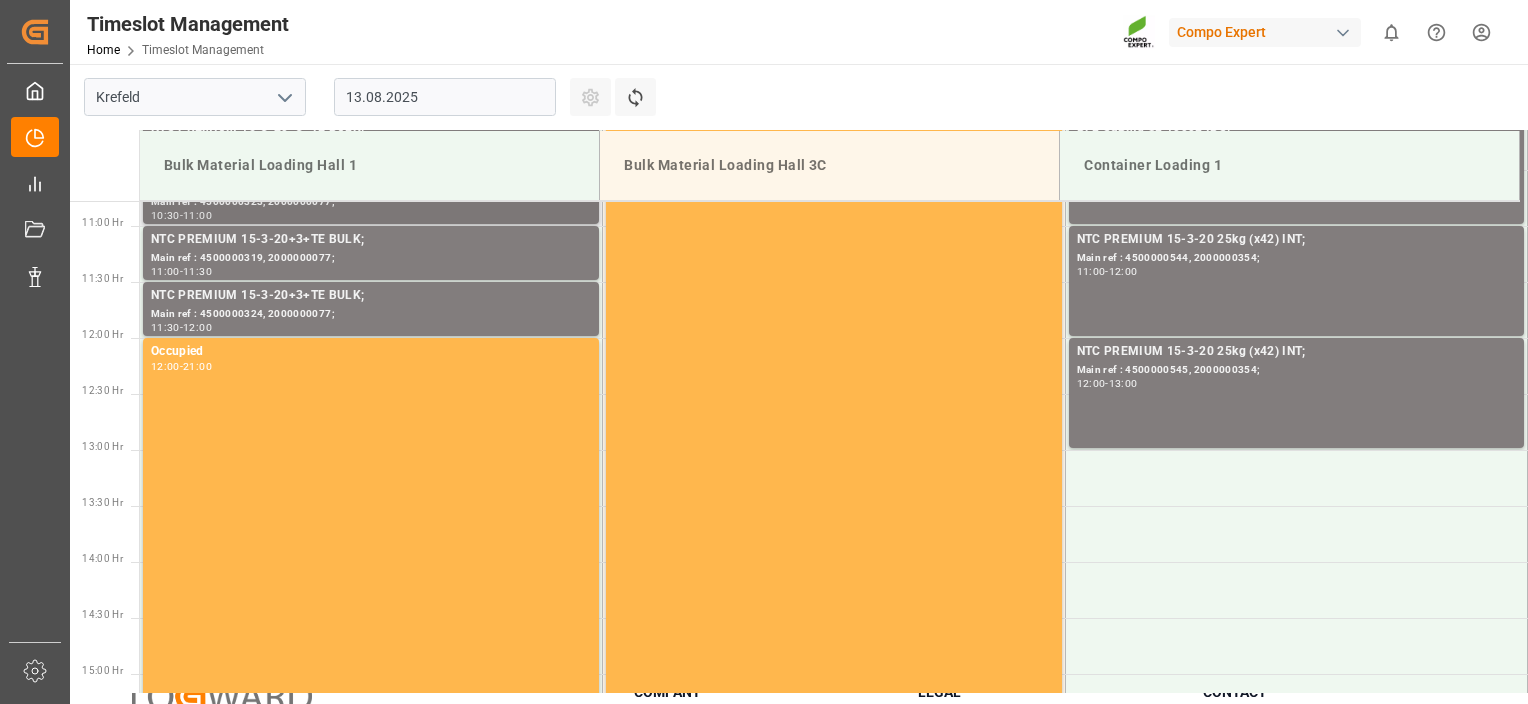 scroll, scrollTop: 1296, scrollLeft: 0, axis: vertical 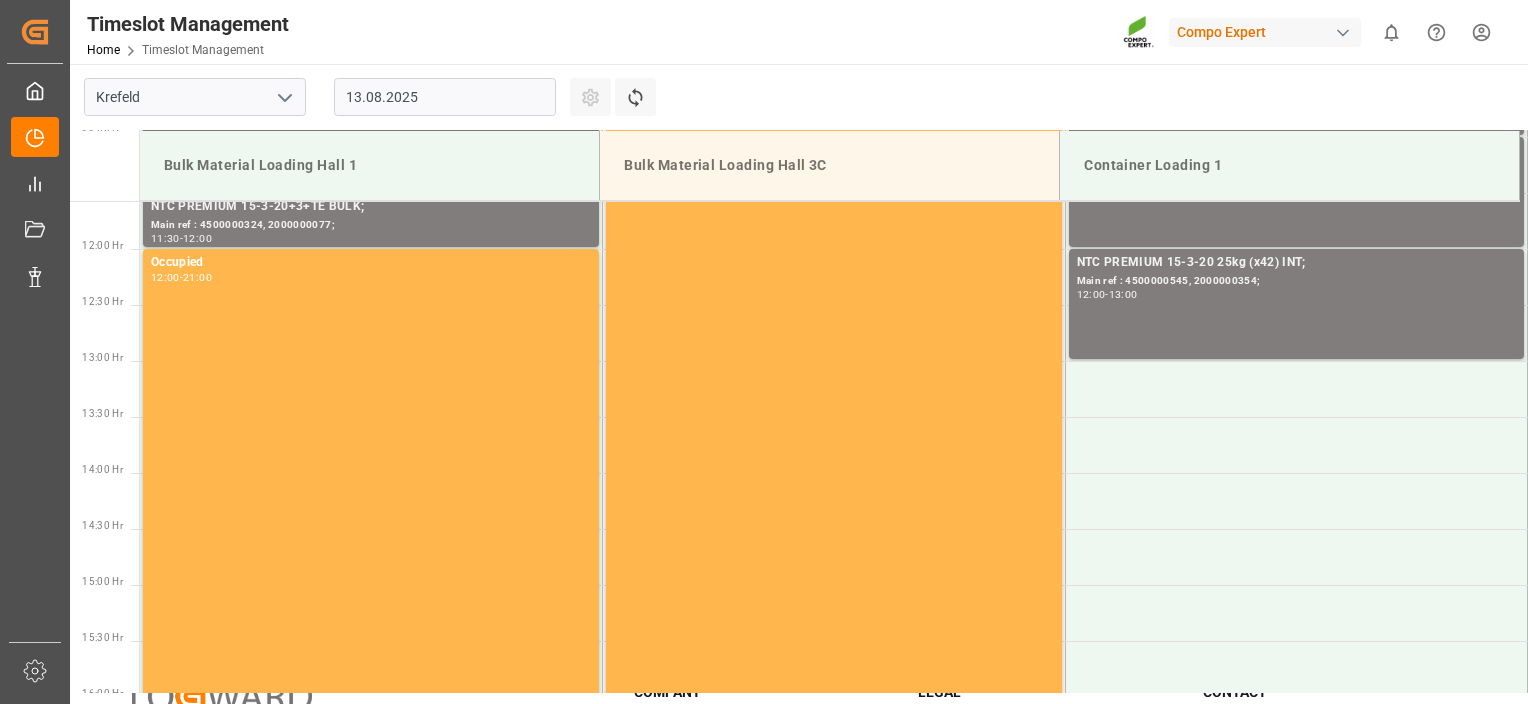 drag, startPoint x: 496, startPoint y: 322, endPoint x: 491, endPoint y: 393, distance: 71.17584 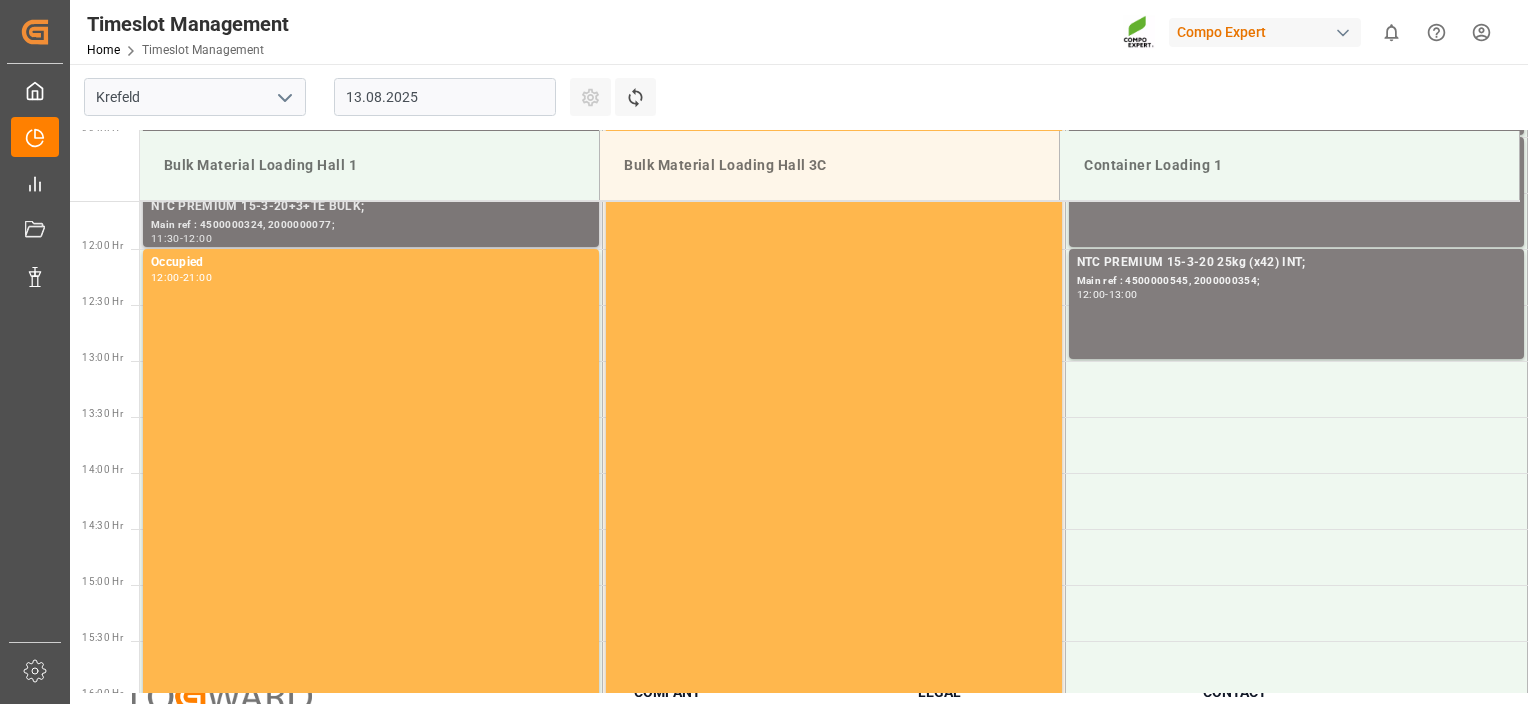 drag, startPoint x: 483, startPoint y: 160, endPoint x: 476, endPoint y: 241, distance: 81.3019 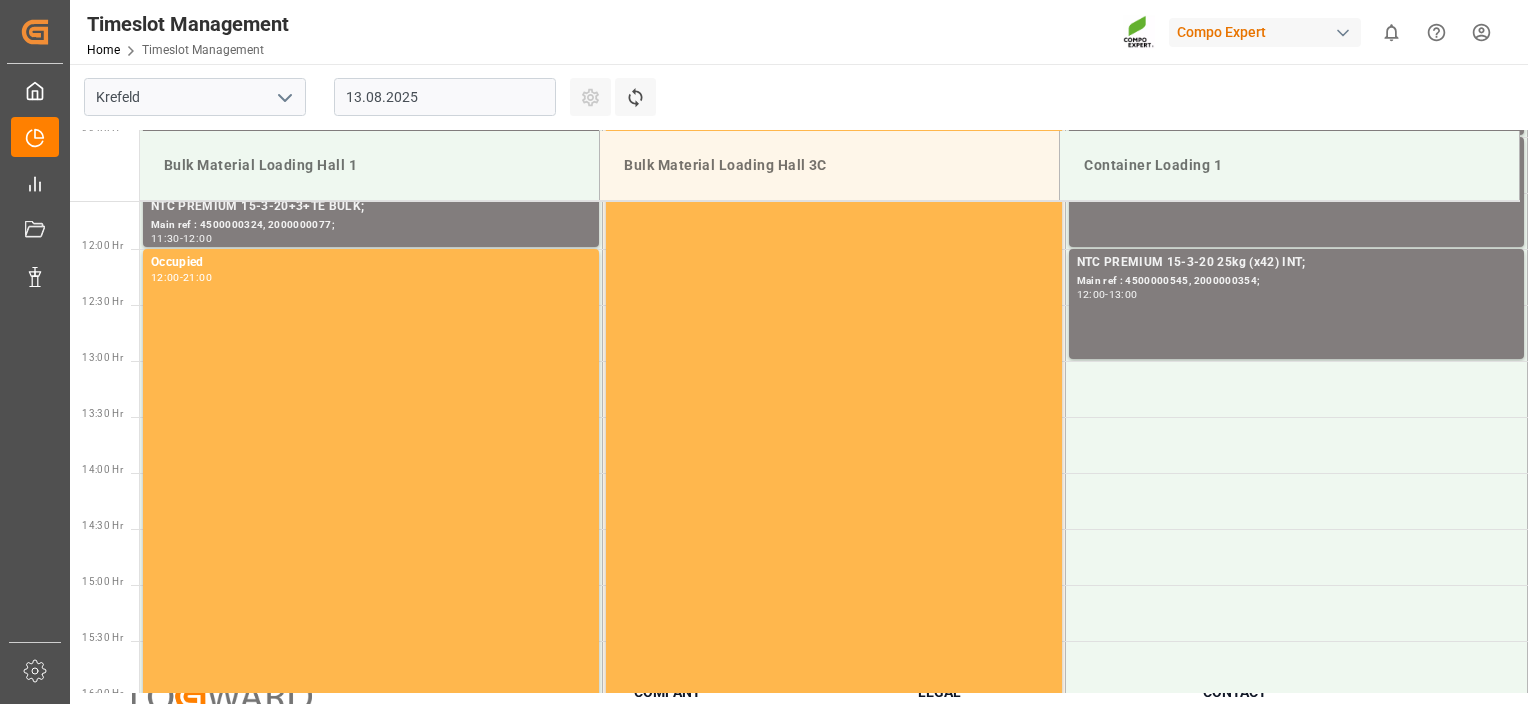 click on "13.08.2025" at bounding box center (445, 97) 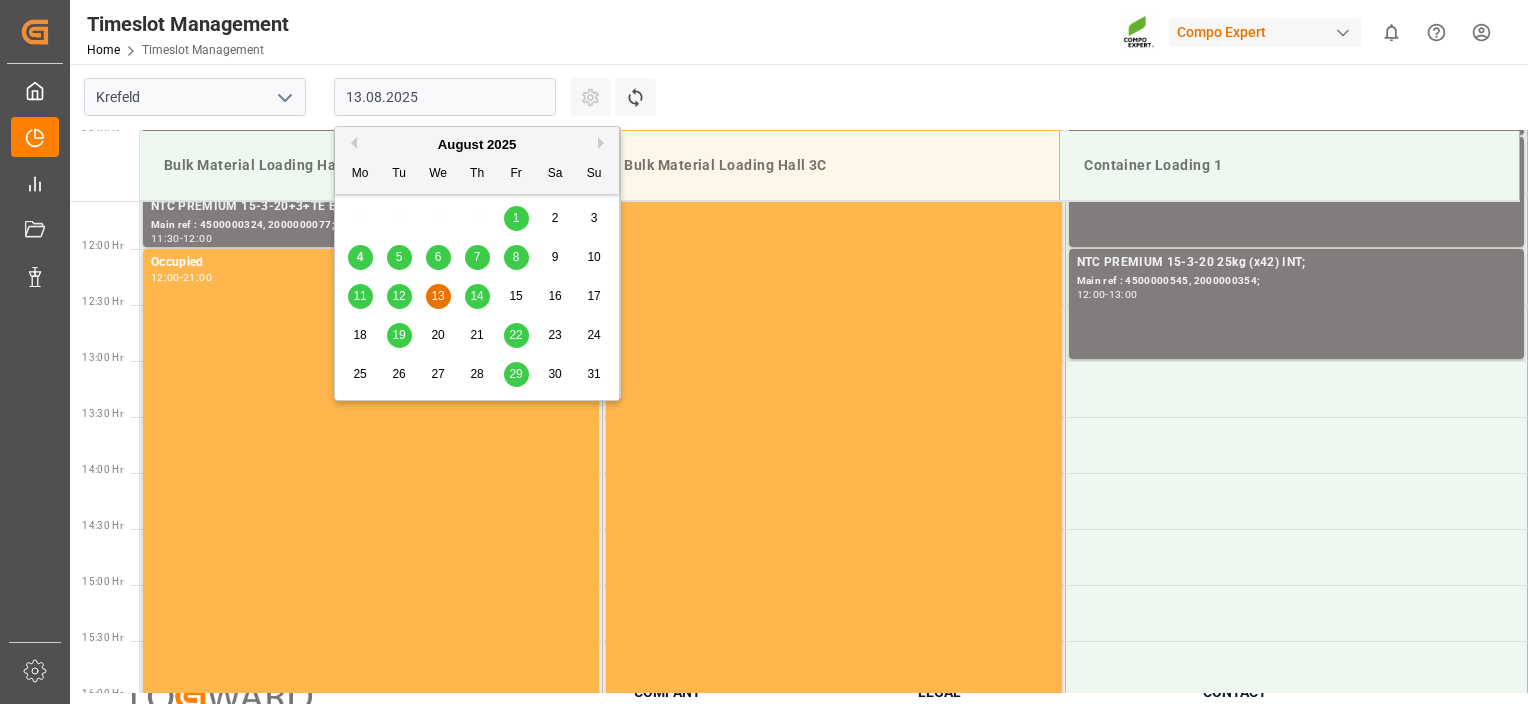 click on "14" at bounding box center [476, 296] 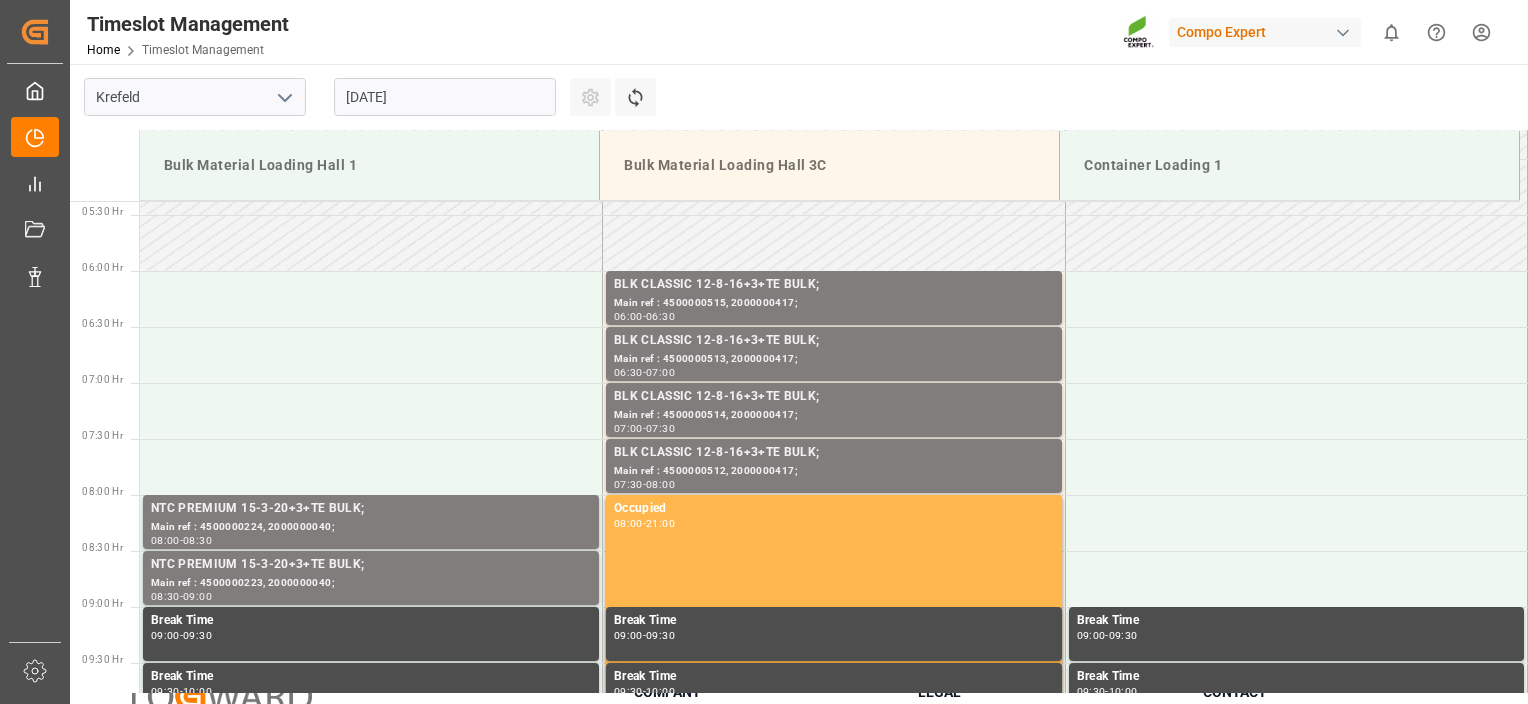 scroll, scrollTop: 771, scrollLeft: 0, axis: vertical 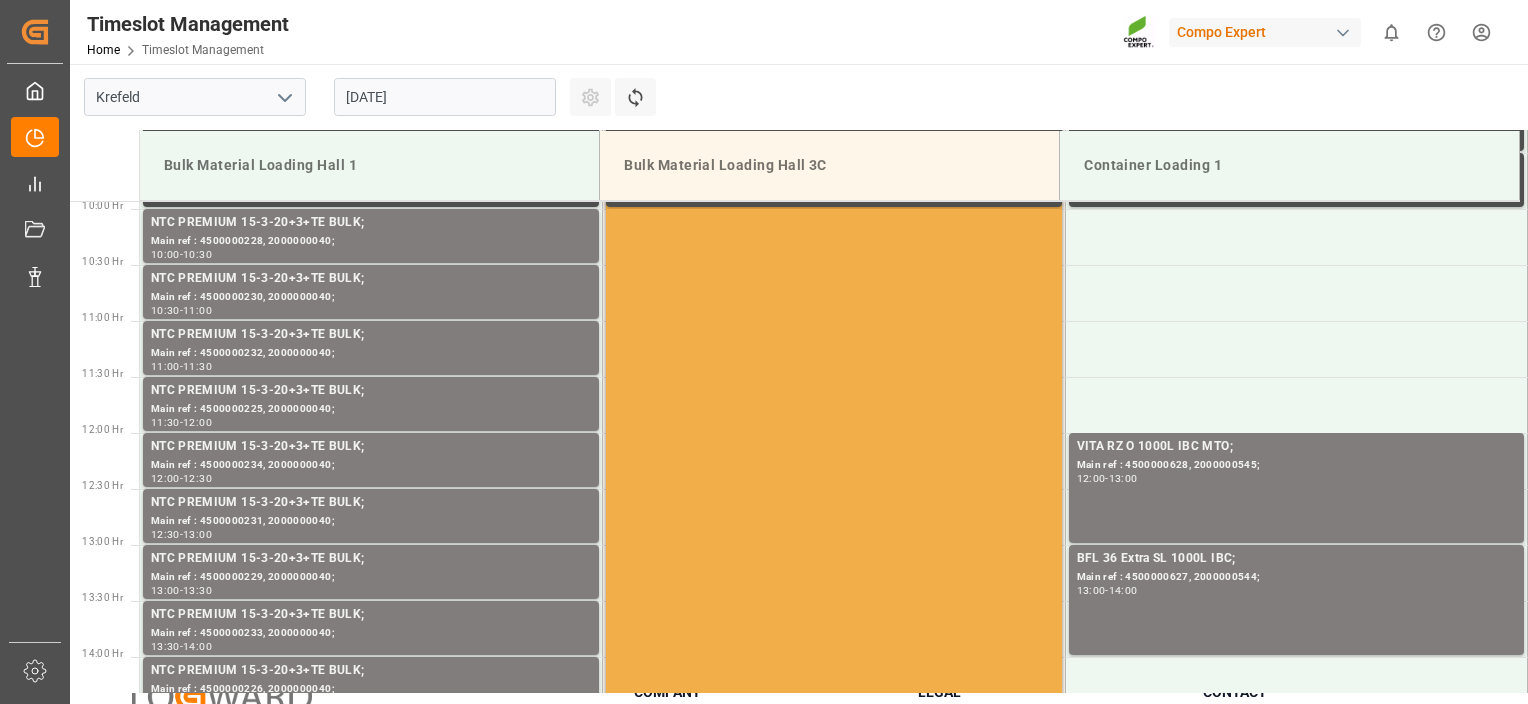 drag, startPoint x: 745, startPoint y: 379, endPoint x: 737, endPoint y: 500, distance: 121.264175 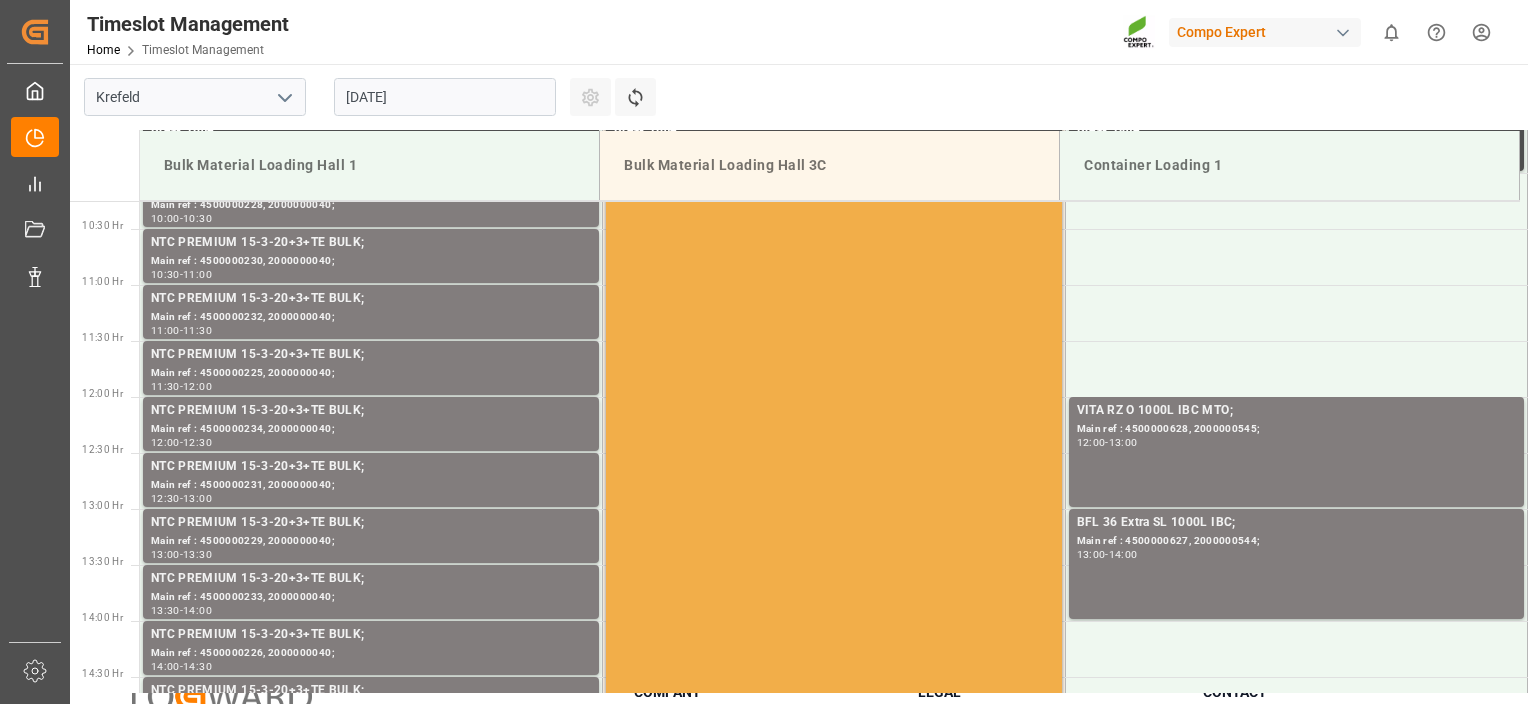 drag, startPoint x: 737, startPoint y: 502, endPoint x: 752, endPoint y: 375, distance: 127.88276 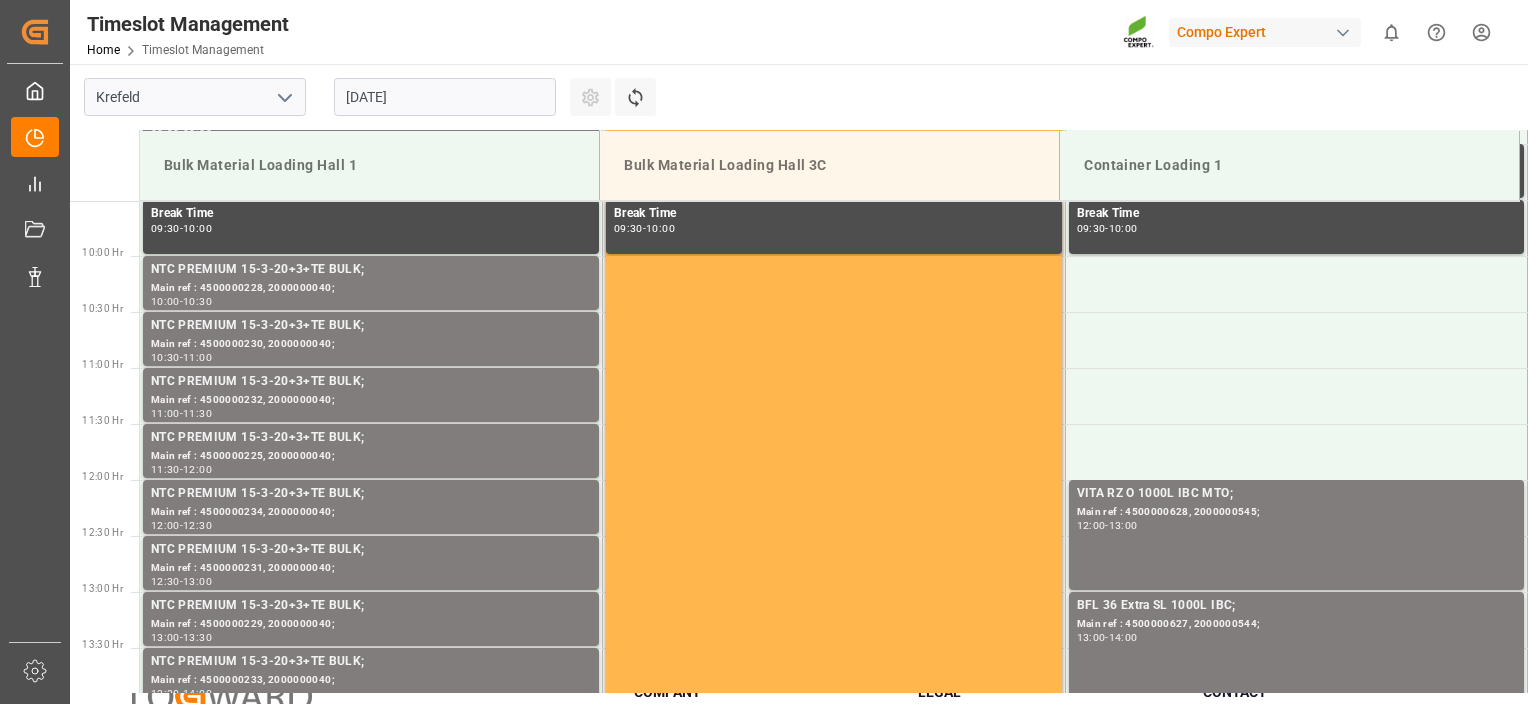 click on "14.08.2025" at bounding box center [445, 97] 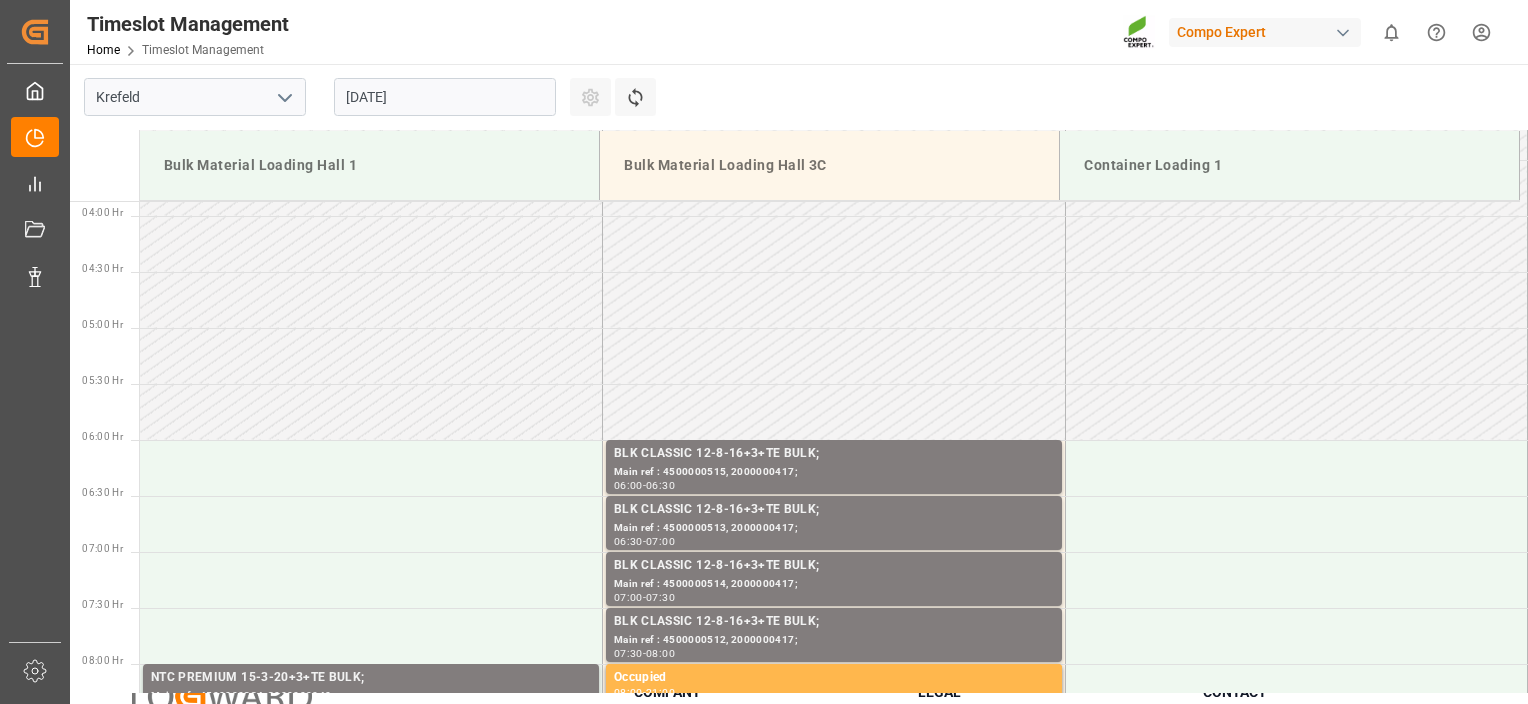 scroll, scrollTop: 298, scrollLeft: 0, axis: vertical 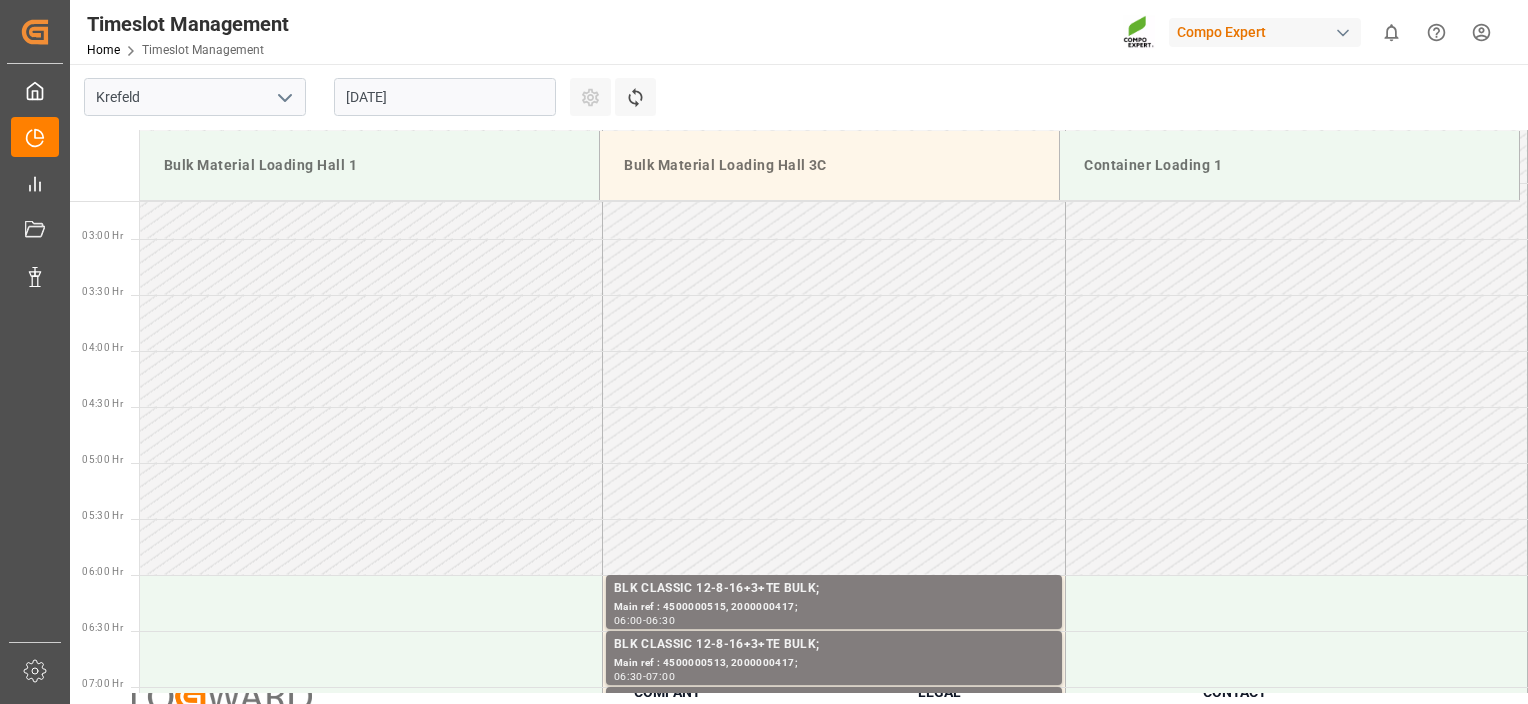 drag, startPoint x: 846, startPoint y: 200, endPoint x: 828, endPoint y: 74, distance: 127.27922 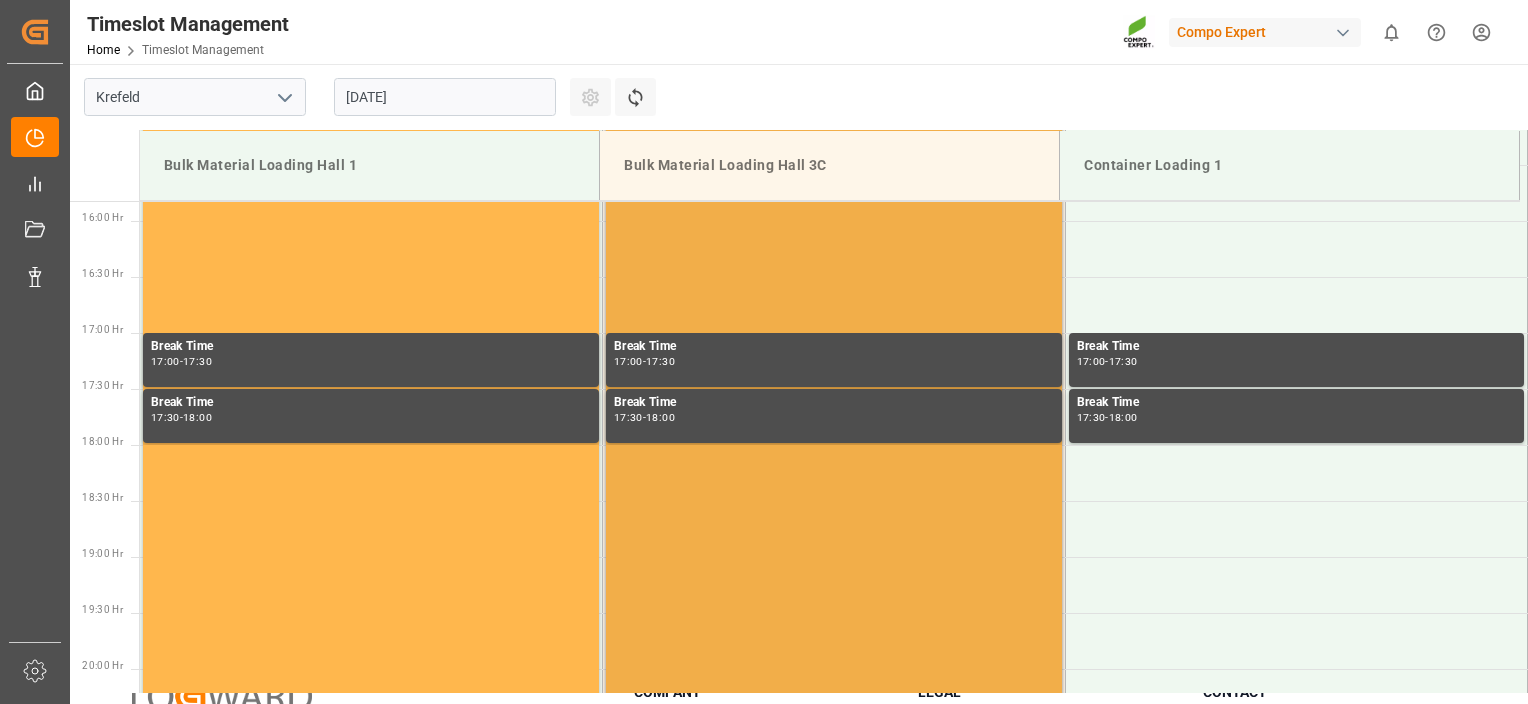 drag, startPoint x: 755, startPoint y: 403, endPoint x: 700, endPoint y: 579, distance: 184.3936 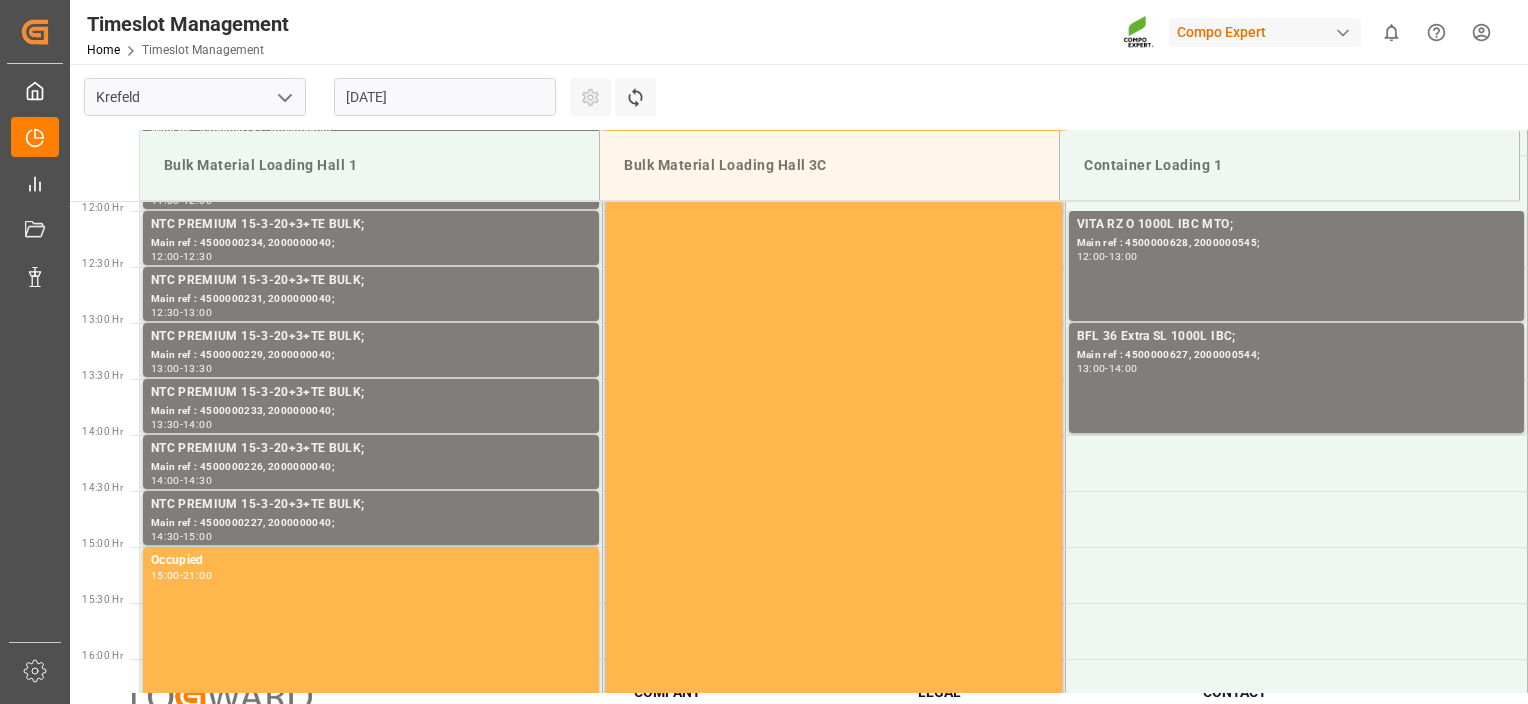 drag, startPoint x: 688, startPoint y: 535, endPoint x: 667, endPoint y: 444, distance: 93.39165 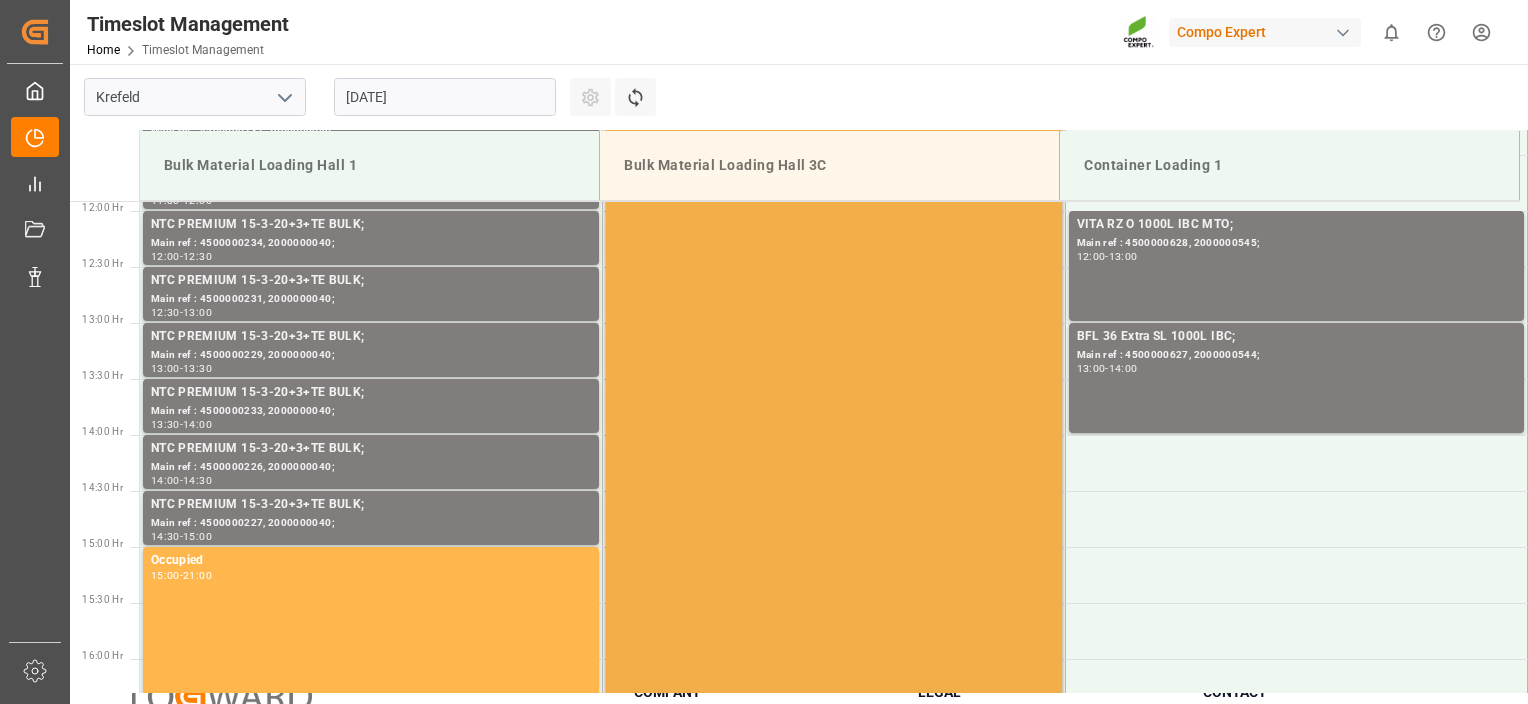 scroll, scrollTop: 1258, scrollLeft: 0, axis: vertical 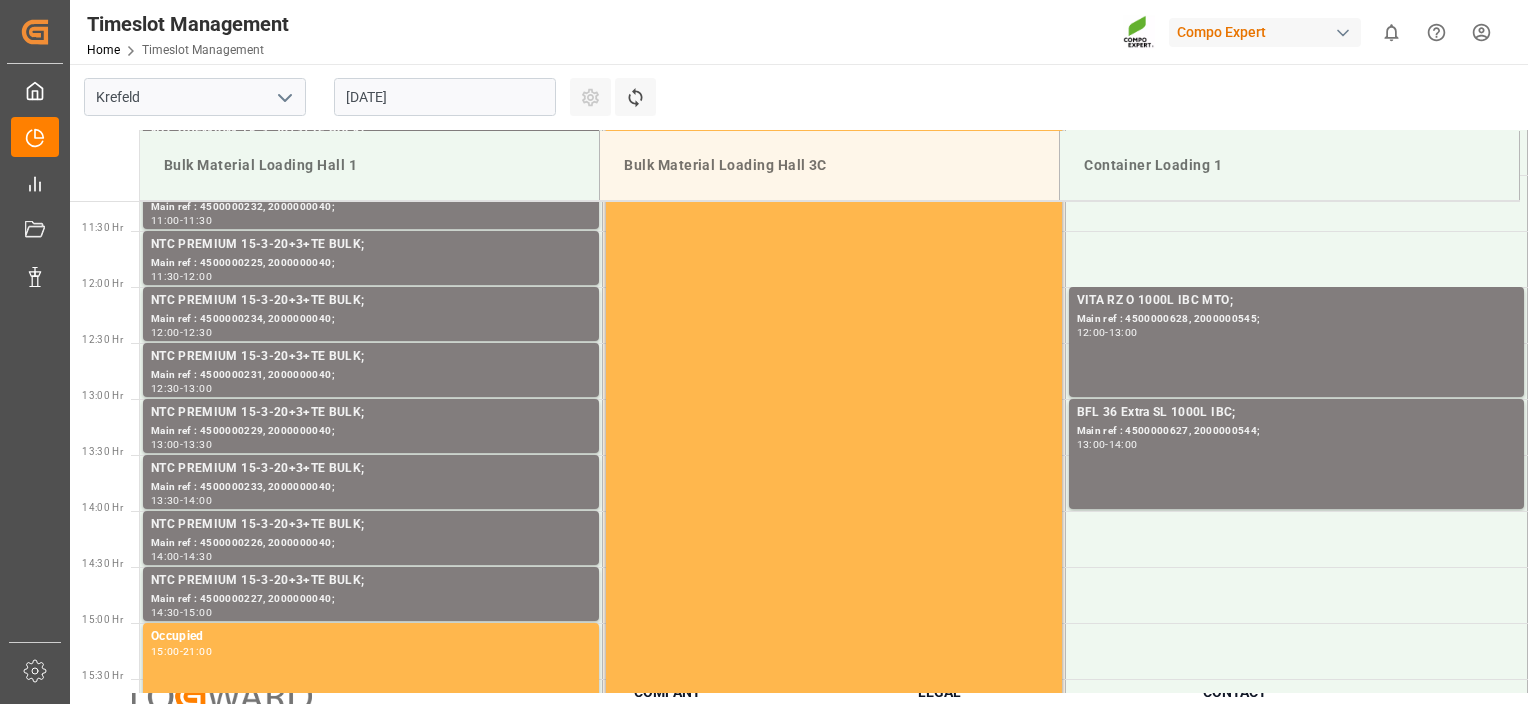 click on "14.08.2025" at bounding box center (445, 97) 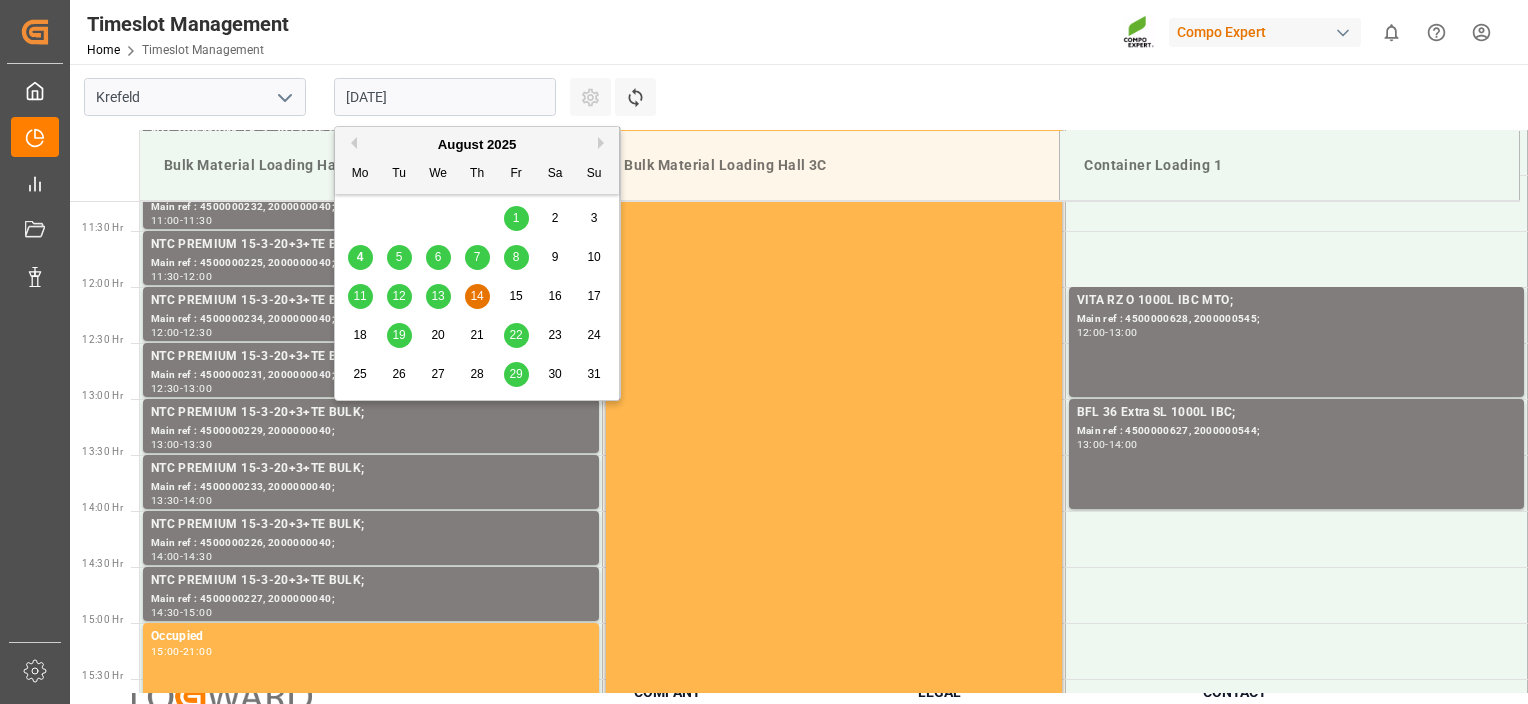 click on "12" at bounding box center [398, 296] 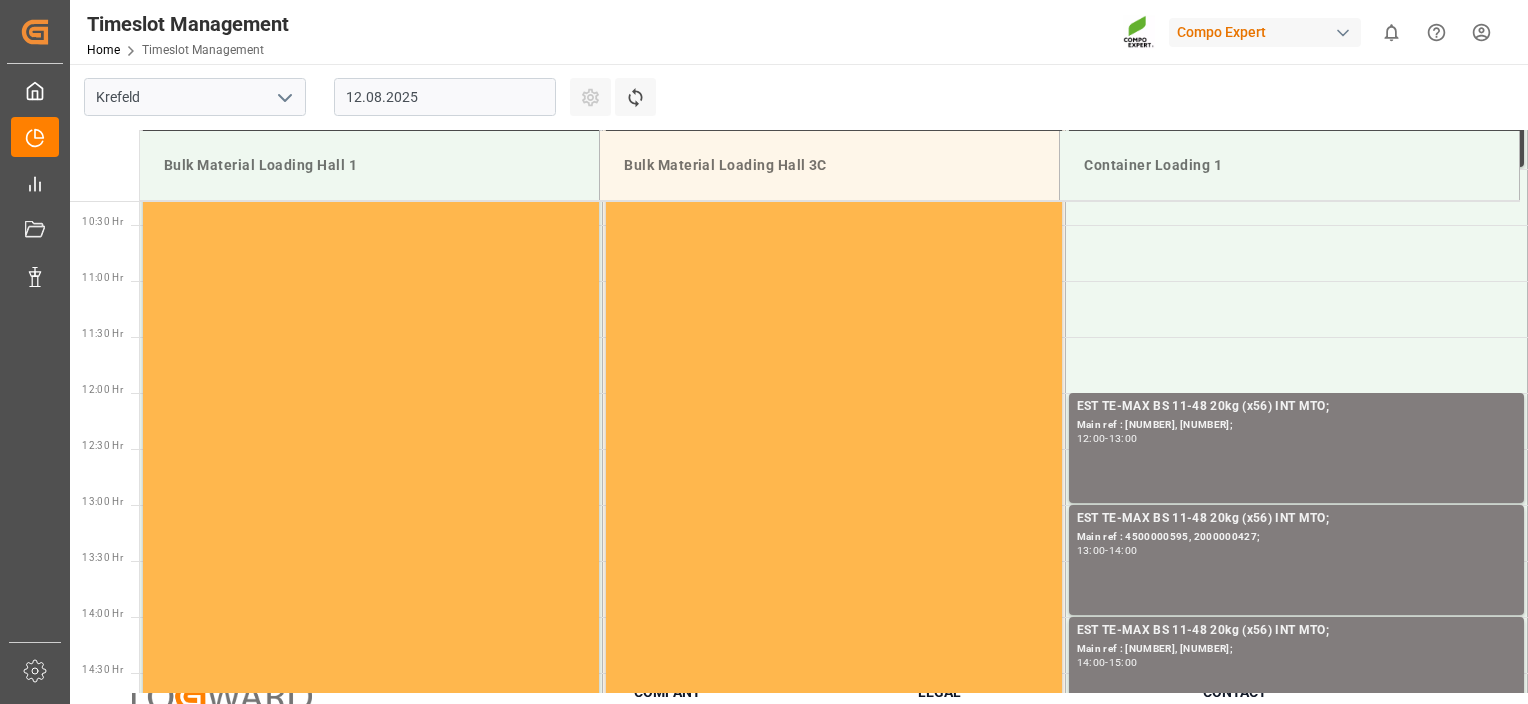 scroll, scrollTop: 1236, scrollLeft: 0, axis: vertical 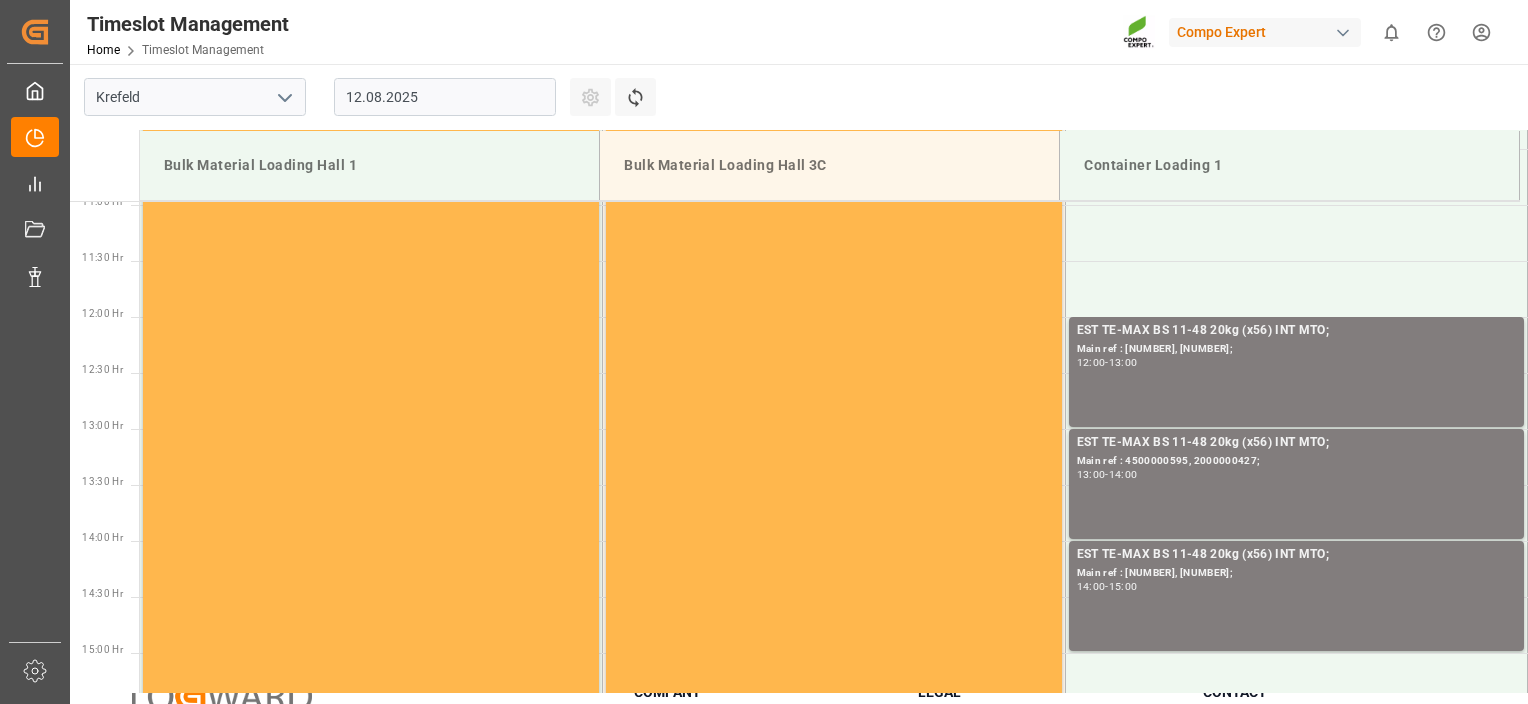 drag, startPoint x: 581, startPoint y: 308, endPoint x: 562, endPoint y: 404, distance: 97.862144 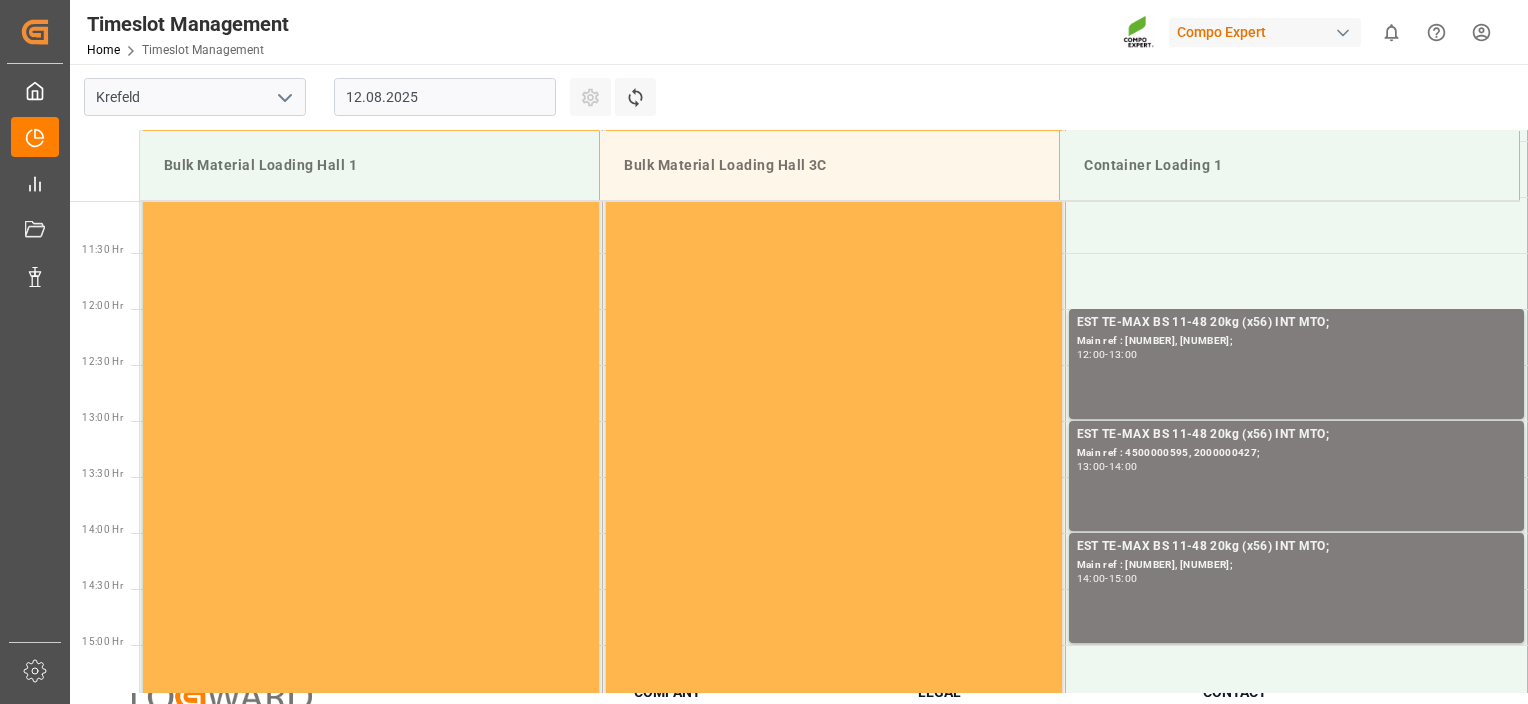 click on "12.08.2025" at bounding box center (445, 97) 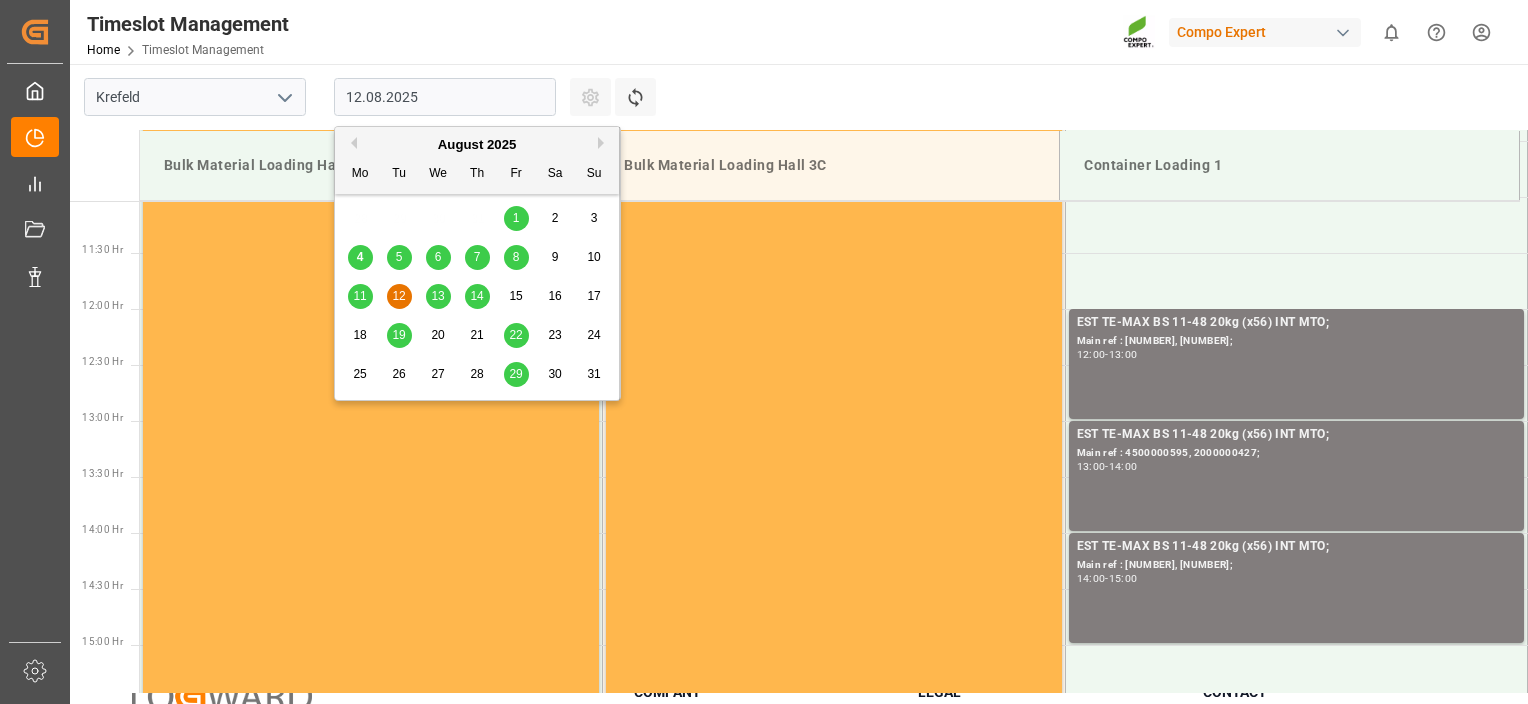click on "13" at bounding box center [437, 296] 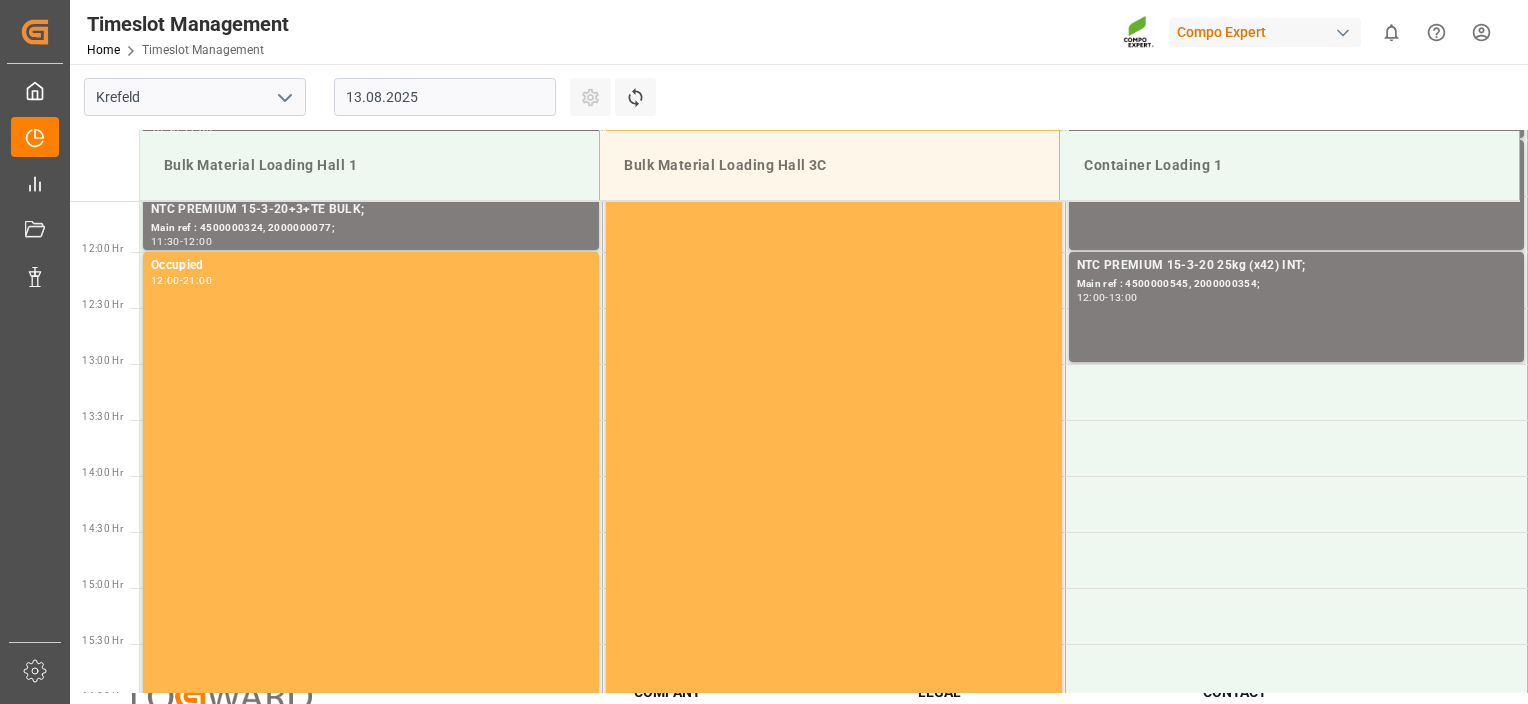 drag, startPoint x: 562, startPoint y: 368, endPoint x: 566, endPoint y: 424, distance: 56.142673 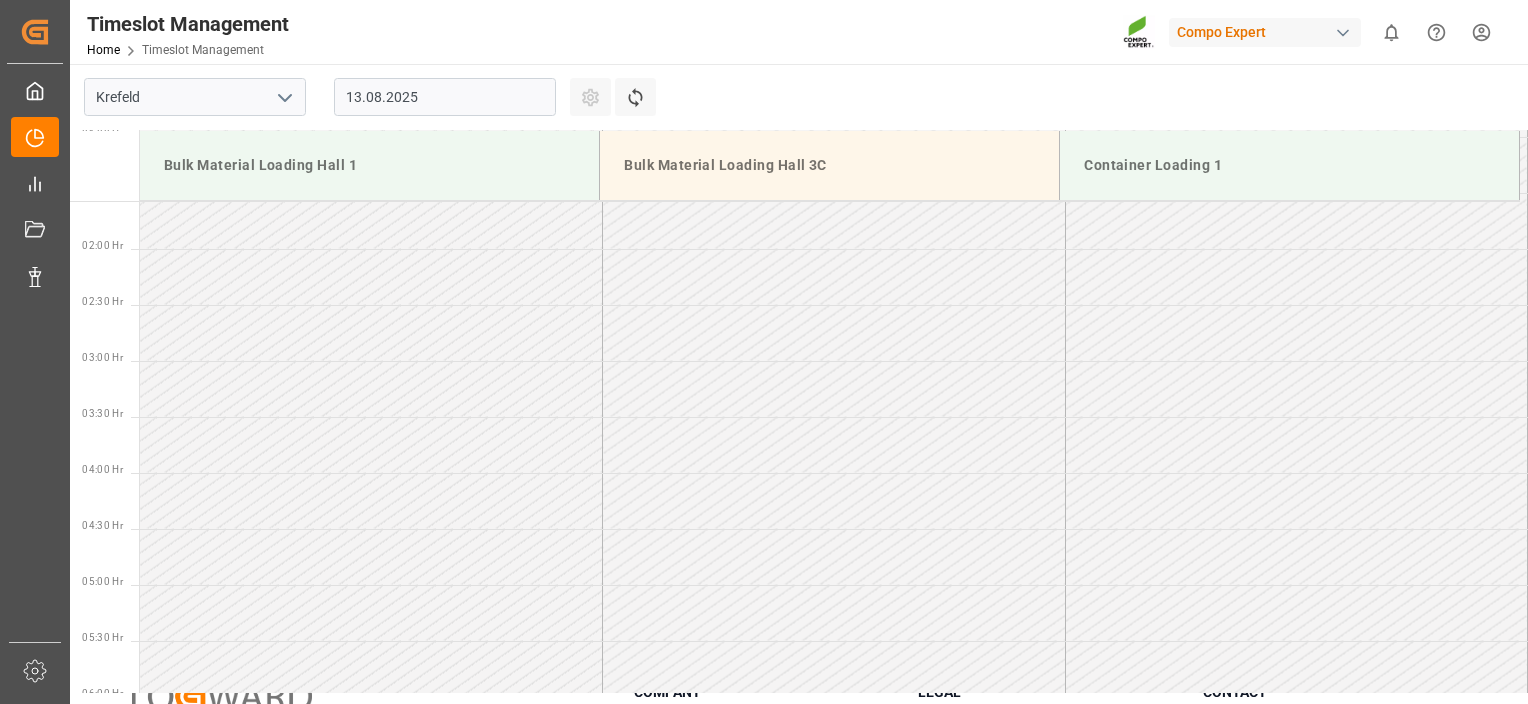 drag, startPoint x: 566, startPoint y: 424, endPoint x: 531, endPoint y: 240, distance: 187.29922 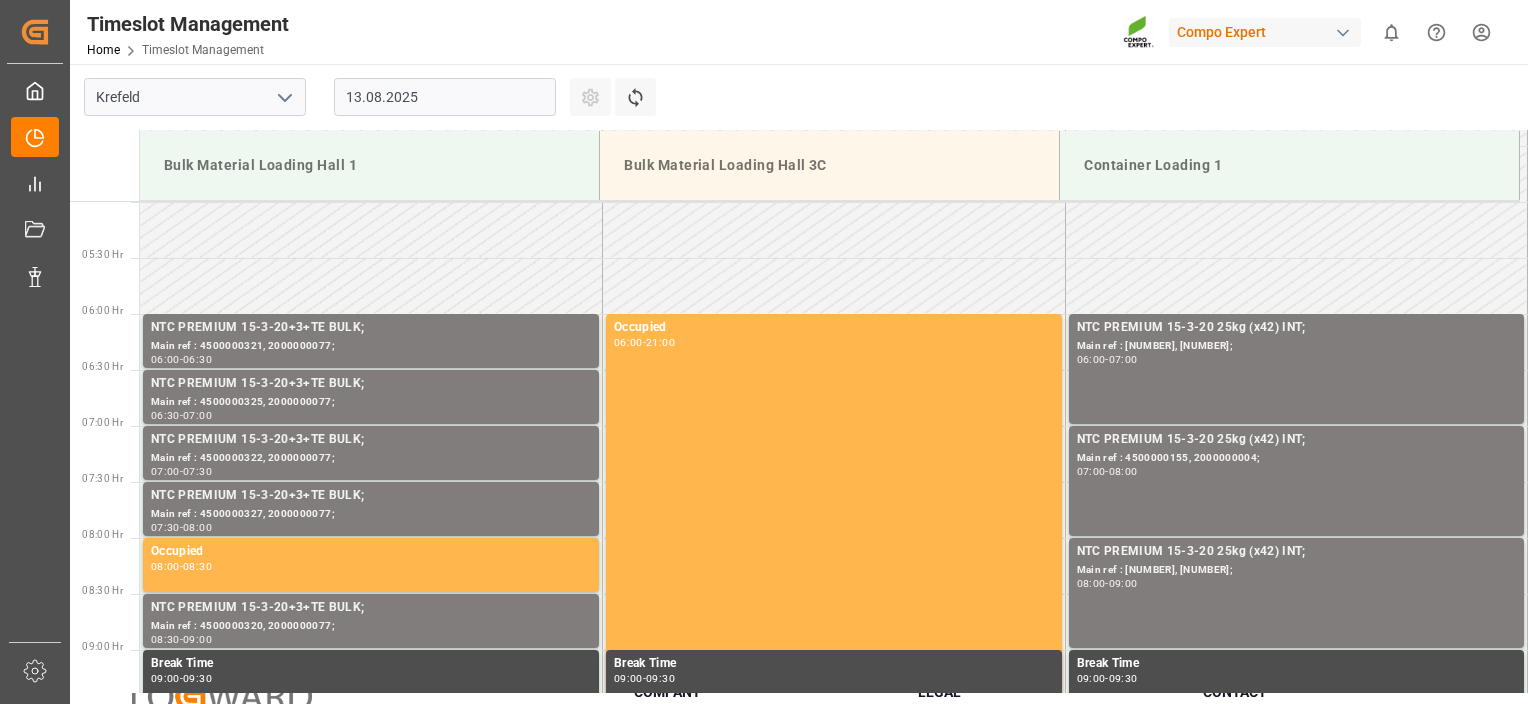 scroll, scrollTop: 669, scrollLeft: 0, axis: vertical 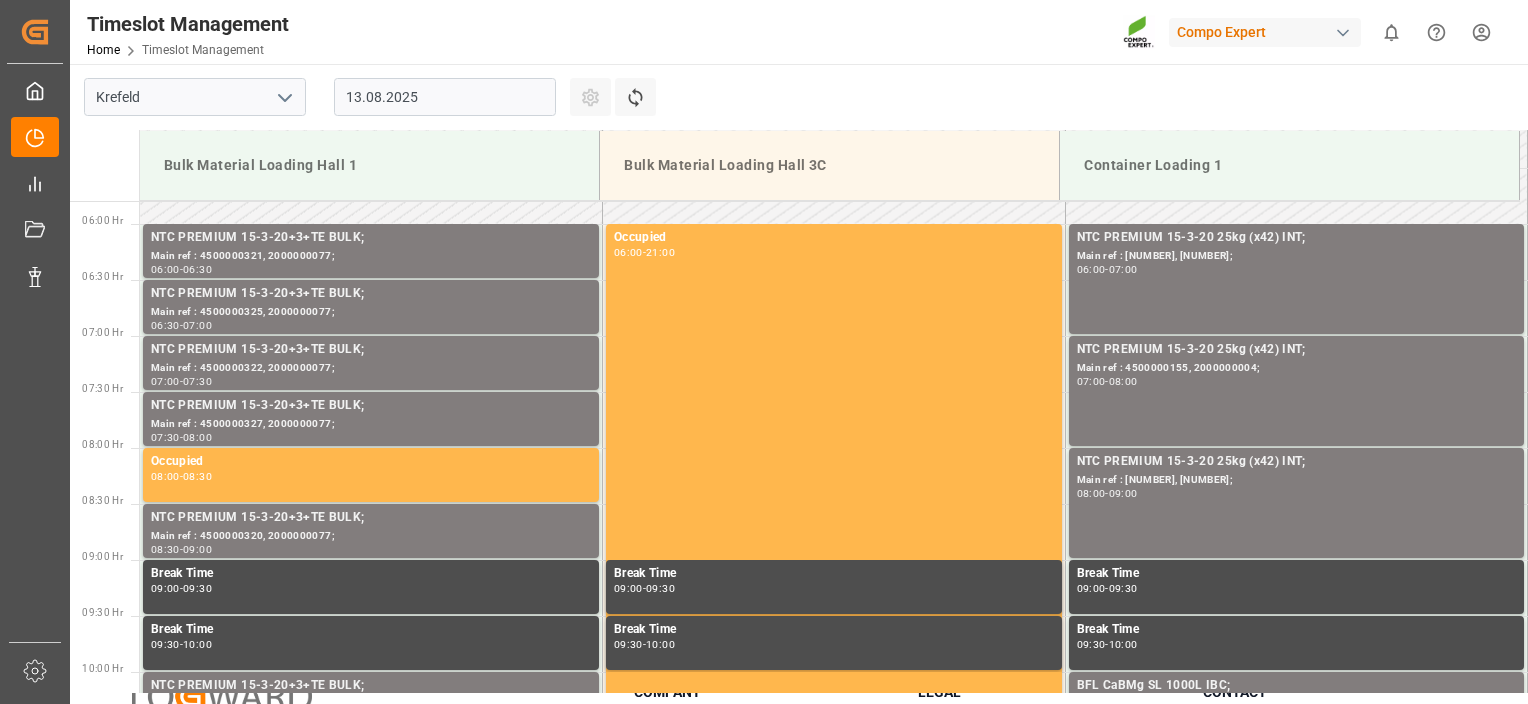 drag, startPoint x: 522, startPoint y: 288, endPoint x: 512, endPoint y: 351, distance: 63.788715 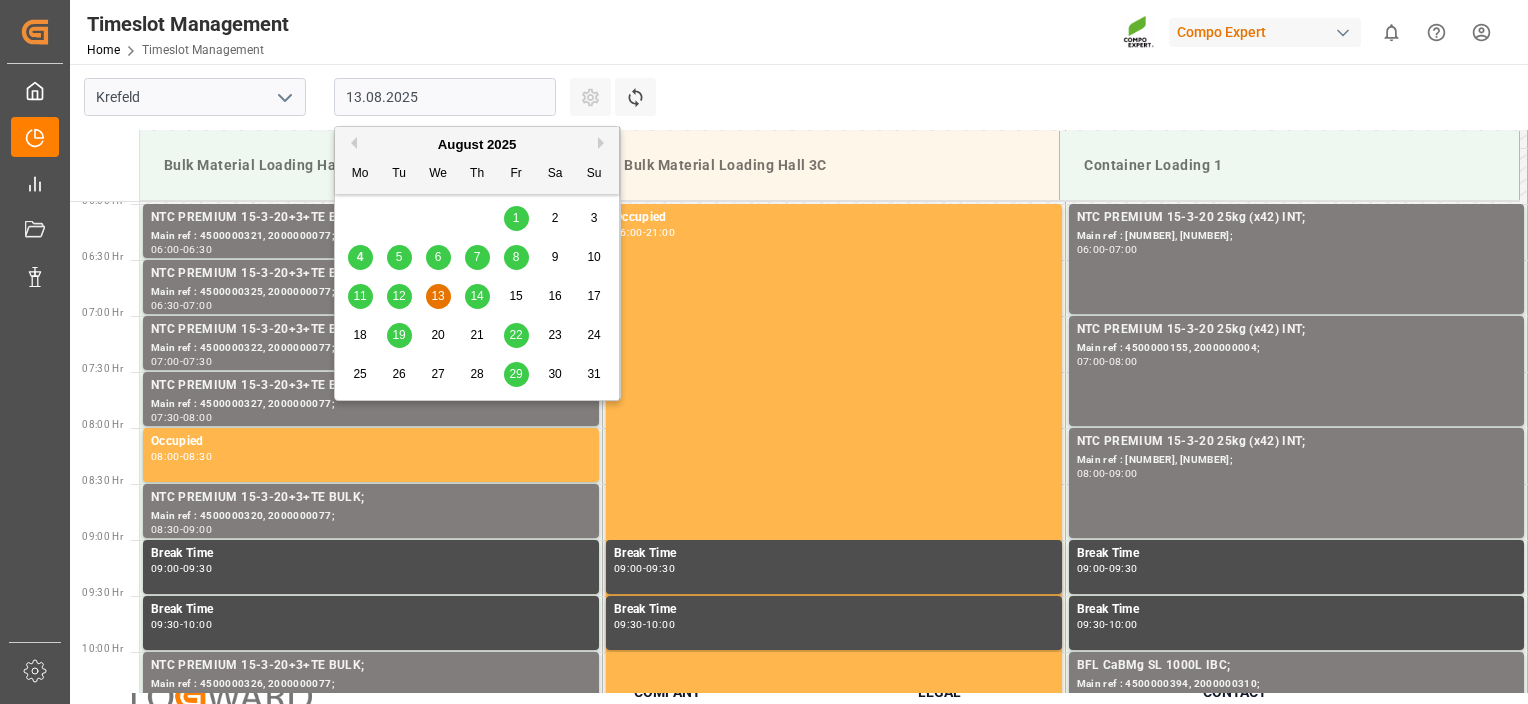 click on "13.08.2025" at bounding box center (445, 97) 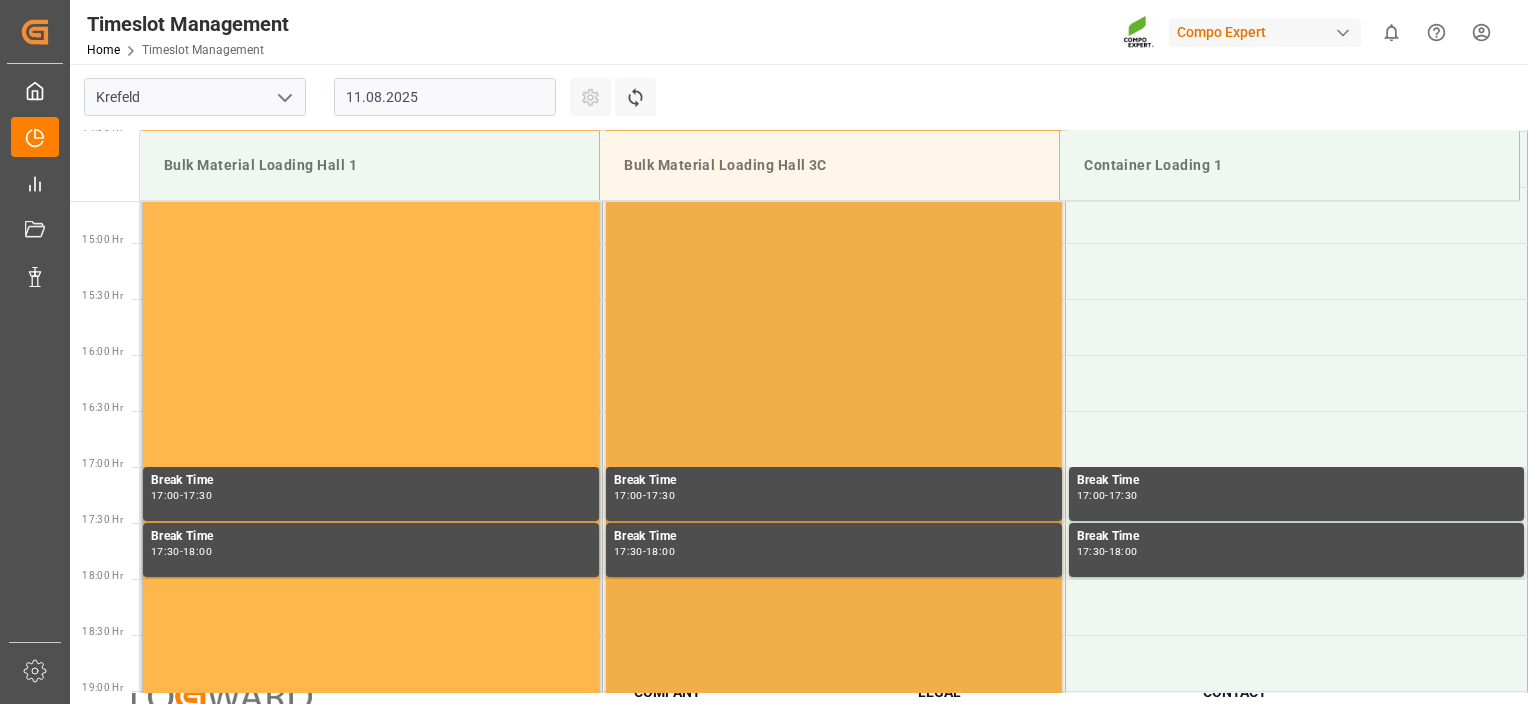 drag, startPoint x: 732, startPoint y: 350, endPoint x: 731, endPoint y: 484, distance: 134.00374 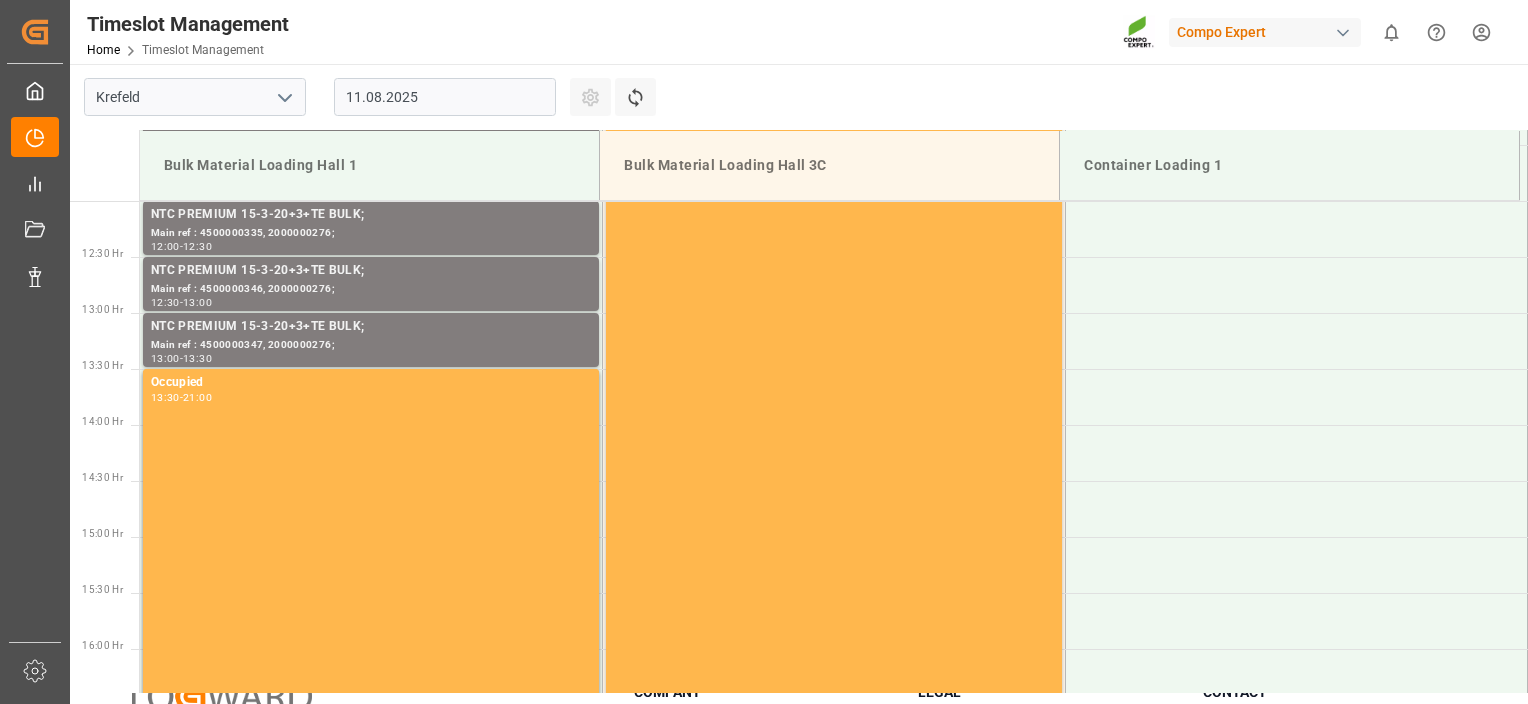 drag, startPoint x: 731, startPoint y: 484, endPoint x: 788, endPoint y: 357, distance: 139.20488 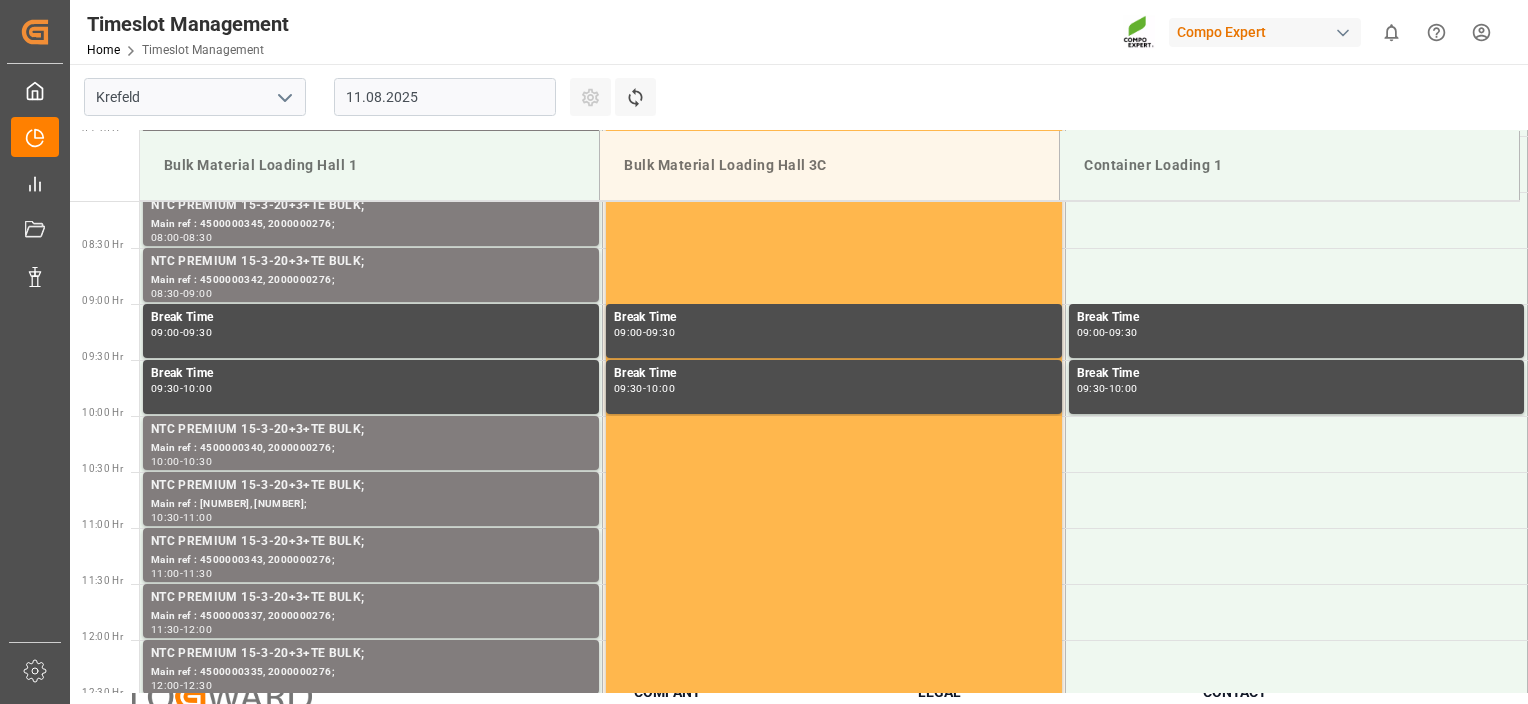 click on "11.08.2025" at bounding box center [445, 97] 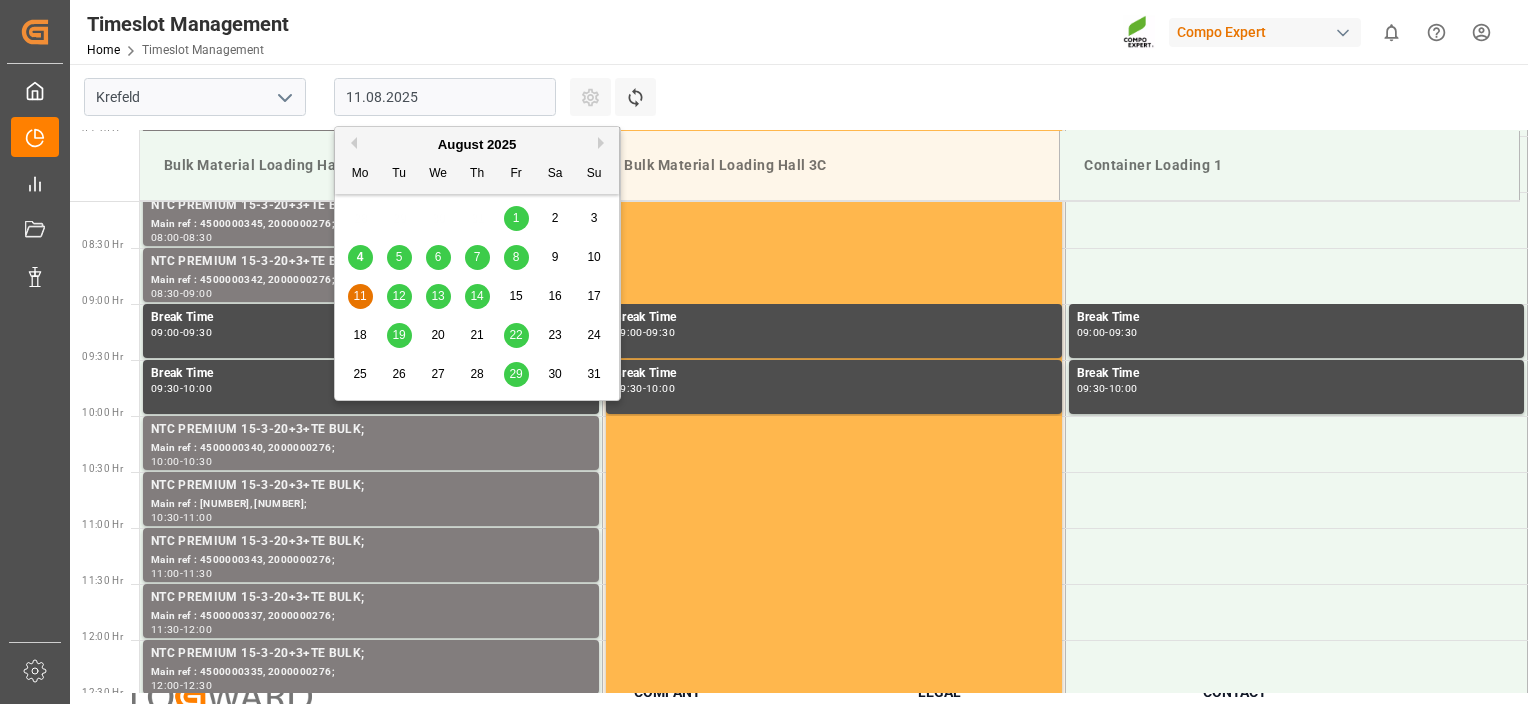 click on "Bulk Material Loading Hall 3C" at bounding box center [830, 166] 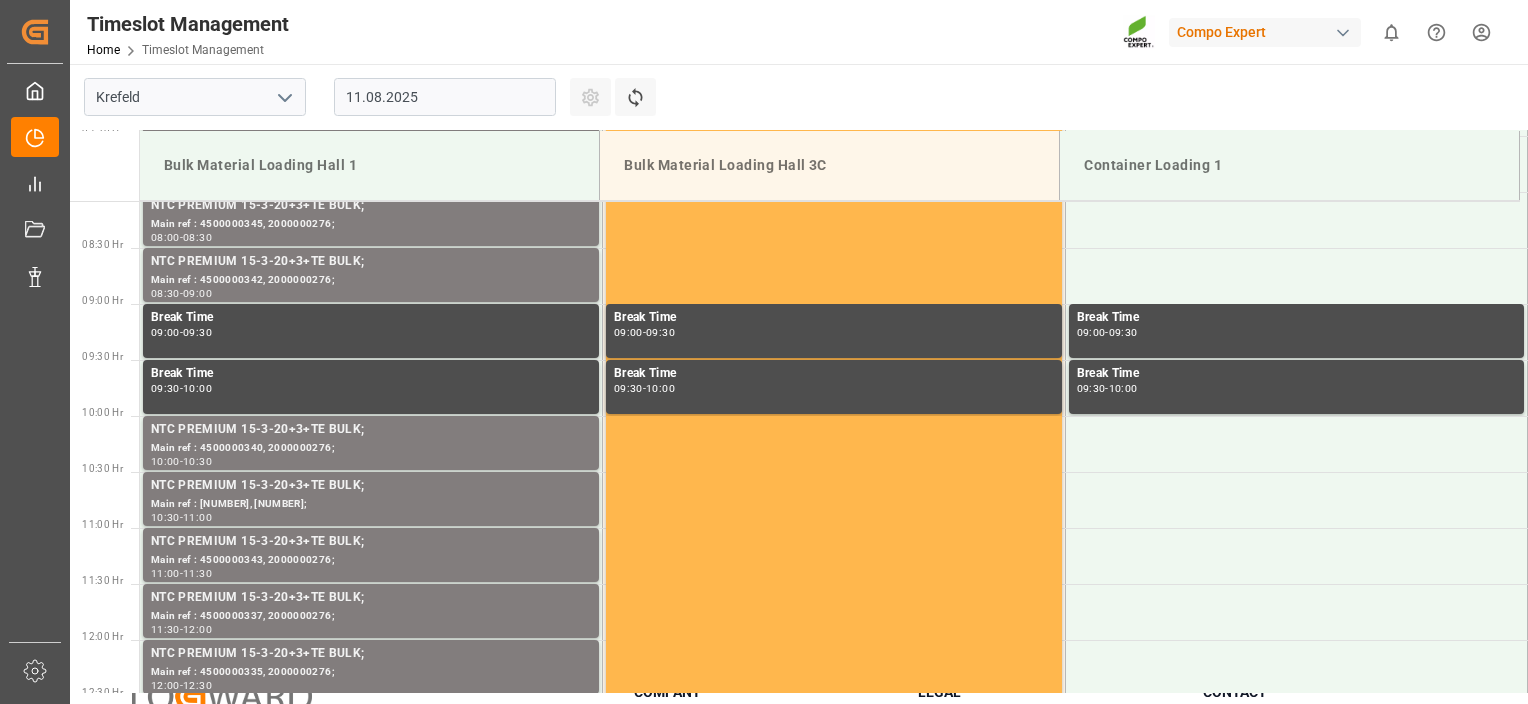 click on "11.08.2025" at bounding box center (445, 97) 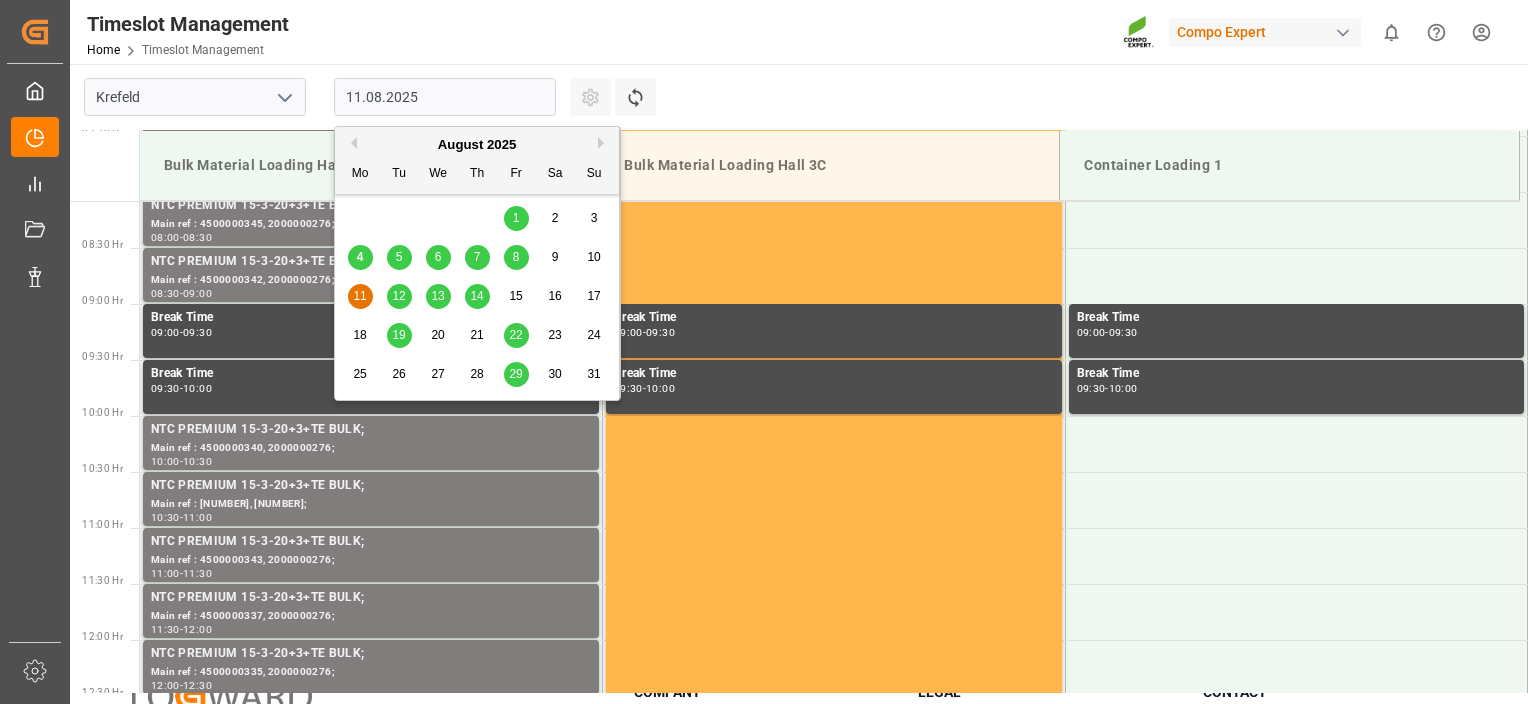 click on "12" at bounding box center [398, 296] 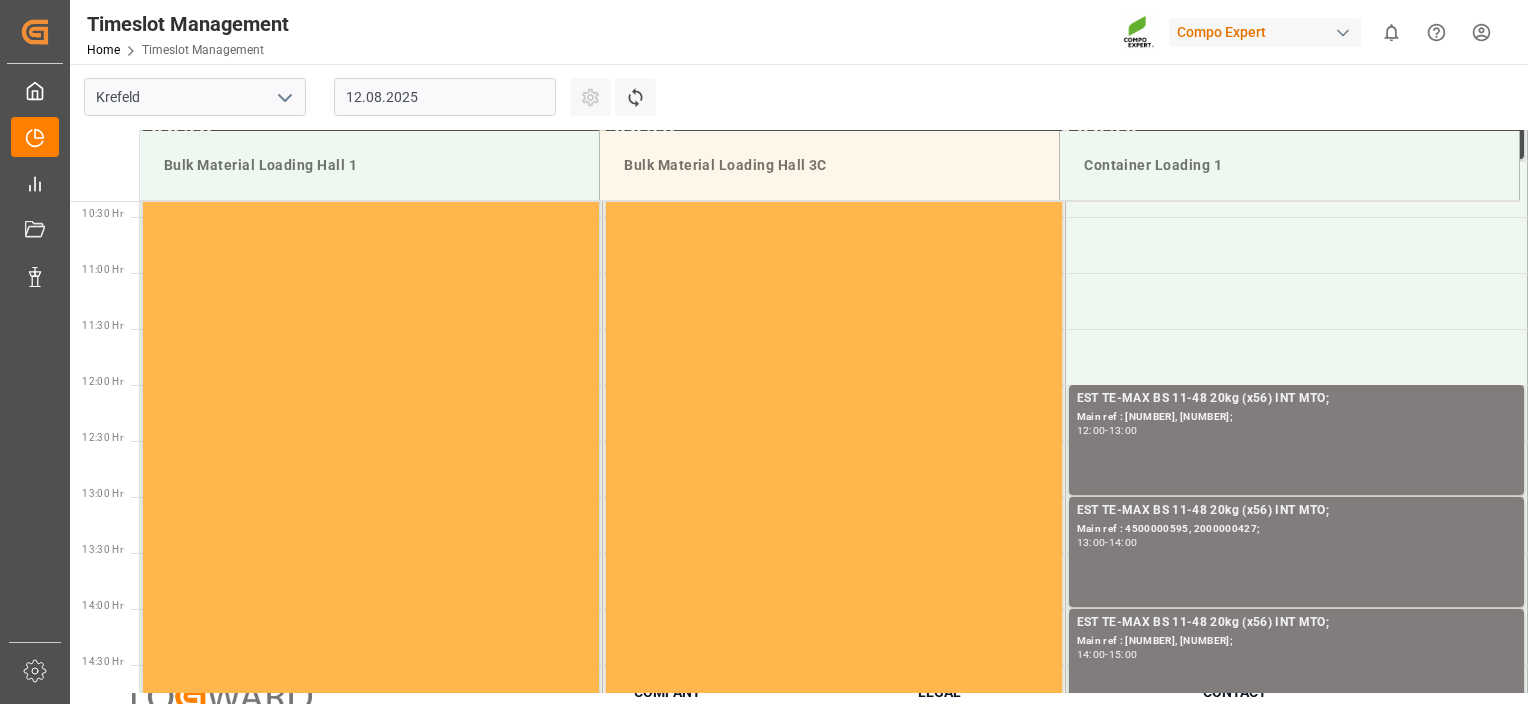 drag, startPoint x: 804, startPoint y: 248, endPoint x: 800, endPoint y: 346, distance: 98.0816 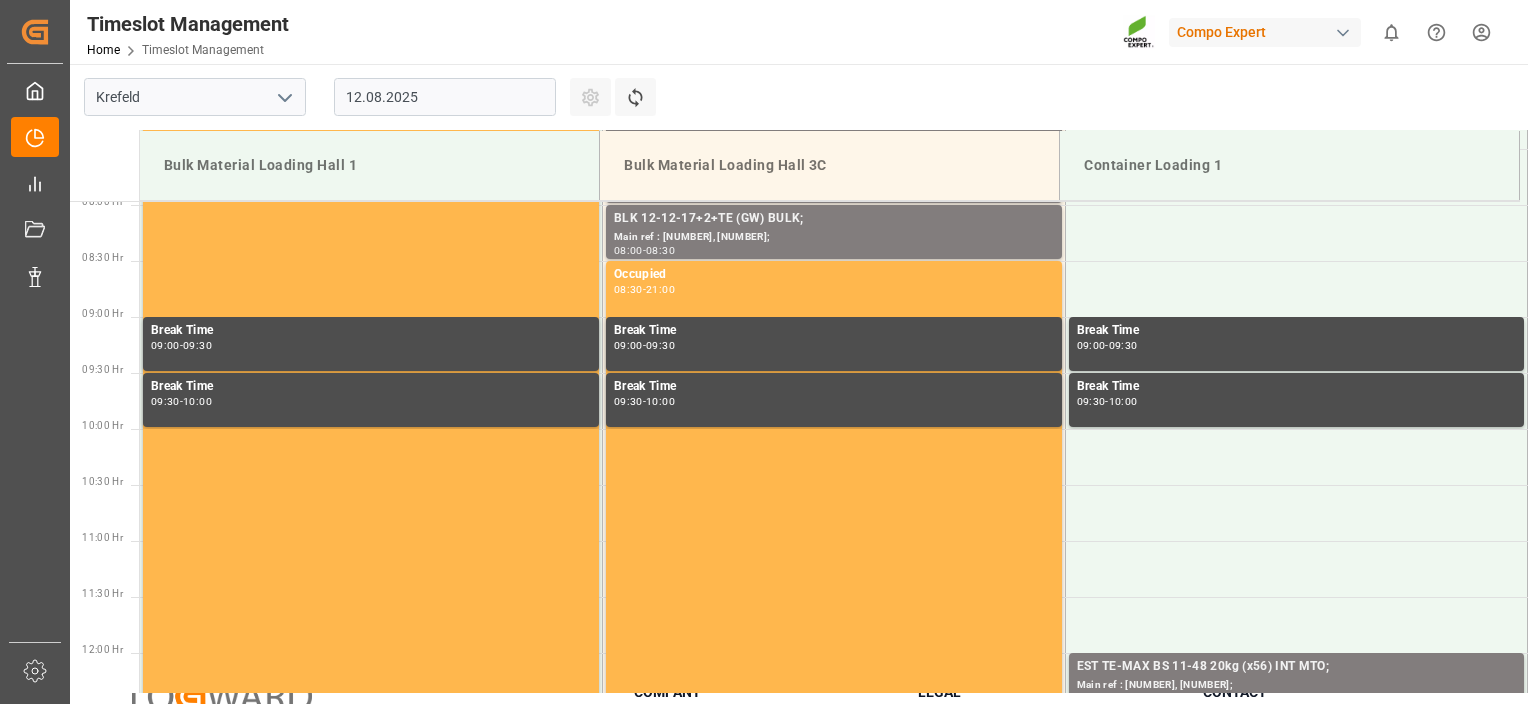 drag, startPoint x: 800, startPoint y: 346, endPoint x: 700, endPoint y: 193, distance: 182.7813 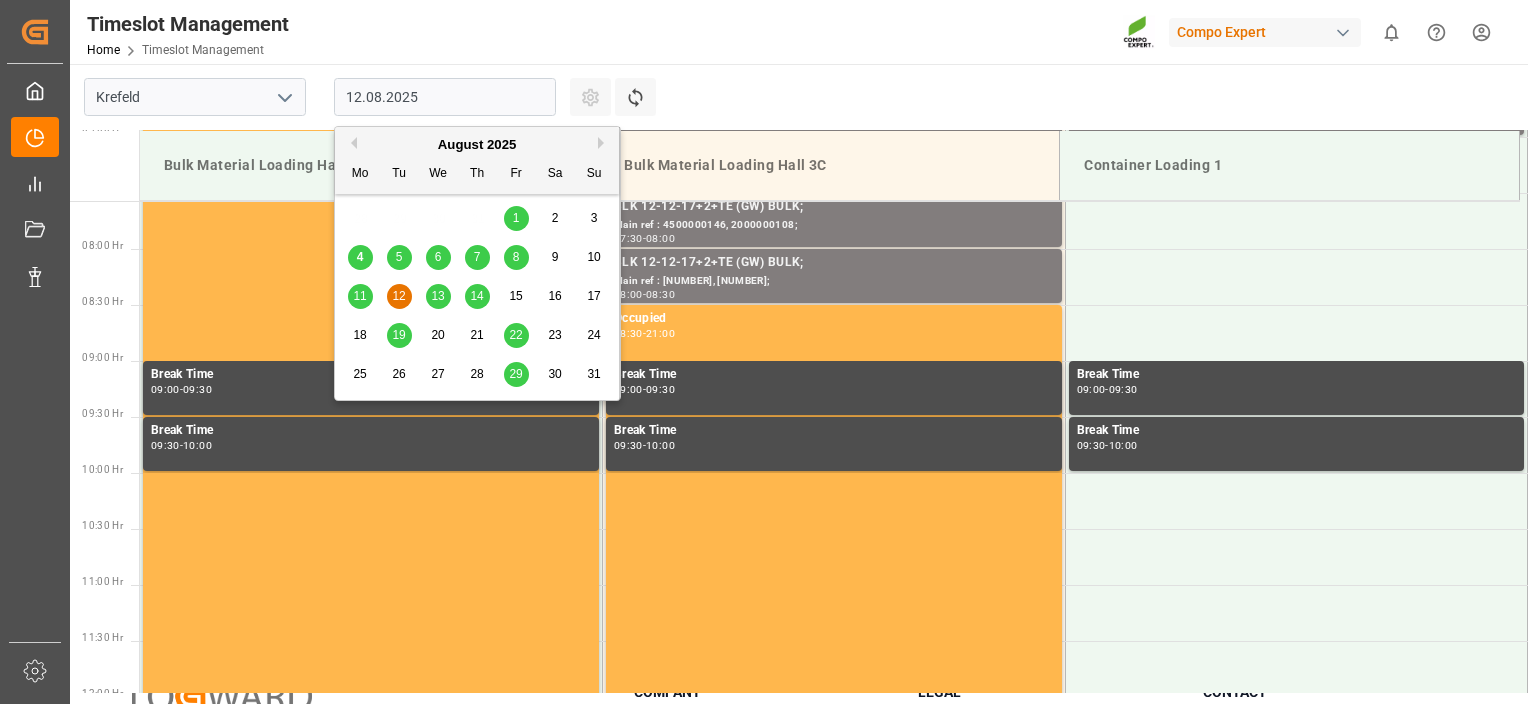 click on "12.08.2025" at bounding box center [445, 97] 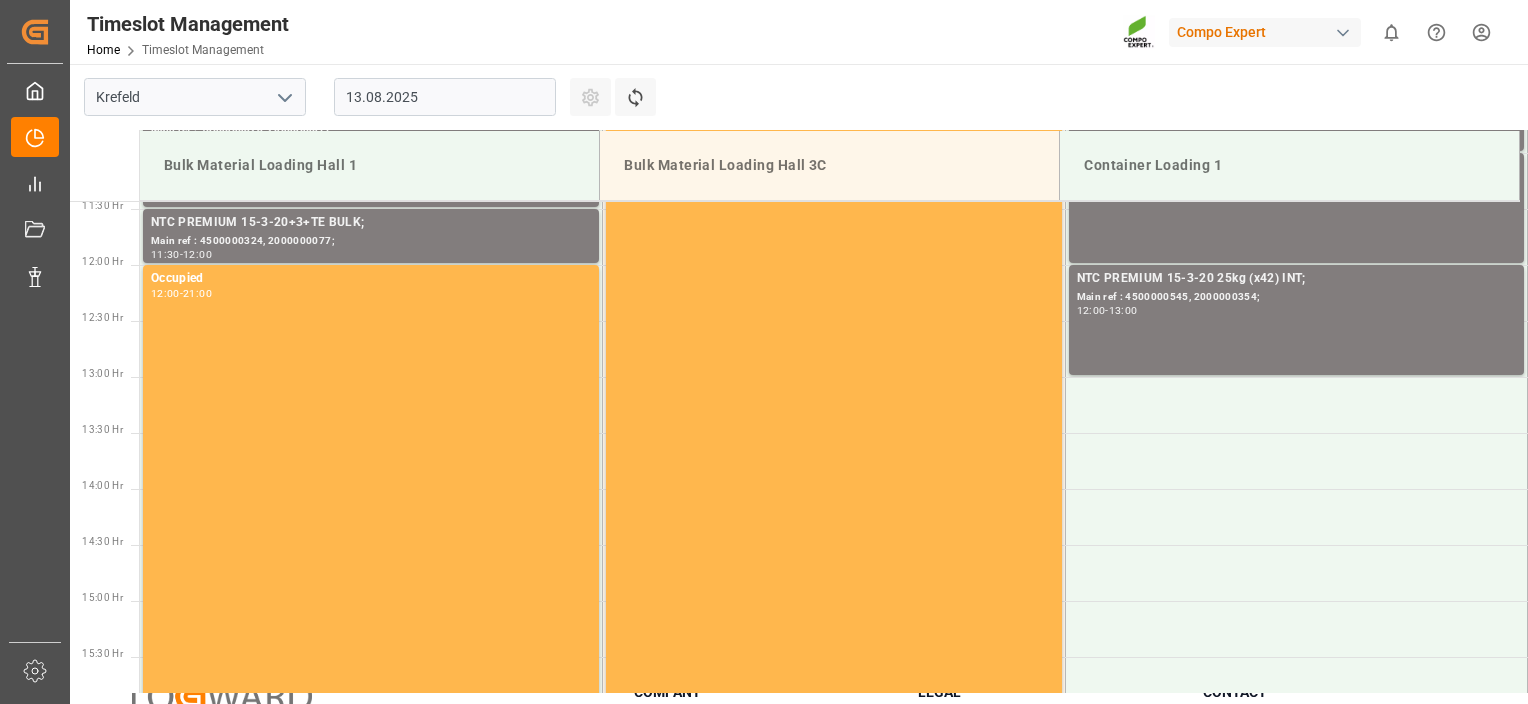 drag, startPoint x: 710, startPoint y: 208, endPoint x: 697, endPoint y: 325, distance: 117.72001 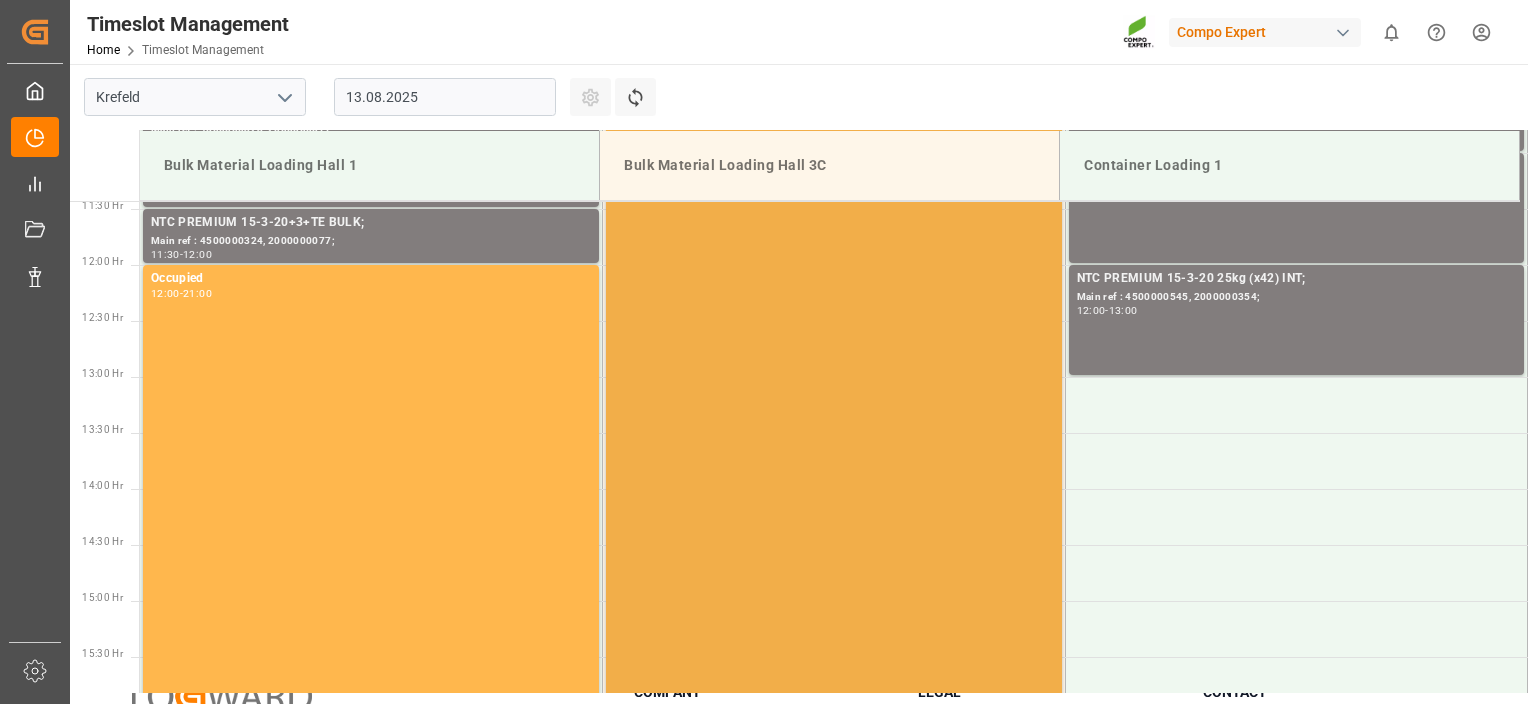 scroll, scrollTop: 1309, scrollLeft: 0, axis: vertical 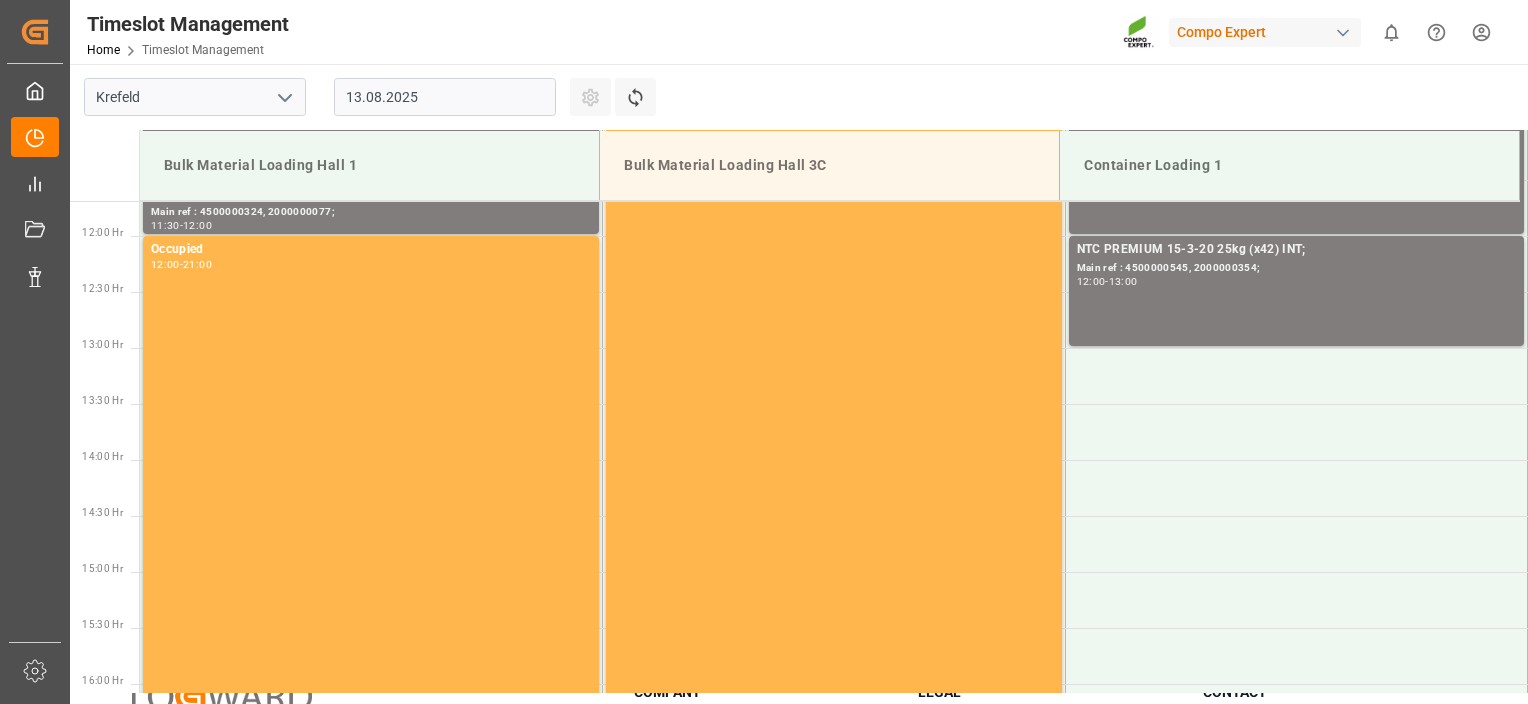 click on "13.08.2025" at bounding box center [445, 97] 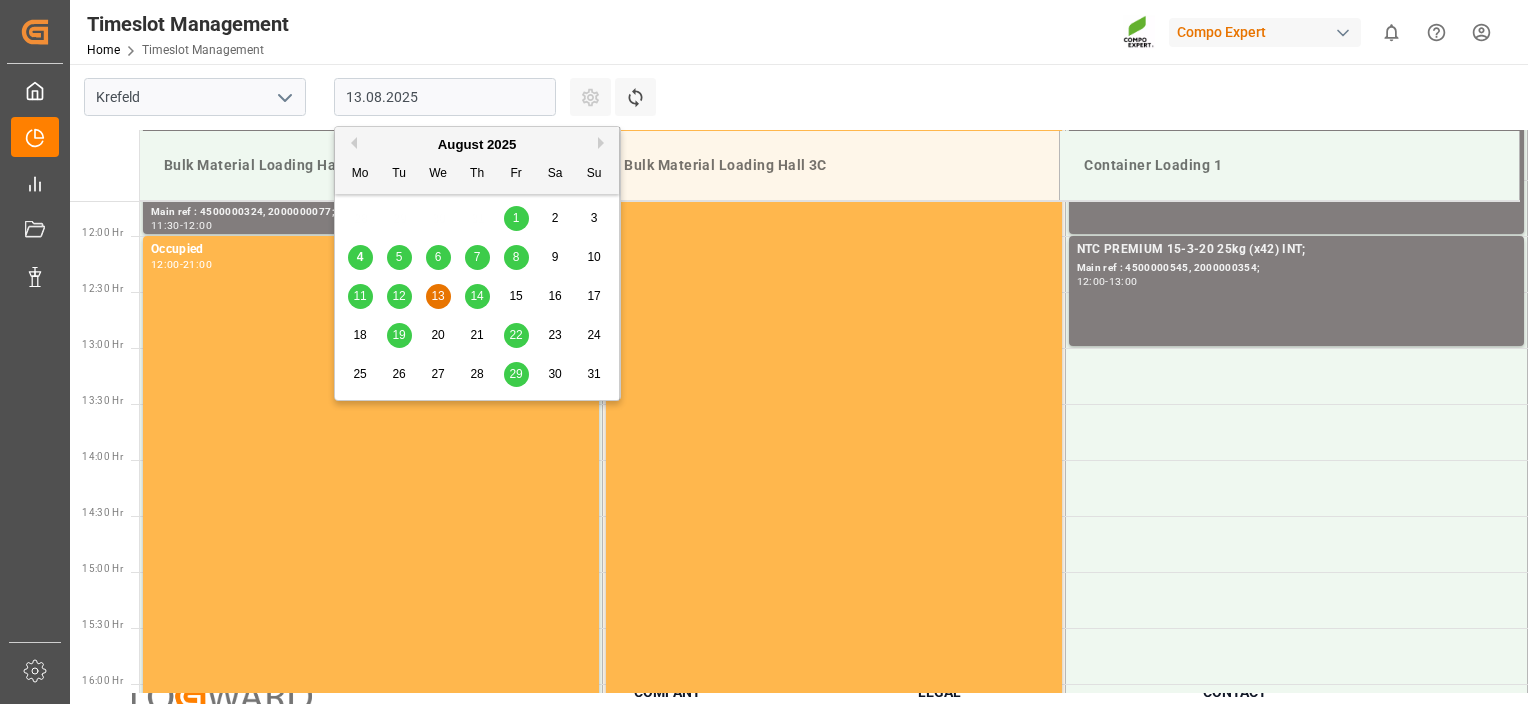 click on "14" at bounding box center [477, 297] 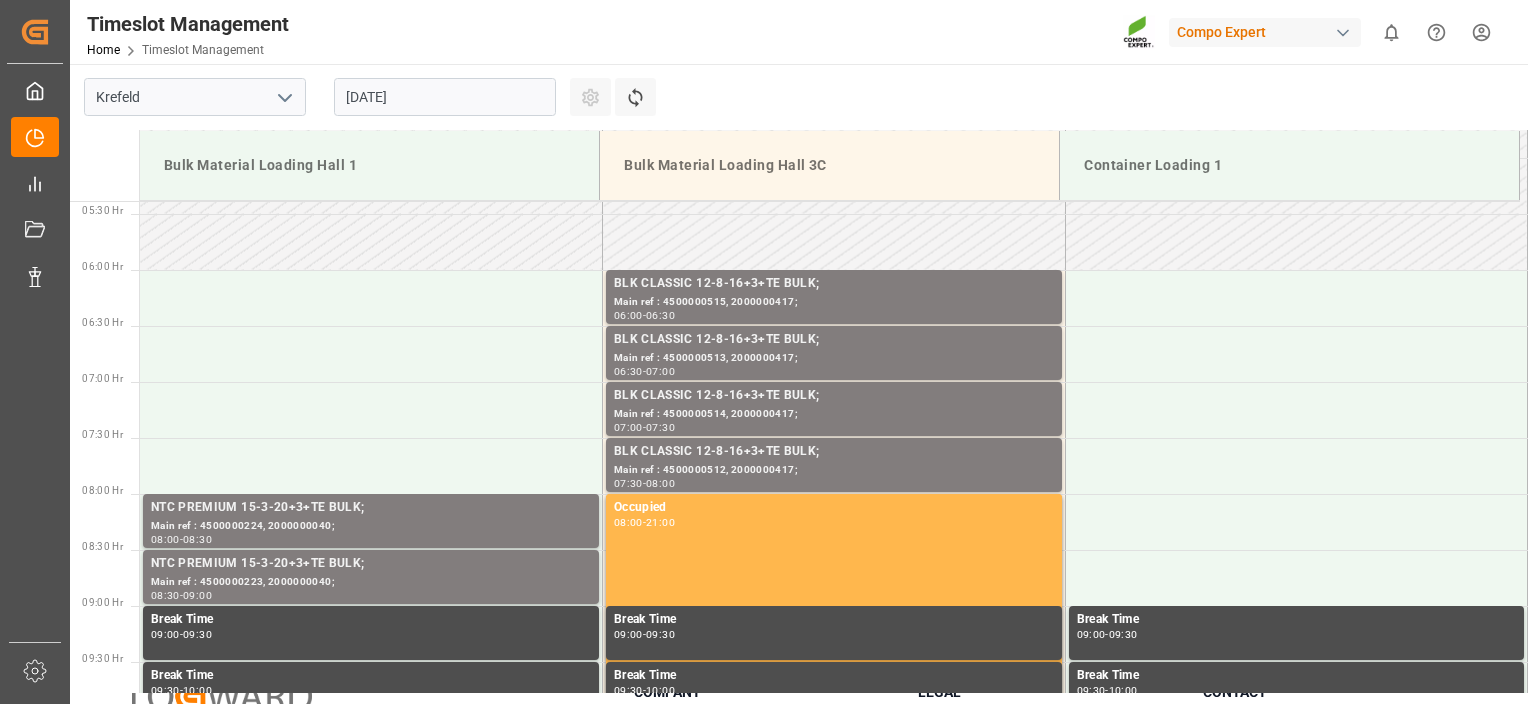 scroll, scrollTop: 771, scrollLeft: 0, axis: vertical 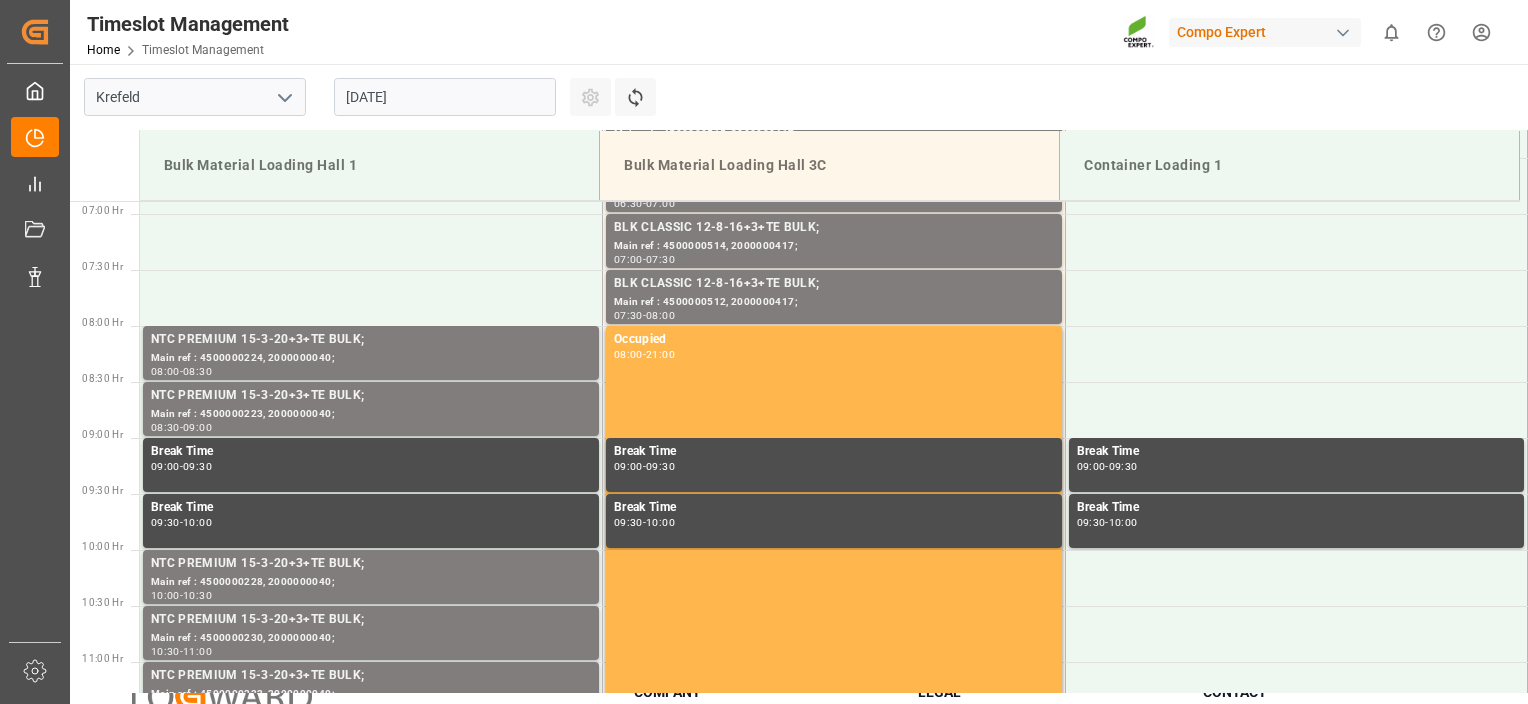 click on "14.08.2025" at bounding box center [445, 97] 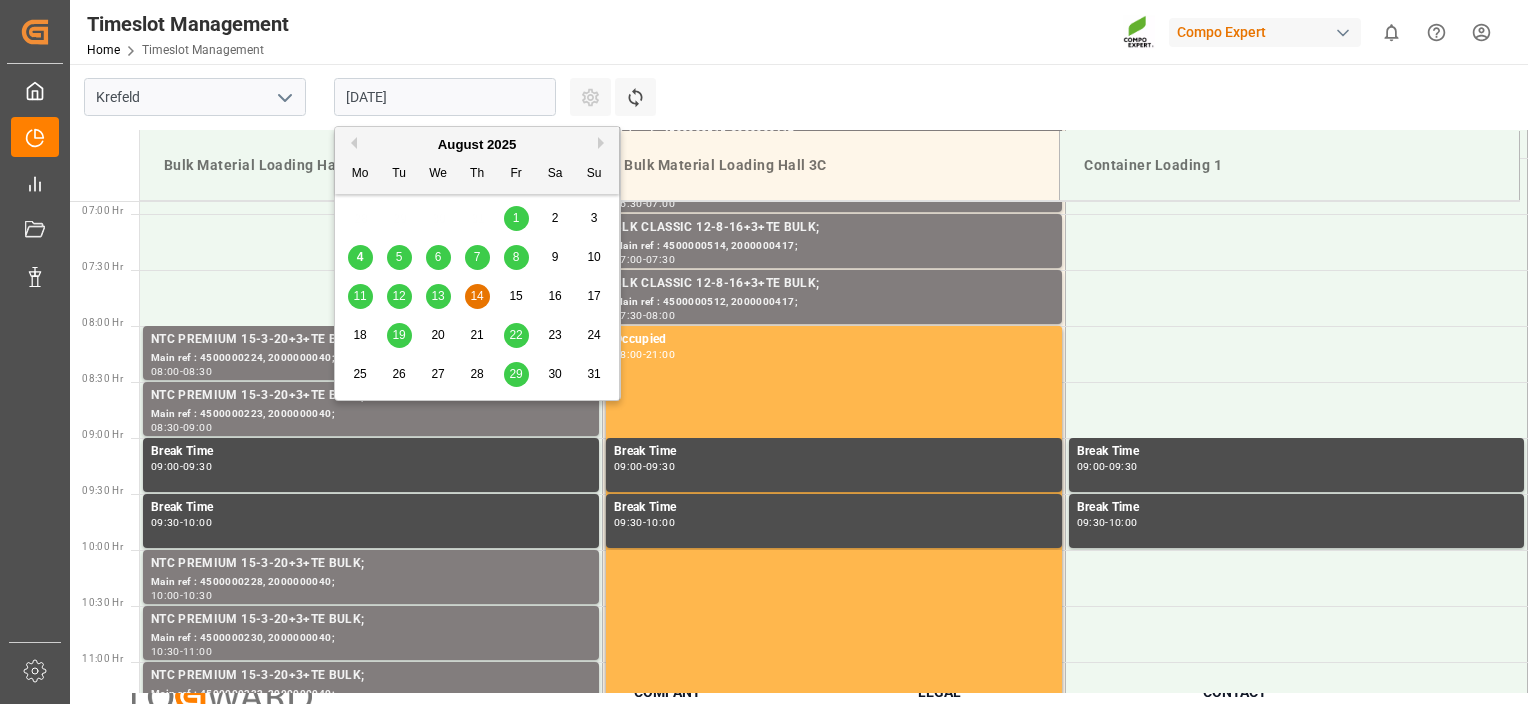click on "11 12 13 14 15 16 17" at bounding box center (477, 296) 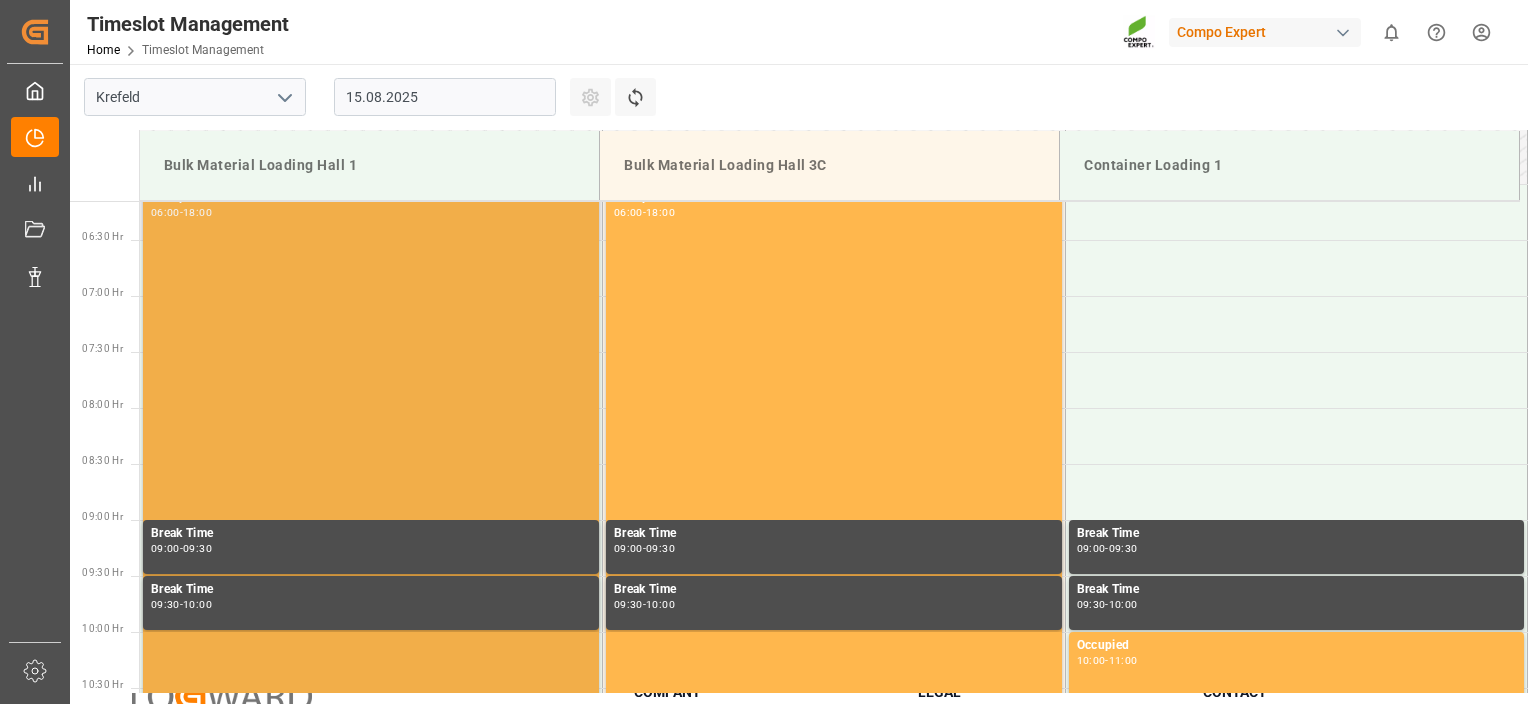 scroll, scrollTop: 771, scrollLeft: 0, axis: vertical 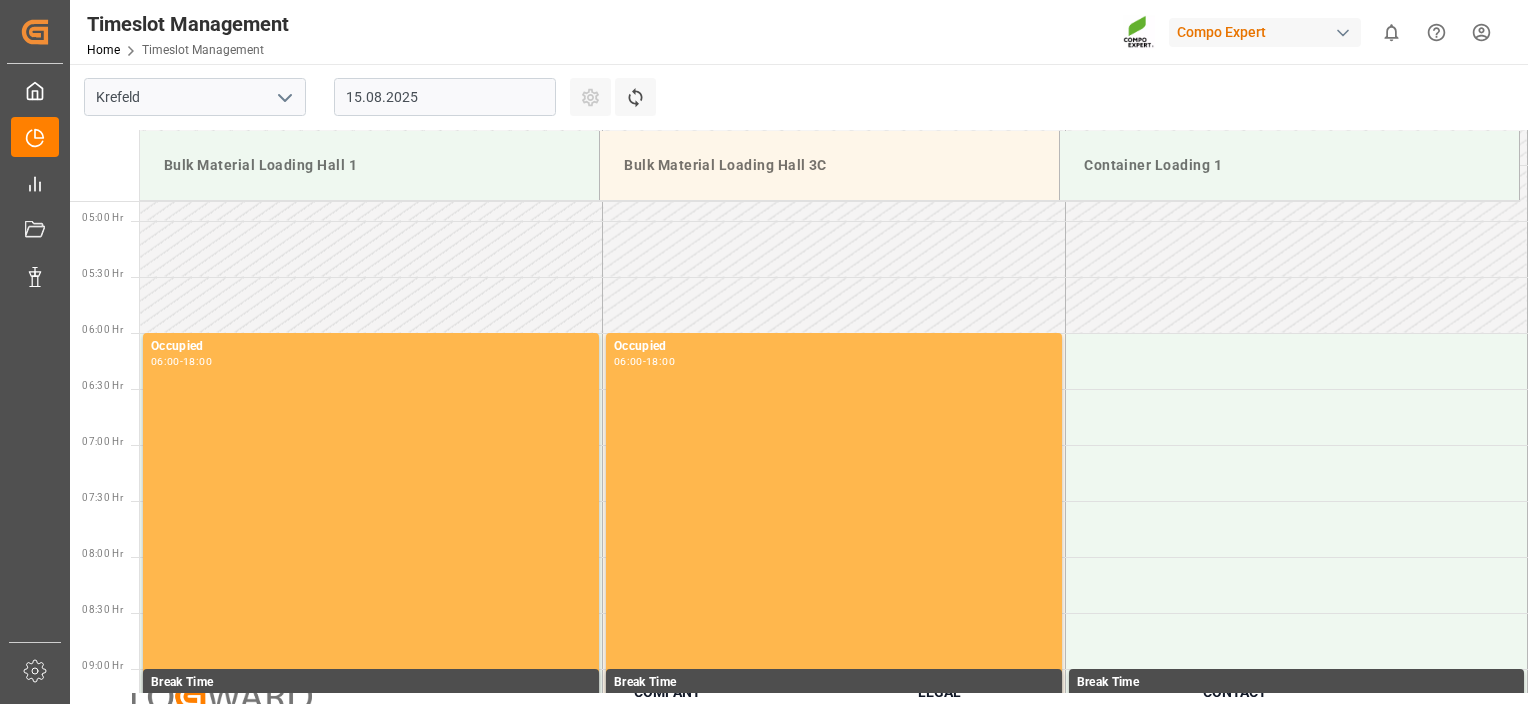 click on "15.08.2025" at bounding box center [445, 97] 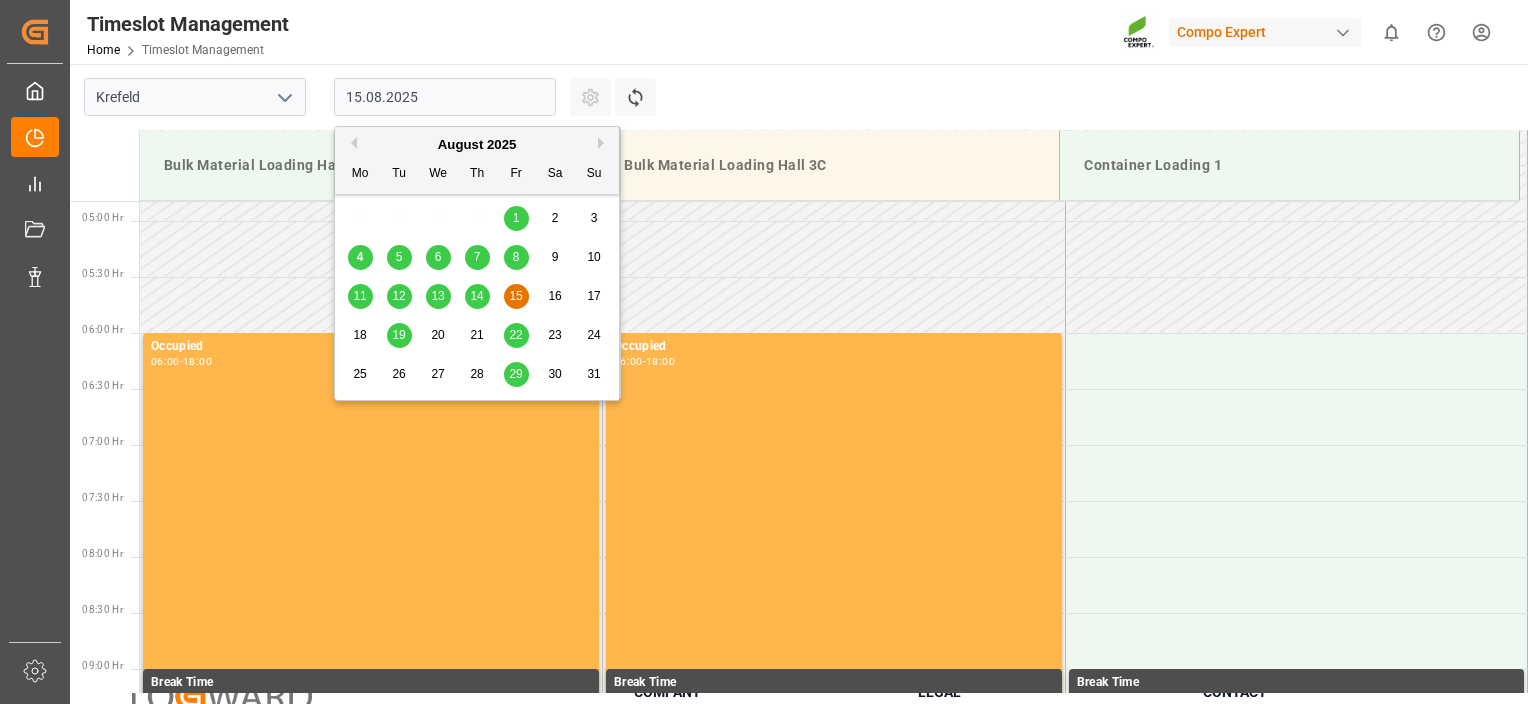 click on "11" at bounding box center (360, 297) 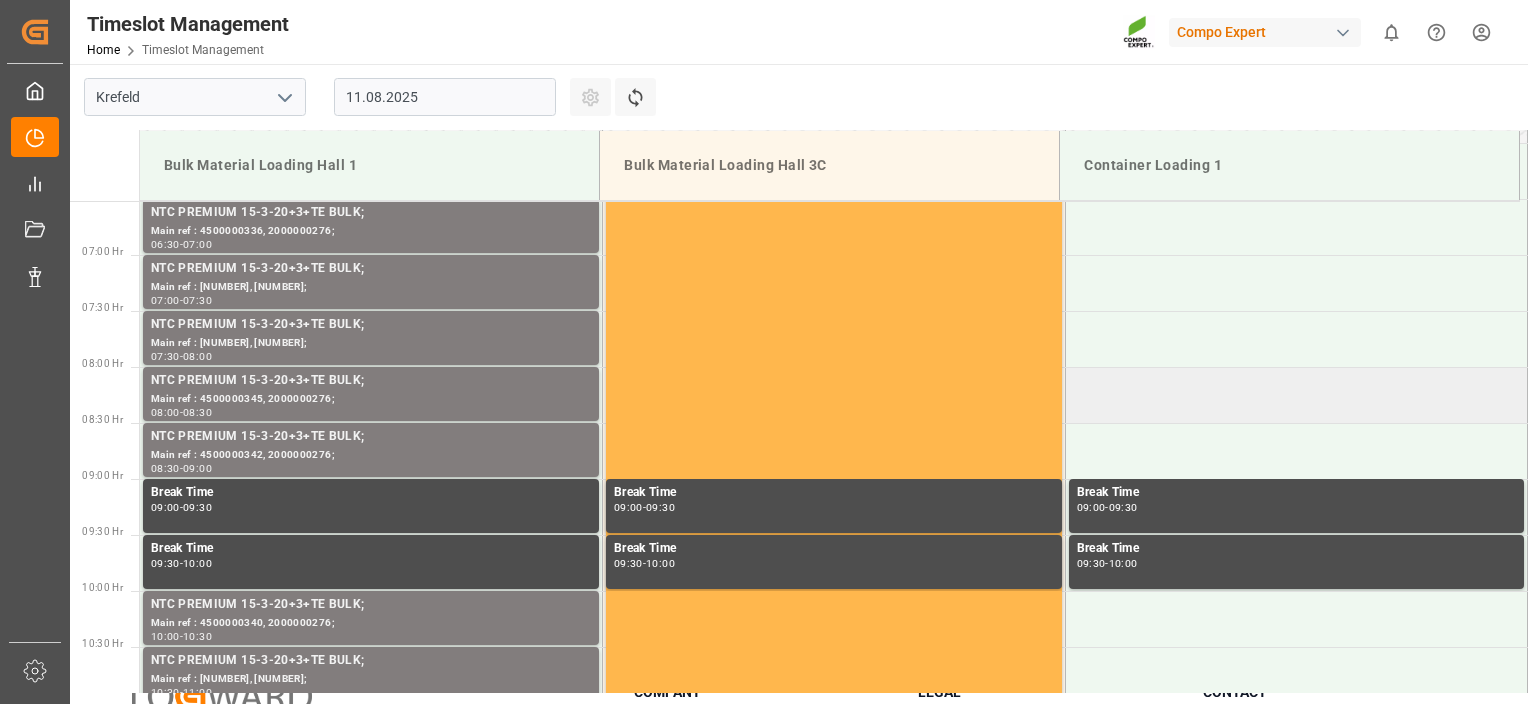 scroll, scrollTop: 771, scrollLeft: 0, axis: vertical 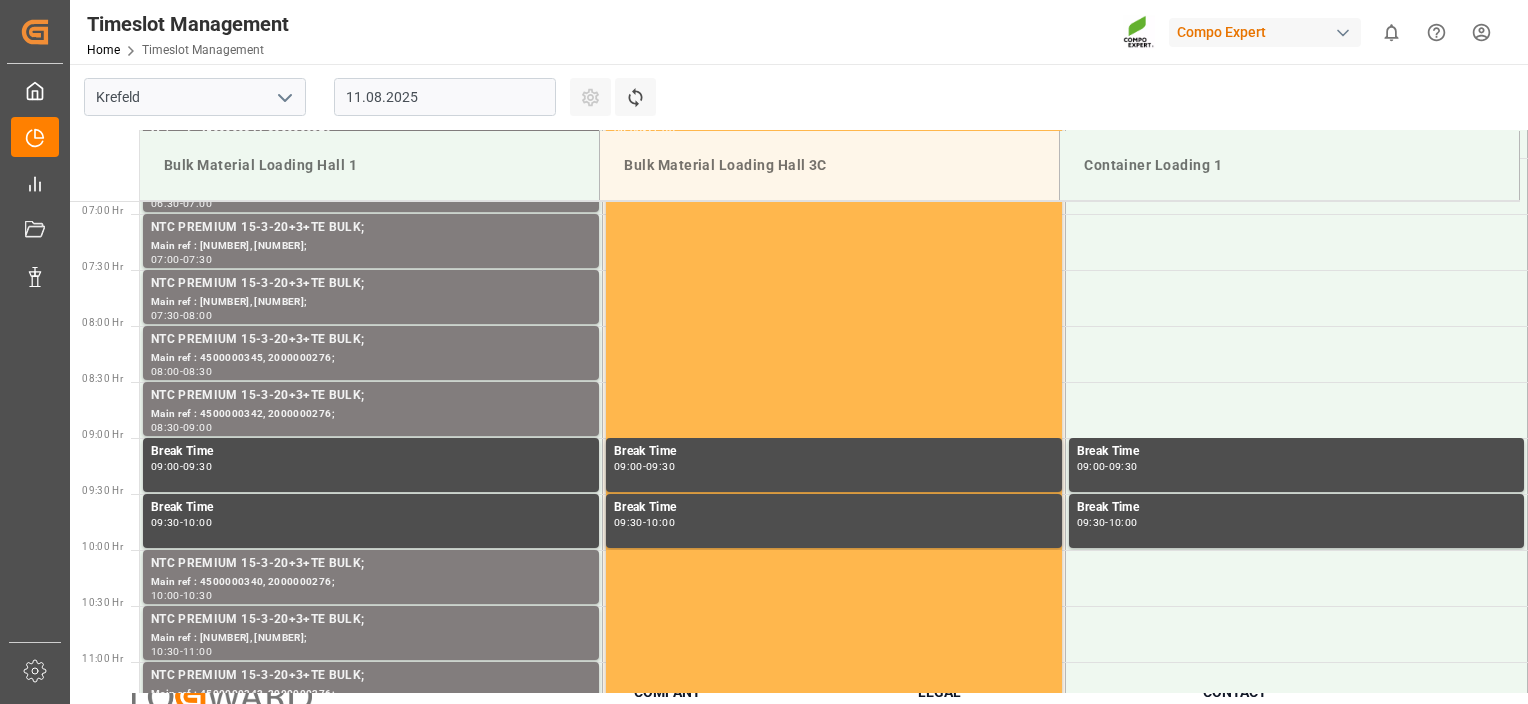 drag, startPoint x: 1527, startPoint y: 345, endPoint x: 1522, endPoint y: 425, distance: 80.1561 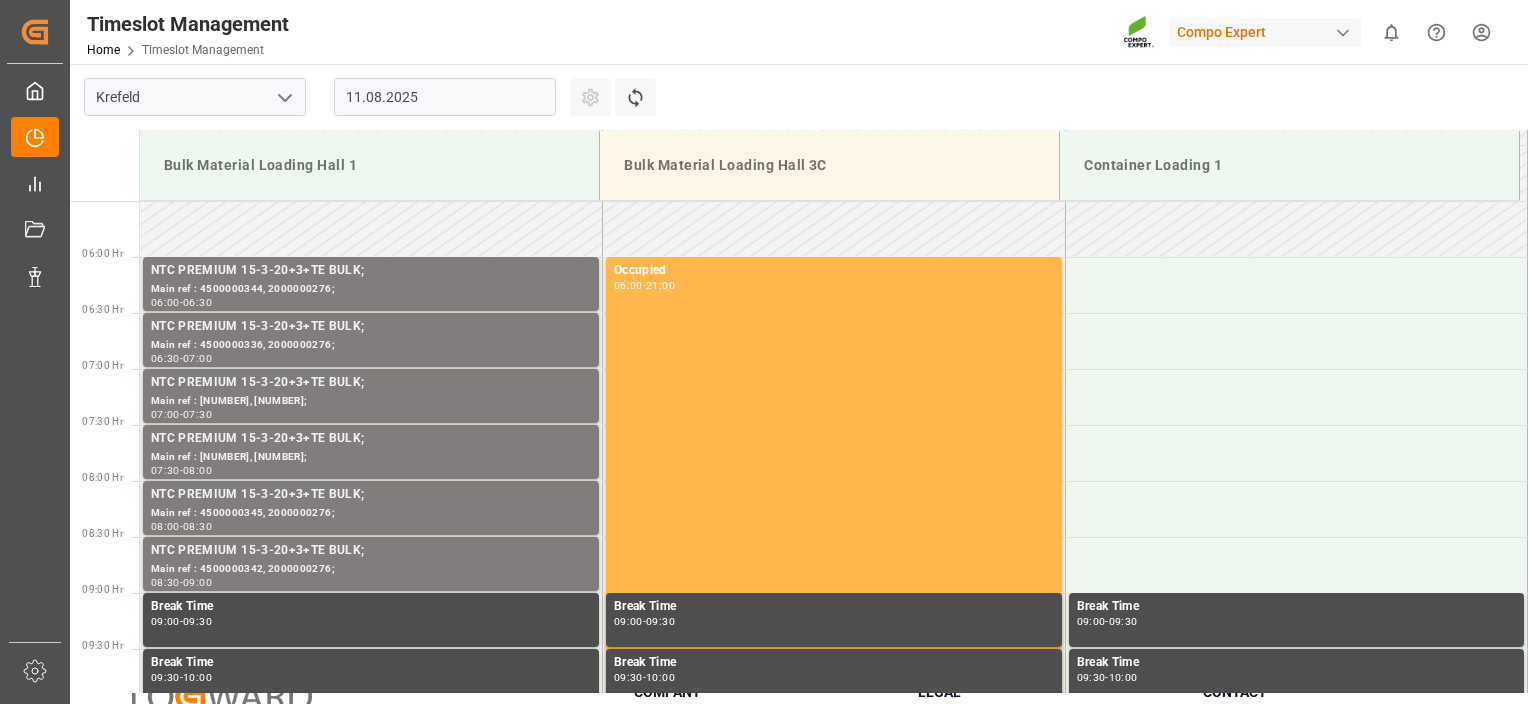 scroll, scrollTop: 580, scrollLeft: 0, axis: vertical 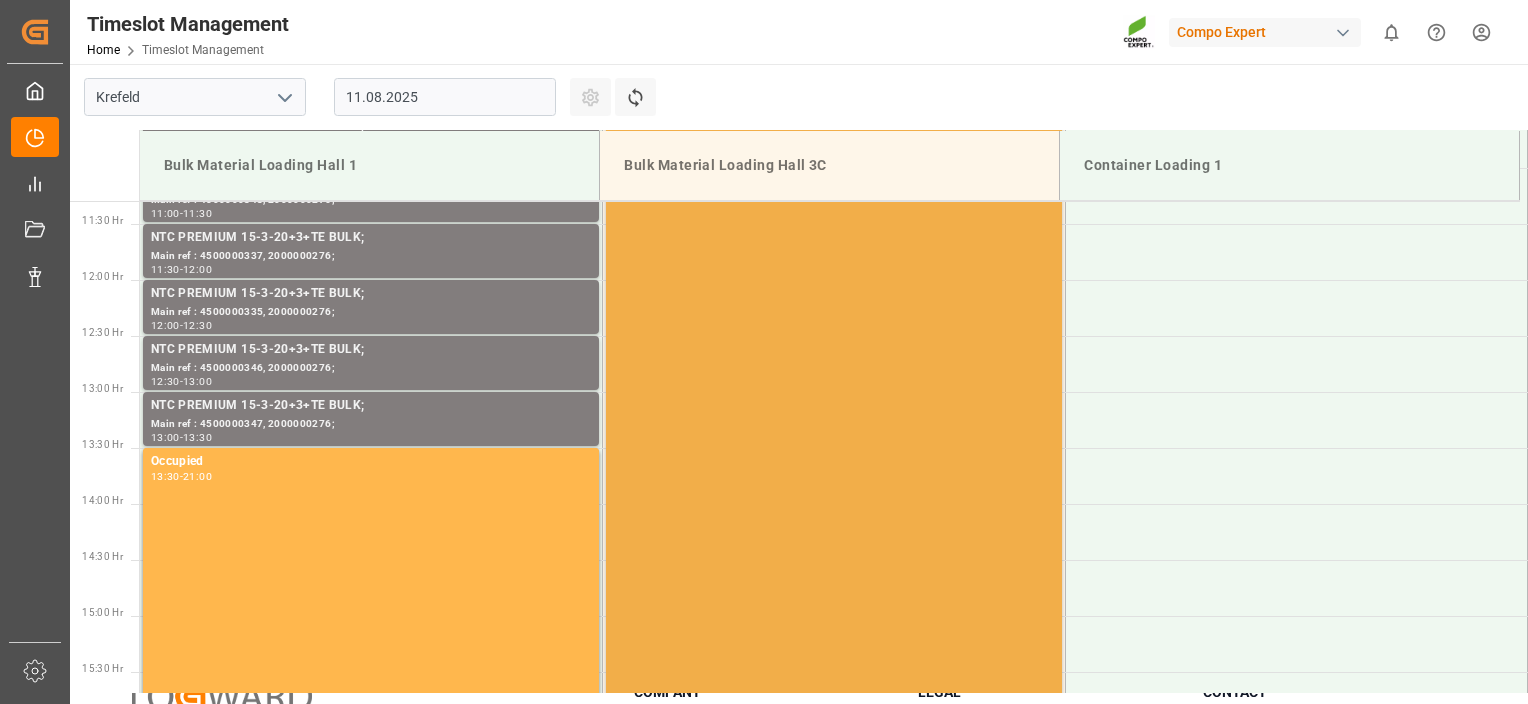 drag, startPoint x: 727, startPoint y: 454, endPoint x: 721, endPoint y: 565, distance: 111.16204 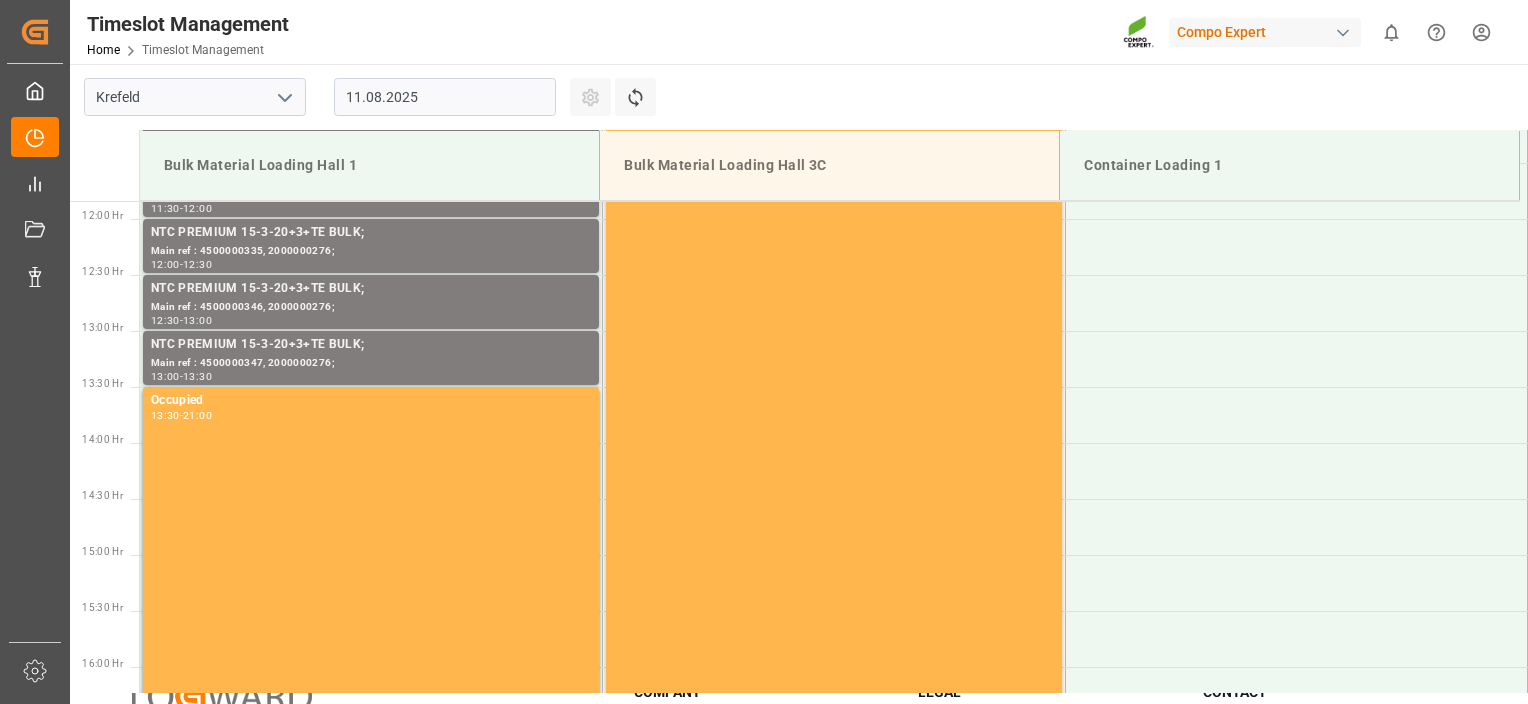 click on "11.08.2025" at bounding box center (445, 97) 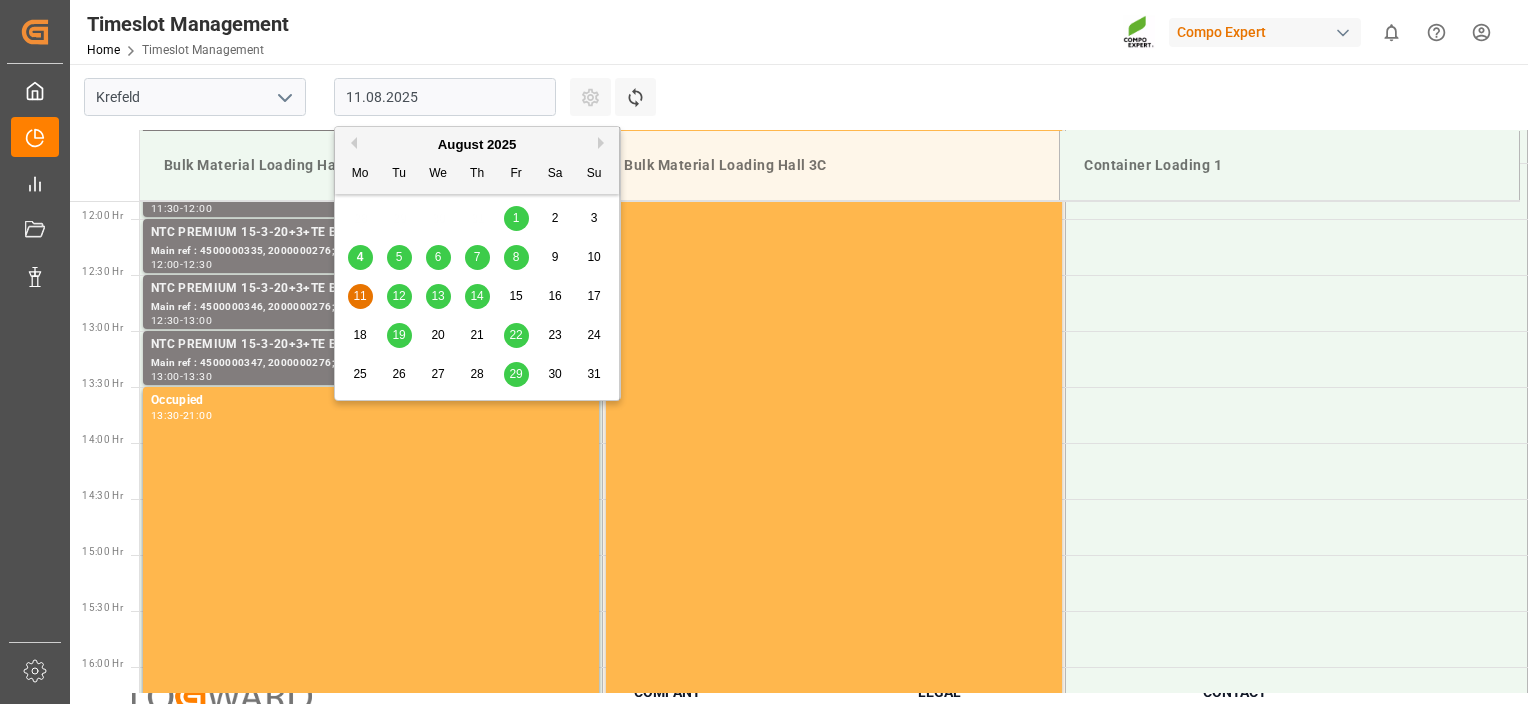 click on "12" at bounding box center (398, 296) 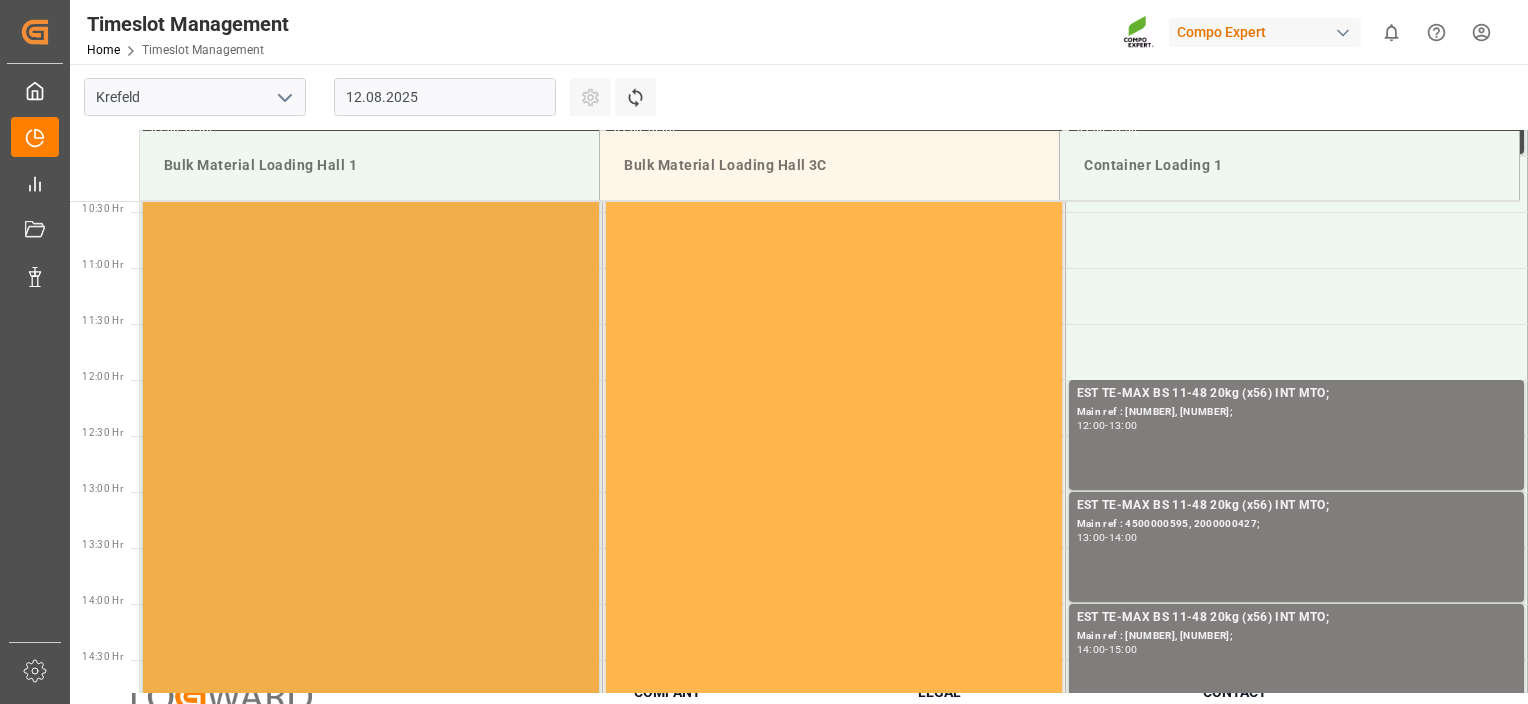 drag, startPoint x: 514, startPoint y: 347, endPoint x: 494, endPoint y: 488, distance: 142.41138 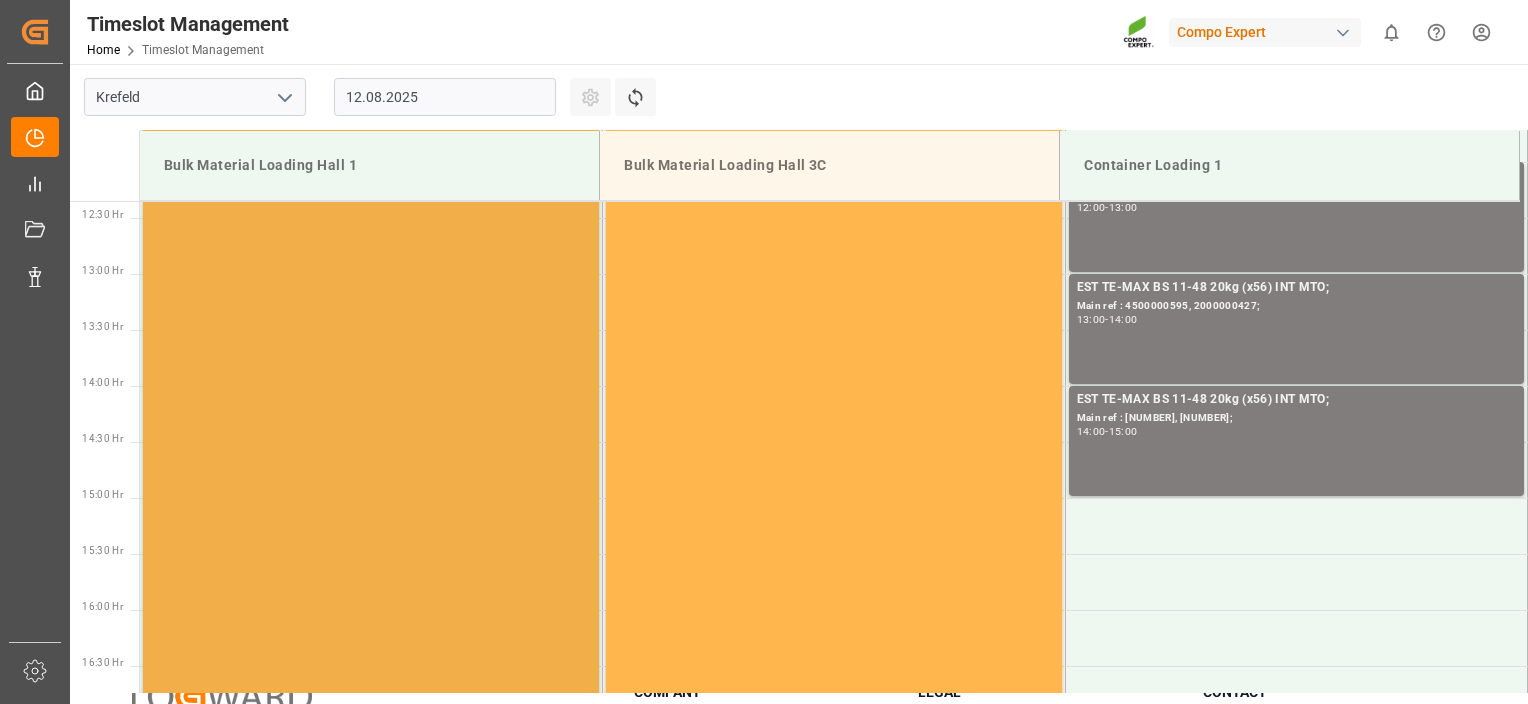 drag, startPoint x: 497, startPoint y: 348, endPoint x: 506, endPoint y: 453, distance: 105.38501 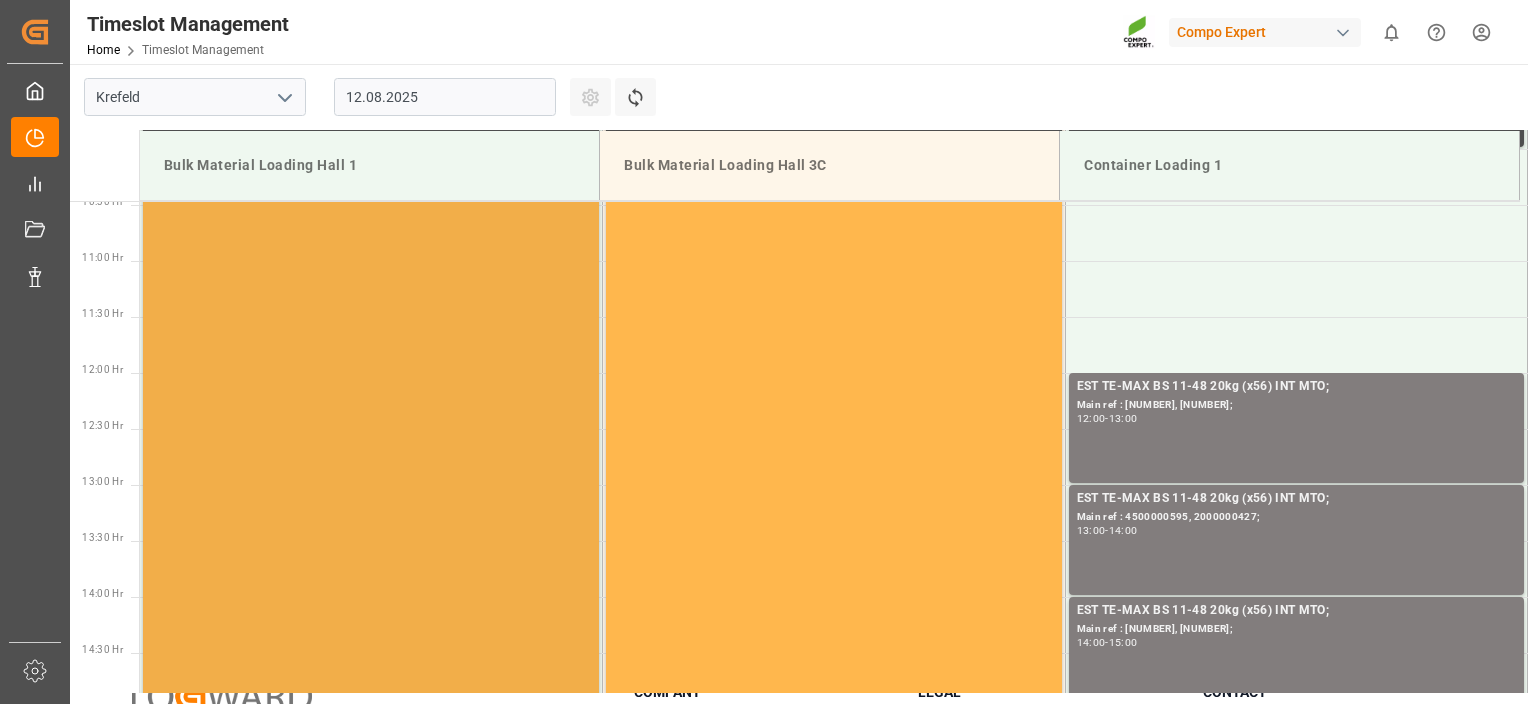 drag, startPoint x: 506, startPoint y: 452, endPoint x: 506, endPoint y: 332, distance: 120 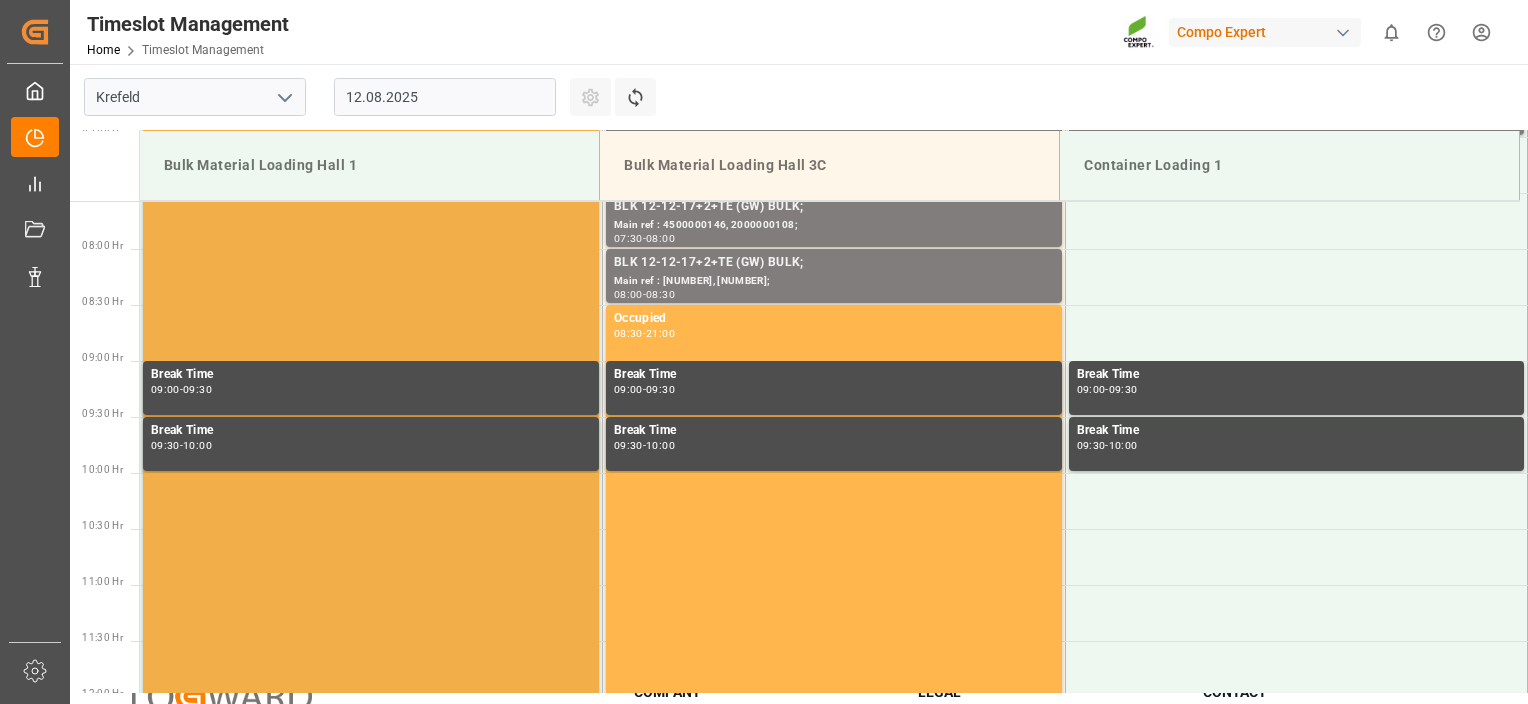 scroll, scrollTop: 790, scrollLeft: 0, axis: vertical 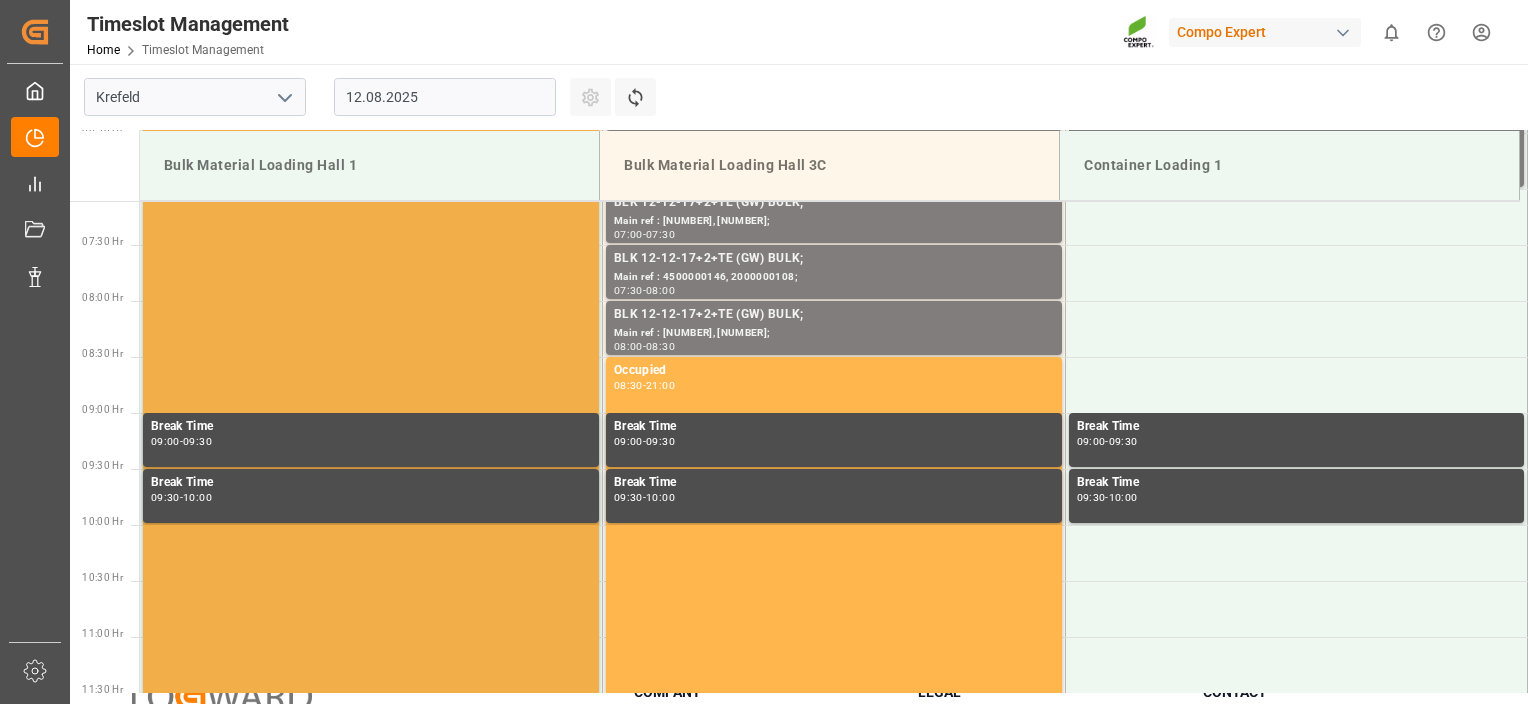 drag, startPoint x: 508, startPoint y: 333, endPoint x: 518, endPoint y: 248, distance: 85.58621 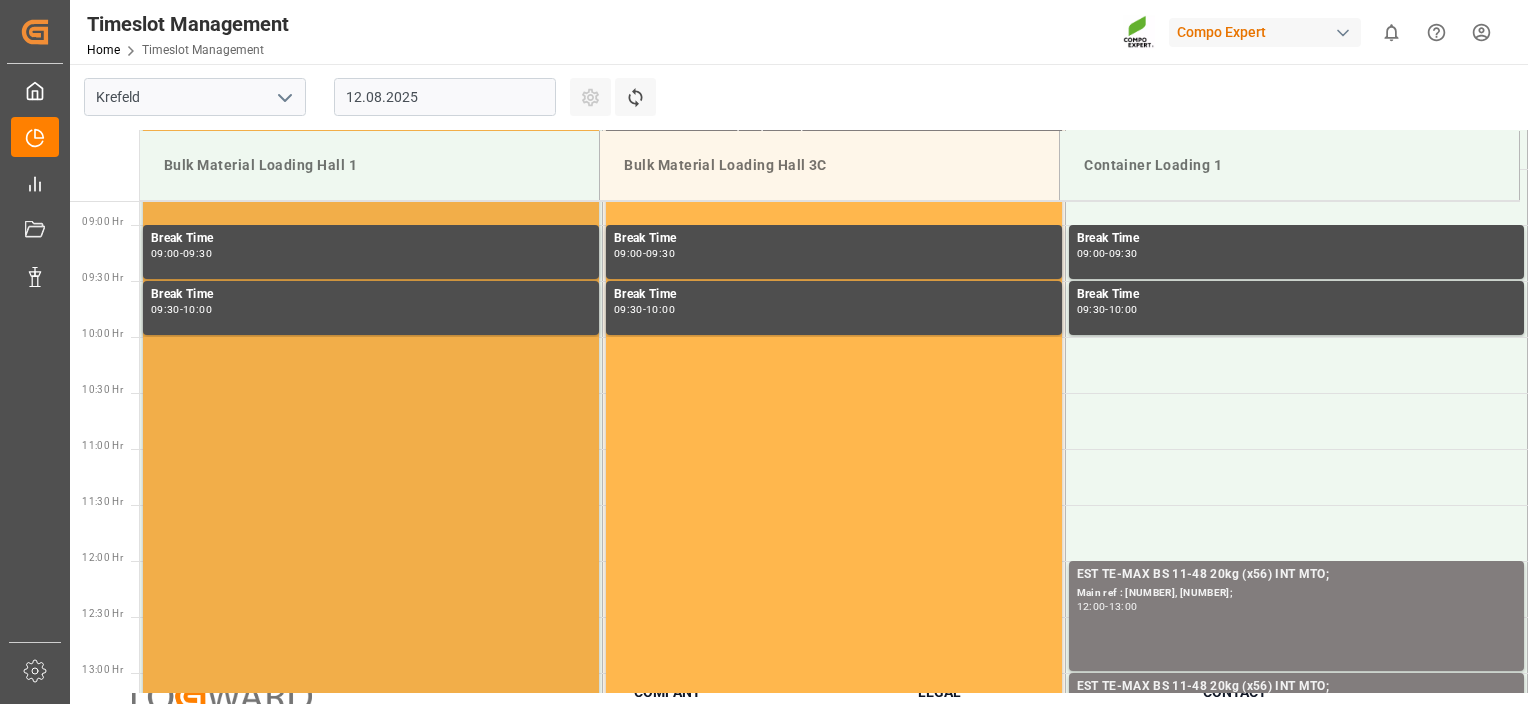 drag, startPoint x: 538, startPoint y: 402, endPoint x: 520, endPoint y: 482, distance: 82 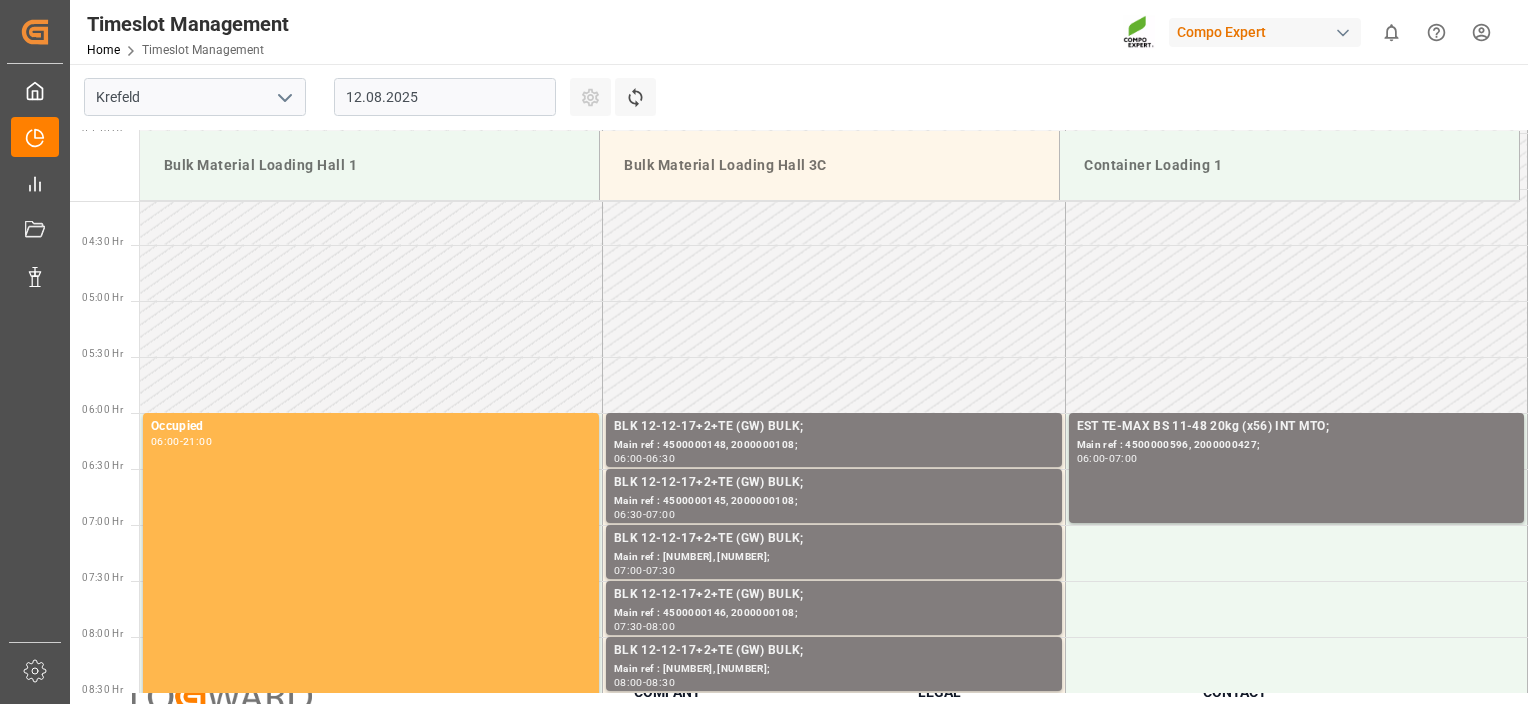 drag, startPoint x: 520, startPoint y: 482, endPoint x: 531, endPoint y: 300, distance: 182.3321 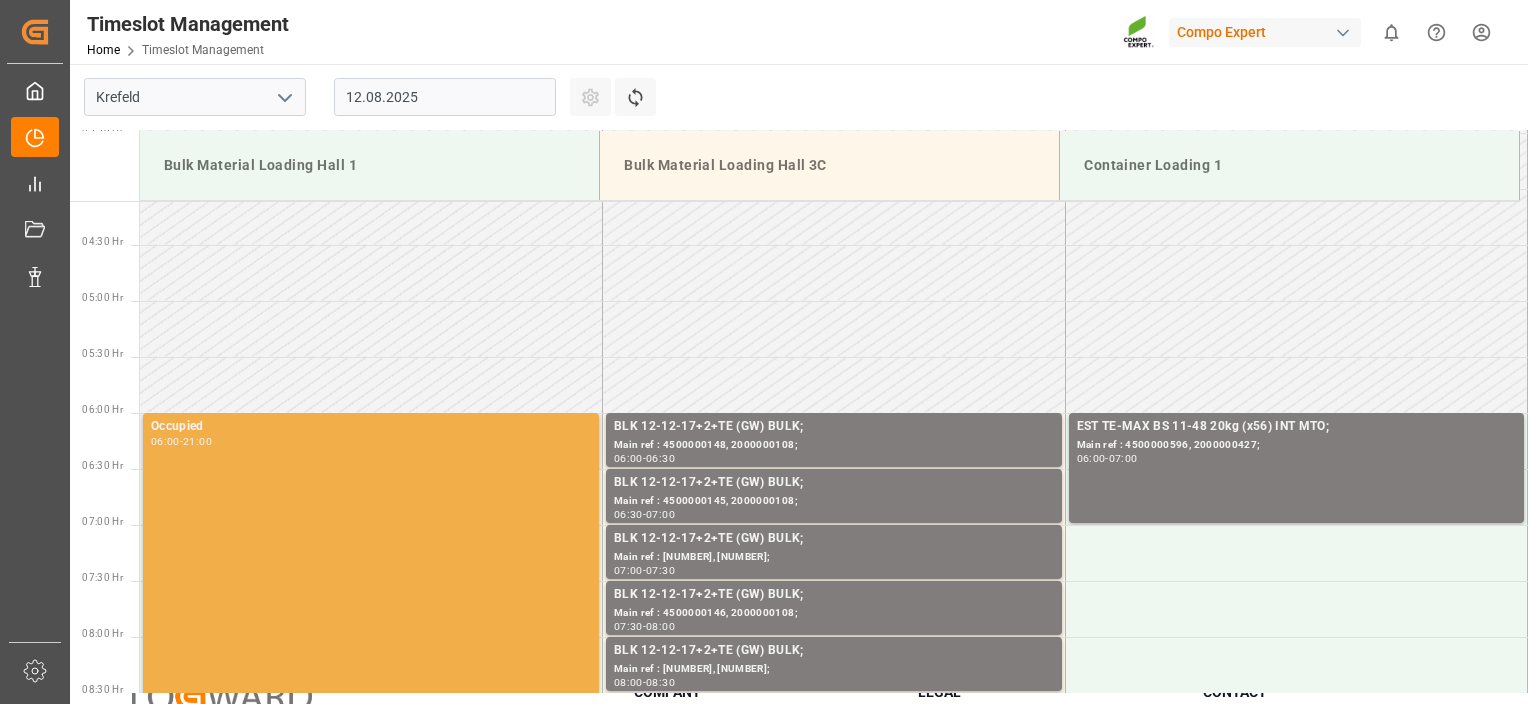 scroll, scrollTop: 413, scrollLeft: 0, axis: vertical 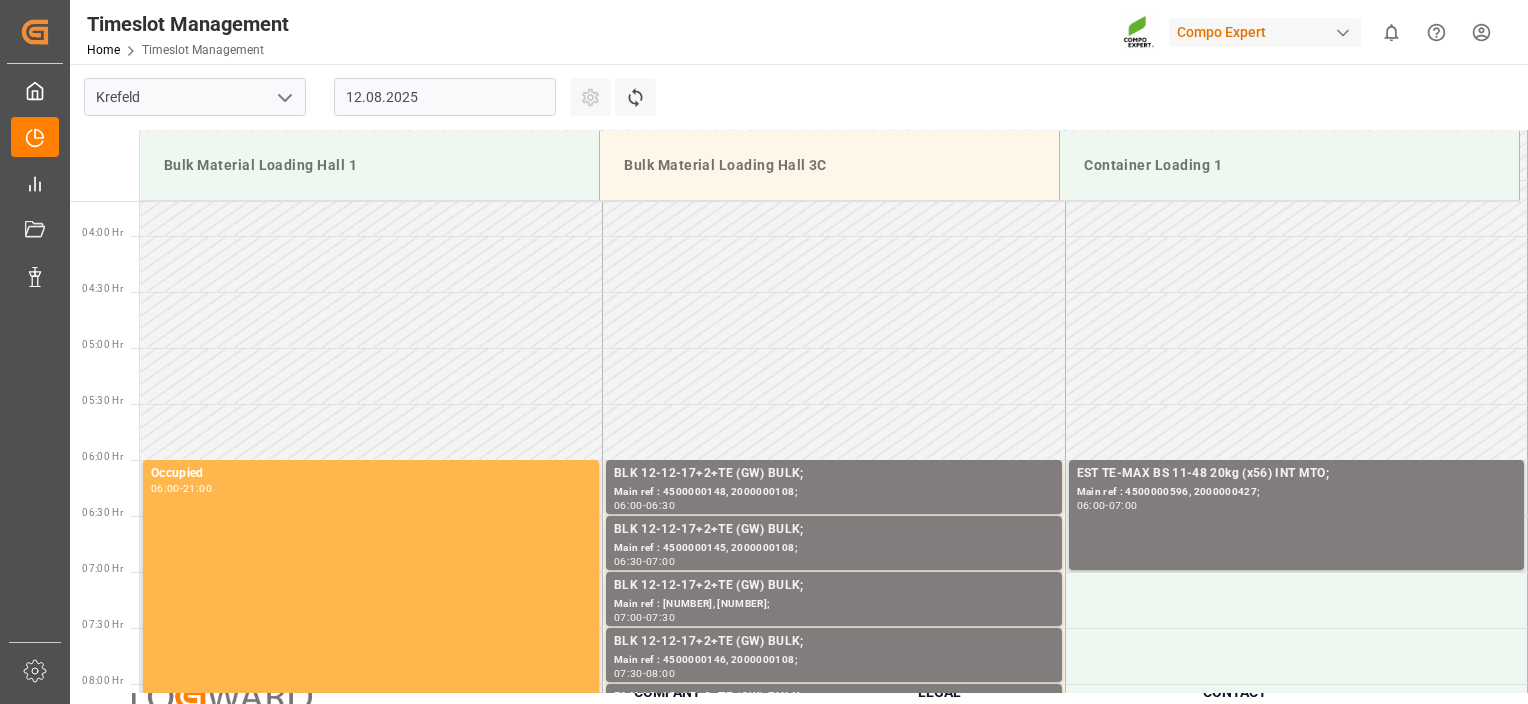 click on "12.08.2025" at bounding box center [445, 97] 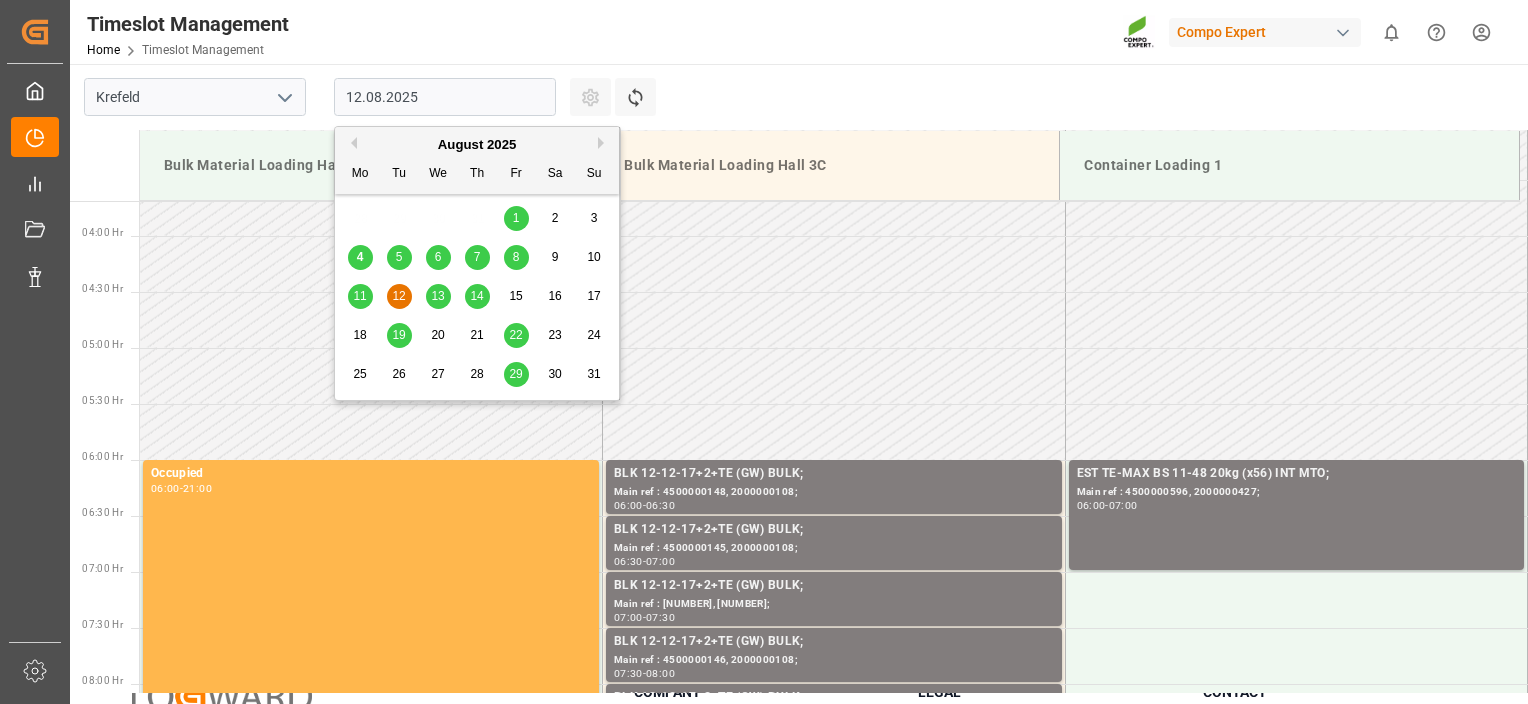click on "13" at bounding box center (437, 296) 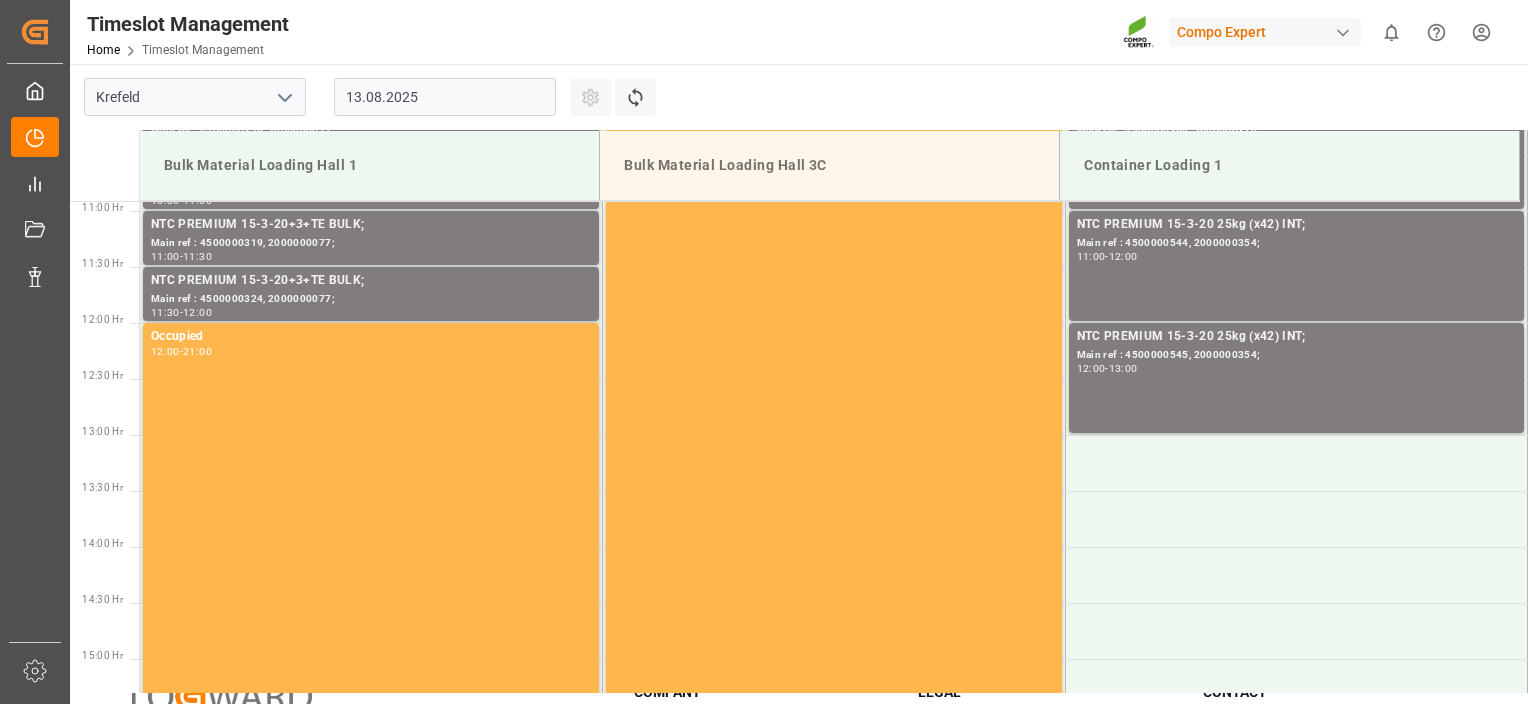 drag, startPoint x: 439, startPoint y: 297, endPoint x: 440, endPoint y: 400, distance: 103.00485 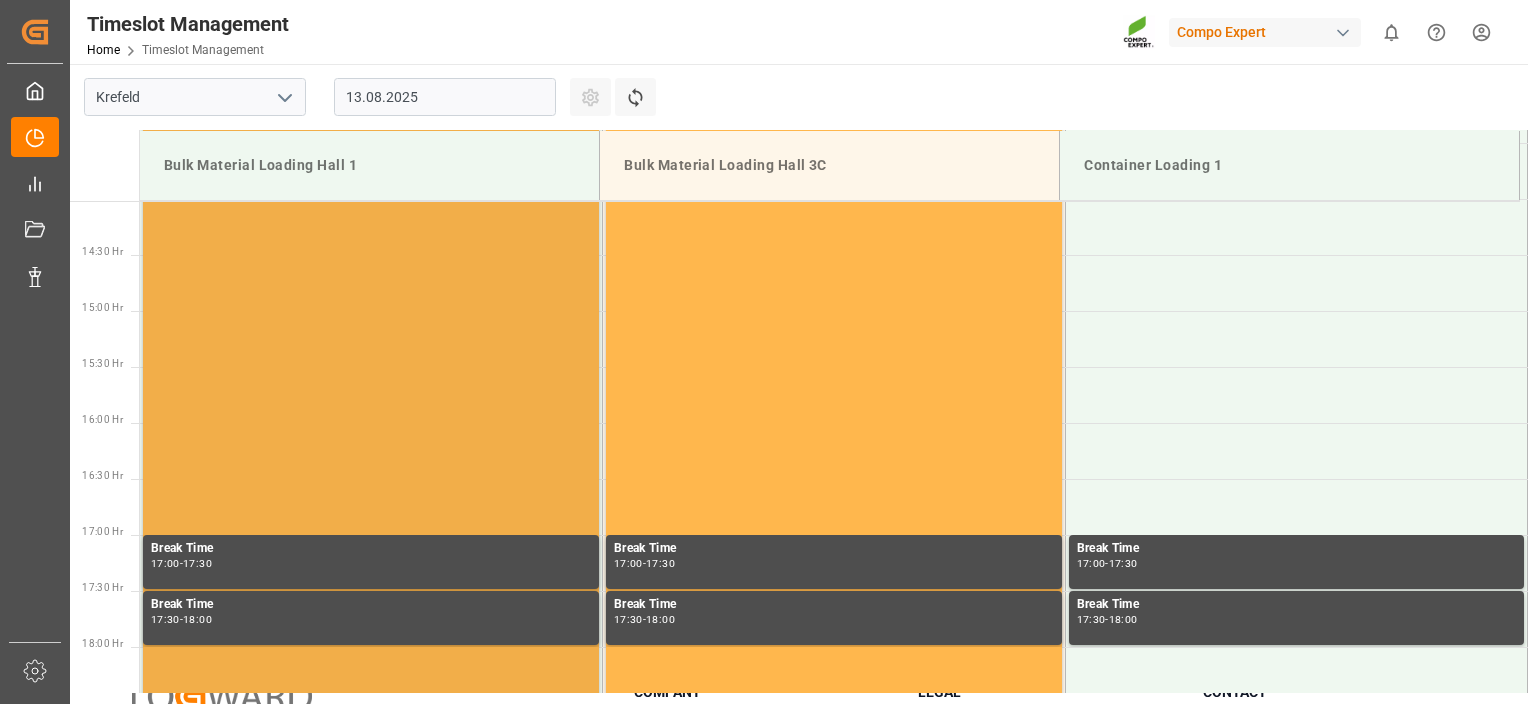 drag, startPoint x: 441, startPoint y: 403, endPoint x: 444, endPoint y: 494, distance: 91.04944 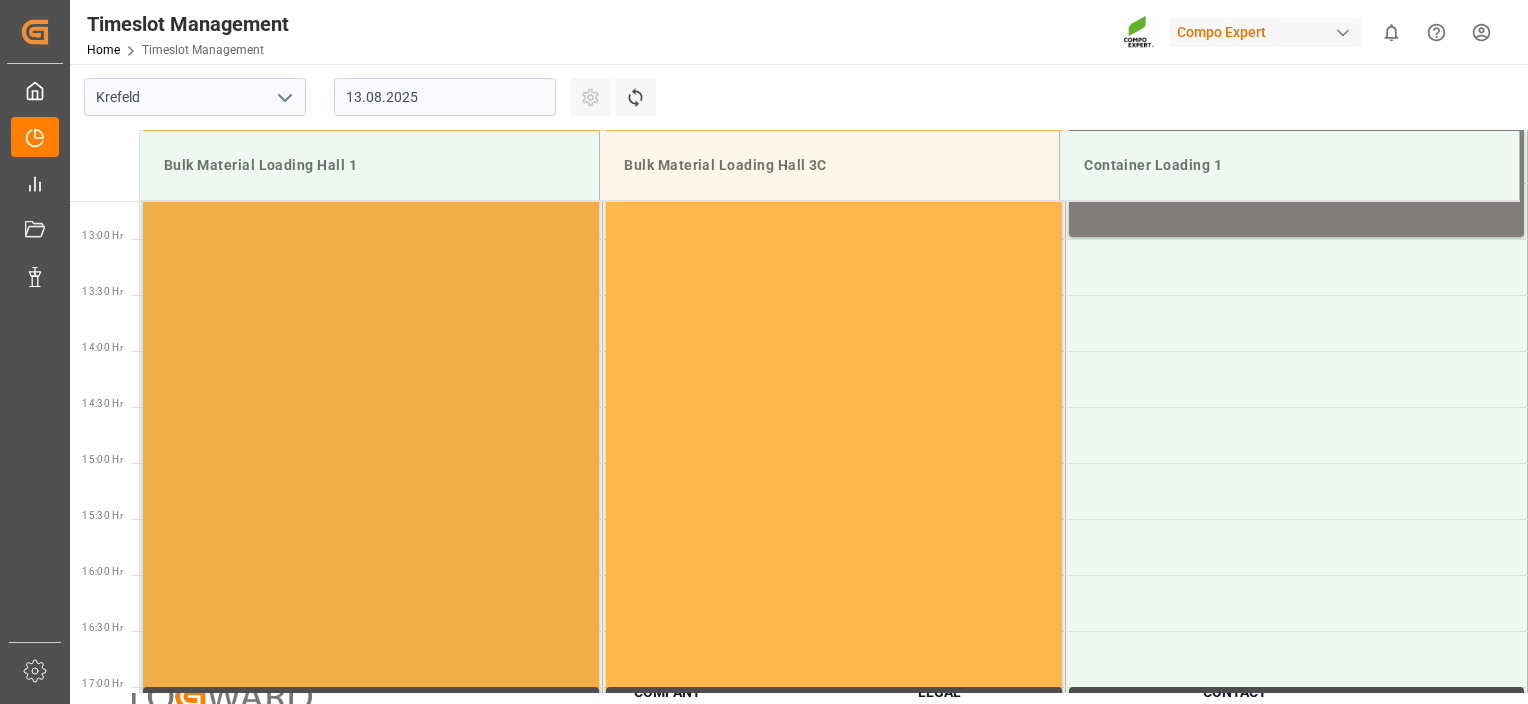 drag, startPoint x: 444, startPoint y: 491, endPoint x: 434, endPoint y: 364, distance: 127.39309 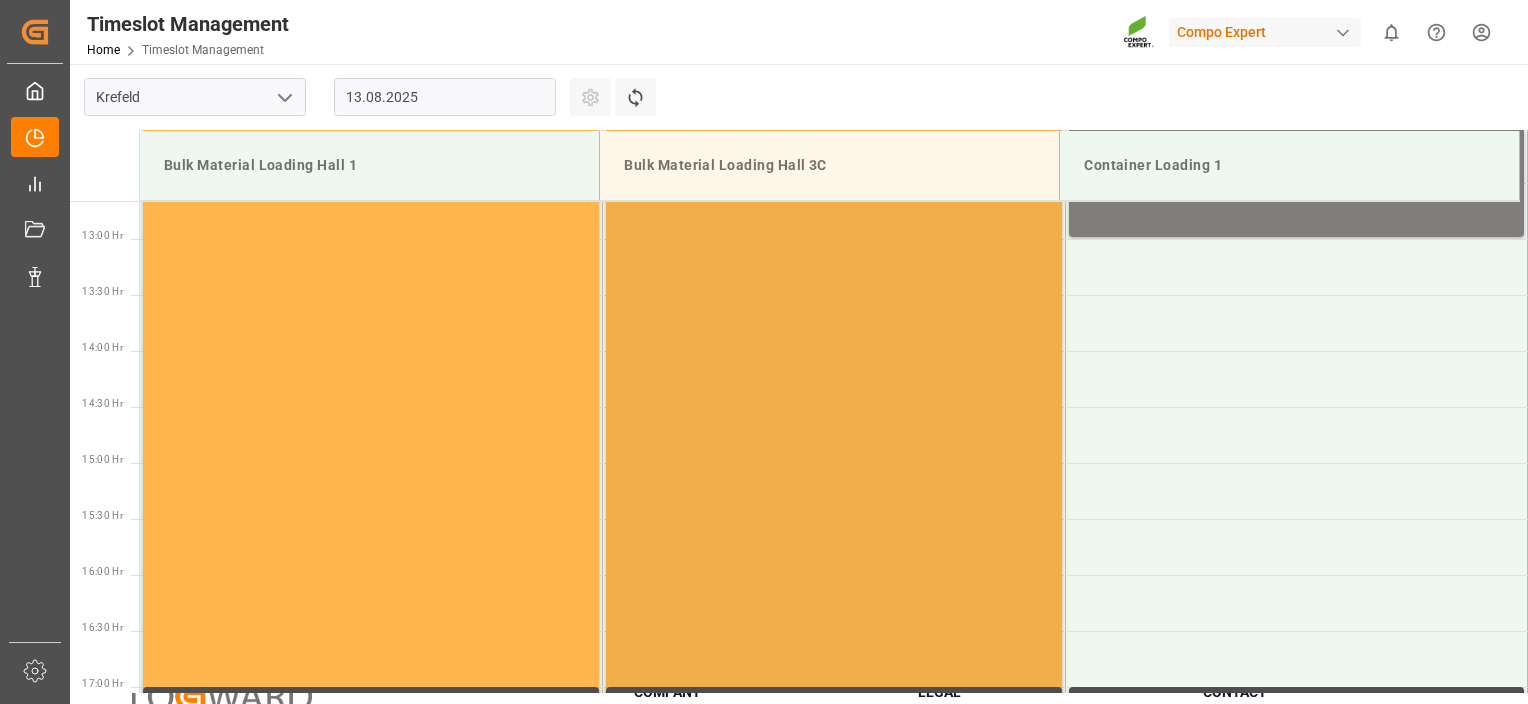 click on "Occupied 06:00   -   21:00" at bounding box center [834, 294] 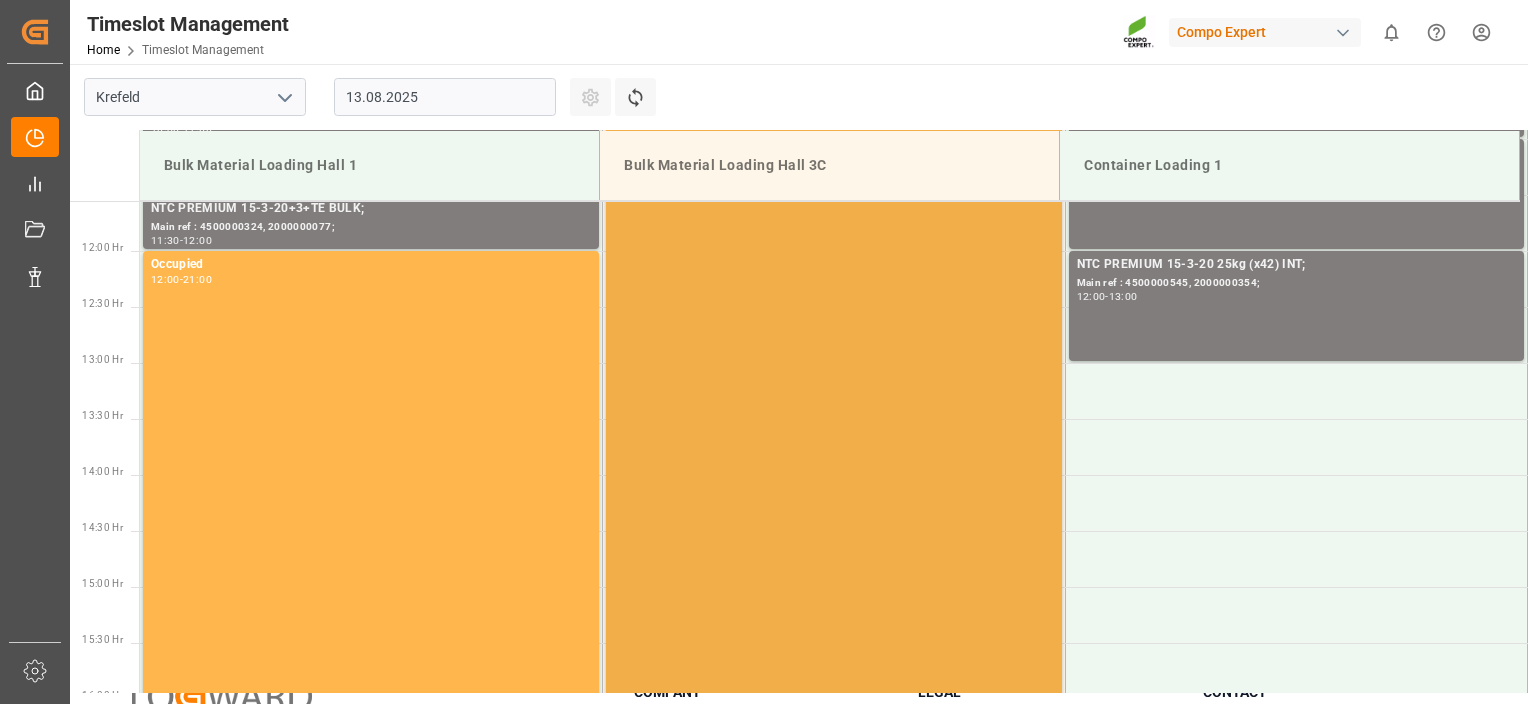 drag, startPoint x: 692, startPoint y: 297, endPoint x: 680, endPoint y: 252, distance: 46.572525 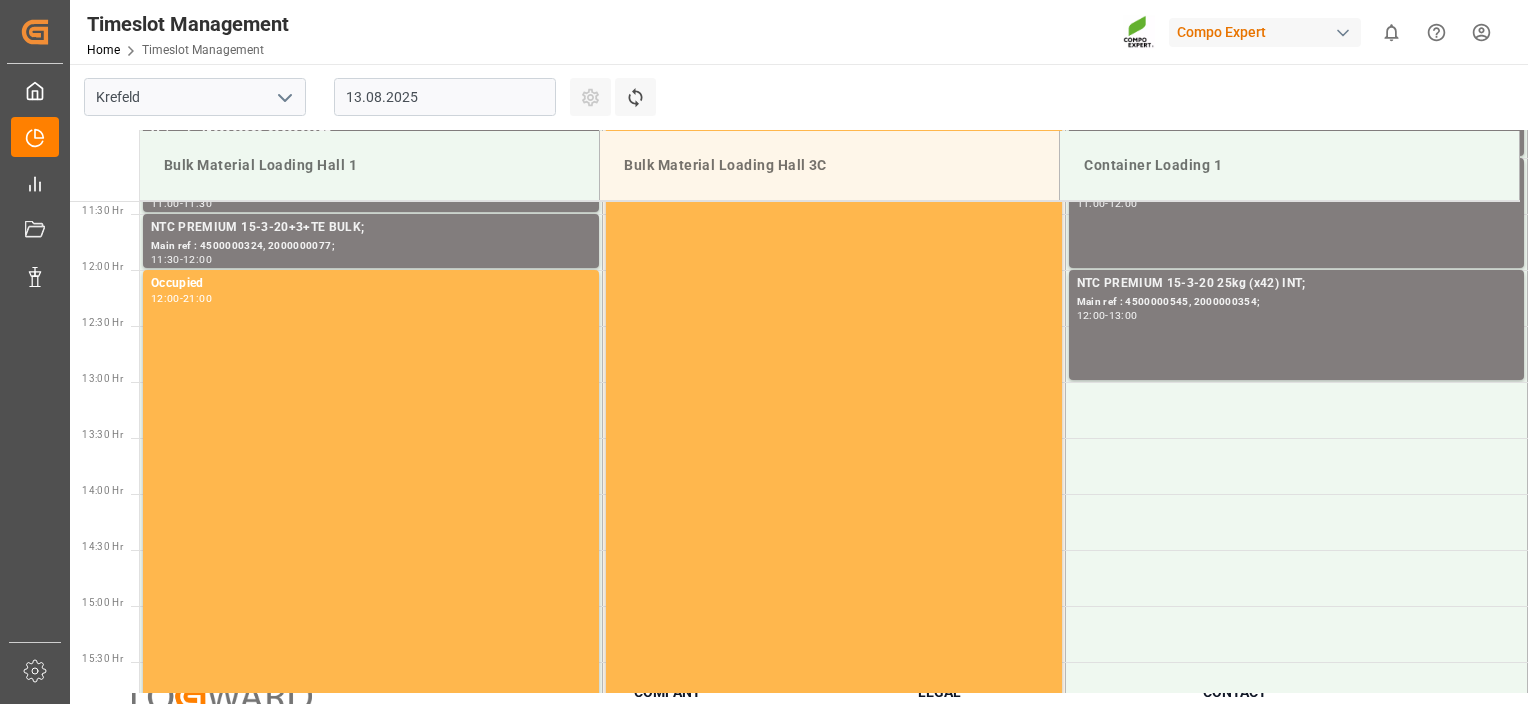 click on "13.08.2025" at bounding box center [445, 97] 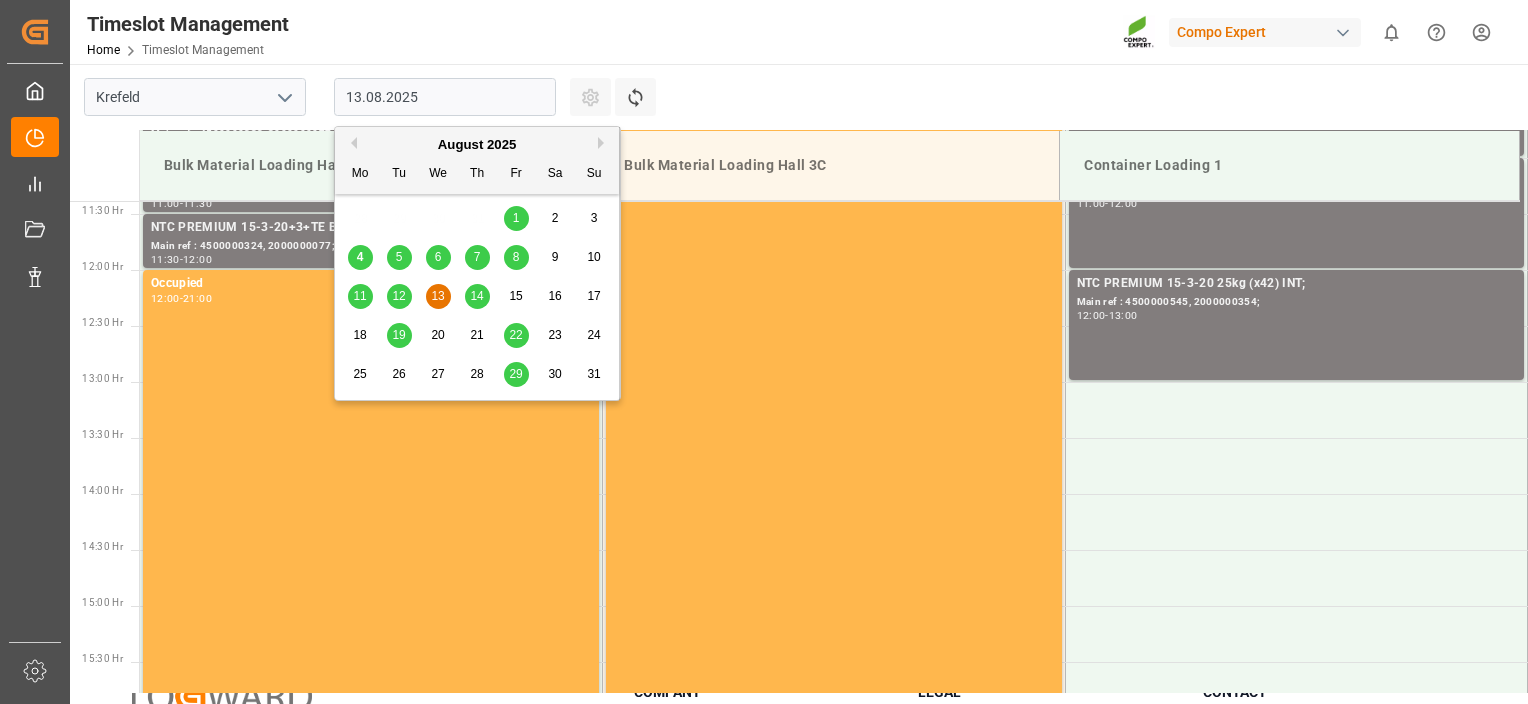 click on "14" at bounding box center (477, 297) 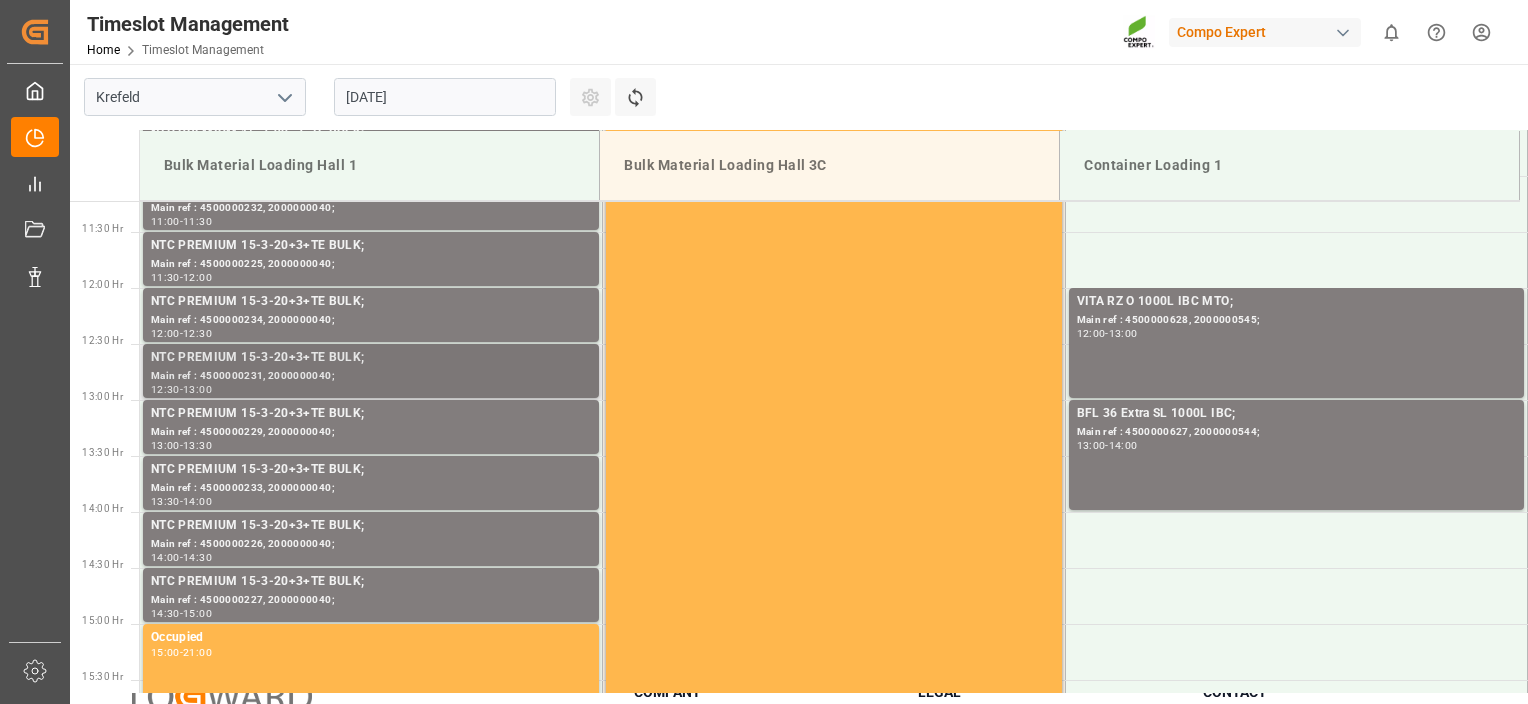 drag, startPoint x: 474, startPoint y: 314, endPoint x: 464, endPoint y: 455, distance: 141.35417 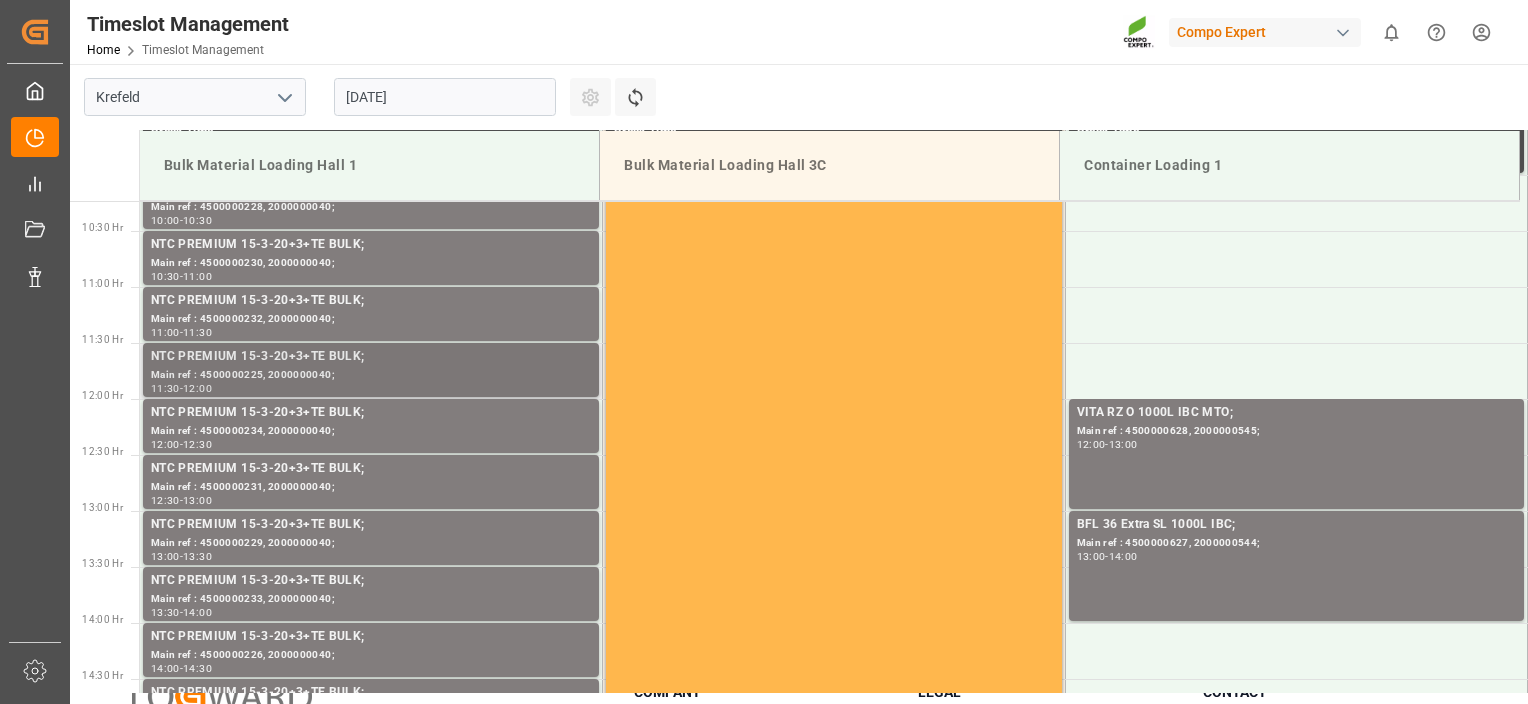 scroll, scrollTop: 1076, scrollLeft: 0, axis: vertical 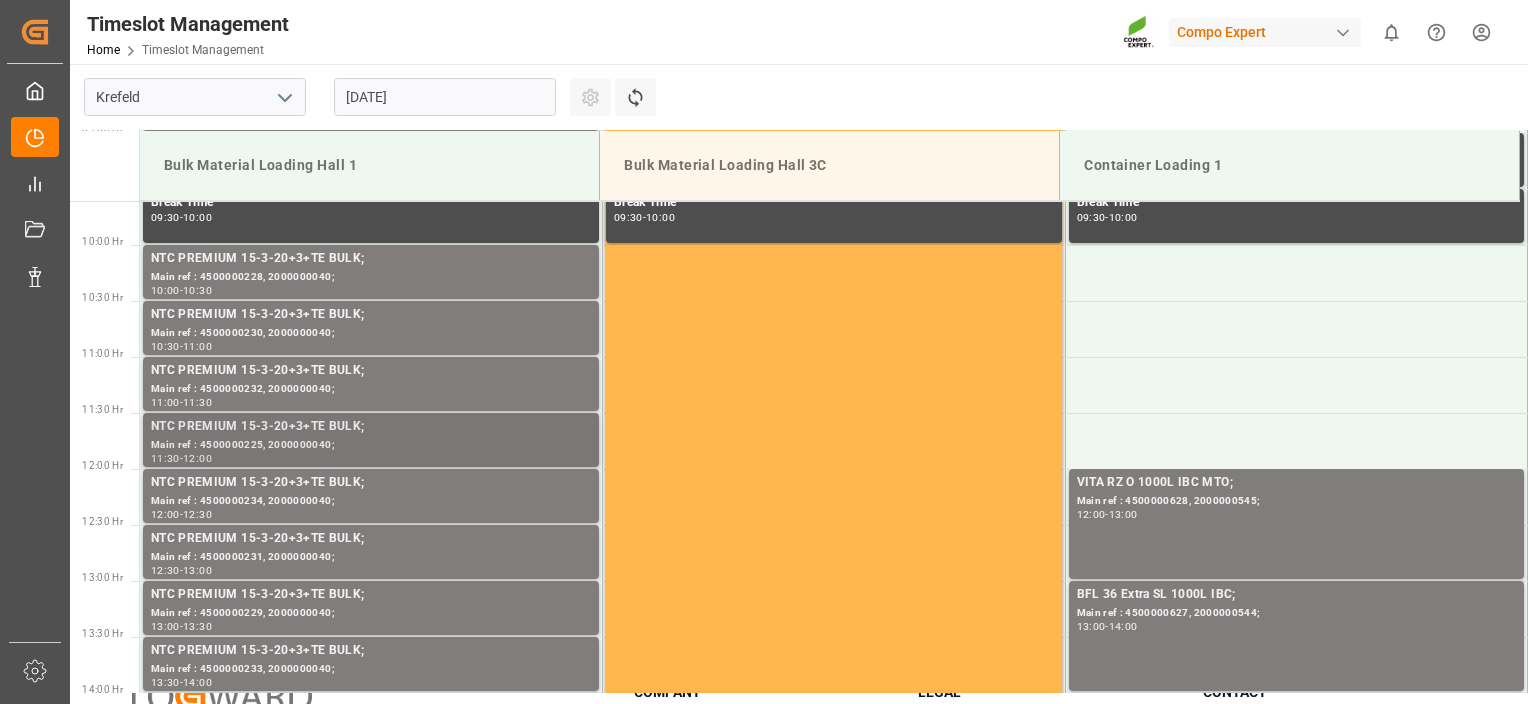 drag, startPoint x: 464, startPoint y: 455, endPoint x: 440, endPoint y: 357, distance: 100.89599 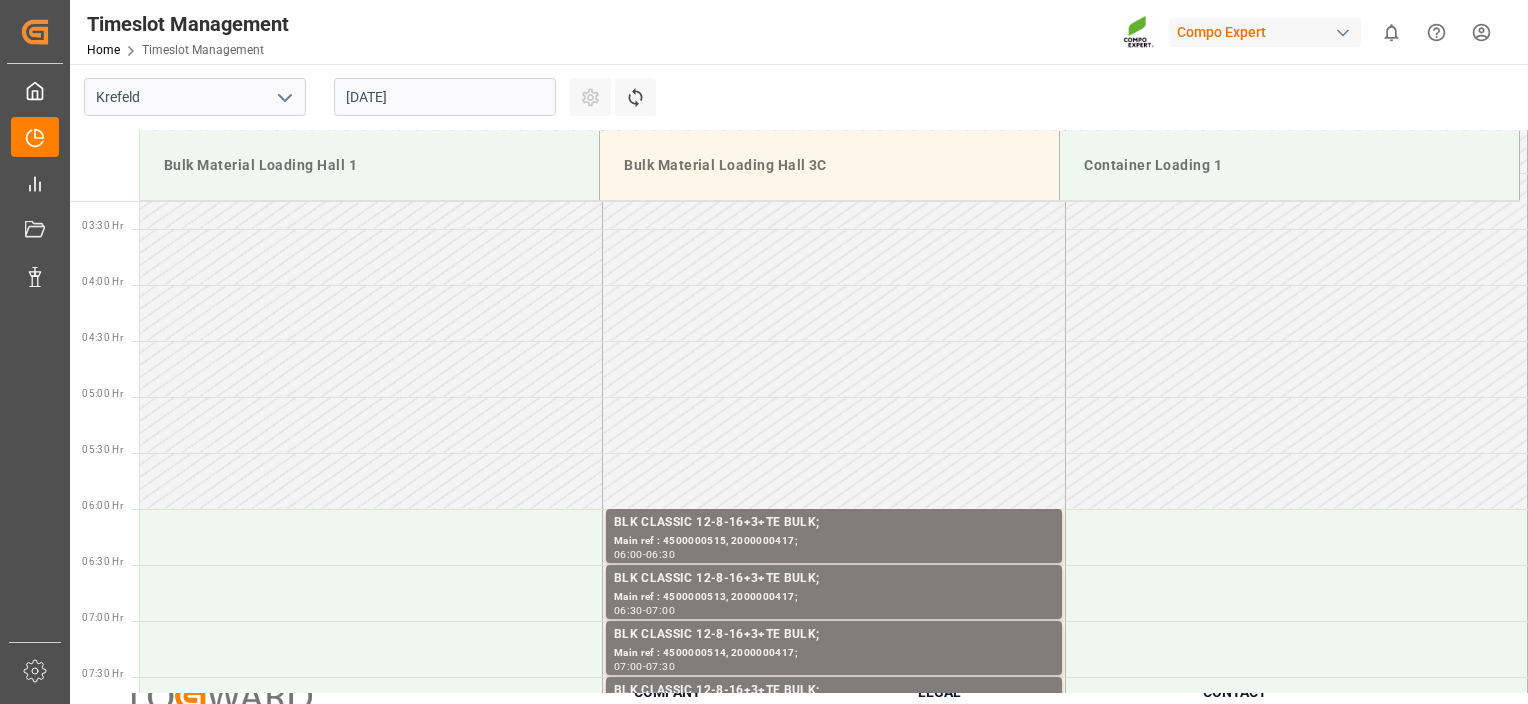 drag, startPoint x: 754, startPoint y: 533, endPoint x: 756, endPoint y: 399, distance: 134.01492 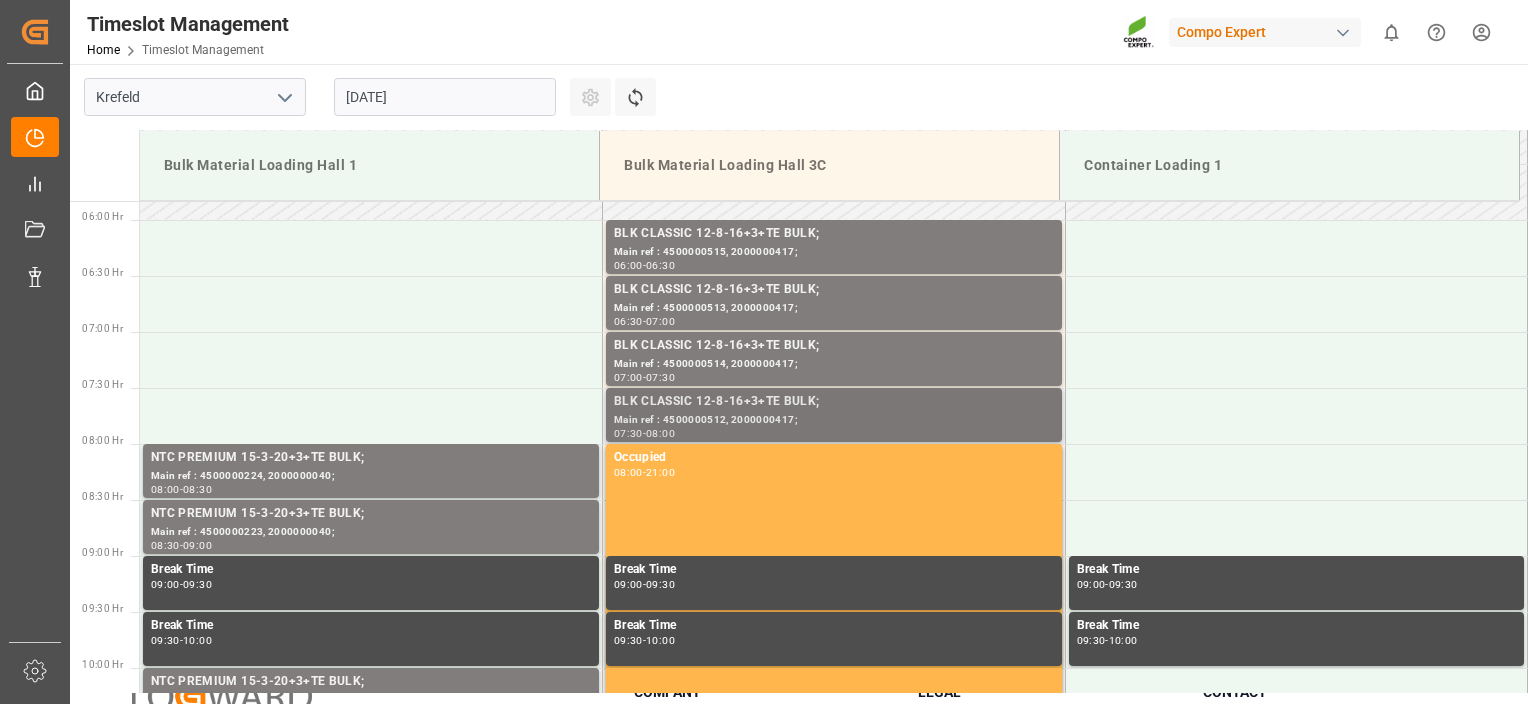 drag, startPoint x: 756, startPoint y: 399, endPoint x: 753, endPoint y: 473, distance: 74.06078 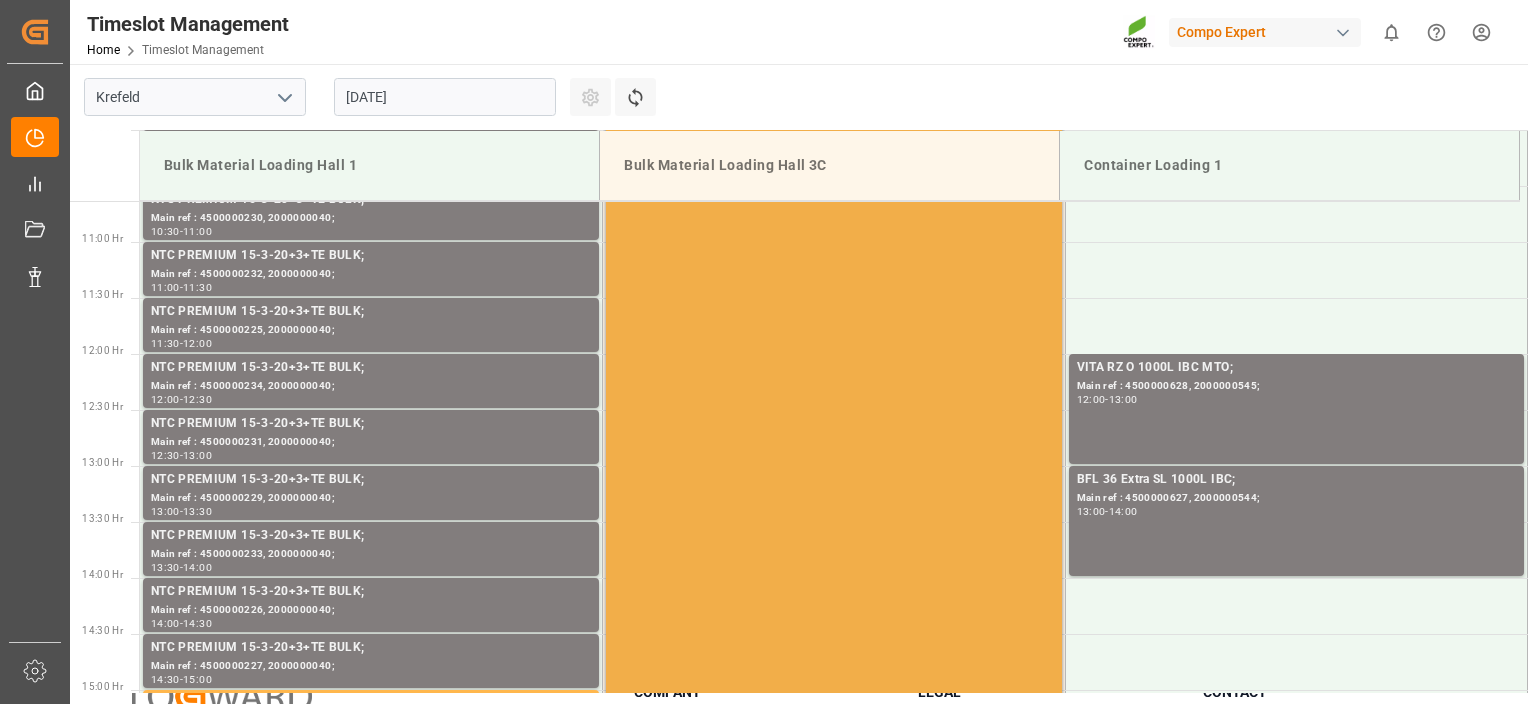 drag, startPoint x: 753, startPoint y: 473, endPoint x: 750, endPoint y: 571, distance: 98.045906 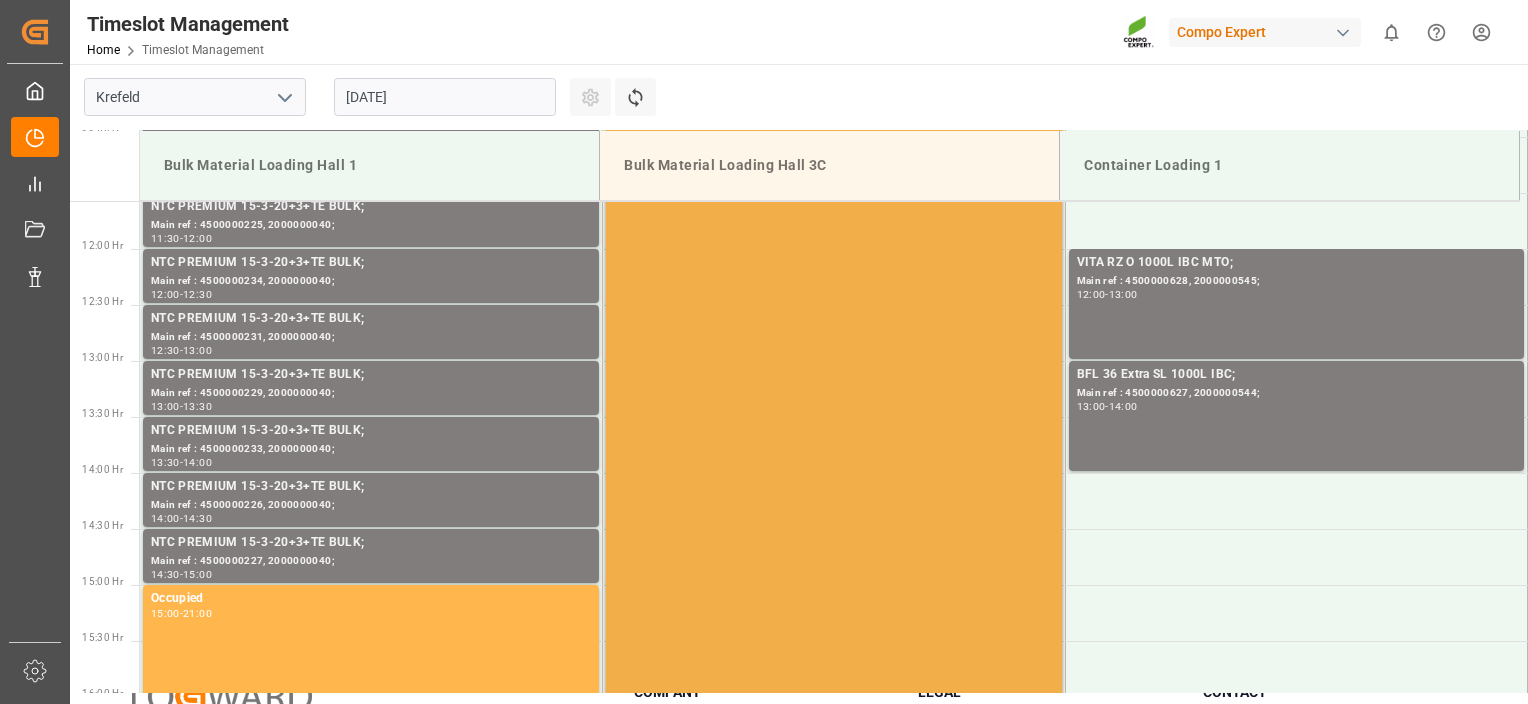 scroll, scrollTop: 1339, scrollLeft: 0, axis: vertical 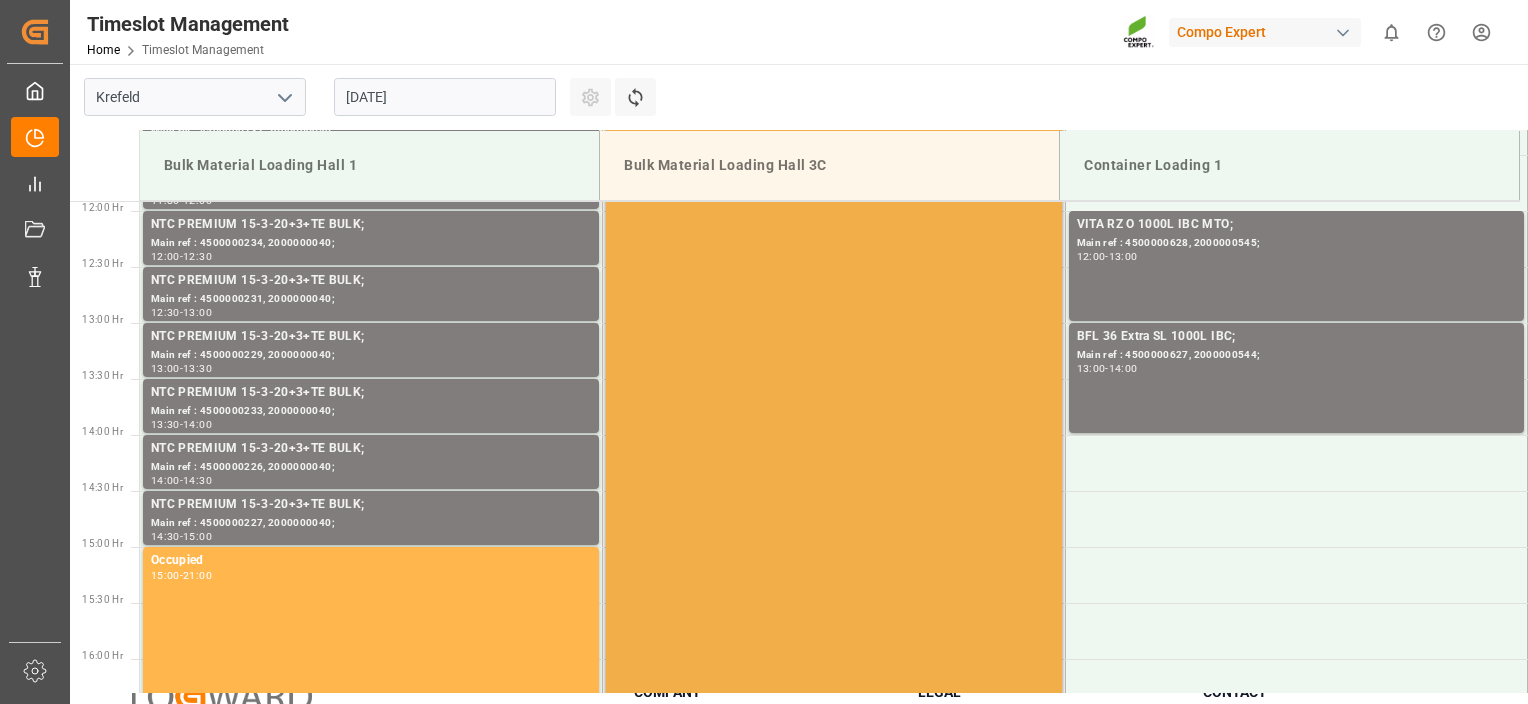 drag, startPoint x: 682, startPoint y: 542, endPoint x: 681, endPoint y: 616, distance: 74.00676 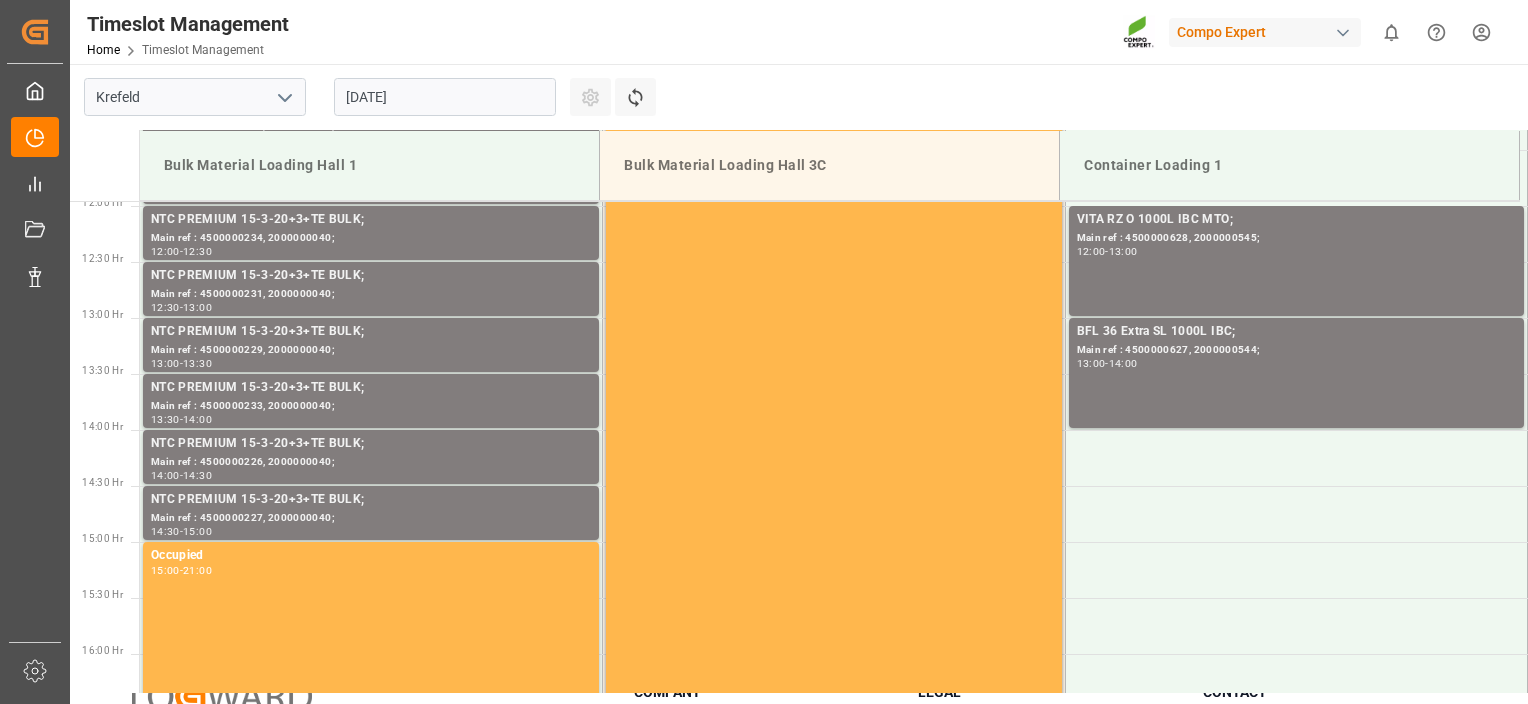 click on "14.08.2025" at bounding box center (445, 97) 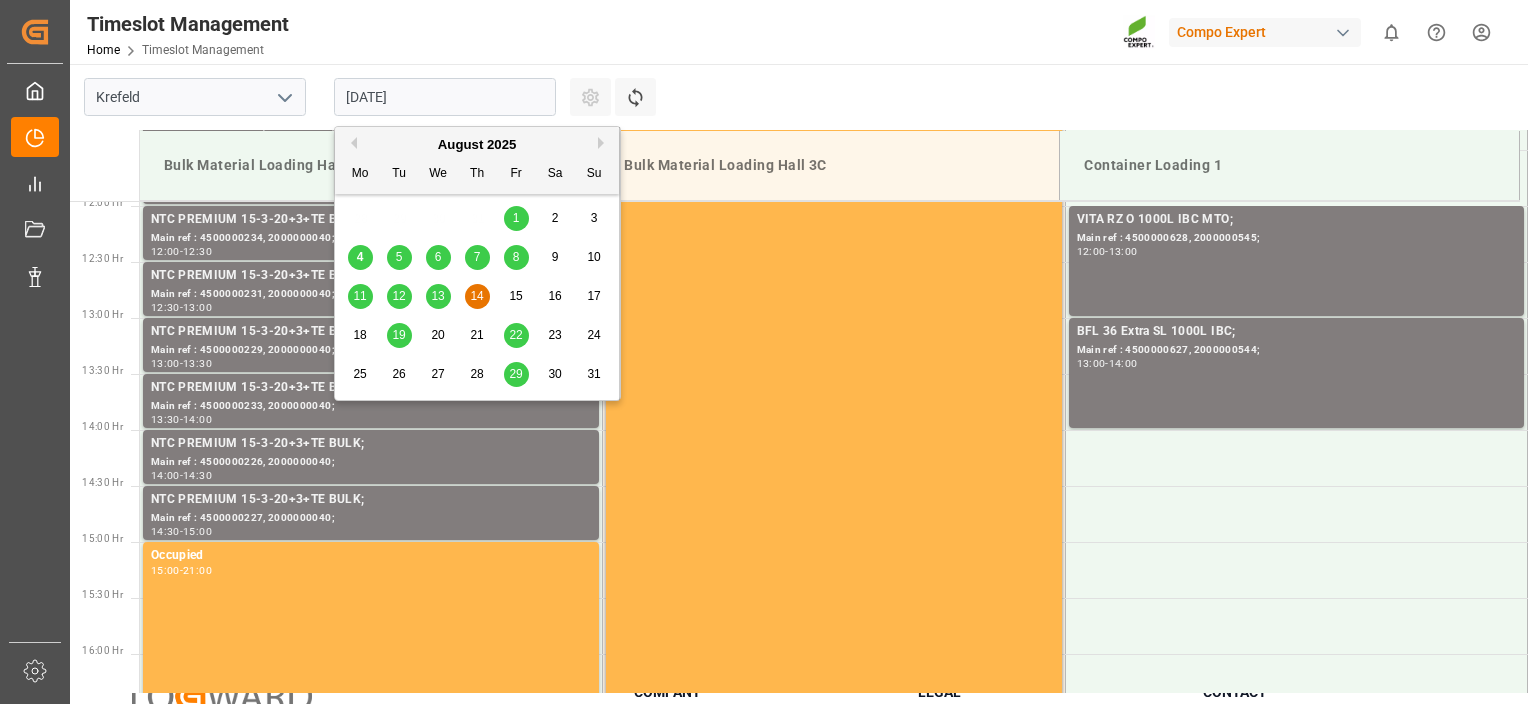 click on "15" at bounding box center [515, 296] 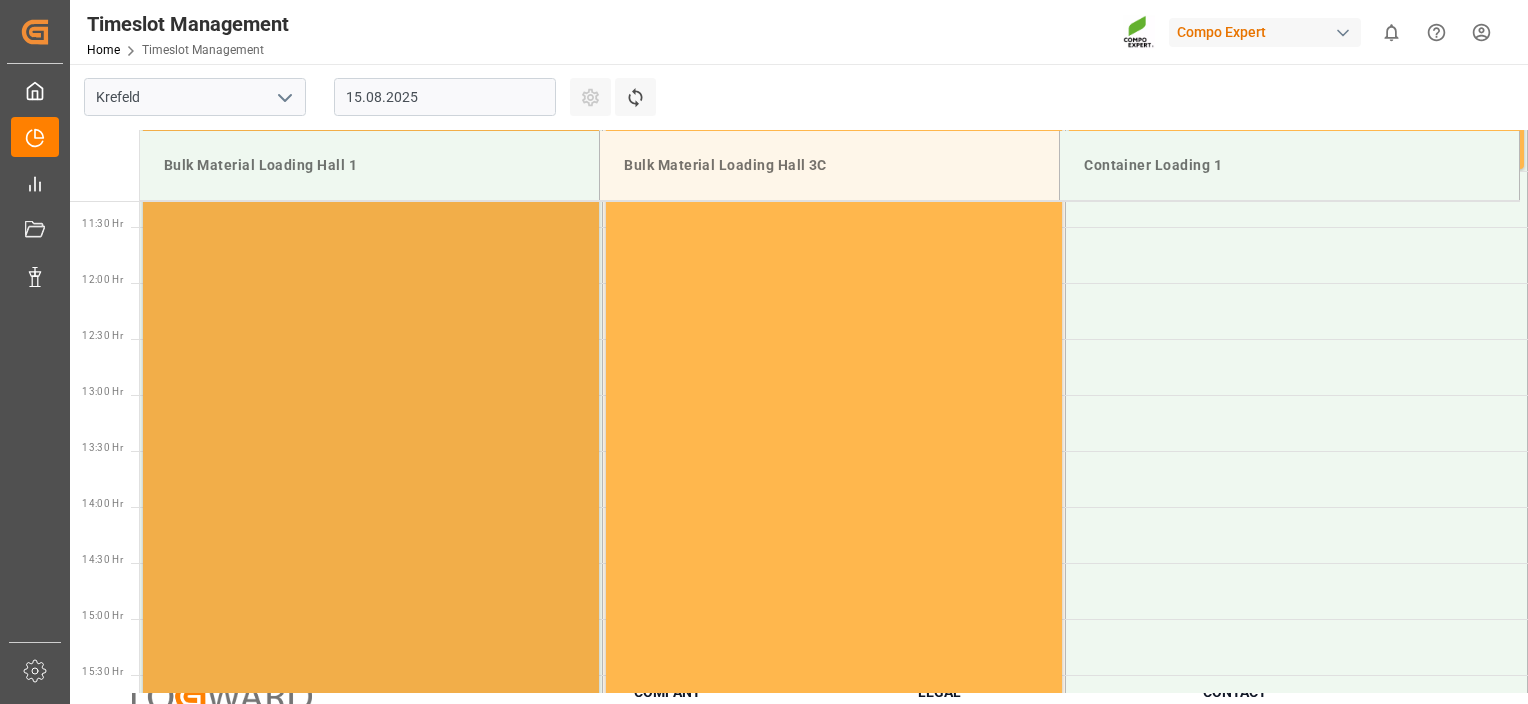 drag, startPoint x: 514, startPoint y: 292, endPoint x: 518, endPoint y: 404, distance: 112.0714 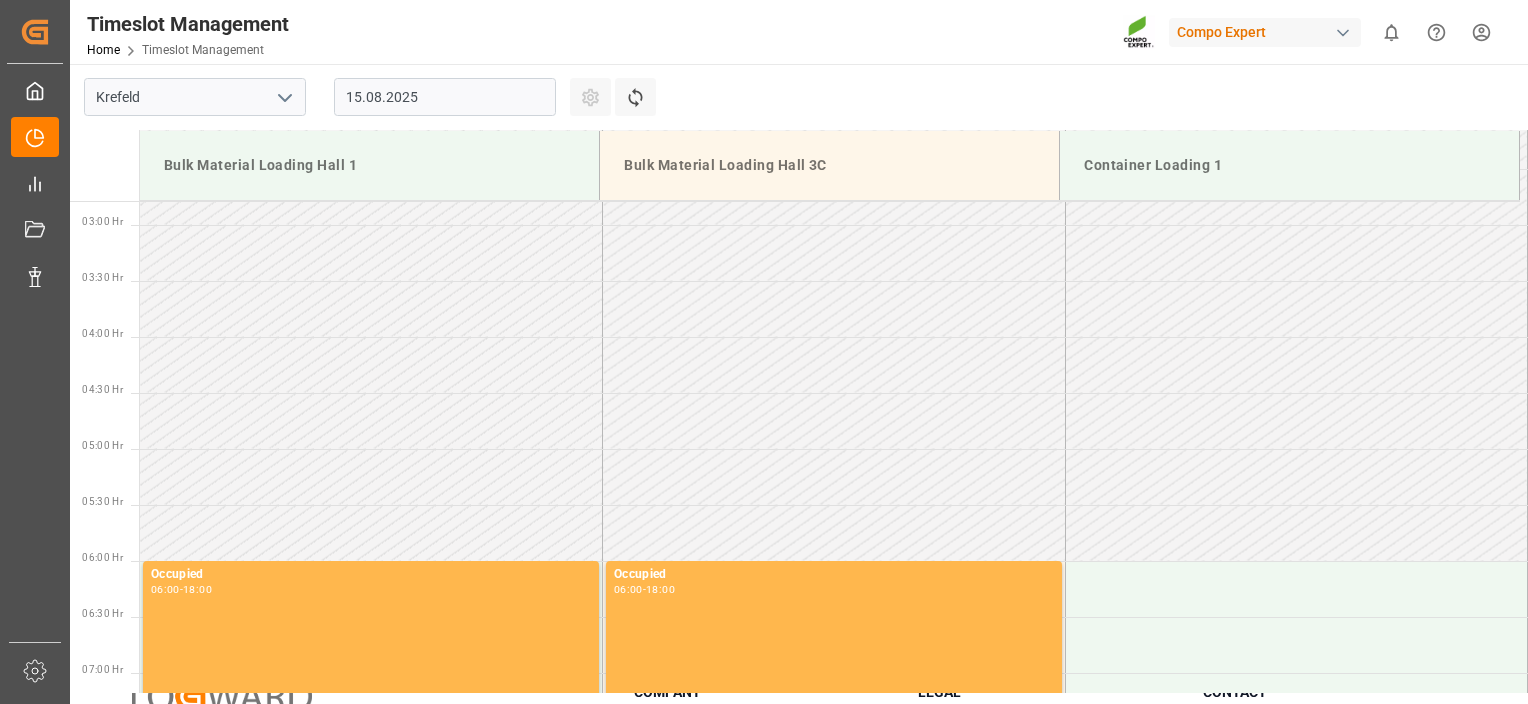 drag, startPoint x: 518, startPoint y: 404, endPoint x: 484, endPoint y: 237, distance: 170.42593 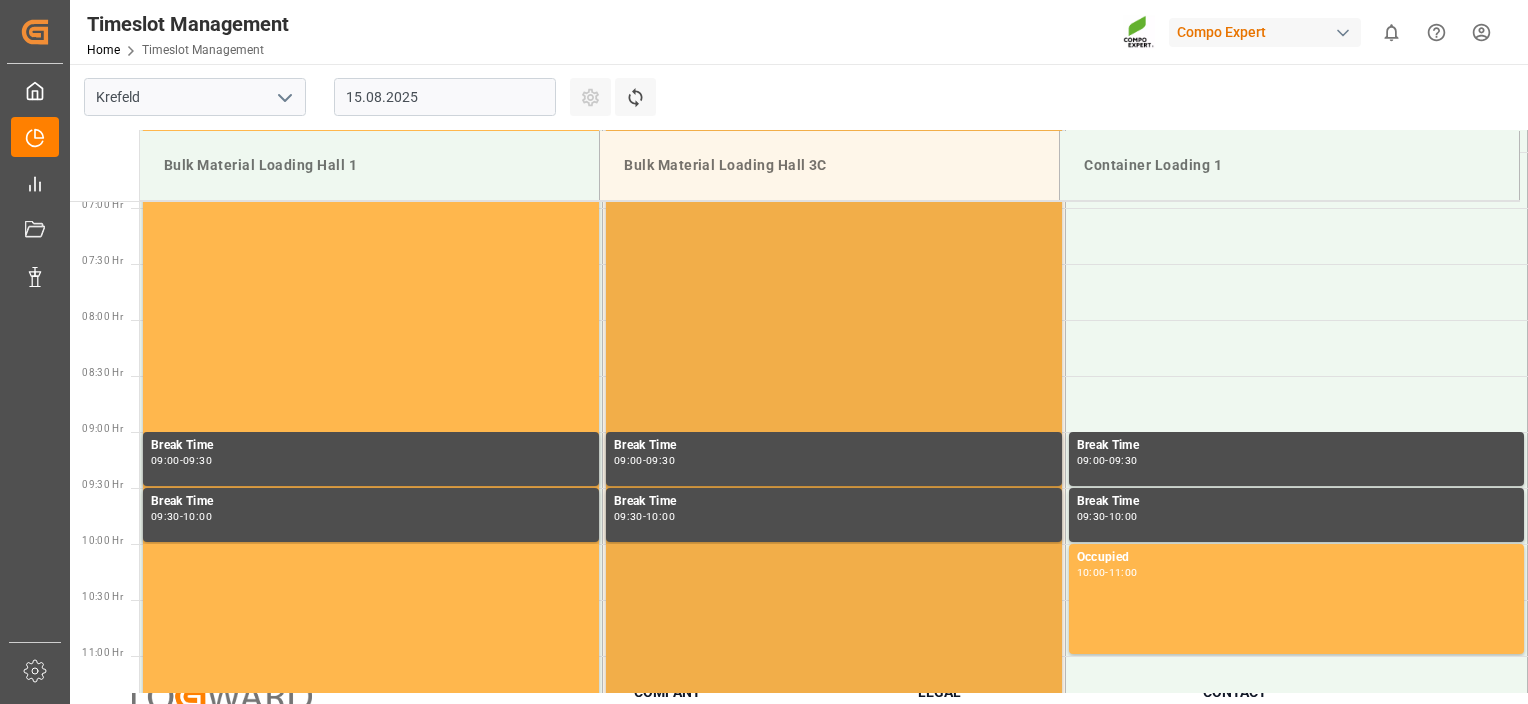 drag, startPoint x: 704, startPoint y: 524, endPoint x: 688, endPoint y: 647, distance: 124.036285 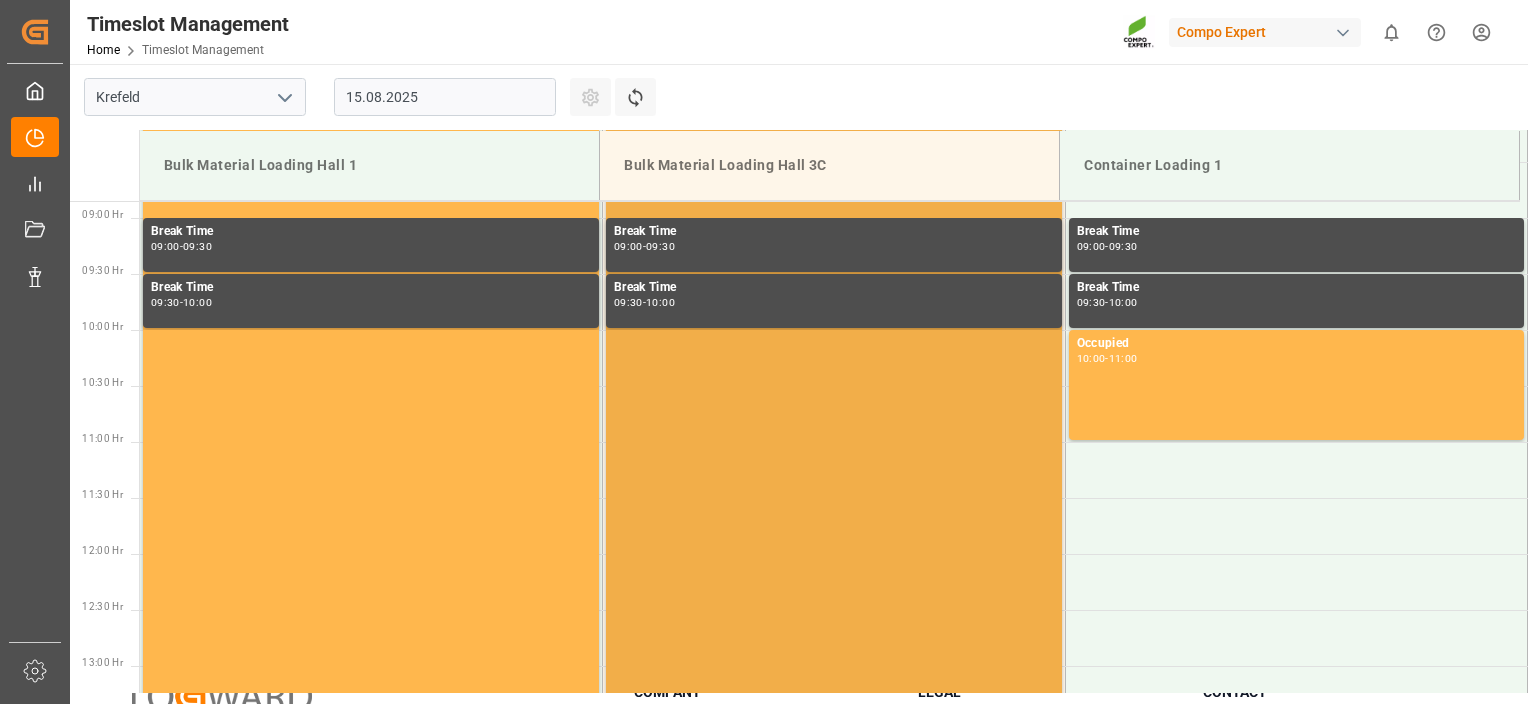 drag, startPoint x: 677, startPoint y: 528, endPoint x: 672, endPoint y: 577, distance: 49.25444 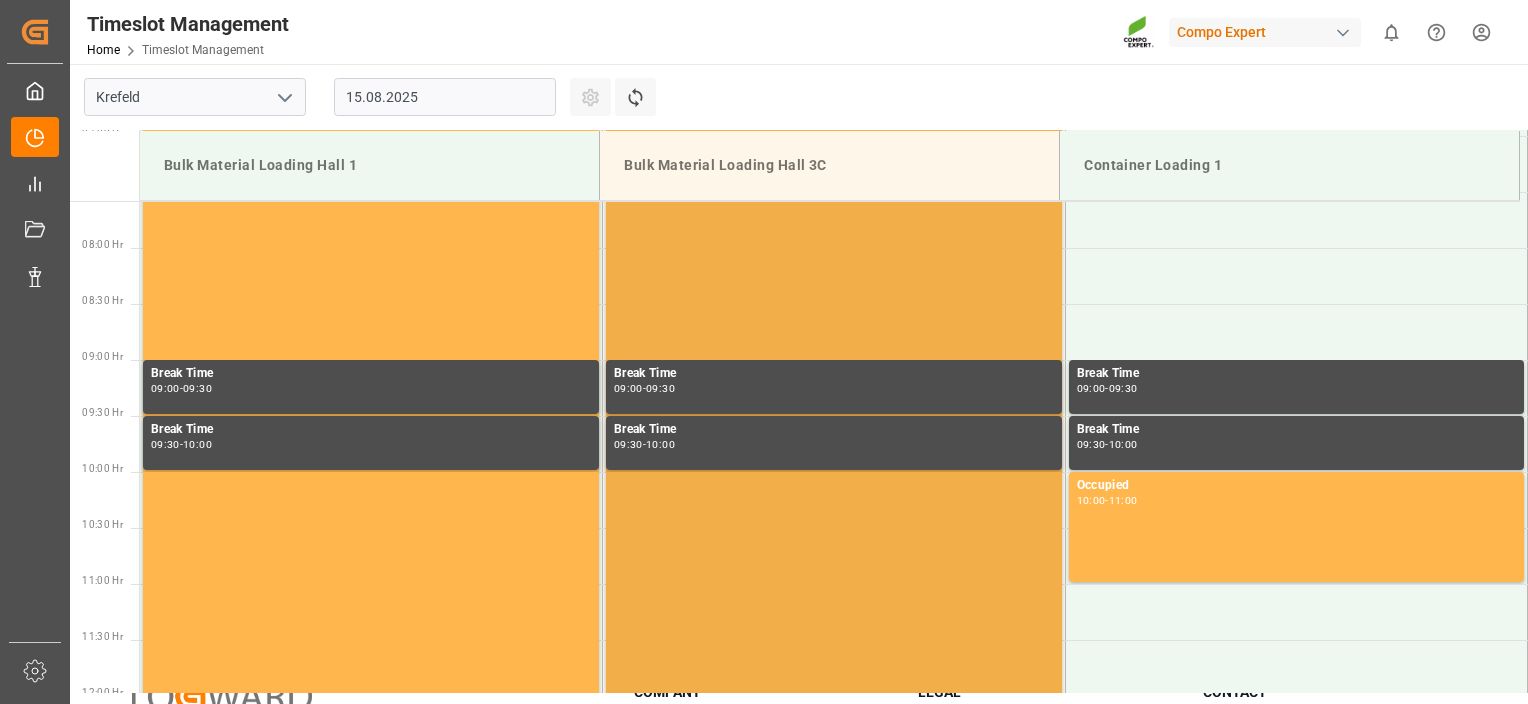 scroll, scrollTop: 801, scrollLeft: 0, axis: vertical 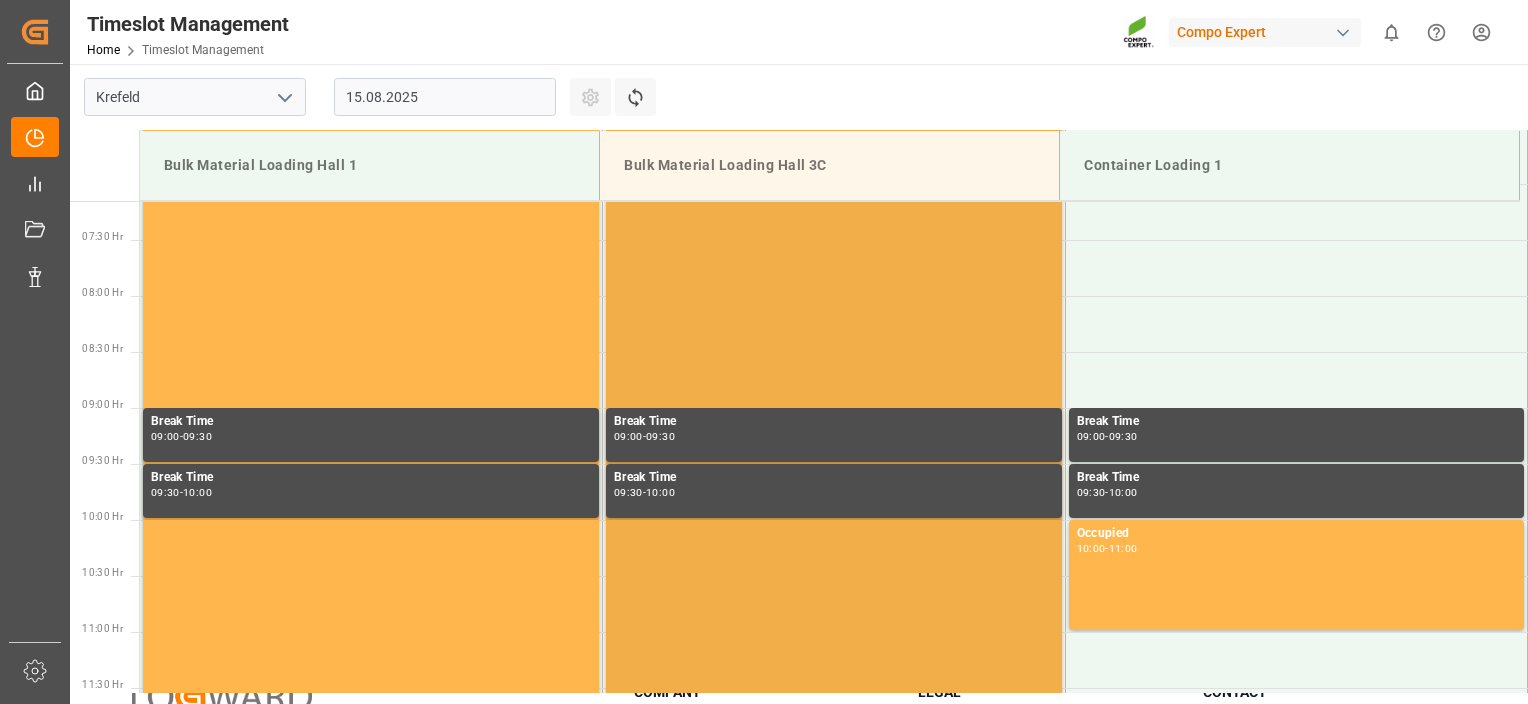 drag, startPoint x: 672, startPoint y: 579, endPoint x: 669, endPoint y: 495, distance: 84.05355 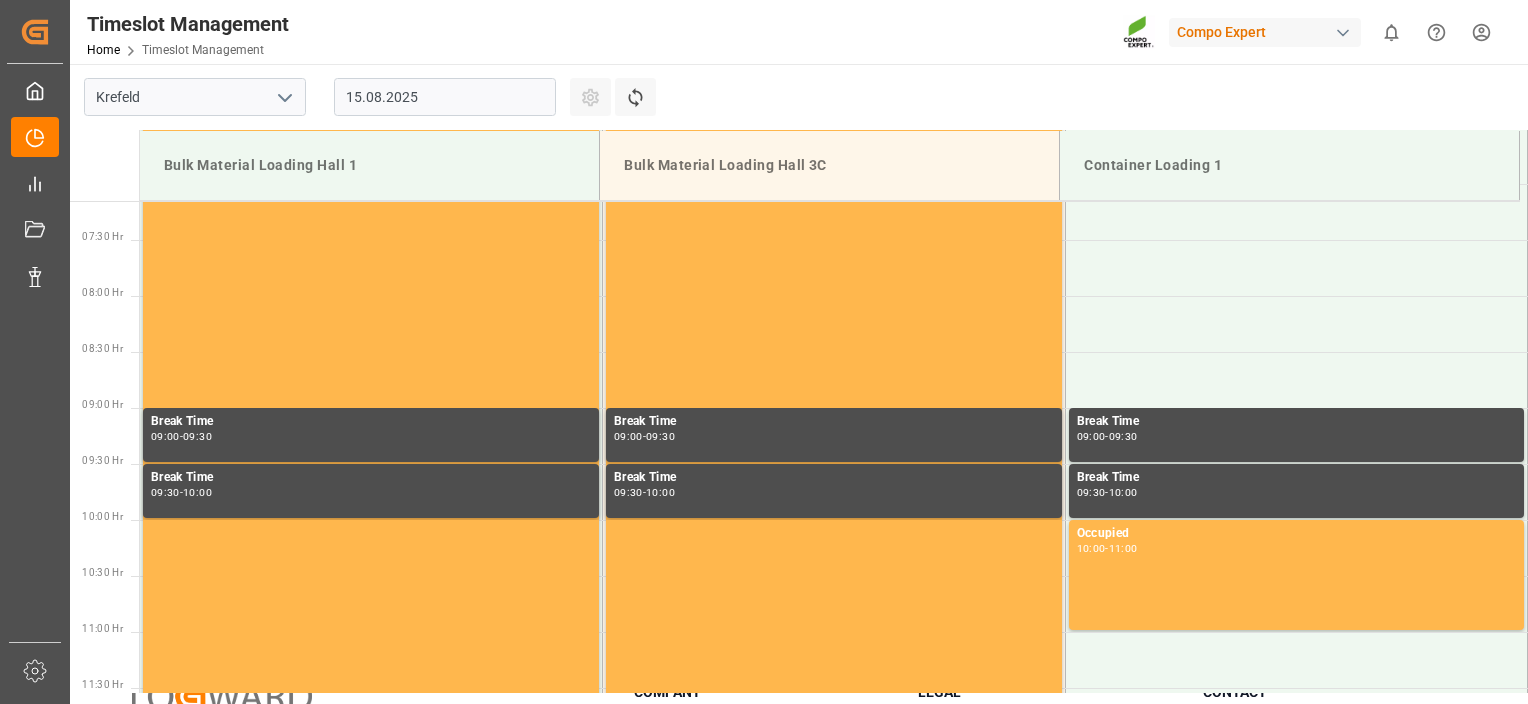 click on "15.08.2025" at bounding box center [445, 97] 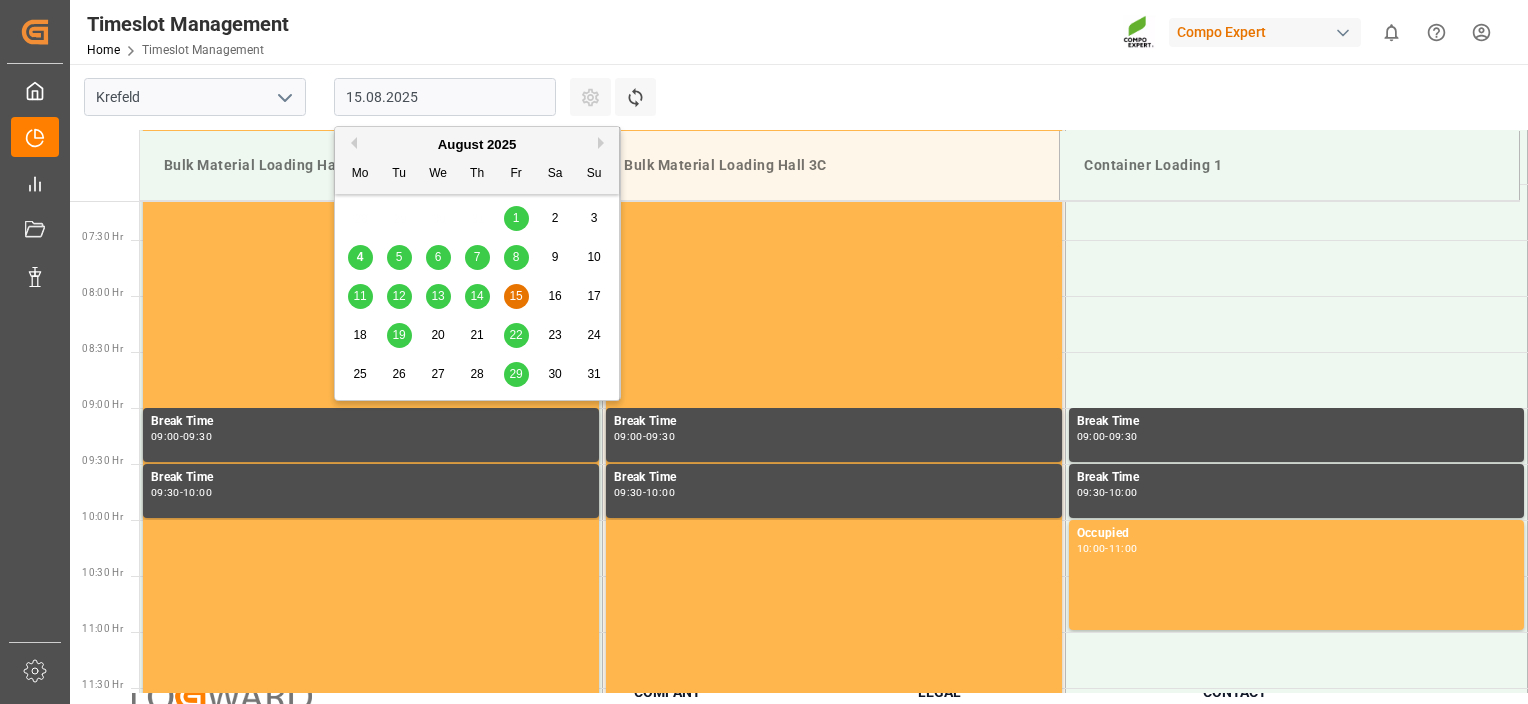 click on "18" at bounding box center [360, 336] 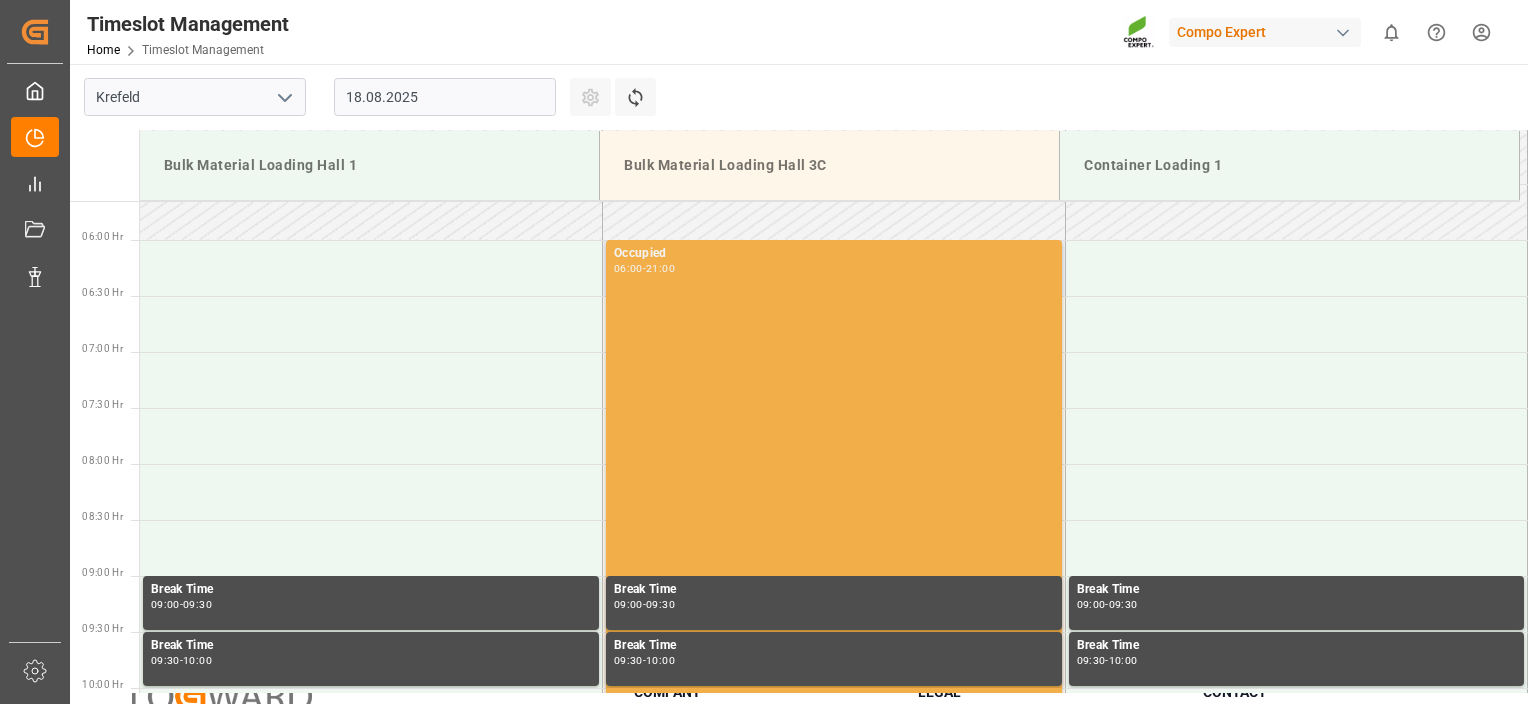 scroll, scrollTop: 883, scrollLeft: 0, axis: vertical 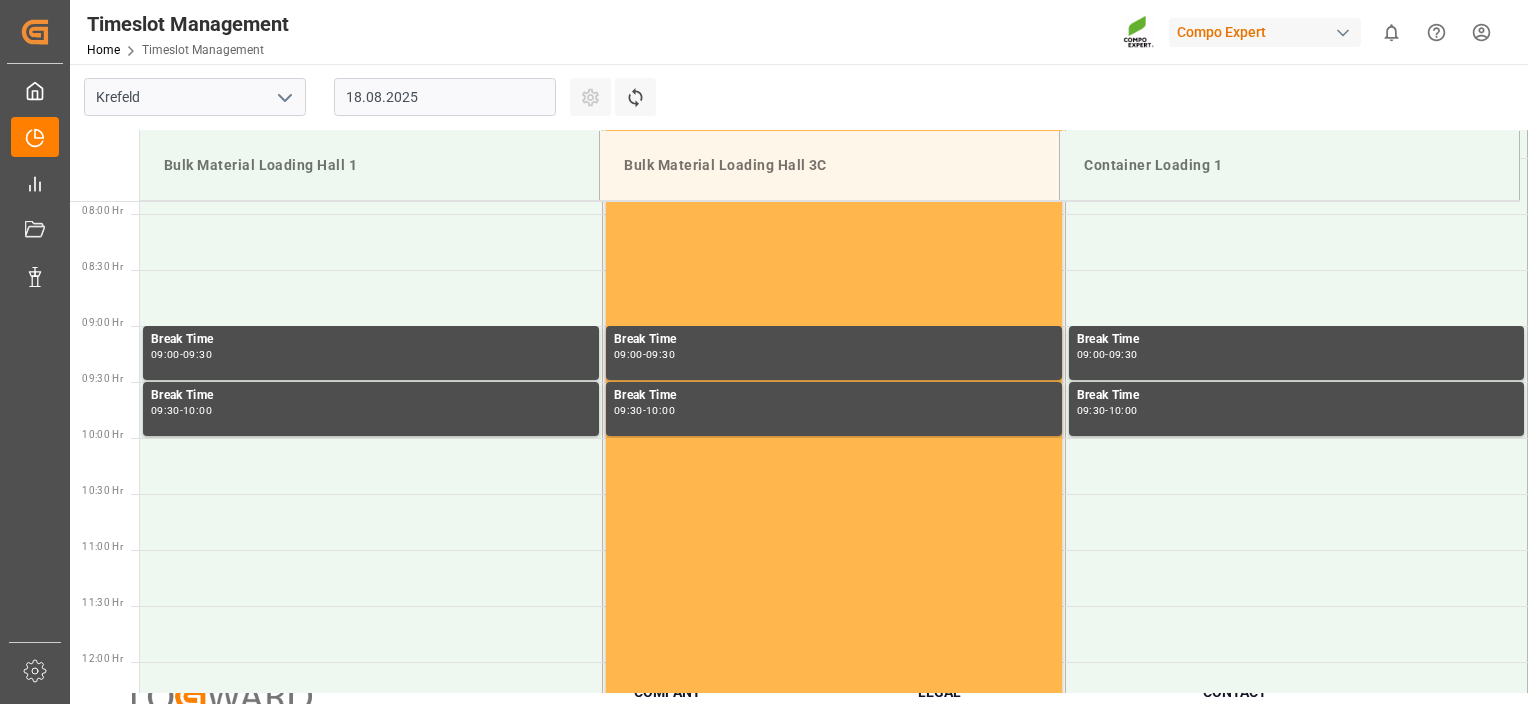 click on "18.08.2025" at bounding box center (445, 97) 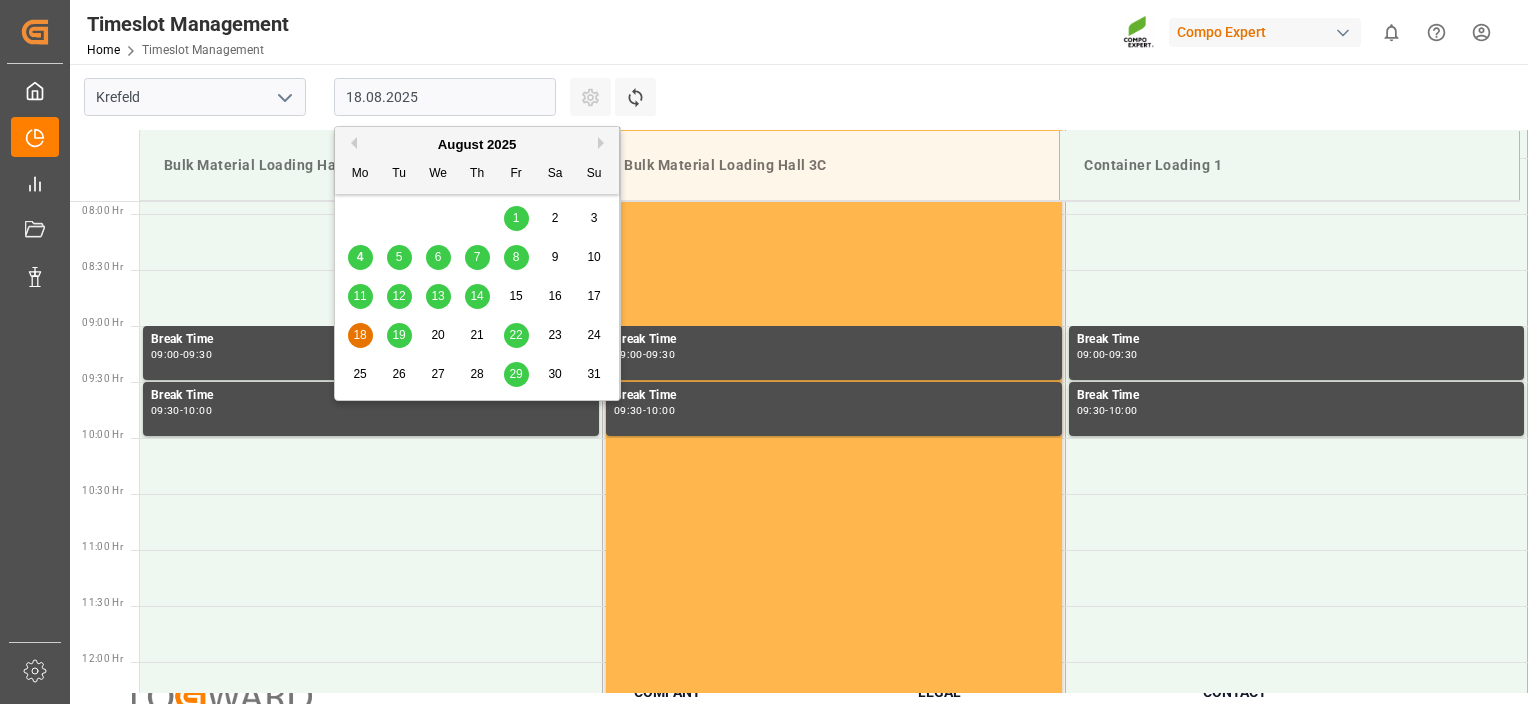 click on "19" at bounding box center (398, 335) 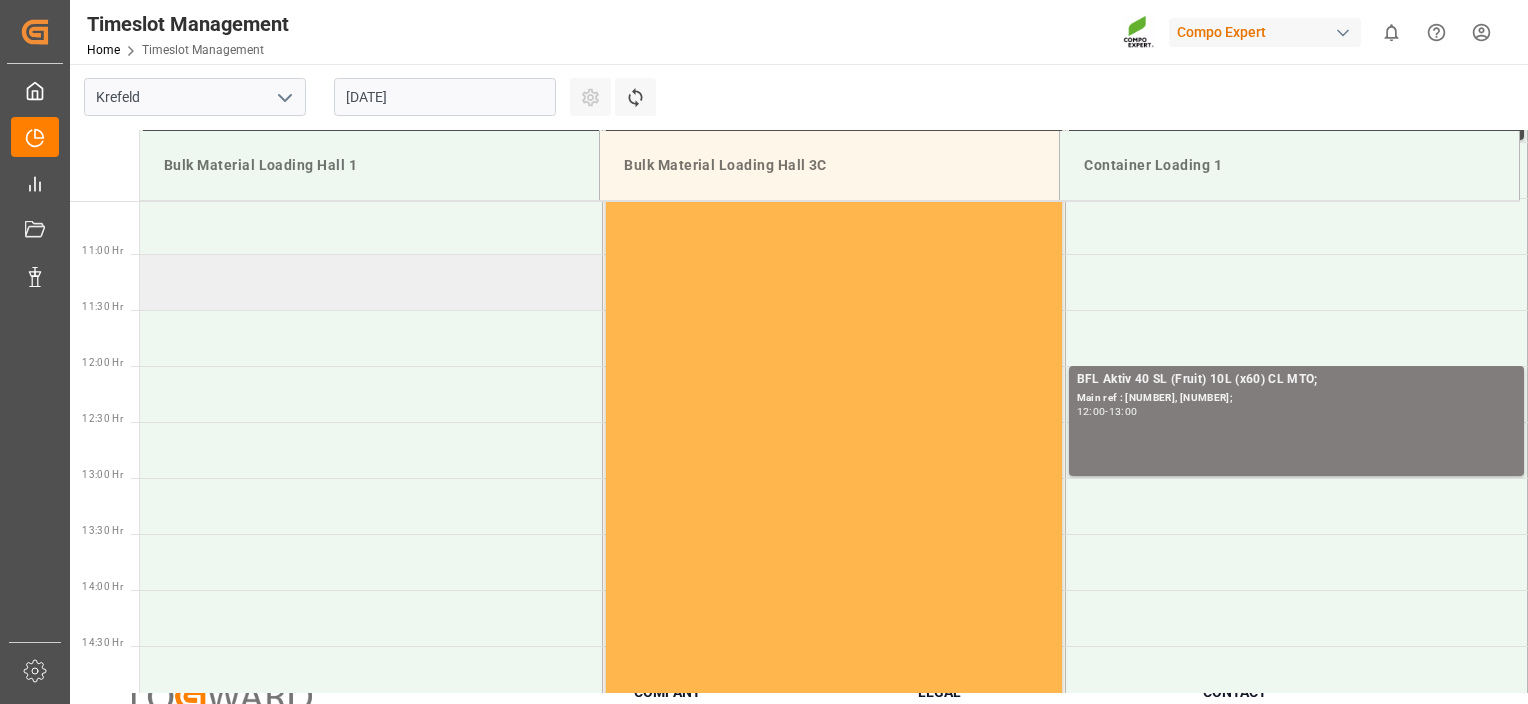 drag, startPoint x: 440, startPoint y: 374, endPoint x: 450, endPoint y: 442, distance: 68.73136 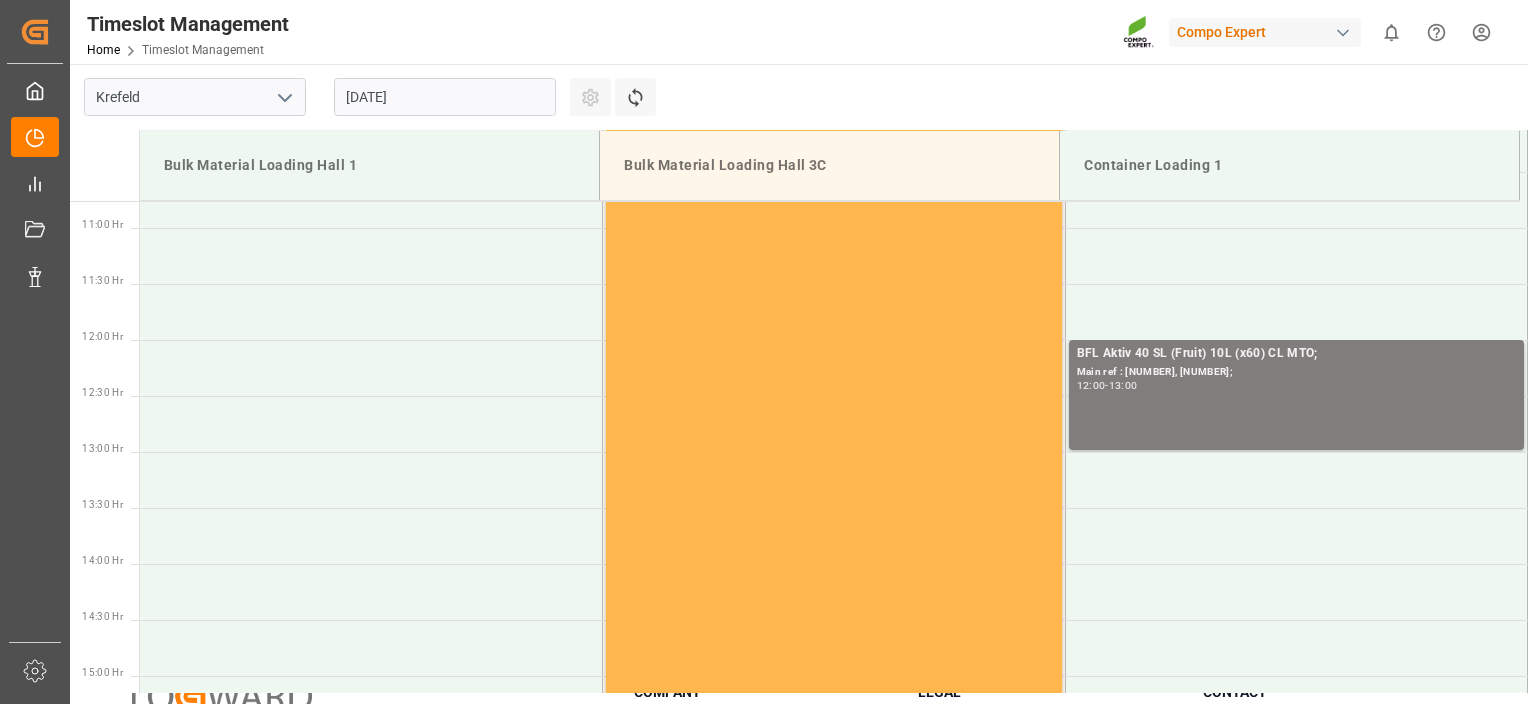 scroll, scrollTop: 879, scrollLeft: 0, axis: vertical 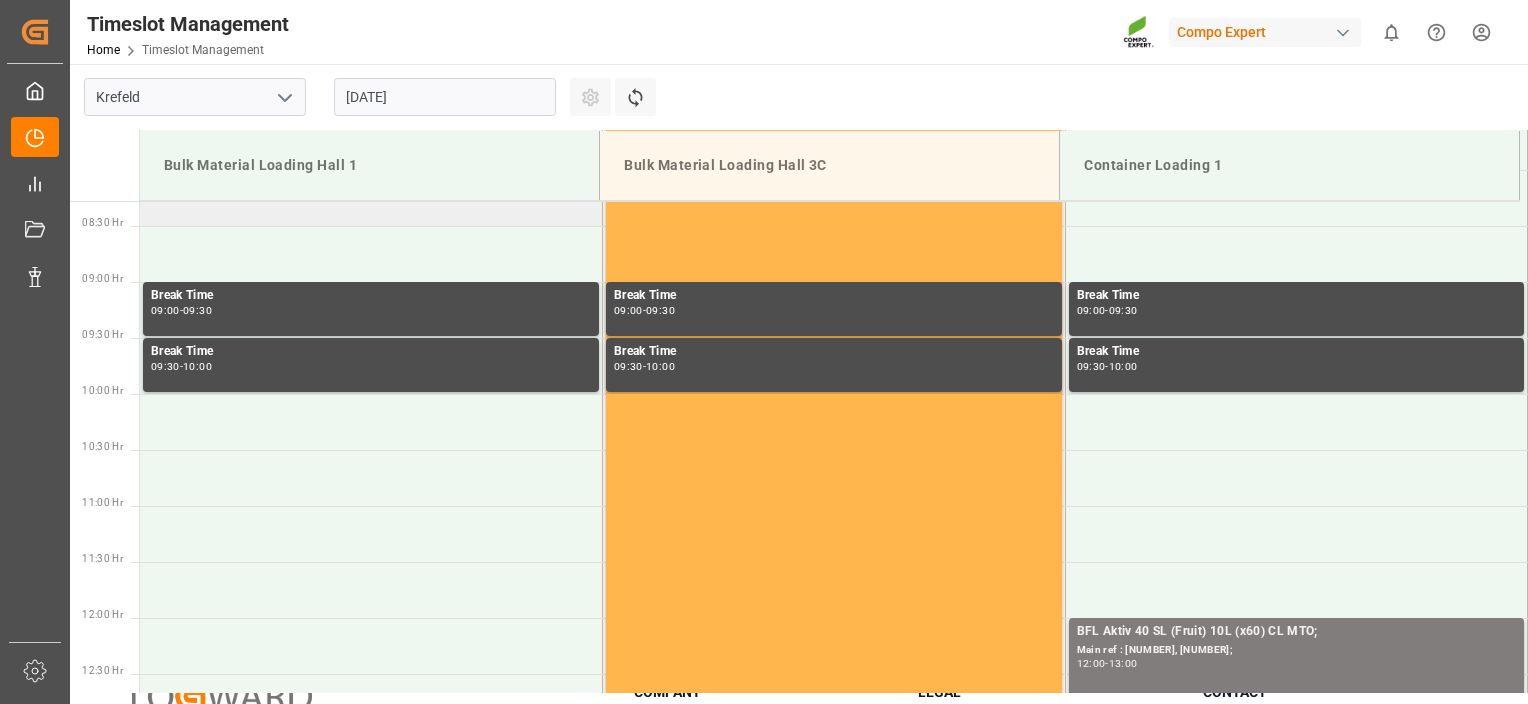 drag, startPoint x: 450, startPoint y: 443, endPoint x: 479, endPoint y: 265, distance: 180.3469 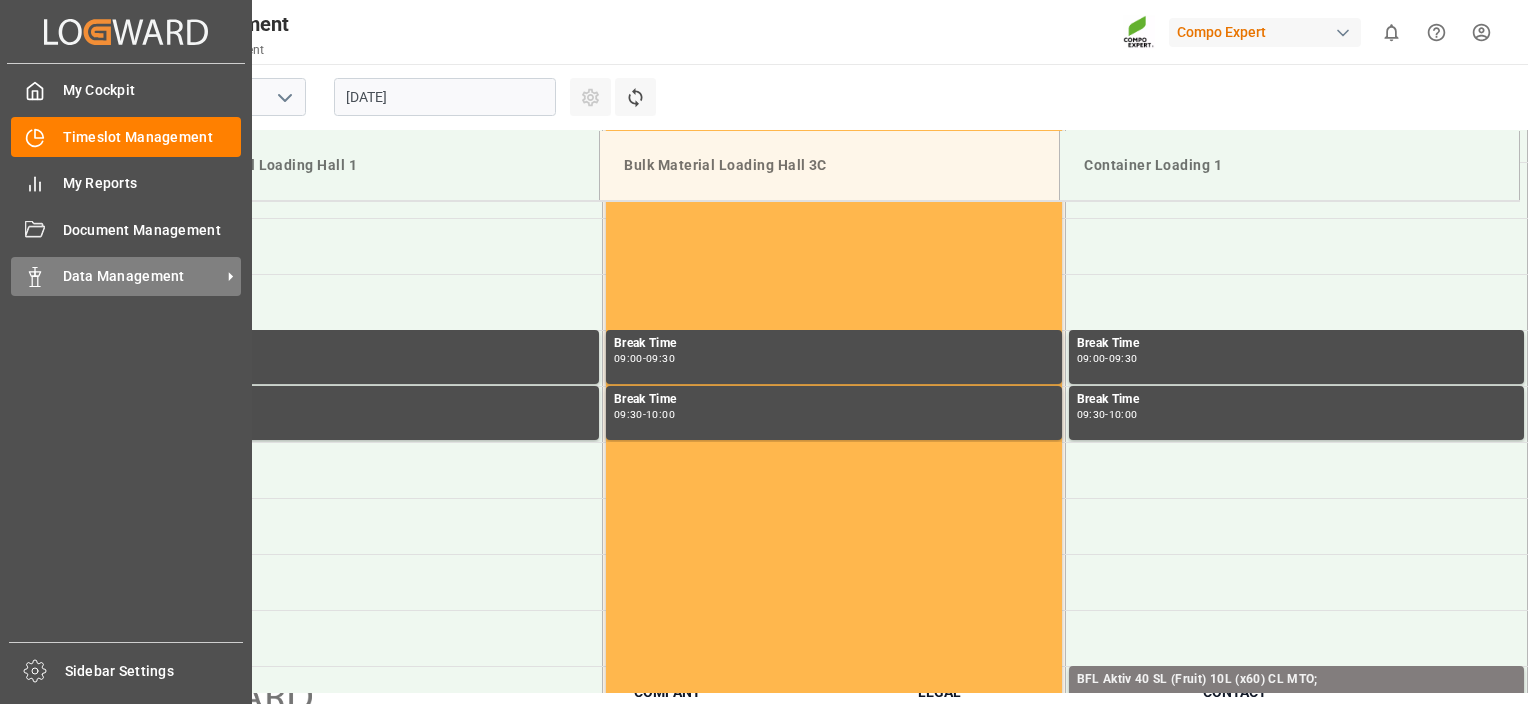 click on "Data Management" at bounding box center (142, 276) 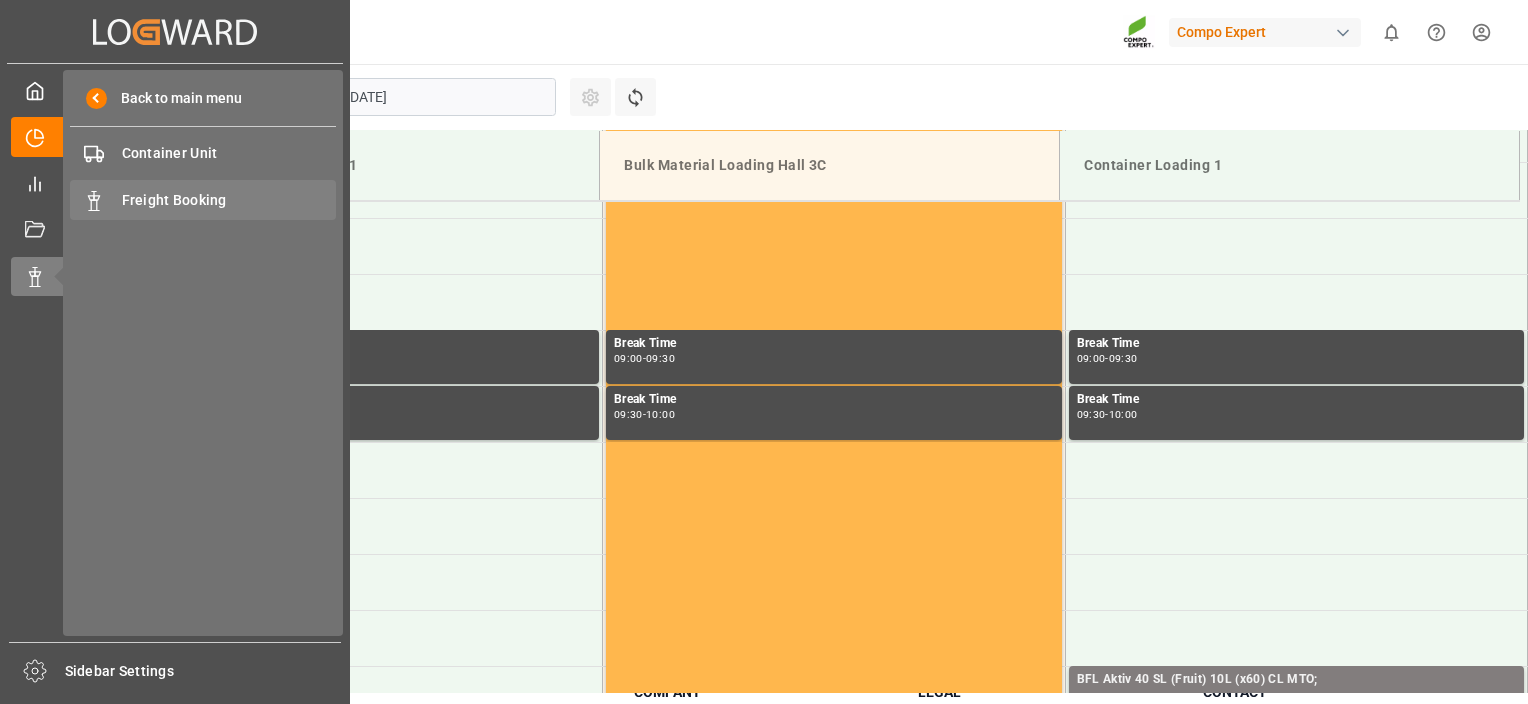 click on "Freight Booking Freight Booking" at bounding box center (203, 199) 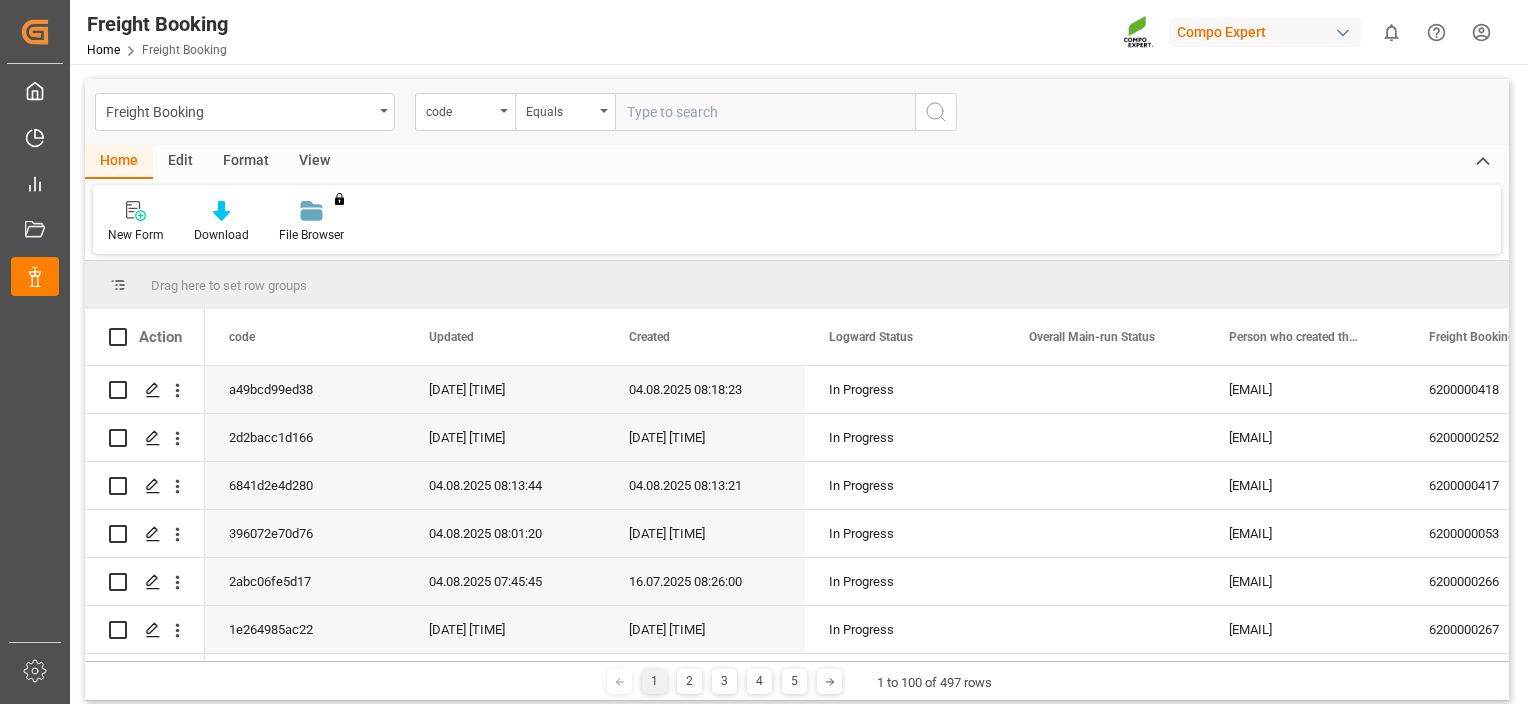 click on "code" at bounding box center (460, 109) 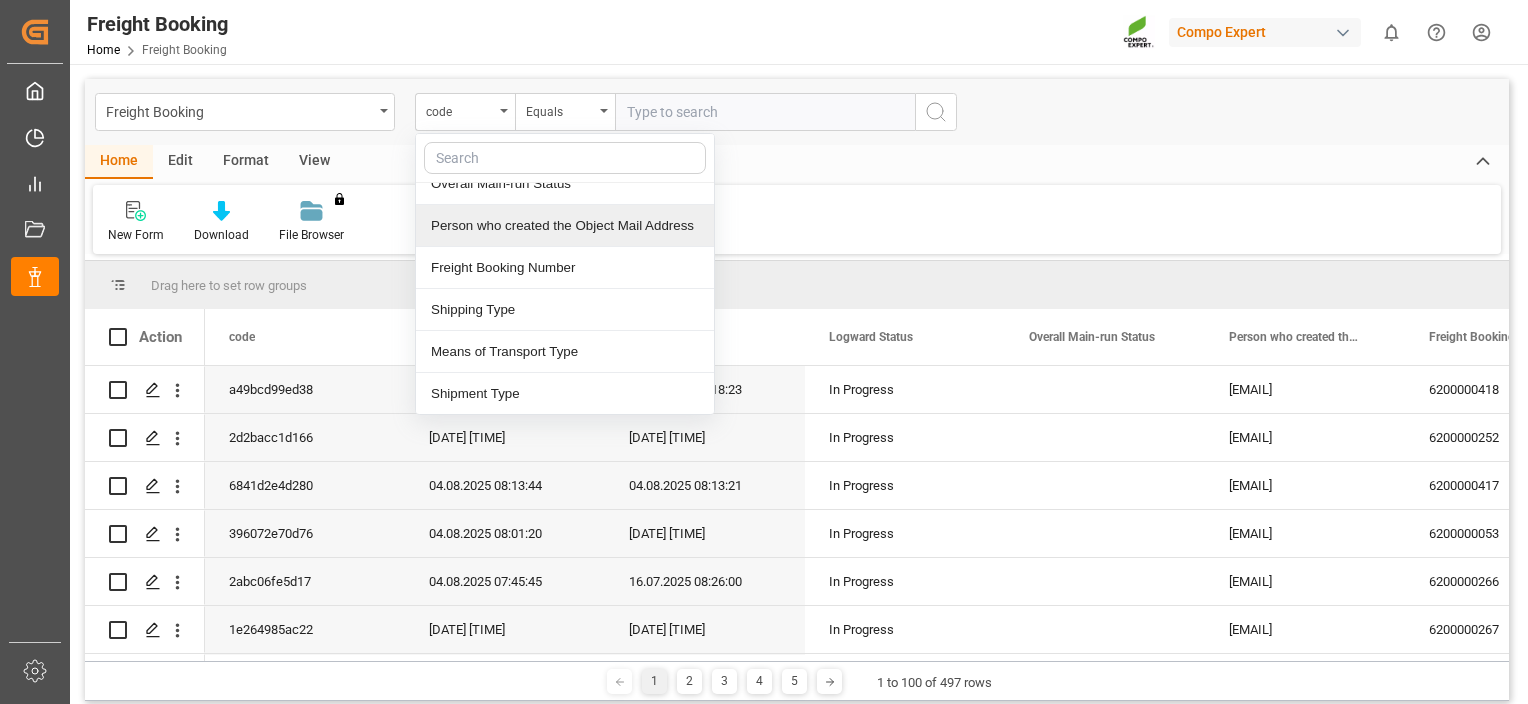 scroll, scrollTop: 229, scrollLeft: 0, axis: vertical 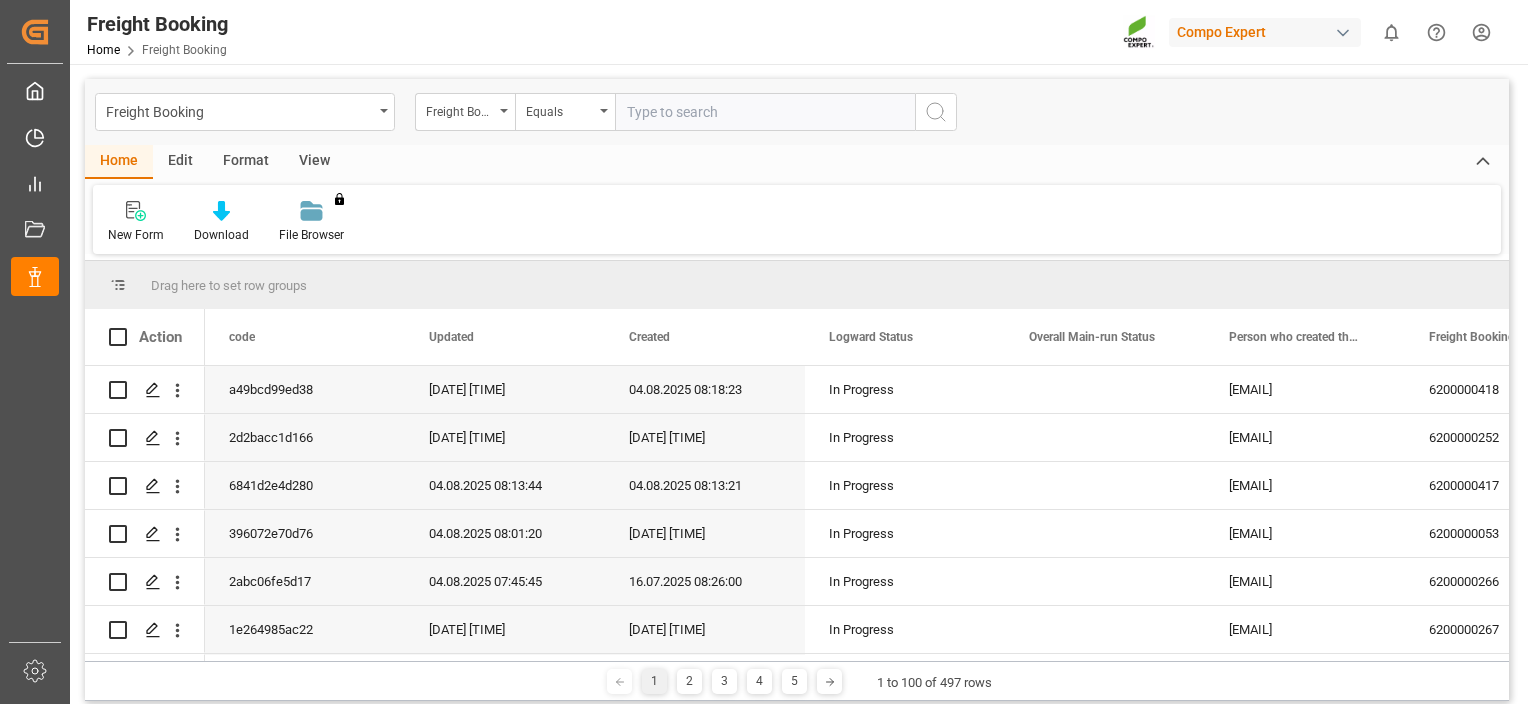 click at bounding box center (765, 112) 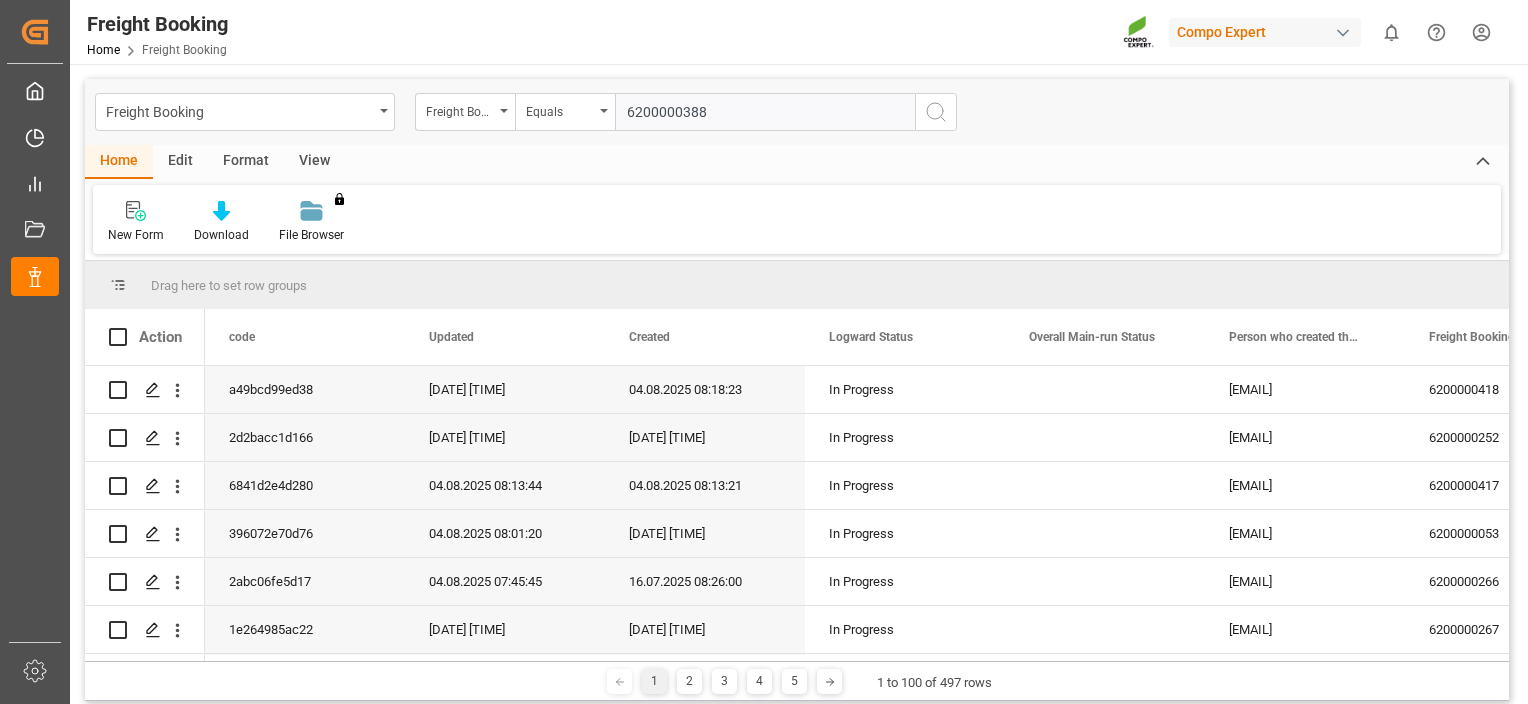 type on "6200000388" 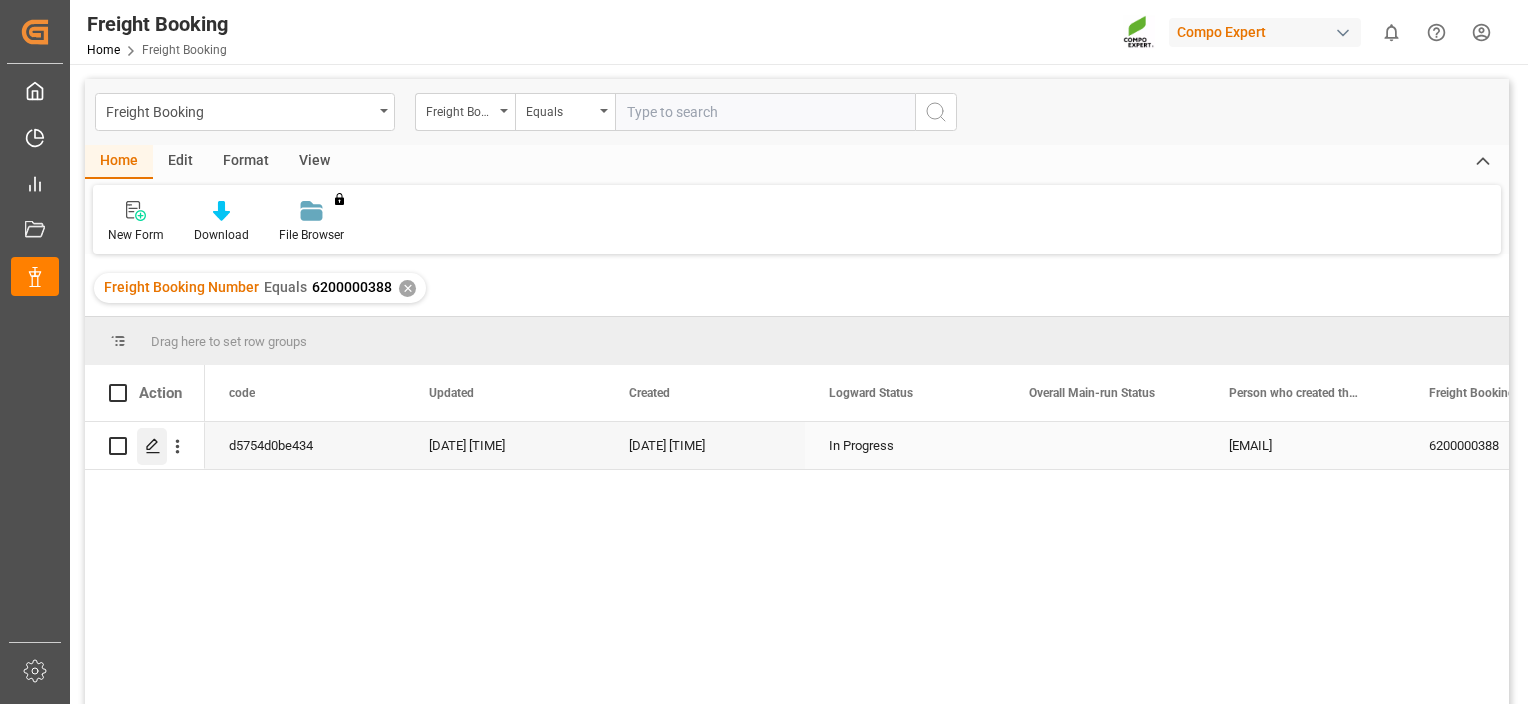 click 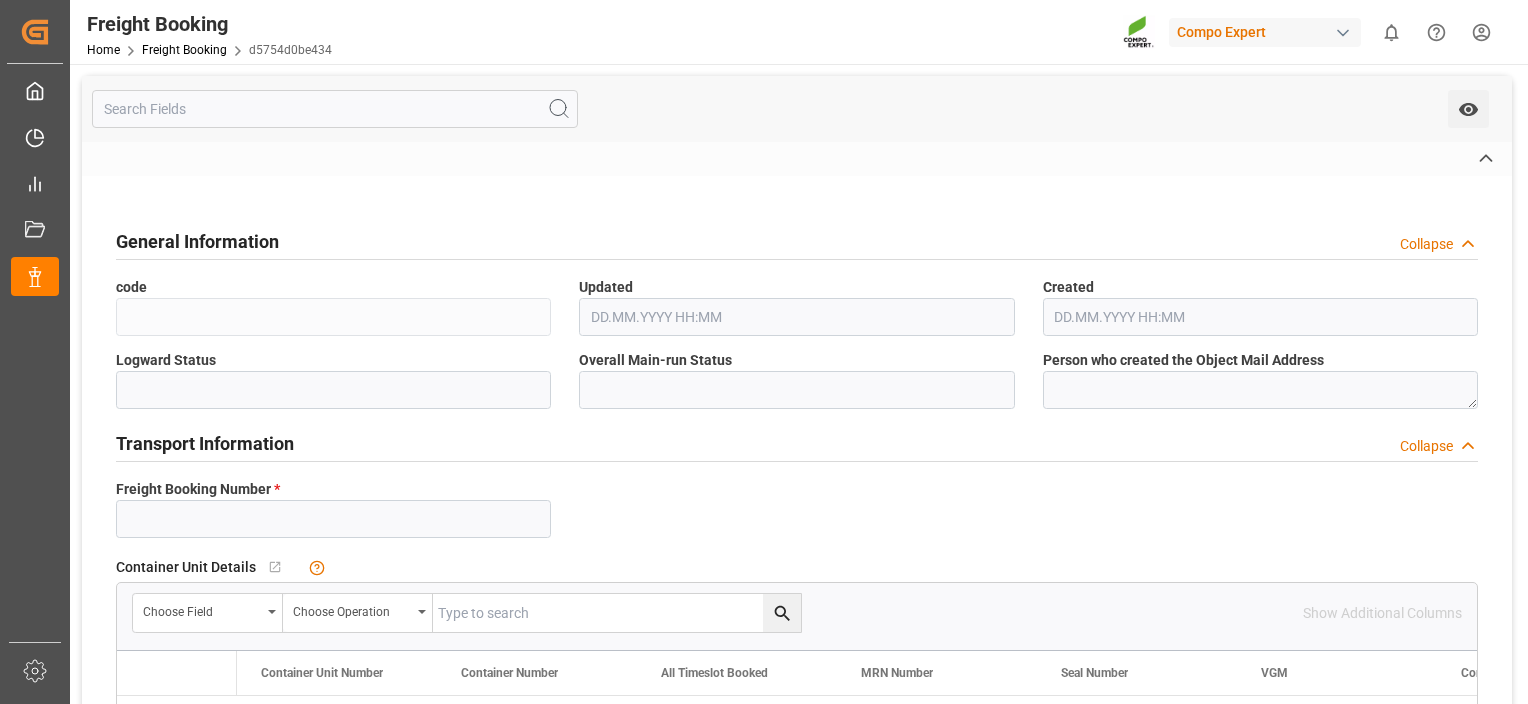 type on "6200000388" 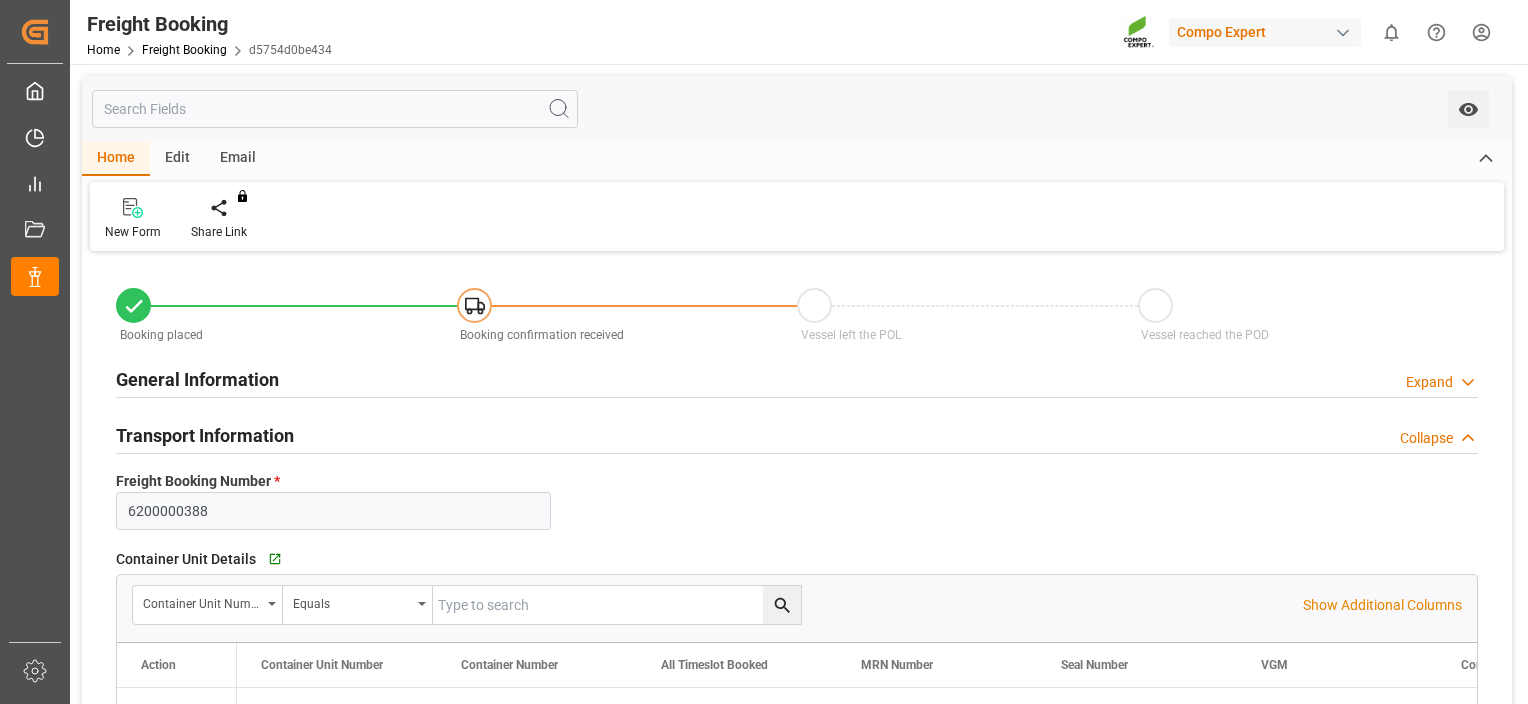 type on "CLSAI" 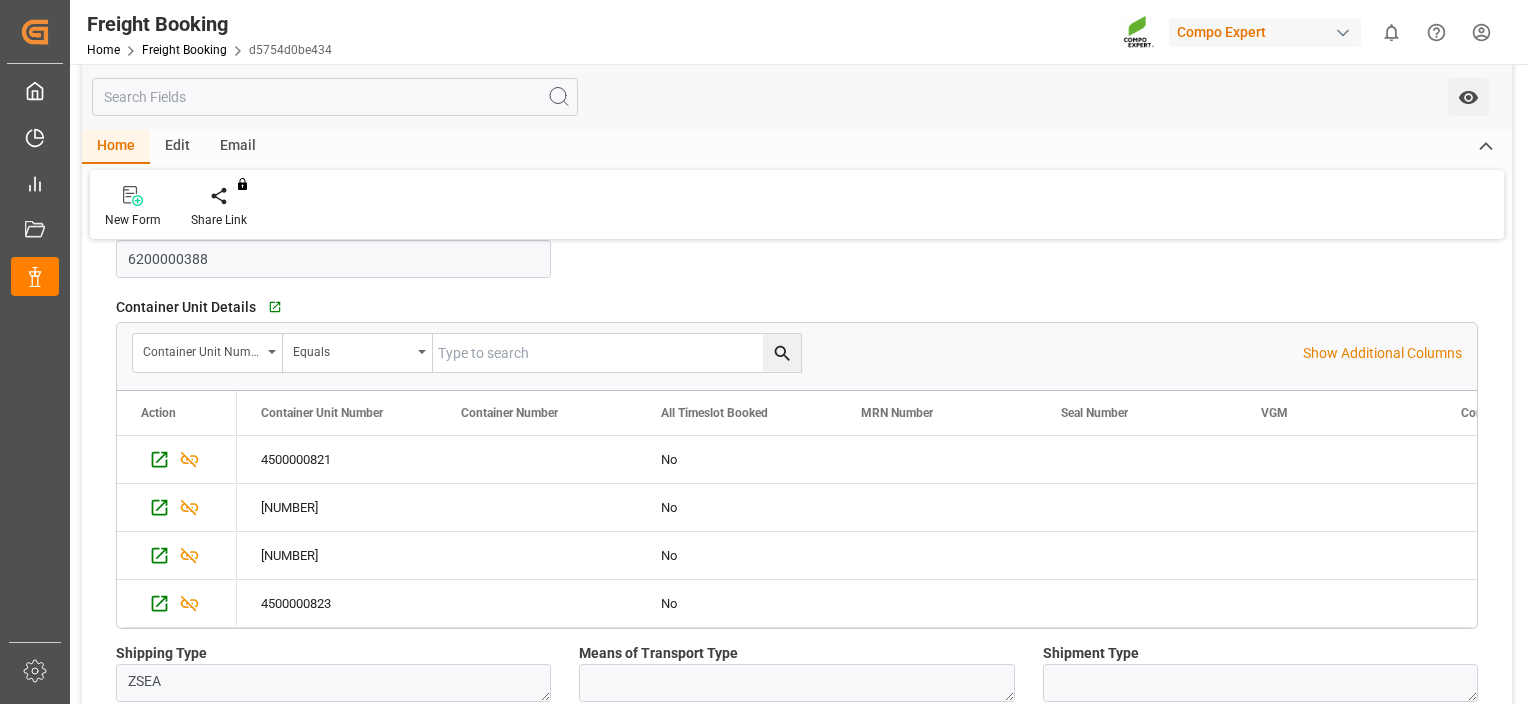 scroll, scrollTop: 300, scrollLeft: 0, axis: vertical 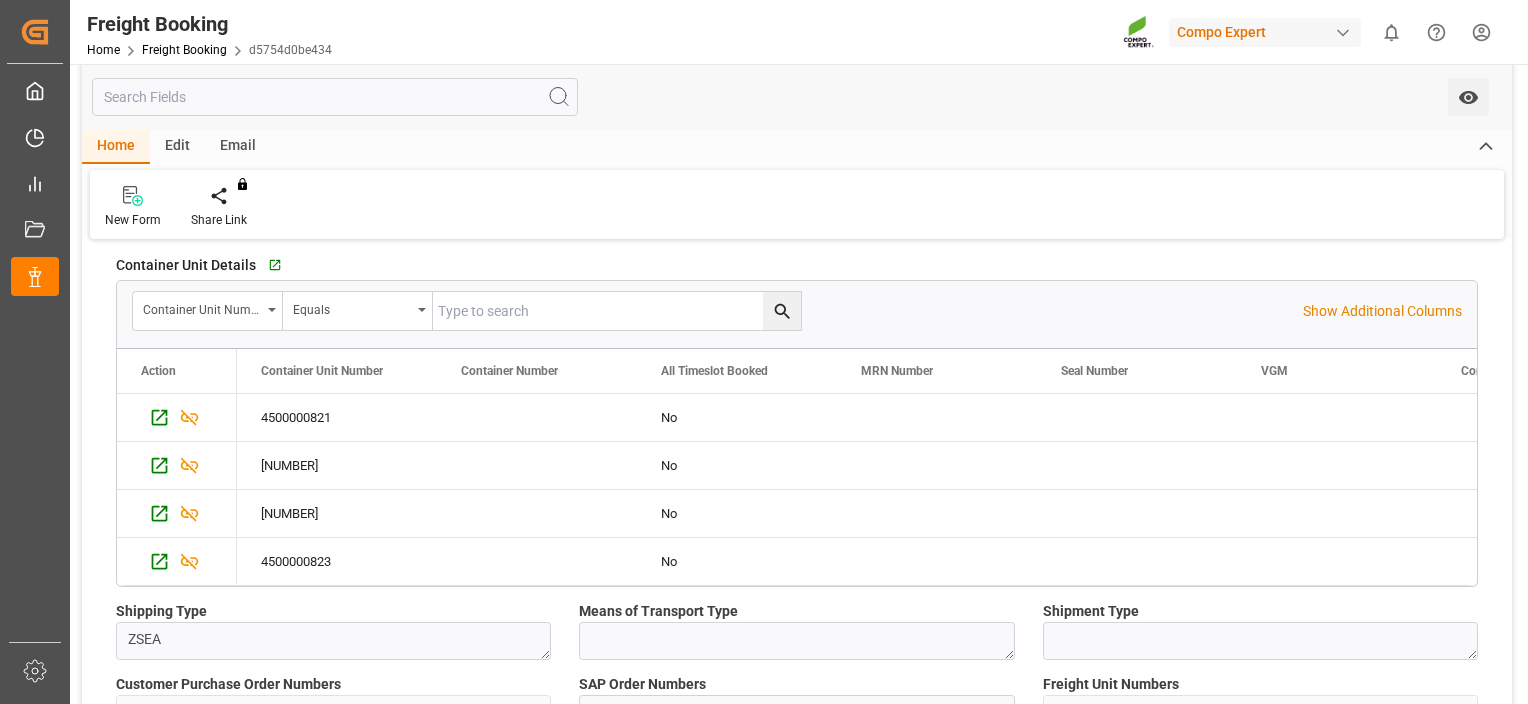 drag, startPoint x: 561, startPoint y: 434, endPoint x: 591, endPoint y: 508, distance: 79.84986 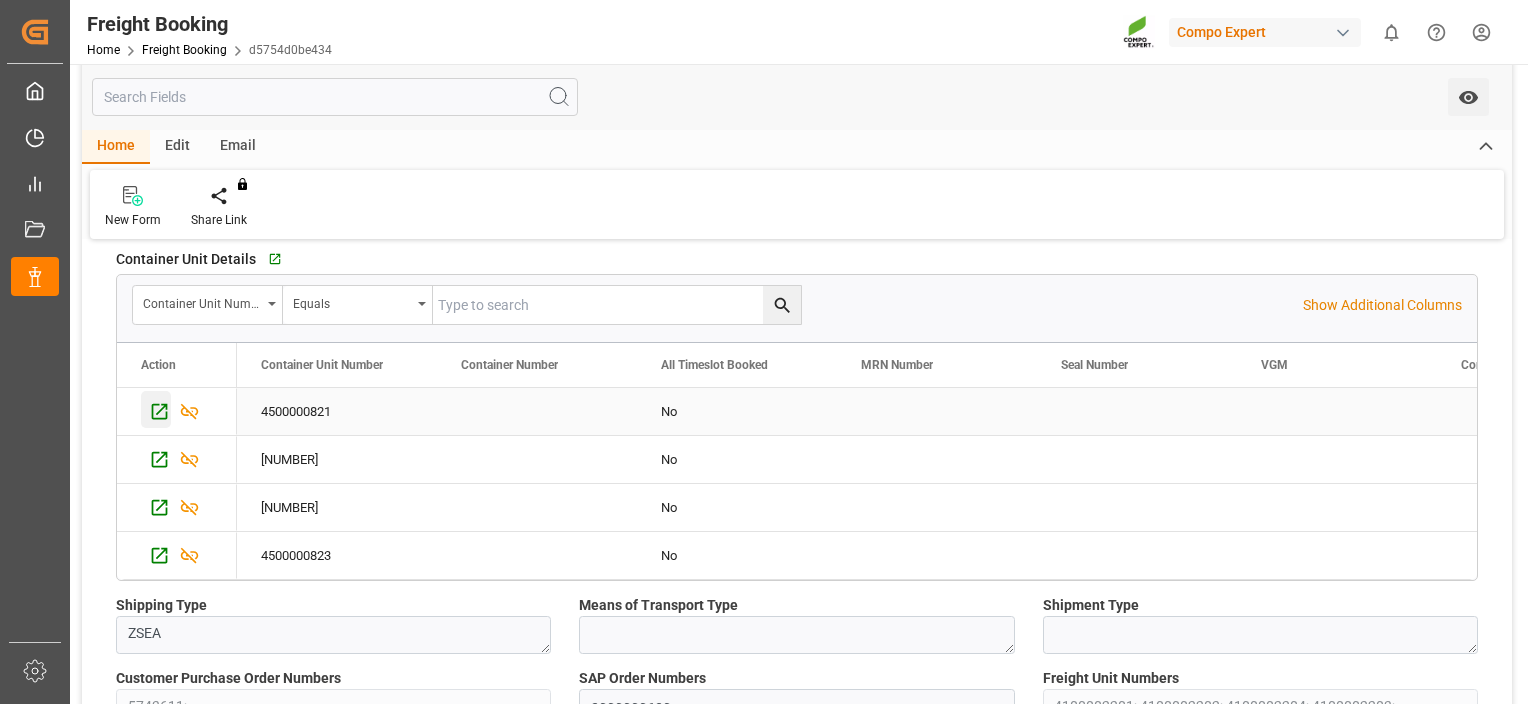click 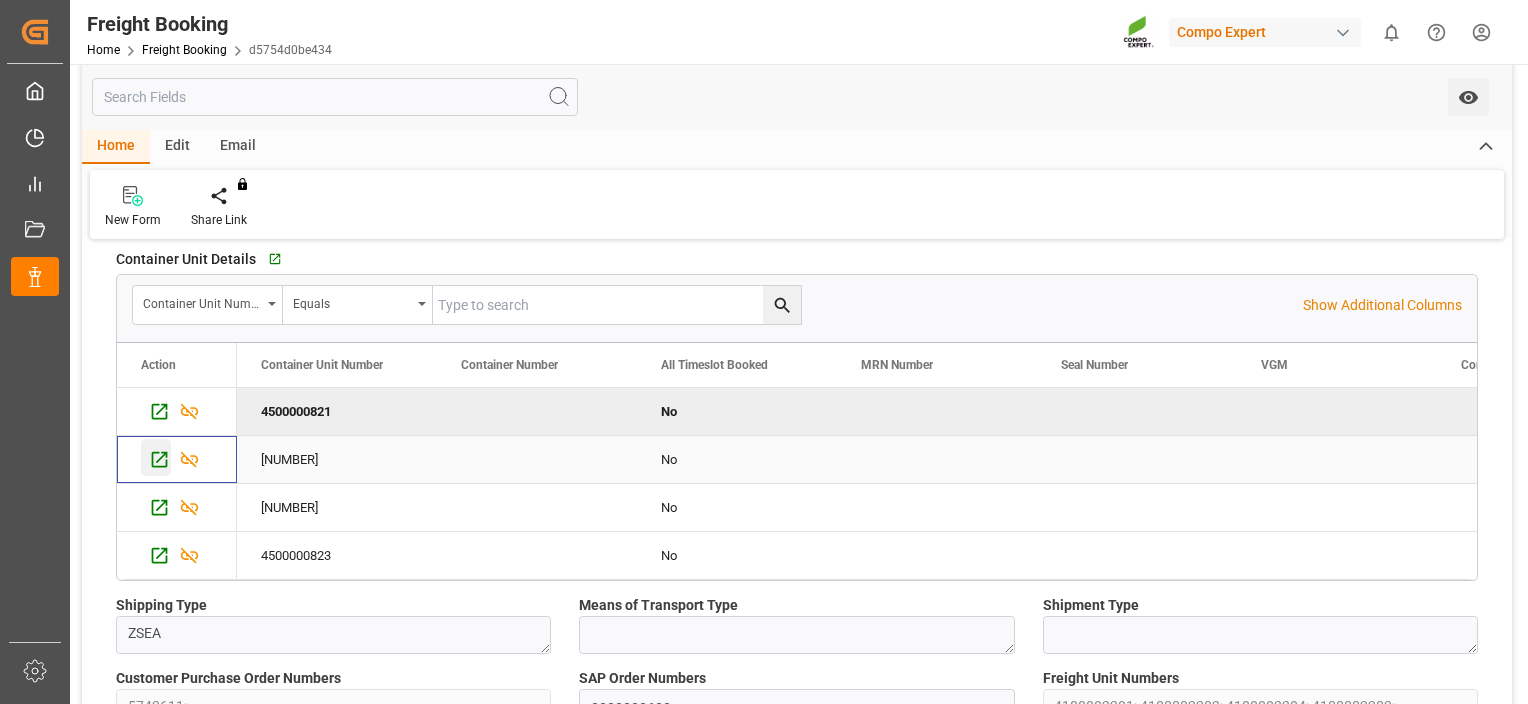 click 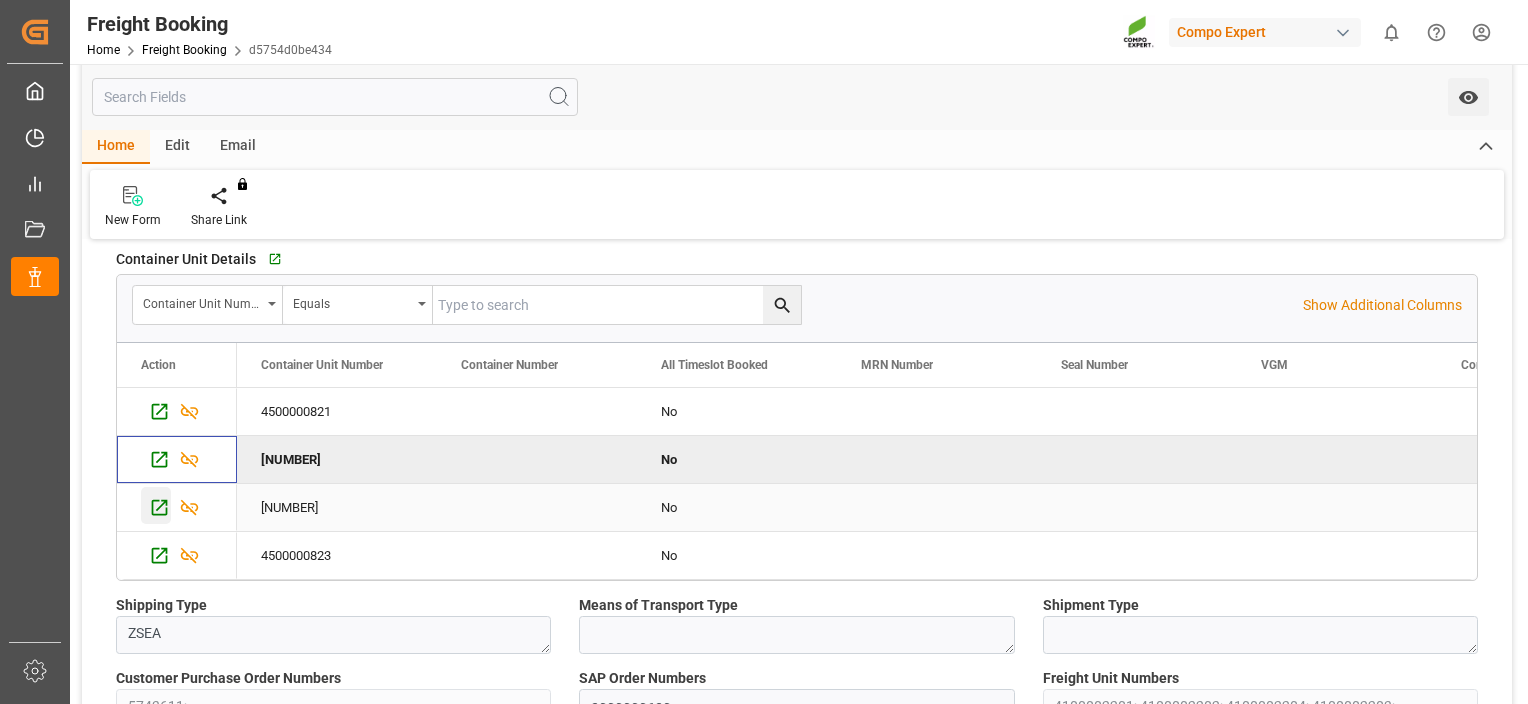 click 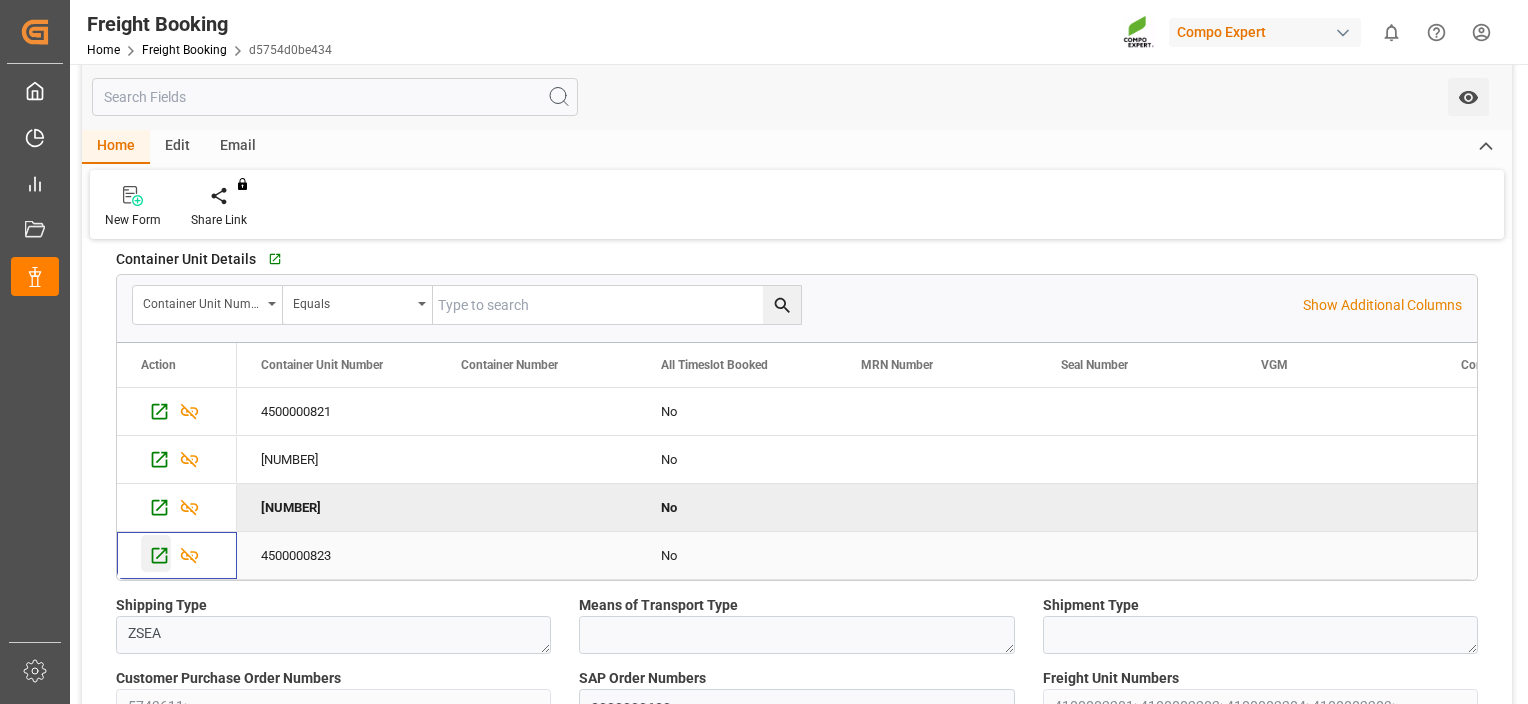 click 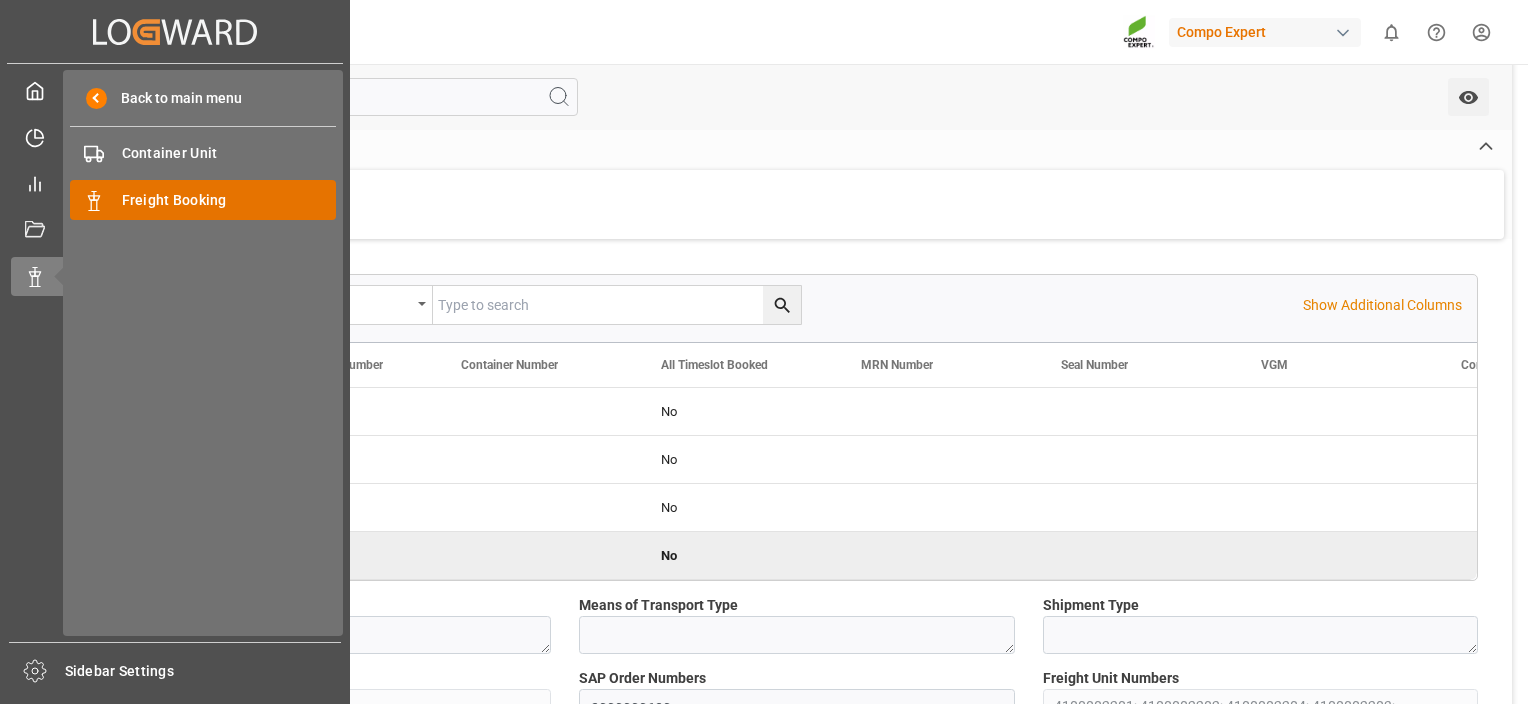 click on "Freight Booking Freight Booking" at bounding box center (203, 199) 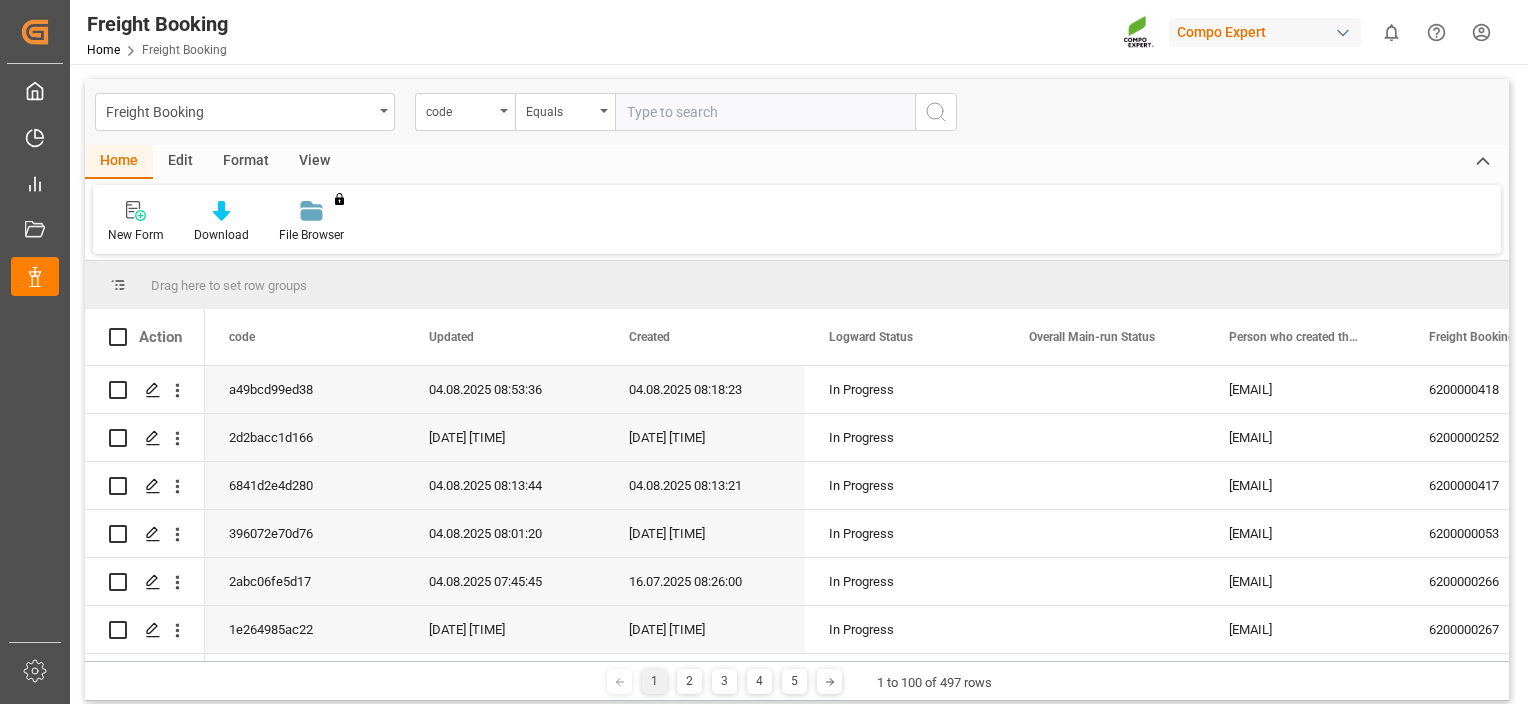 click on "code" at bounding box center (460, 109) 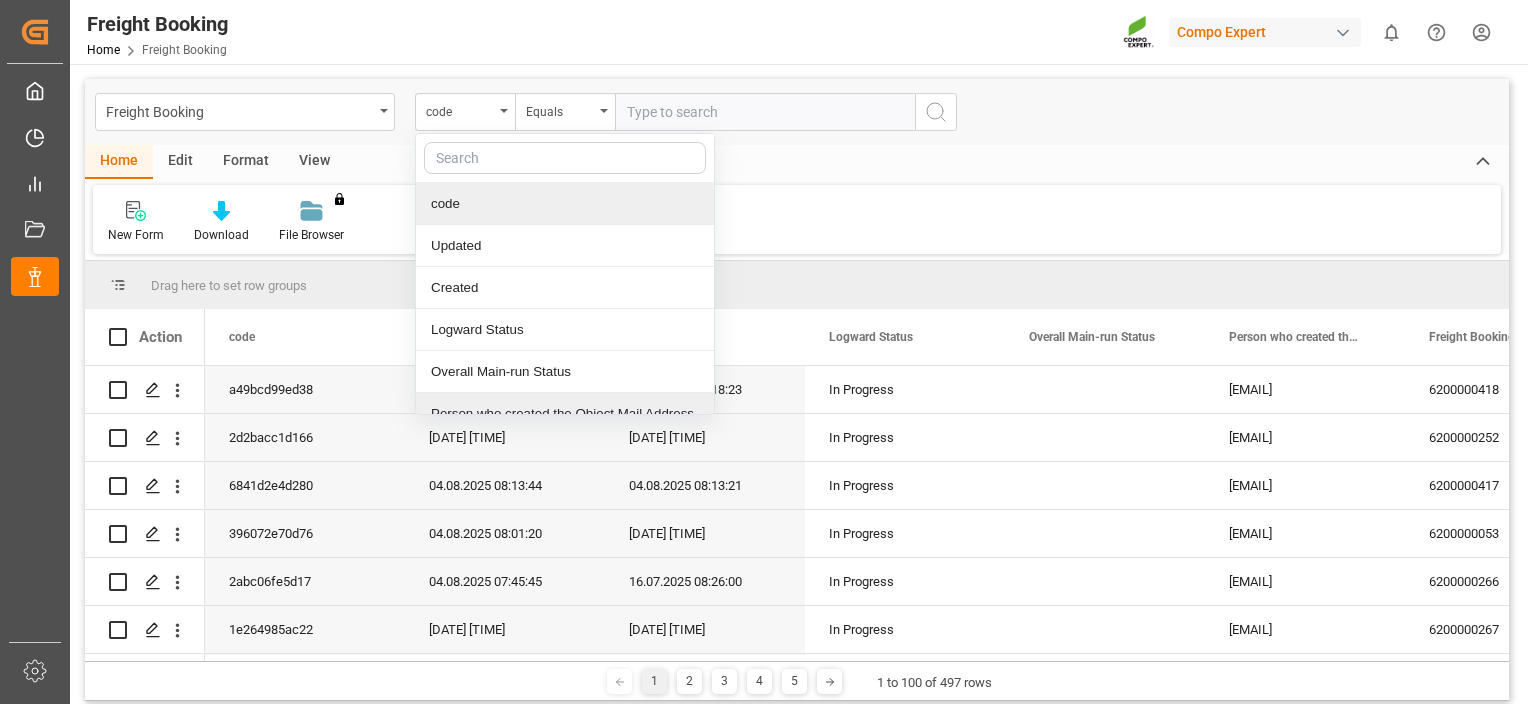 scroll, scrollTop: 62, scrollLeft: 0, axis: vertical 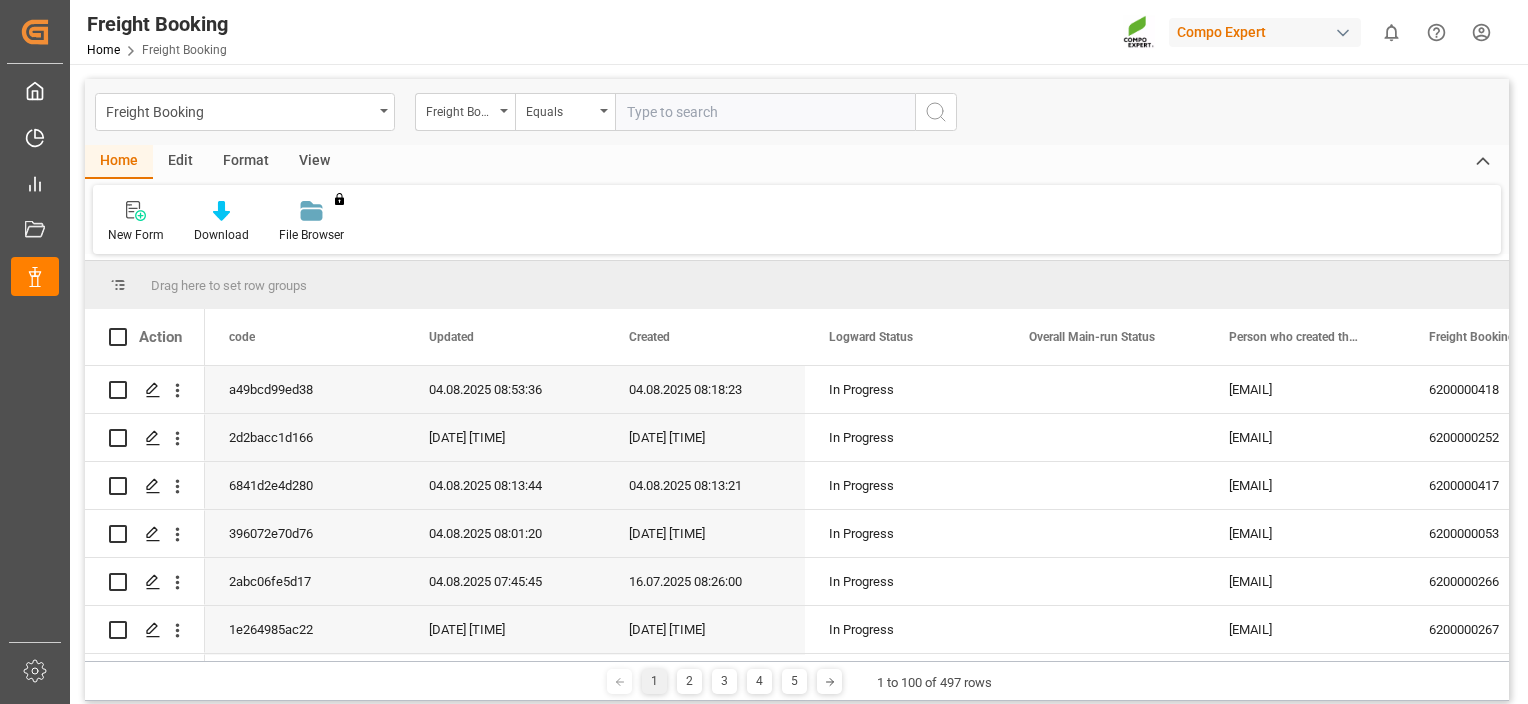 click at bounding box center [765, 112] 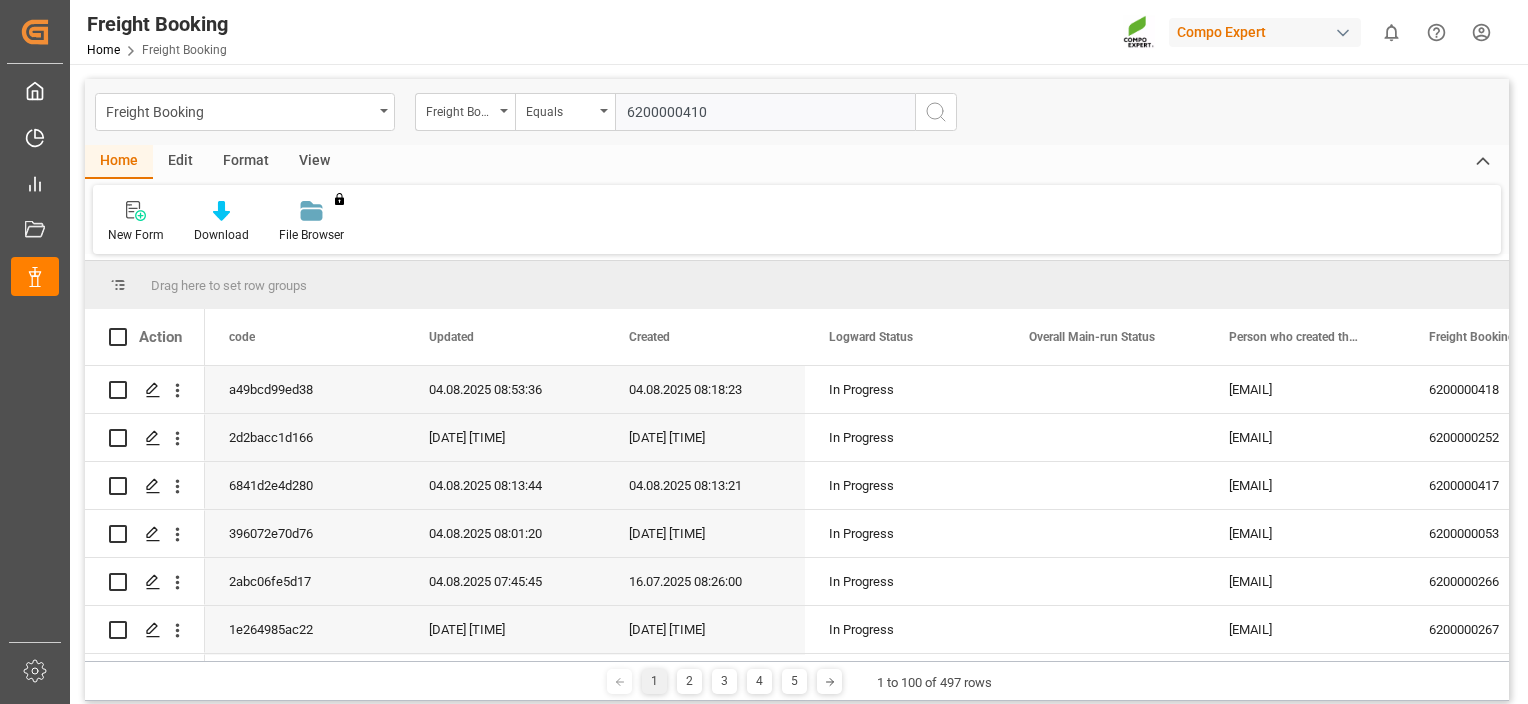 type on "6200000410" 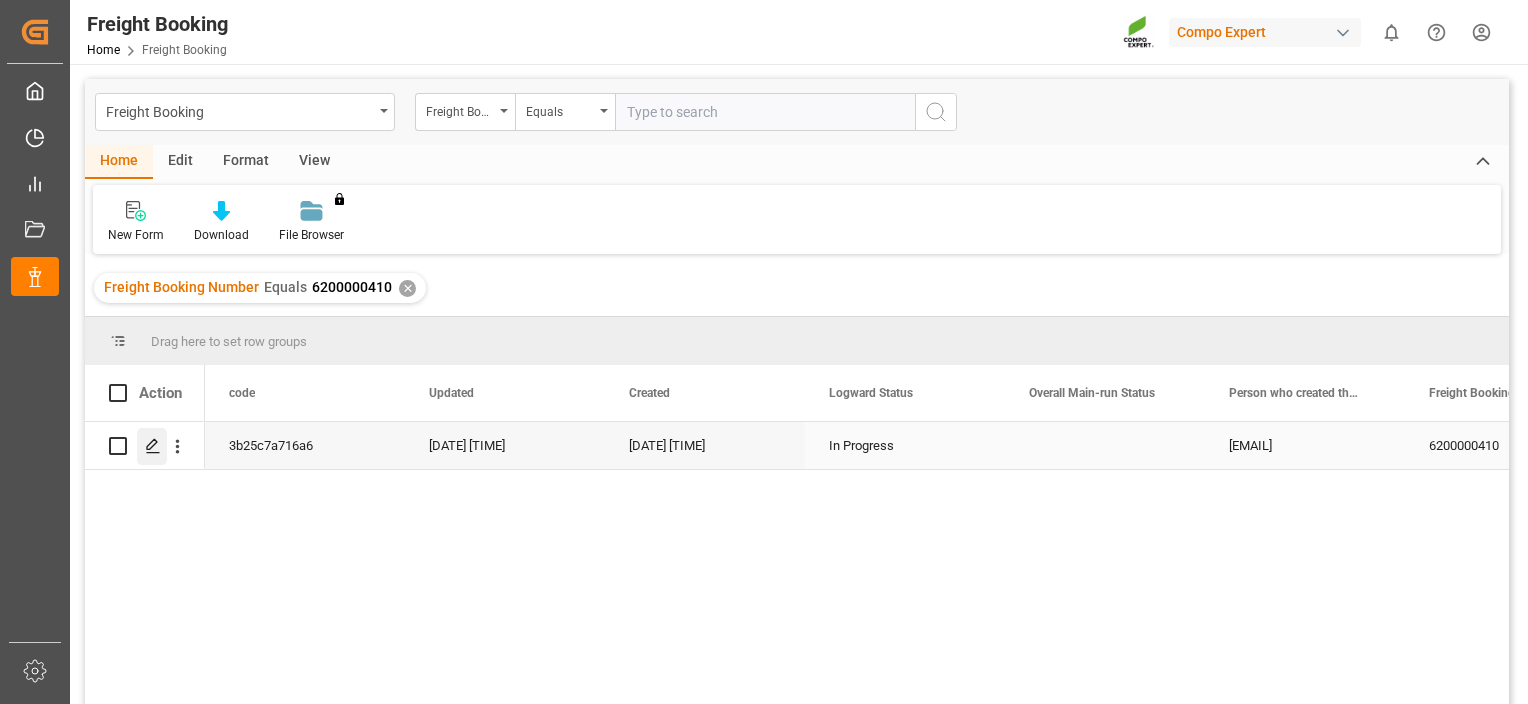 click 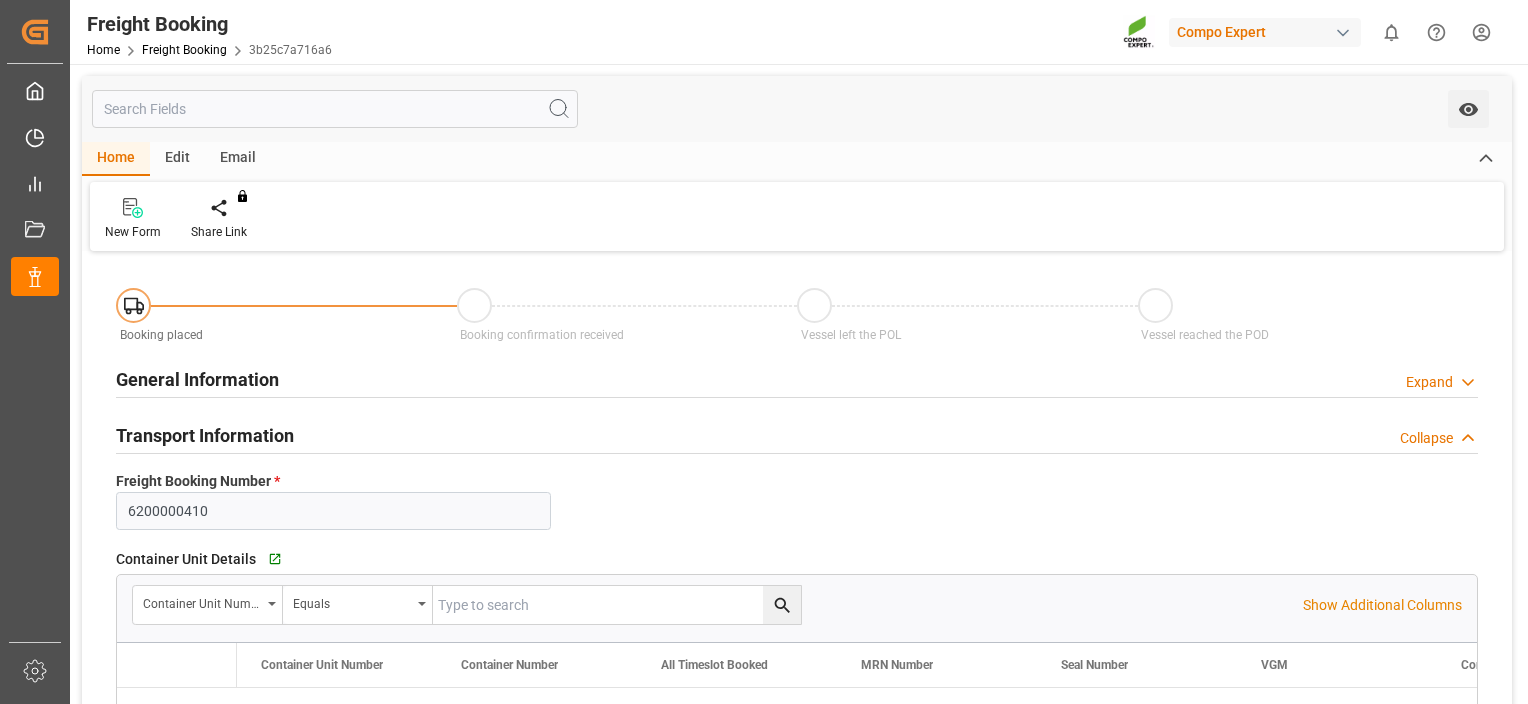 type on "ECGYE" 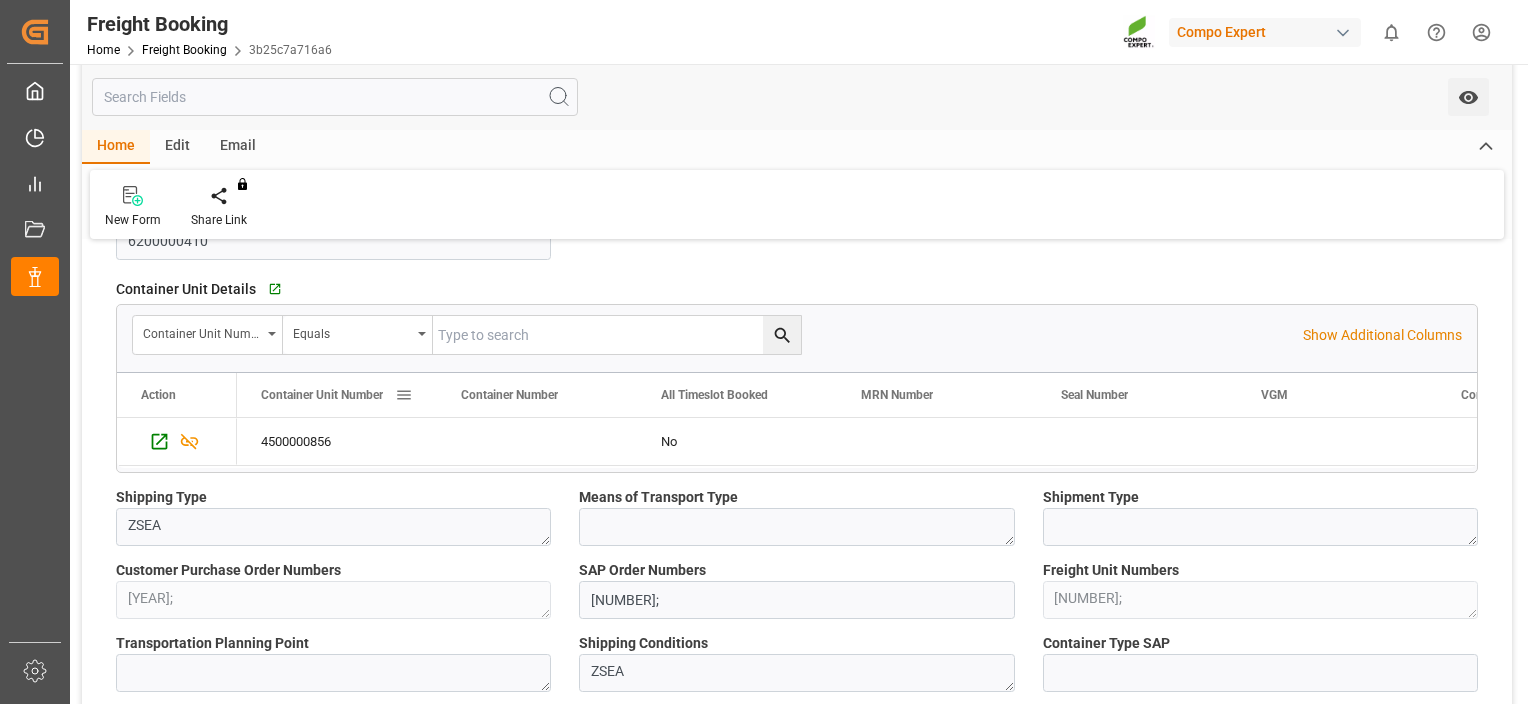drag, startPoint x: 284, startPoint y: 400, endPoint x: 260, endPoint y: 517, distance: 119.43617 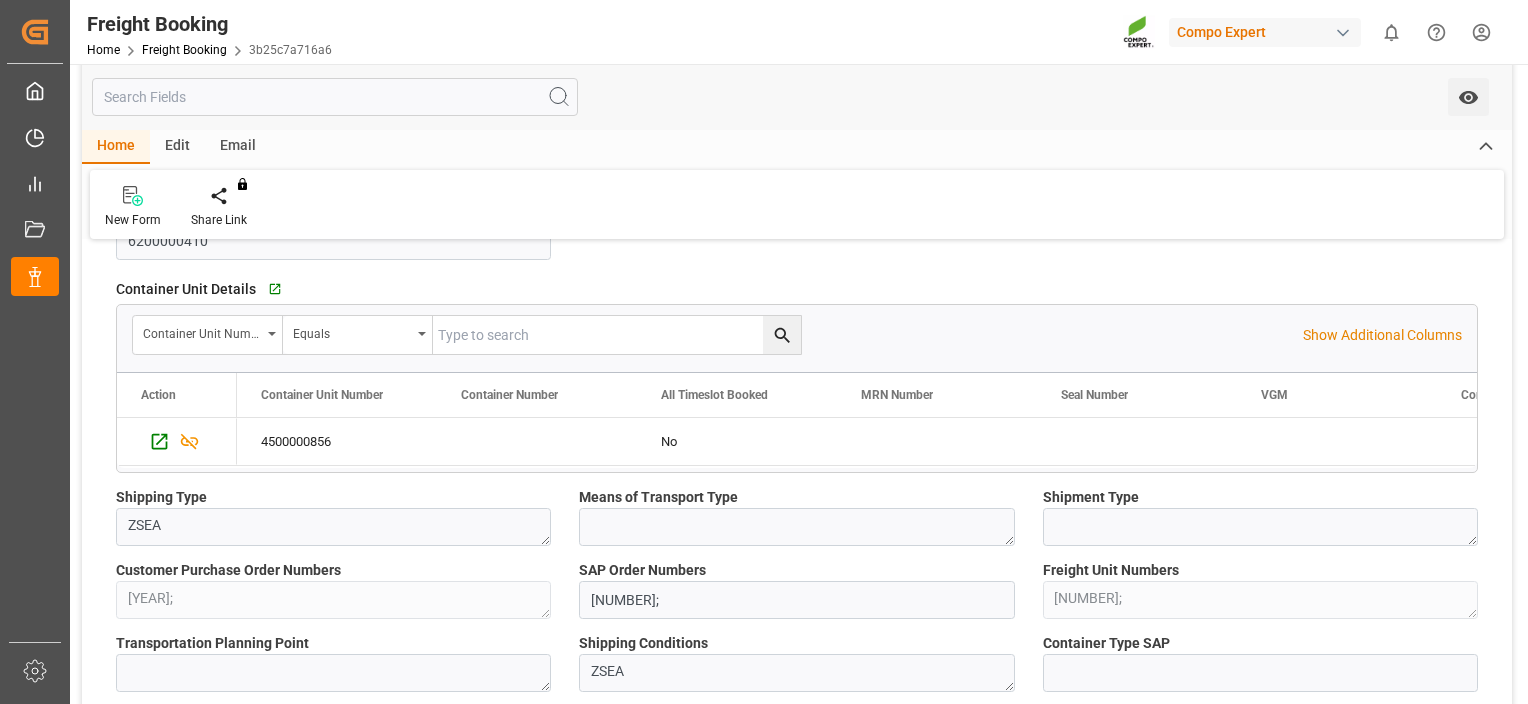 scroll, scrollTop: 299, scrollLeft: 0, axis: vertical 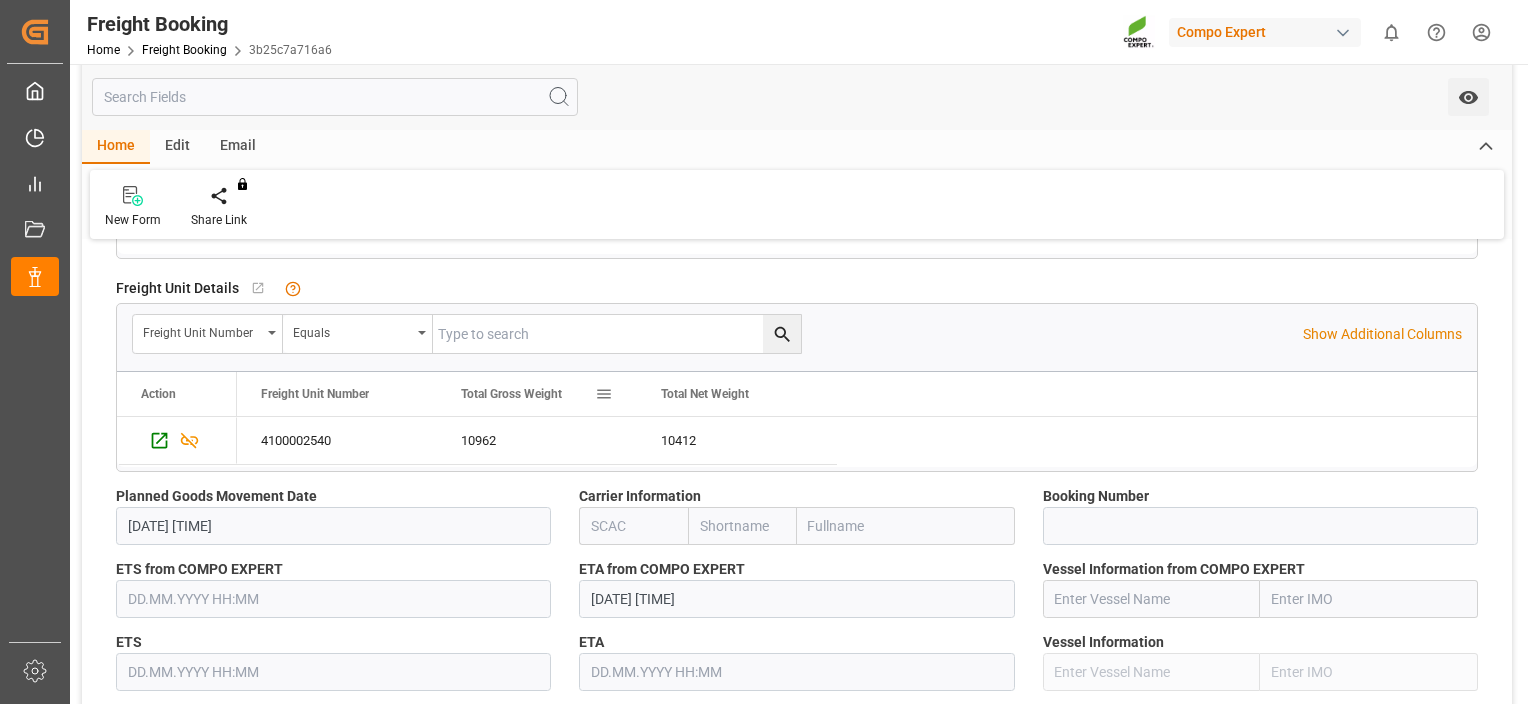drag, startPoint x: 528, startPoint y: 528, endPoint x: 521, endPoint y: 649, distance: 121.20231 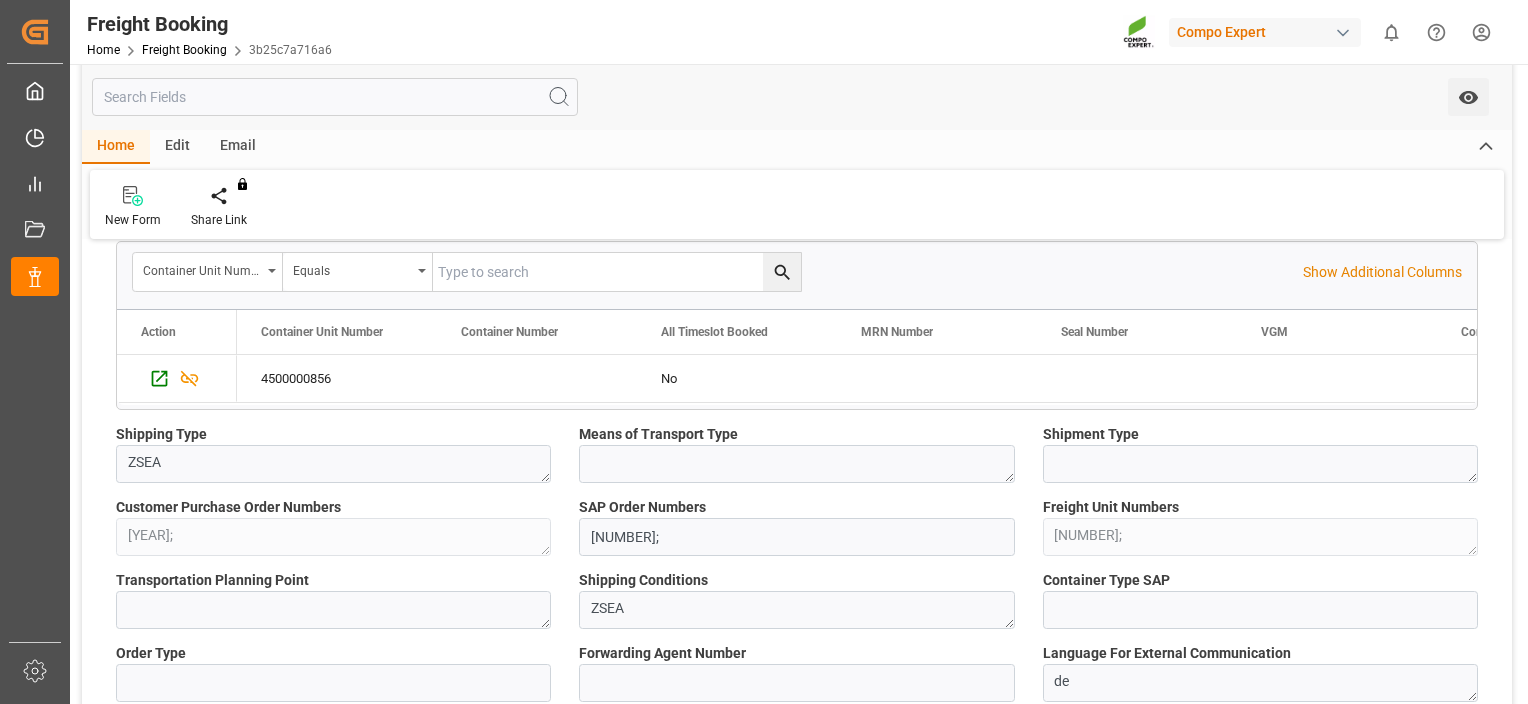 drag, startPoint x: 488, startPoint y: 563, endPoint x: 482, endPoint y: 419, distance: 144.12494 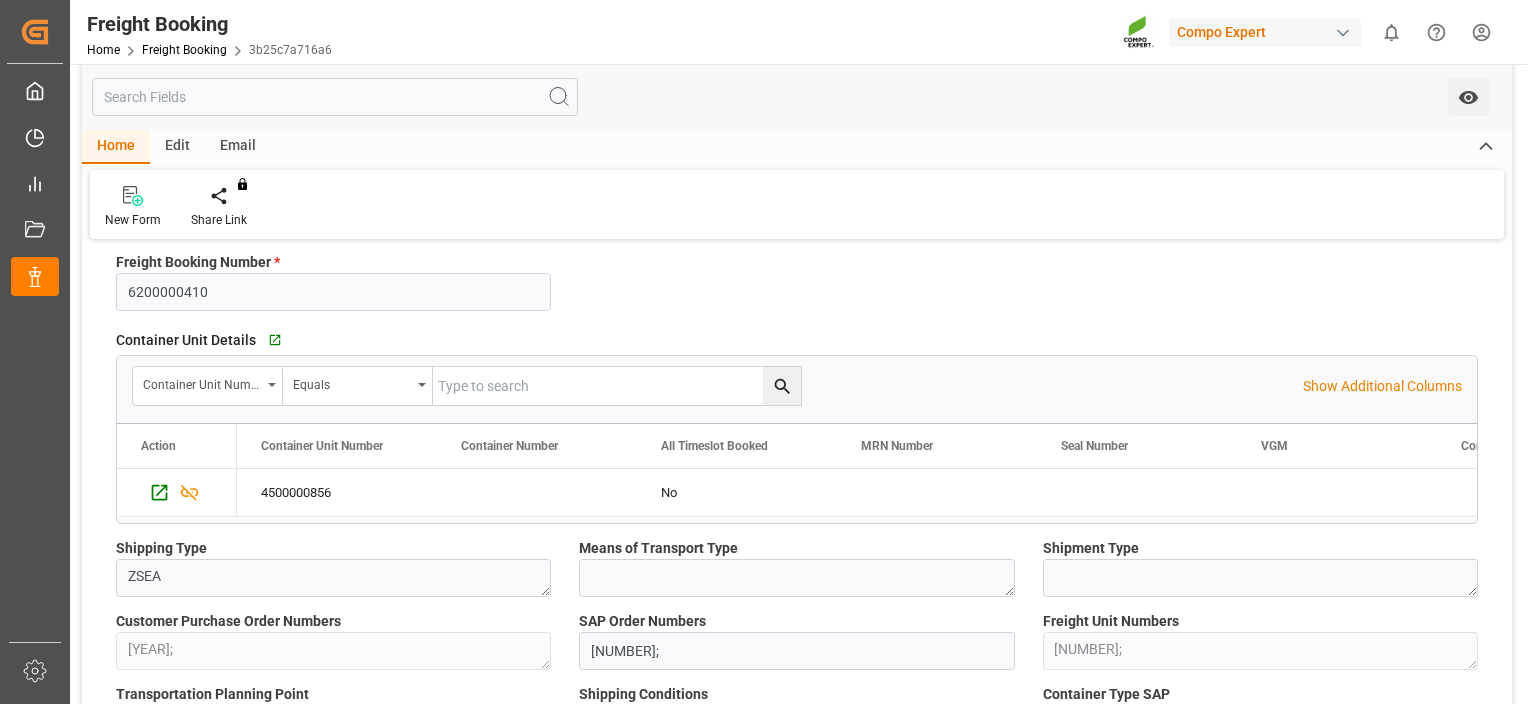 click on "Drag here to set row groups Drag here to set column labels
Action
Container Unit Number
Container Number" at bounding box center [797, 473] 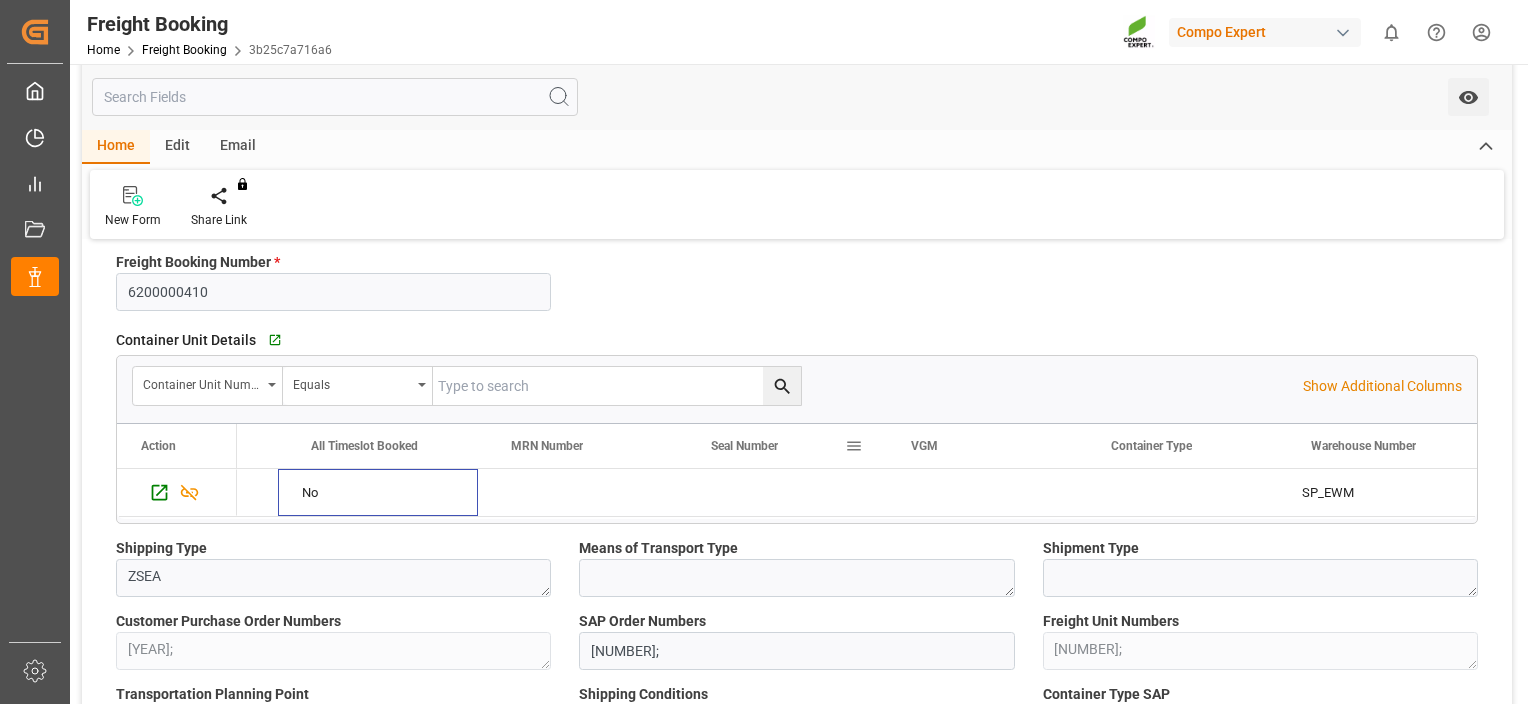 scroll, scrollTop: 0, scrollLeft: 0, axis: both 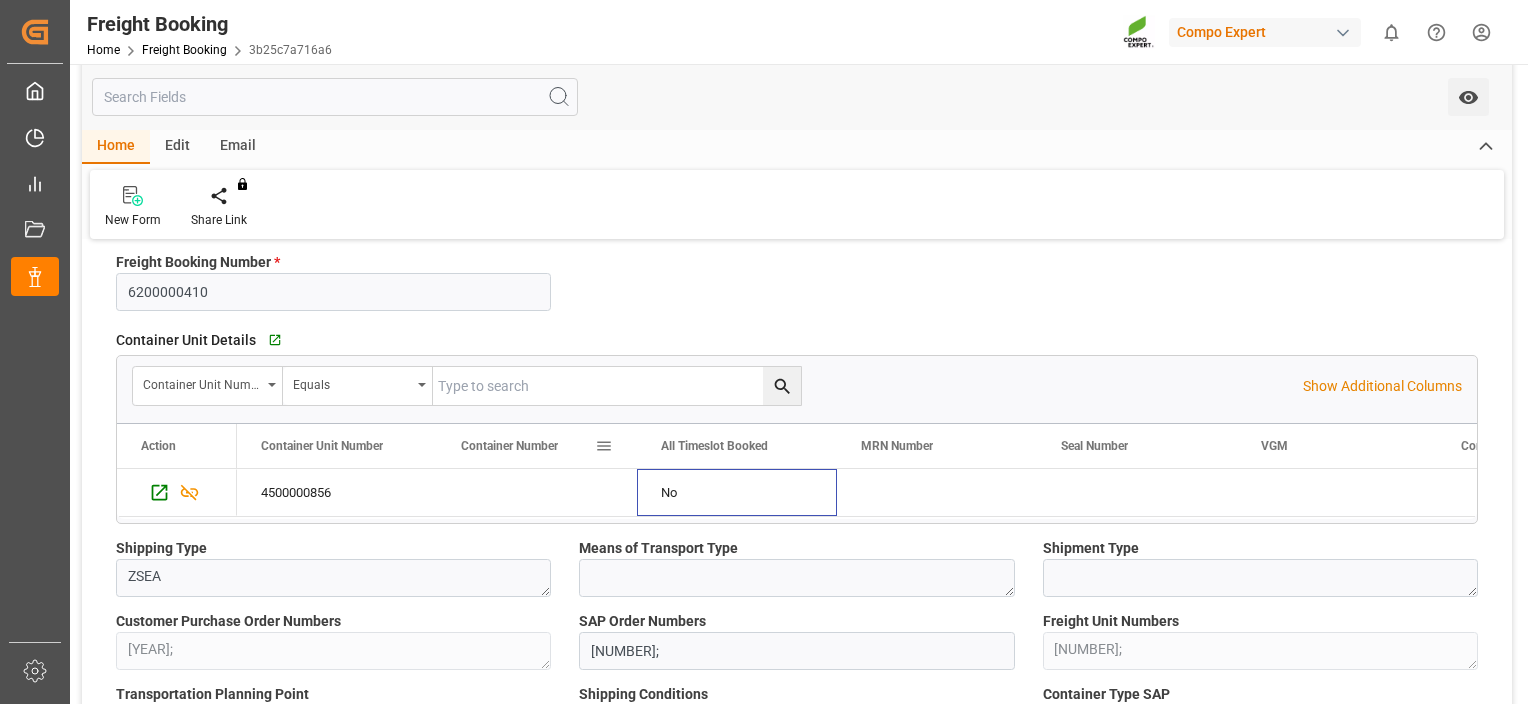 drag, startPoint x: 803, startPoint y: 476, endPoint x: 452, endPoint y: 460, distance: 351.36447 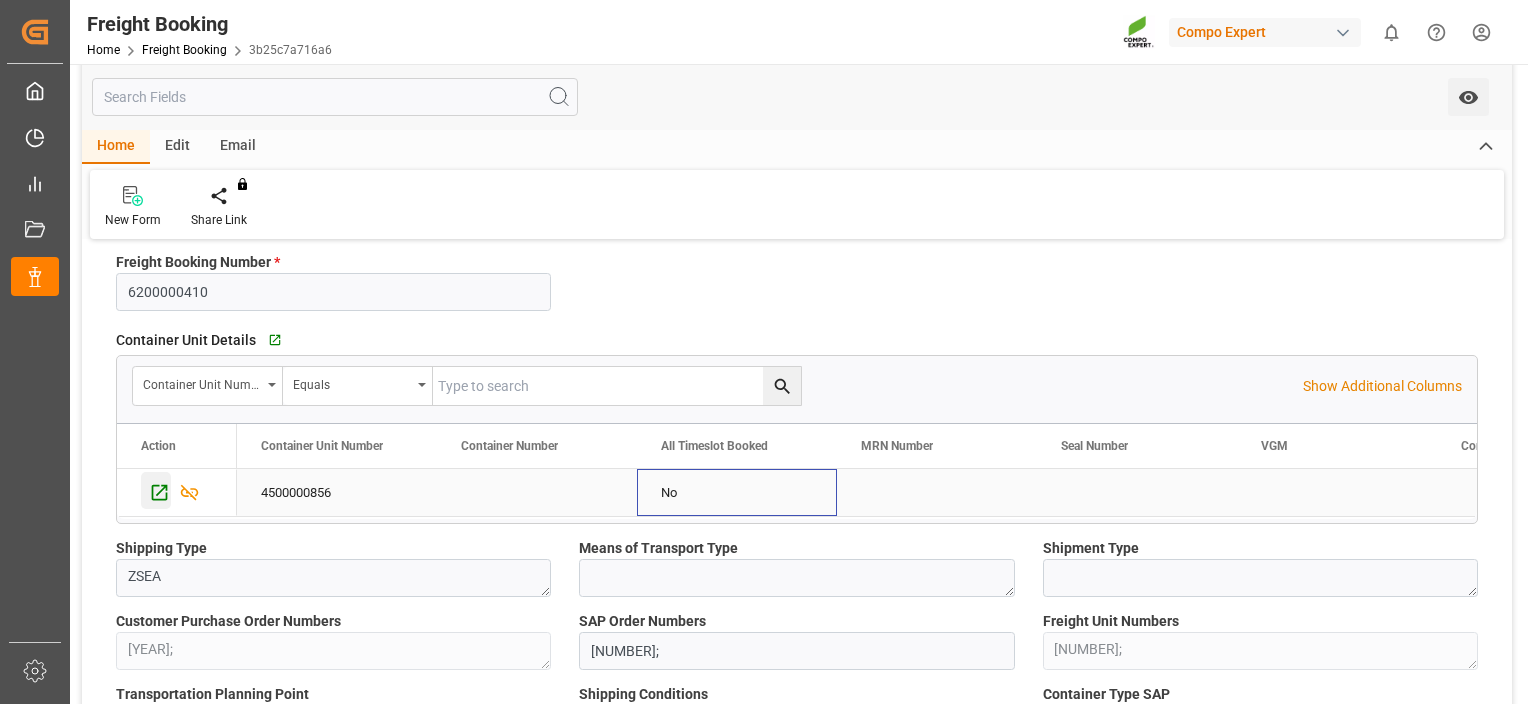 click 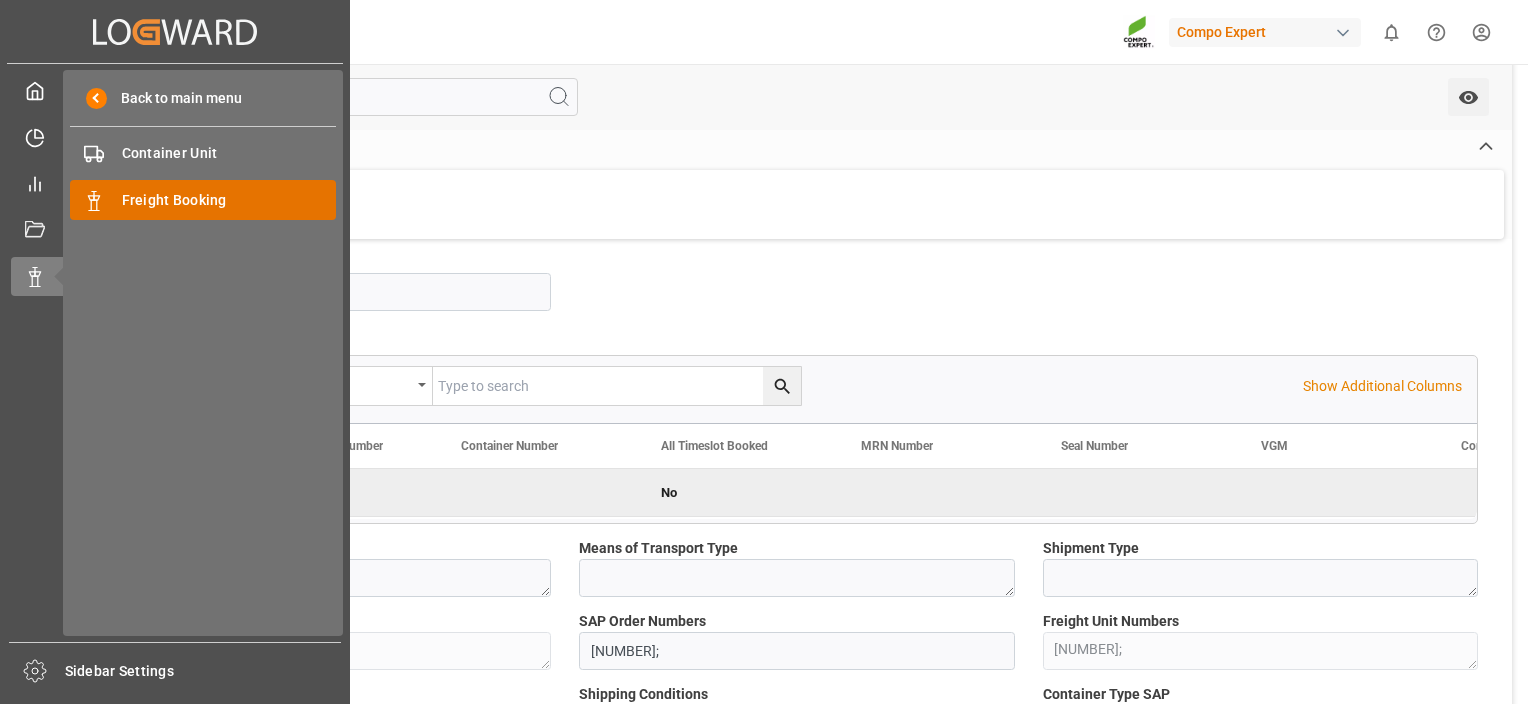 click on "Freight Booking" at bounding box center [229, 200] 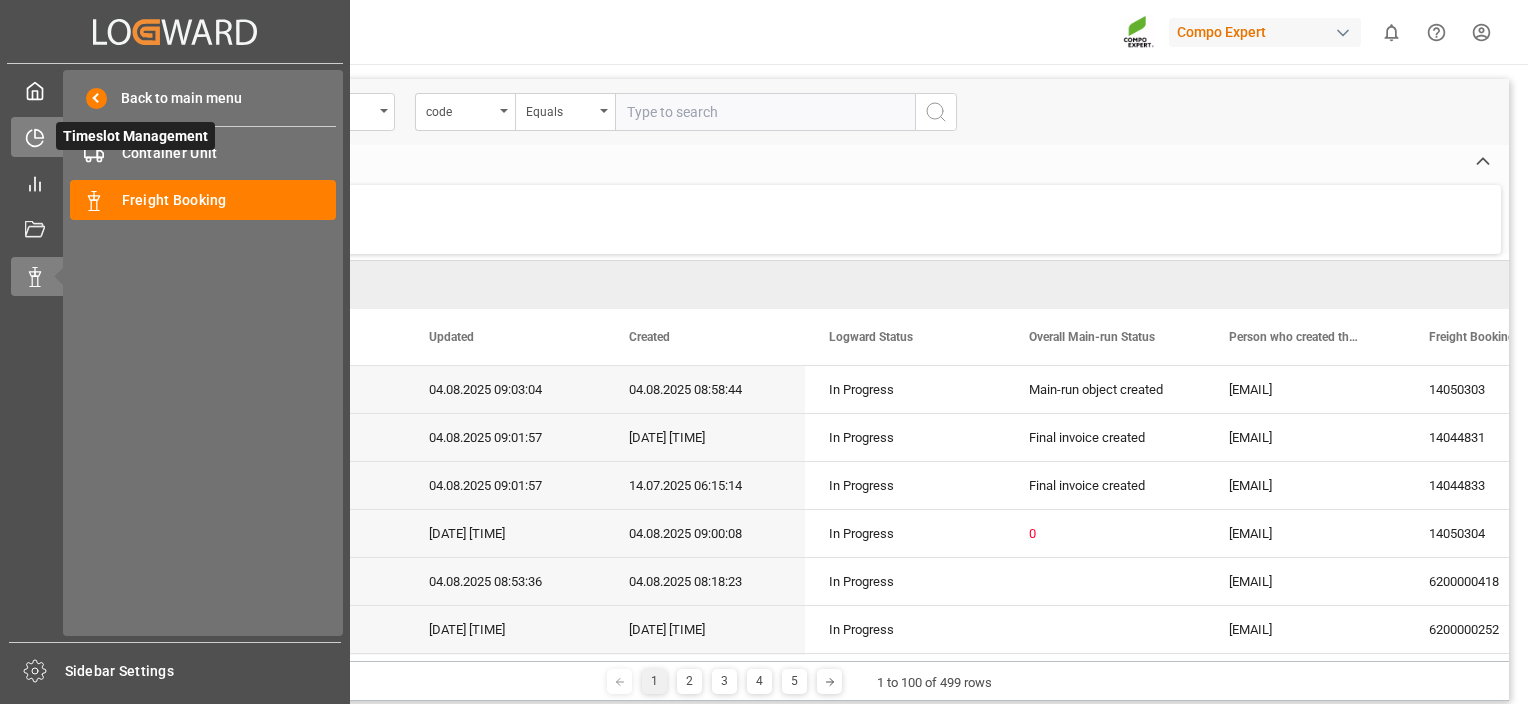 click on "Timeslot Management Timeslot Management" at bounding box center (175, 136) 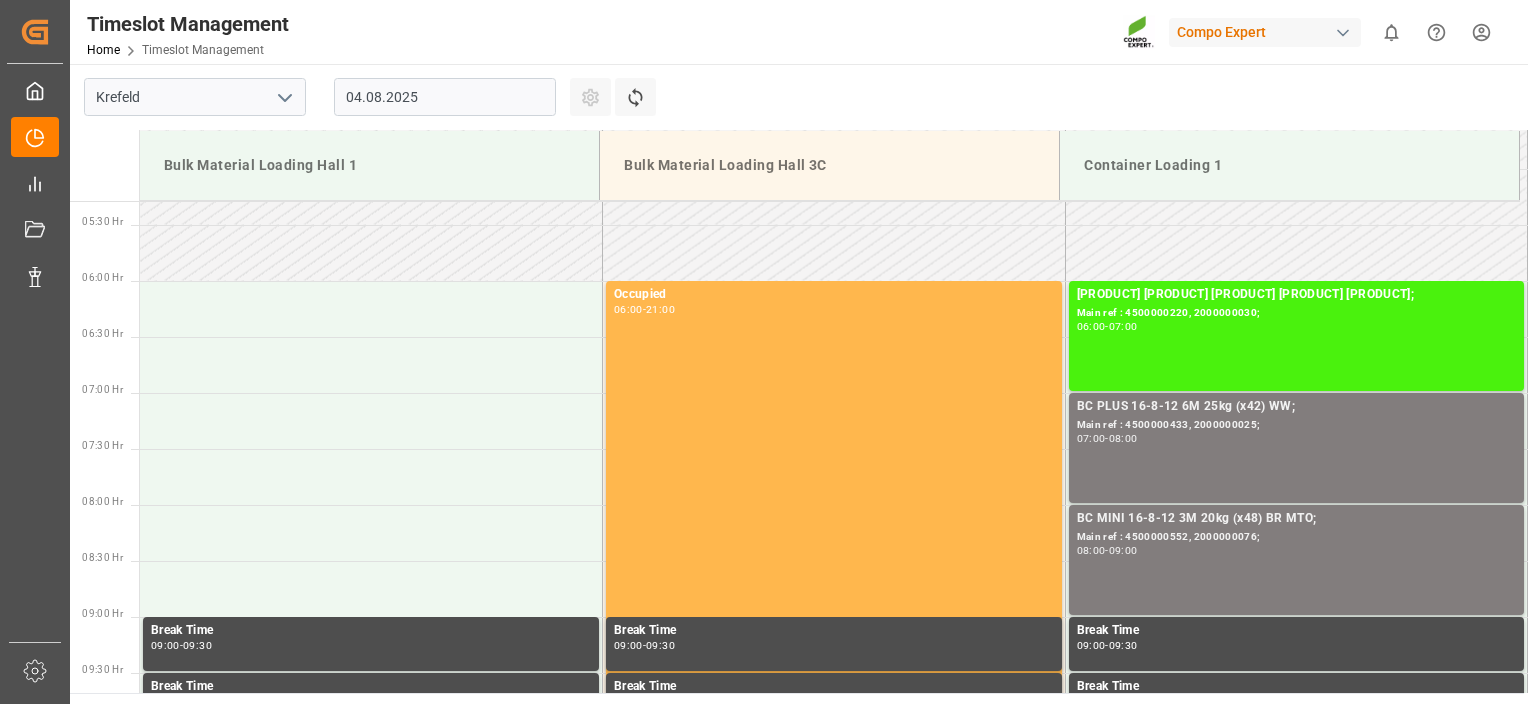 scroll, scrollTop: 883, scrollLeft: 0, axis: vertical 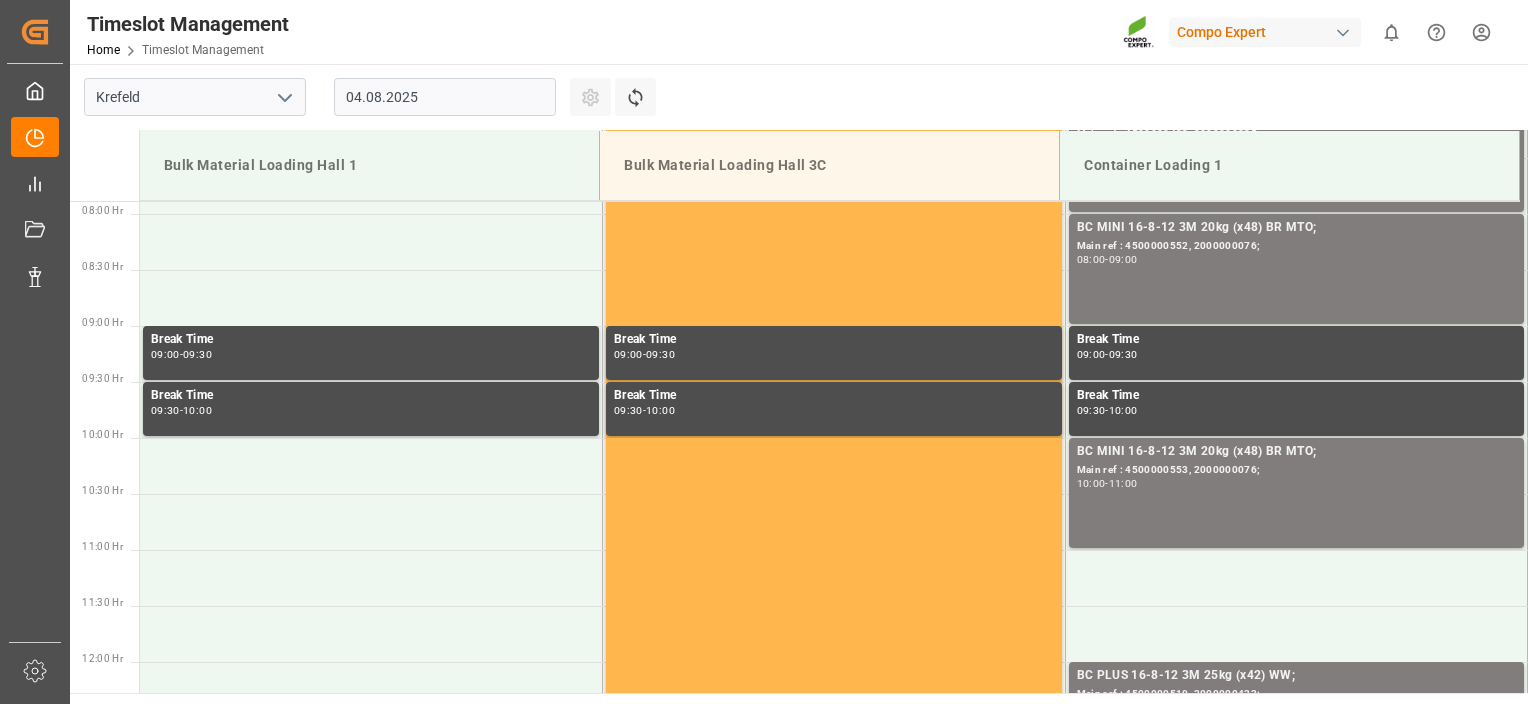 click on "04.08.2025" at bounding box center (445, 97) 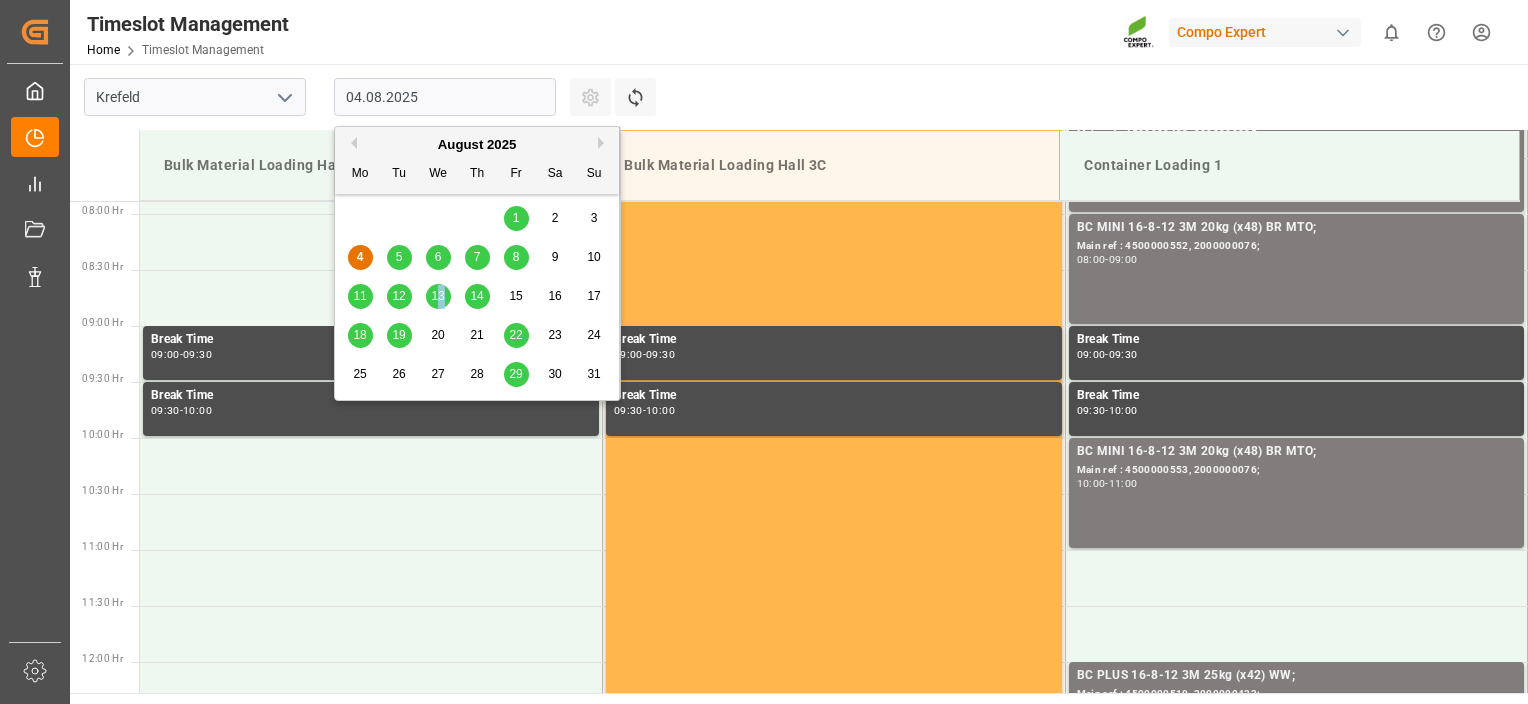click on "13" at bounding box center [437, 296] 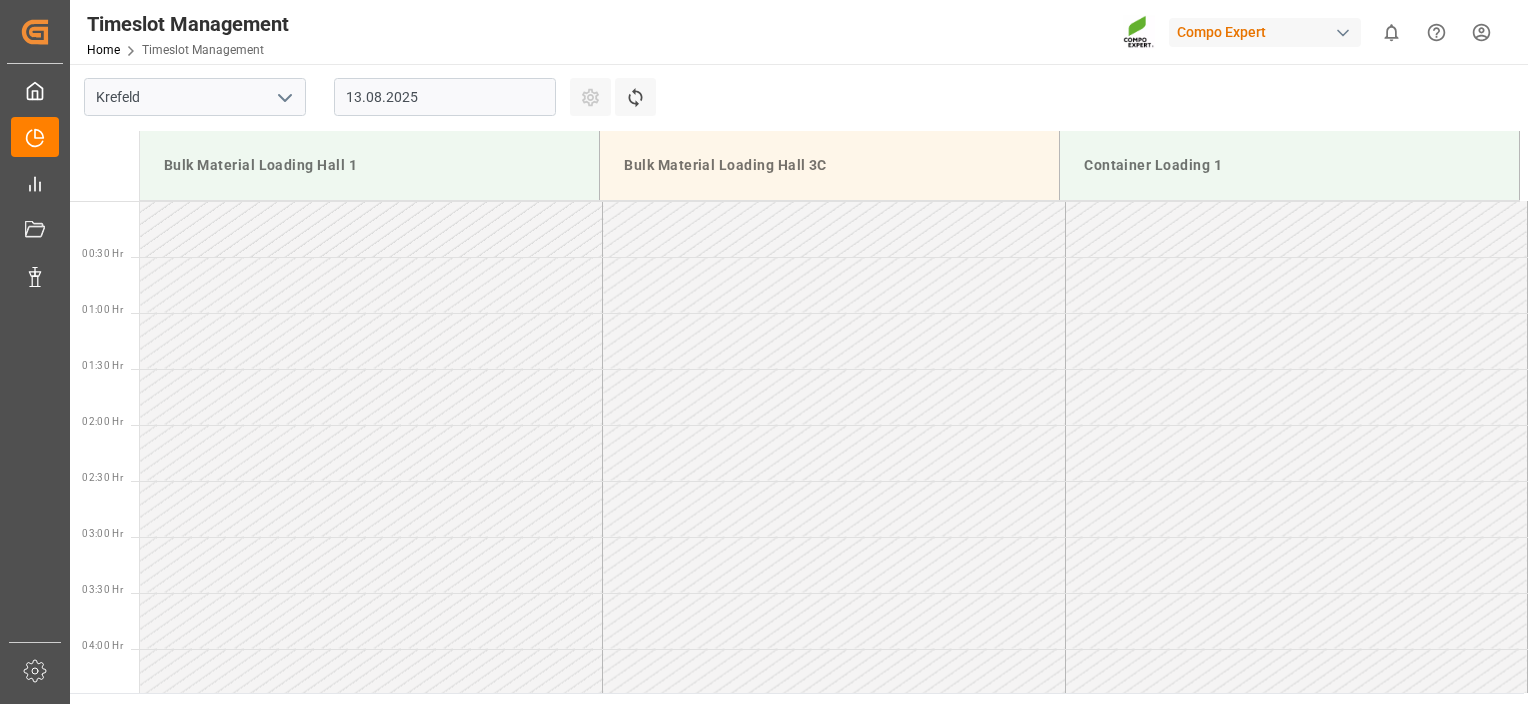 scroll, scrollTop: 883, scrollLeft: 0, axis: vertical 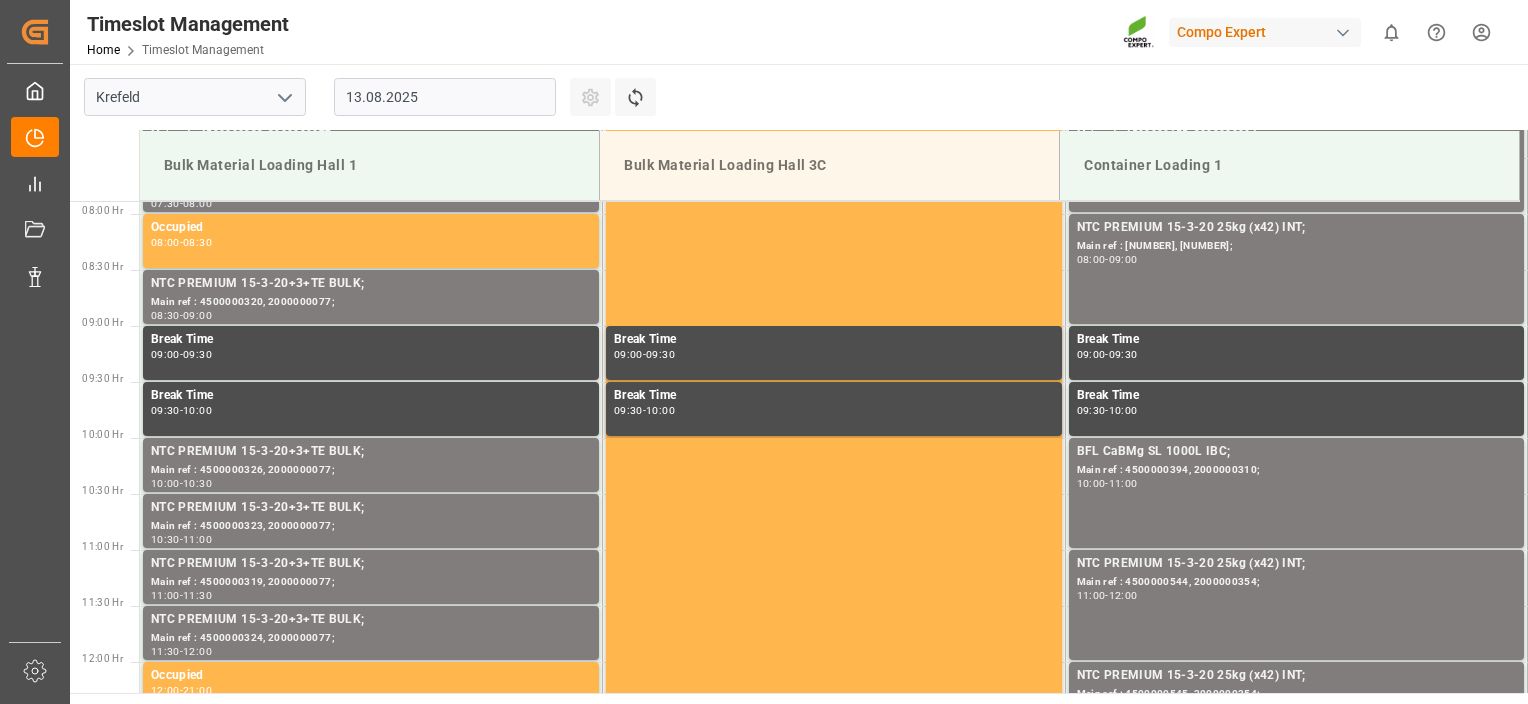 click on "13.08.2025" at bounding box center [445, 97] 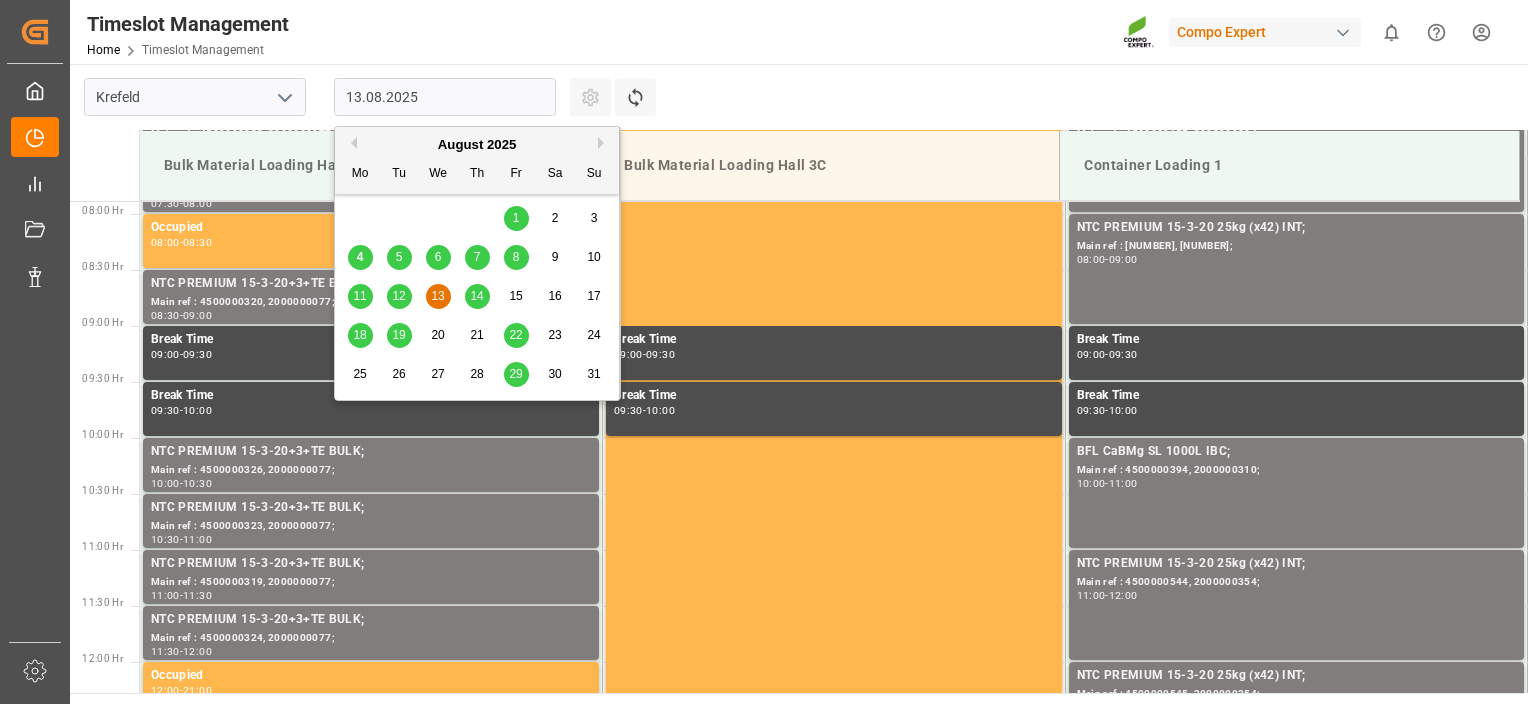 click on "Krefeld 13.08.2025 Settings Refresh Time Slots Bulk Material Loading Hall 1 Bulk Material Loading Hall 3C Container Loading 1 00:30 Hr 01:00 Hr 01:30 Hr 02:00 Hr 02:30 Hr 03:00 Hr 03:30 Hr 04:00 Hr 04:30 Hr 05:00 Hr 05:30 Hr 06:00 Hr 06:30 Hr 07:00 Hr 07:30 Hr 08:00 Hr 08:30 Hr 09:00 Hr 09:30 Hr 10:00 Hr 10:30 Hr 11:00 Hr 11:30 Hr 12:00 Hr 12:30 Hr 13:00 Hr 13:30 Hr 14:00 Hr 14:30 Hr 15:00 Hr 15:30 Hr 16:00 Hr 16:30 Hr 17:00 Hr 17:30 Hr 18:00 Hr 18:30 Hr 19:00 Hr 19:30 Hr 20:00 Hr 20:30 Hr 21:00 Hr 21:30 Hr 22:00 Hr 22:30 Hr 23:00 Hr 23:30 Hr NTC PREMIUM 15-3-20+3+TE BULK; Main ref : 4500000321, 2000000077; 06:00   -   06:30 Occupied 06:00   -   21:00 NTC PREMIUM 15-3-20 25kg (x42) INT; Main ref : 4500000156, 2000000004; 06:00   -   07:00 NTC PREMIUM 15-3-20+3+TE BULK; Main ref : 4500000325, 2000000077; 06:30   -   07:00 NTC PREMIUM 15-3-20+3+TE BULK; Main ref : 4500000322, 2000000077; 07:00   -   07:30 NTC PREMIUM 15-3-20 25kg (x42) INT; Main ref : 4500000155, 2000000004; 07:00   -   08:00 07:30" at bounding box center [797, 378] 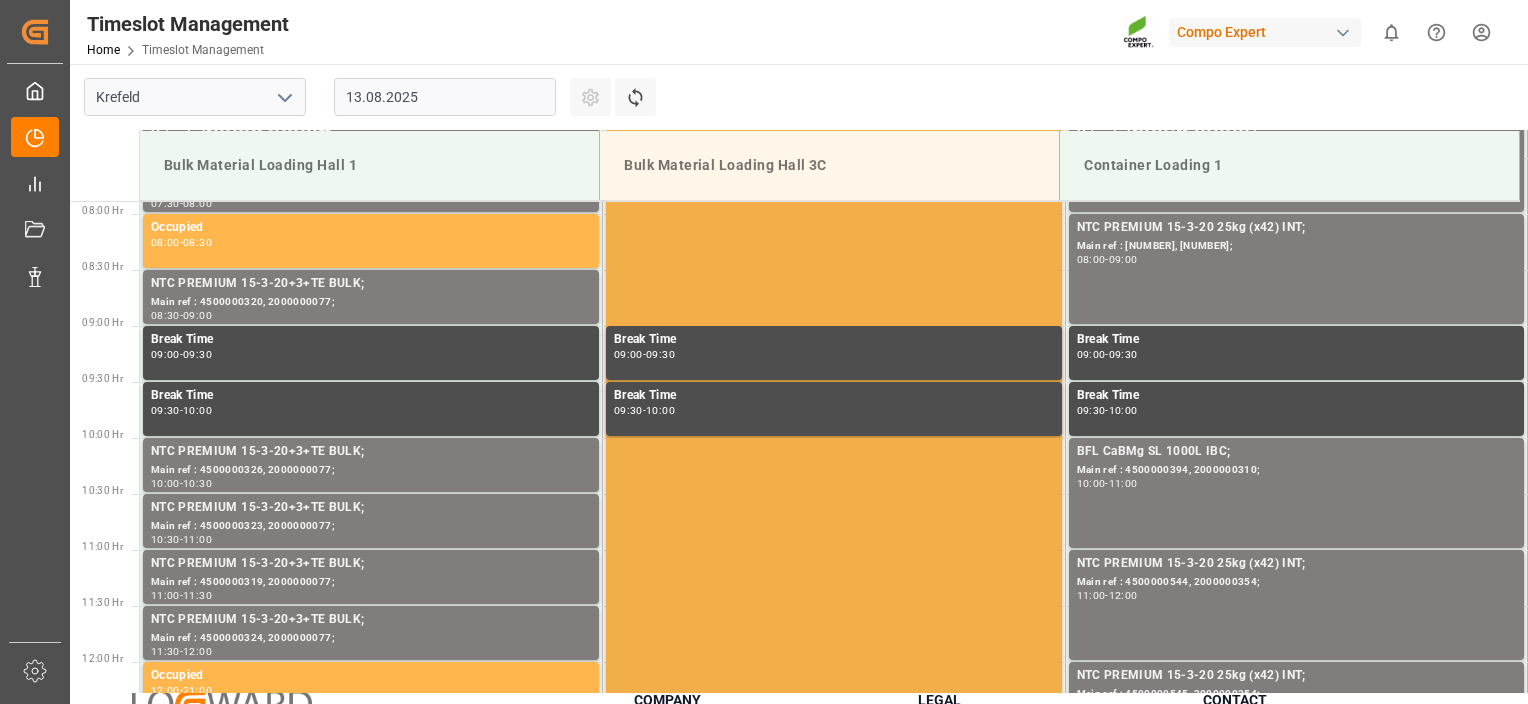 scroll, scrollTop: 216, scrollLeft: 0, axis: vertical 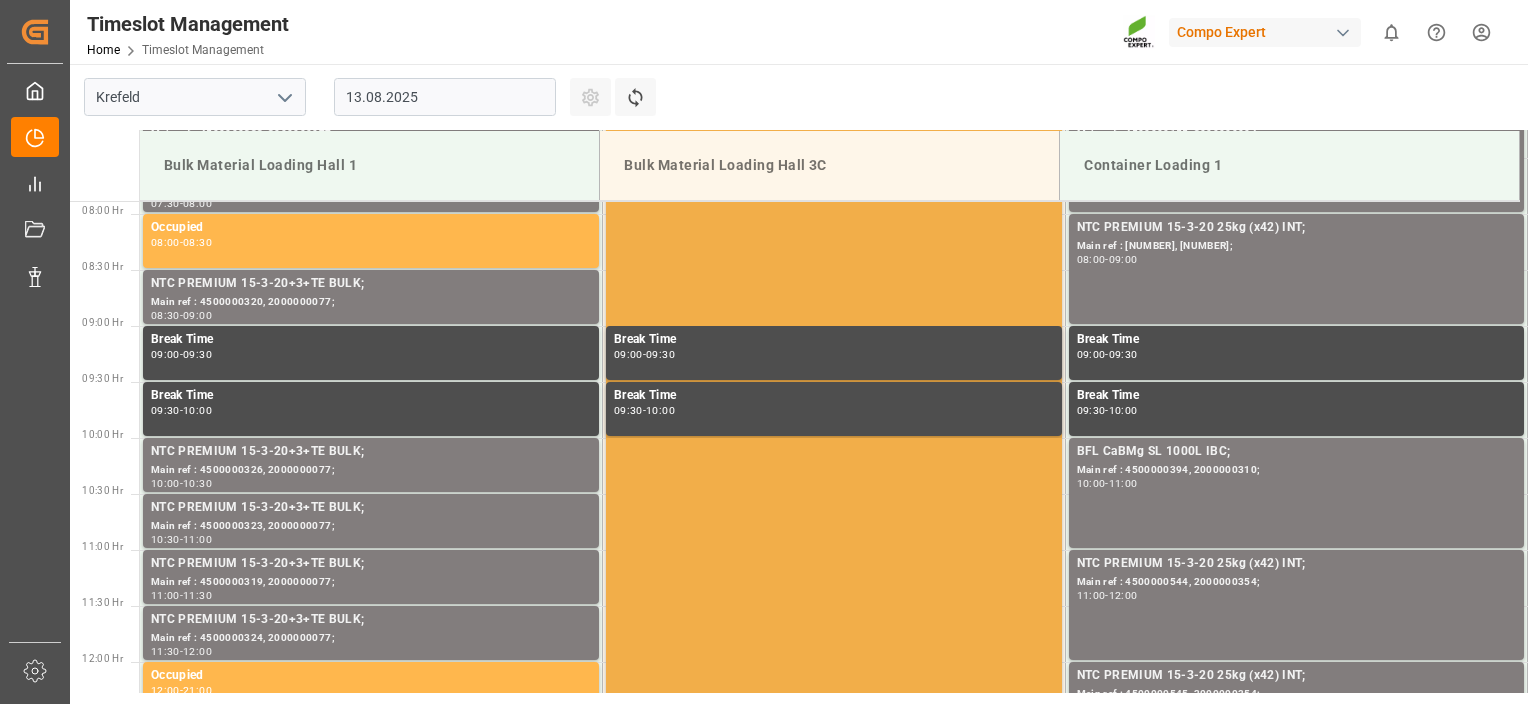 drag, startPoint x: 1012, startPoint y: 101, endPoint x: 961, endPoint y: 270, distance: 176.52762 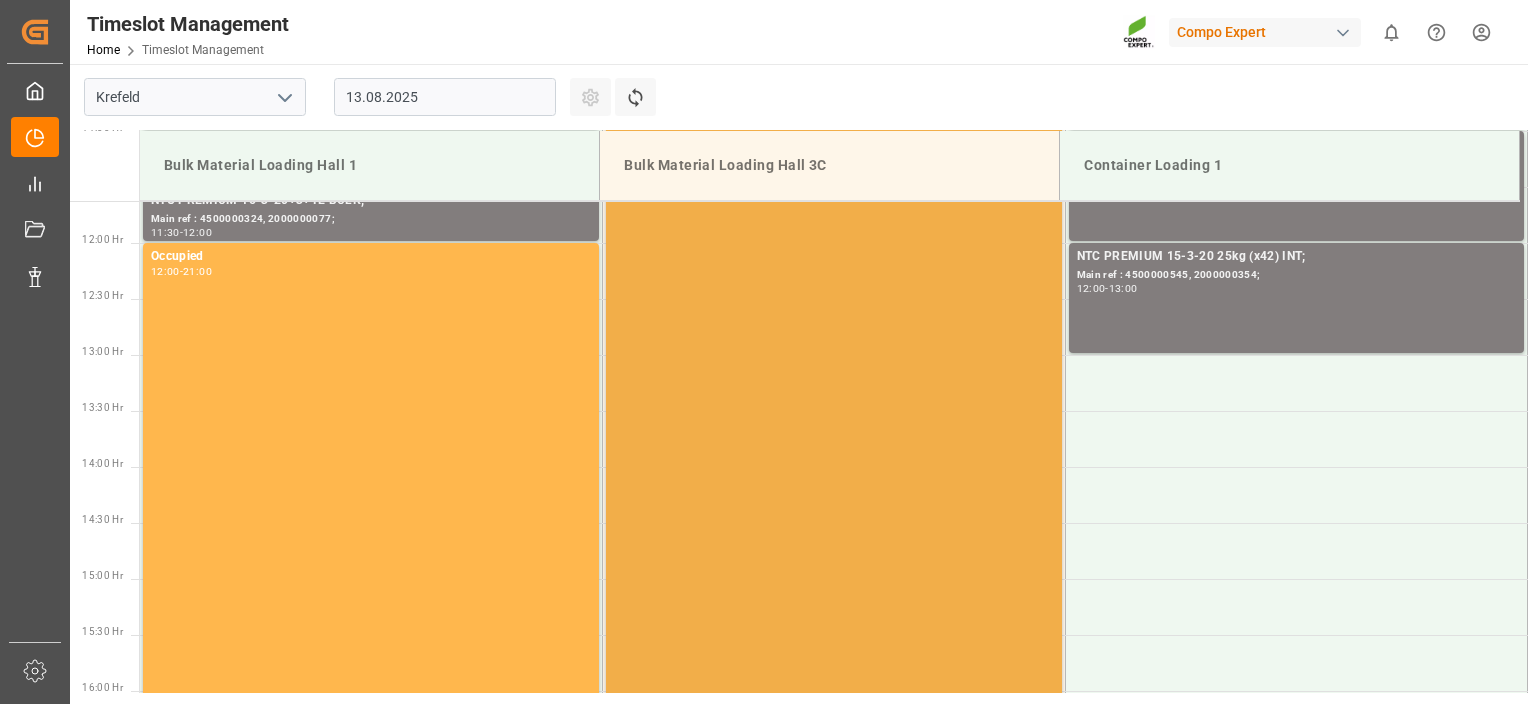 drag, startPoint x: 960, startPoint y: 272, endPoint x: 940, endPoint y: 402, distance: 131.52946 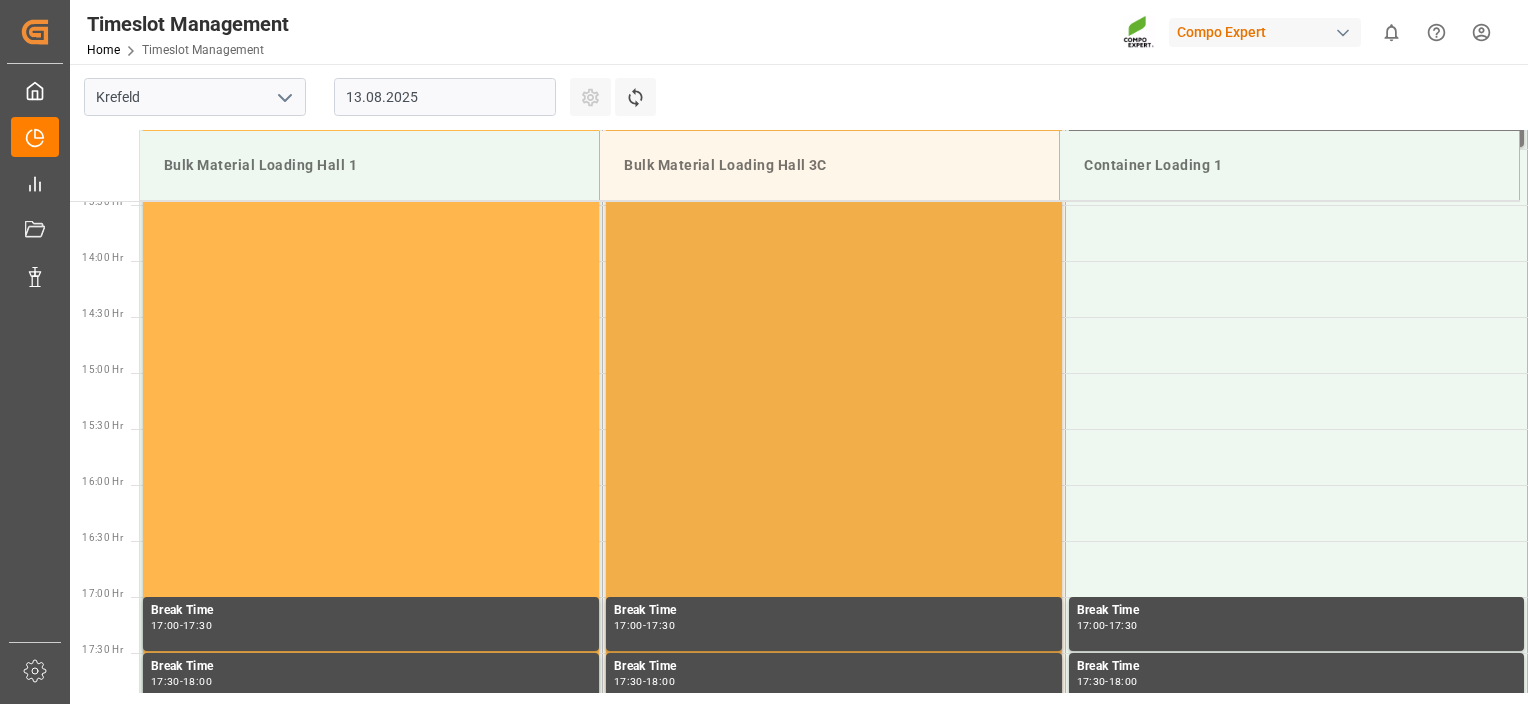 drag, startPoint x: 940, startPoint y: 402, endPoint x: 936, endPoint y: 468, distance: 66.1211 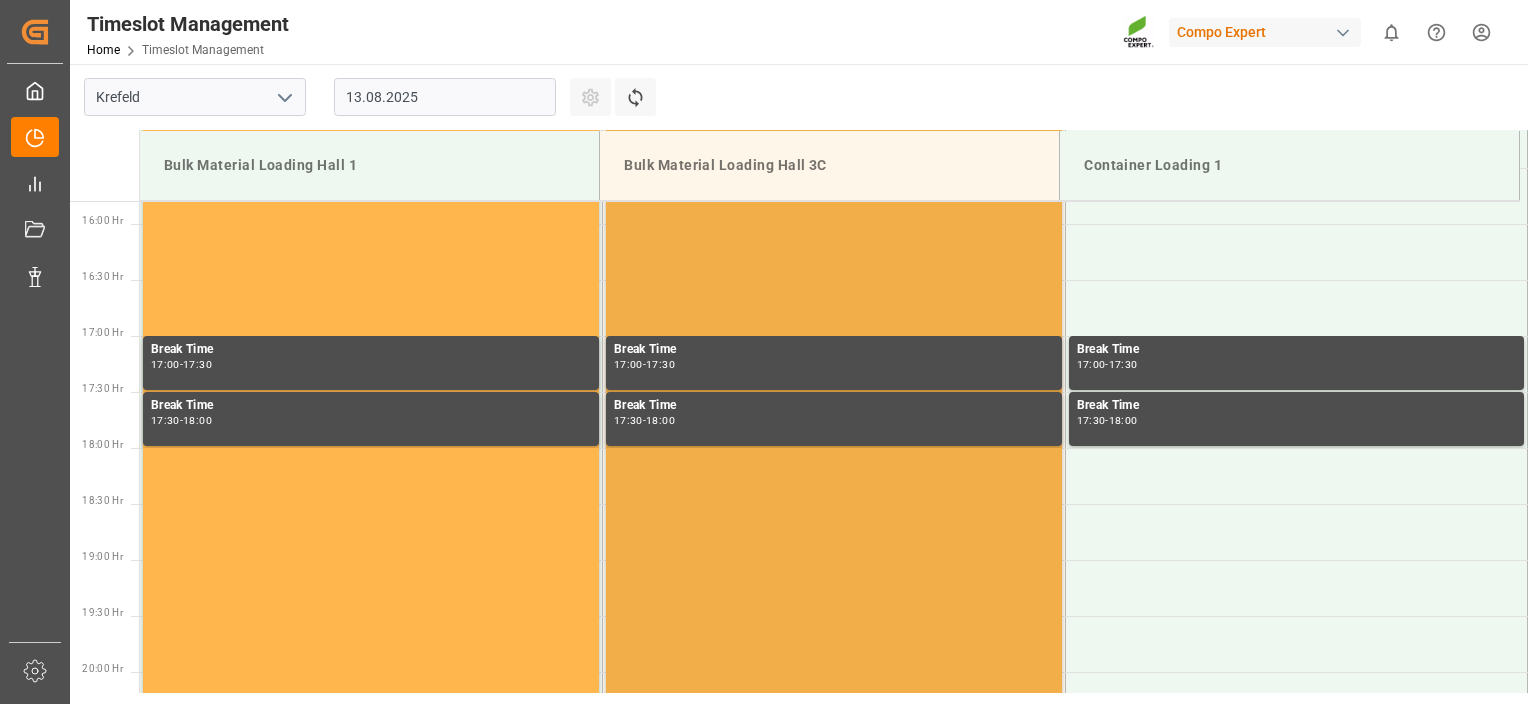 drag, startPoint x: 936, startPoint y: 468, endPoint x: 920, endPoint y: 553, distance: 86.492775 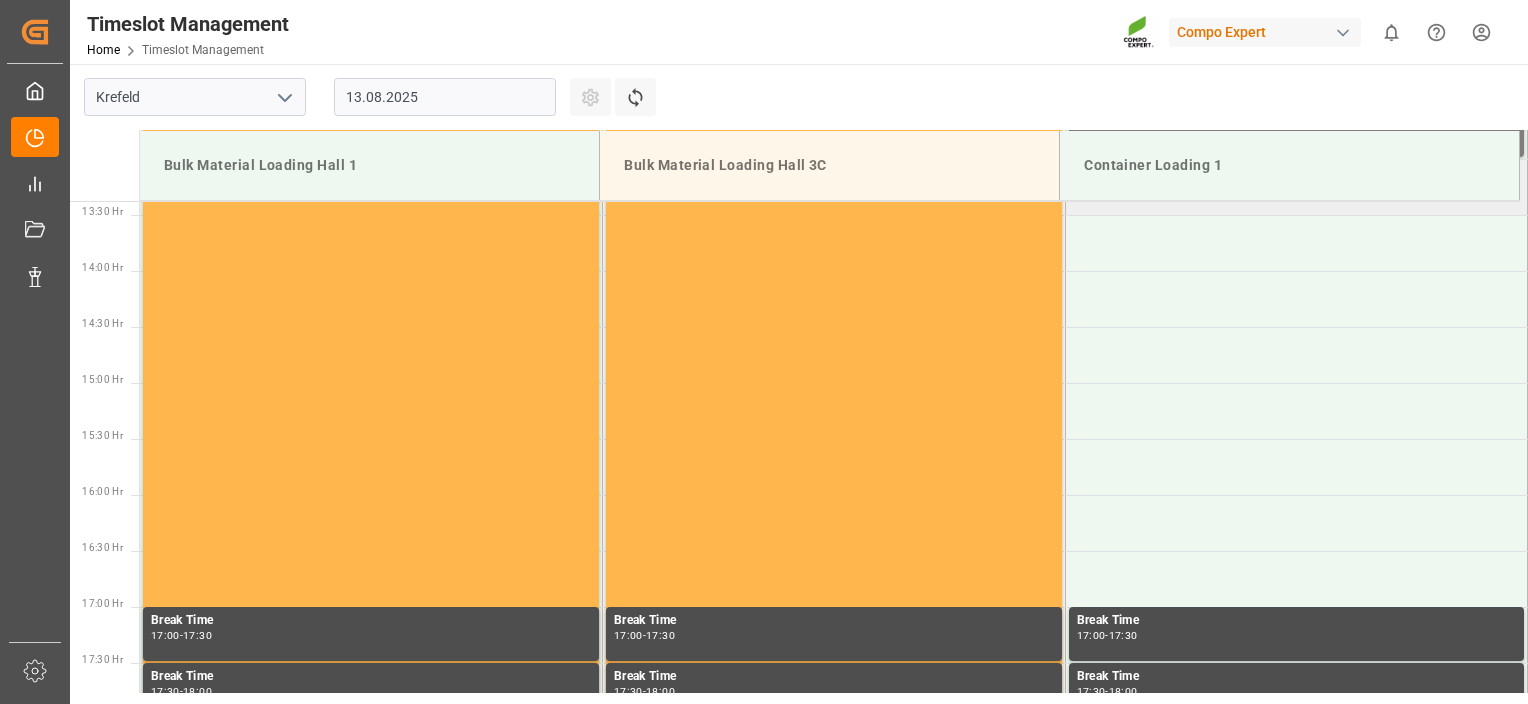 scroll, scrollTop: 1420, scrollLeft: 0, axis: vertical 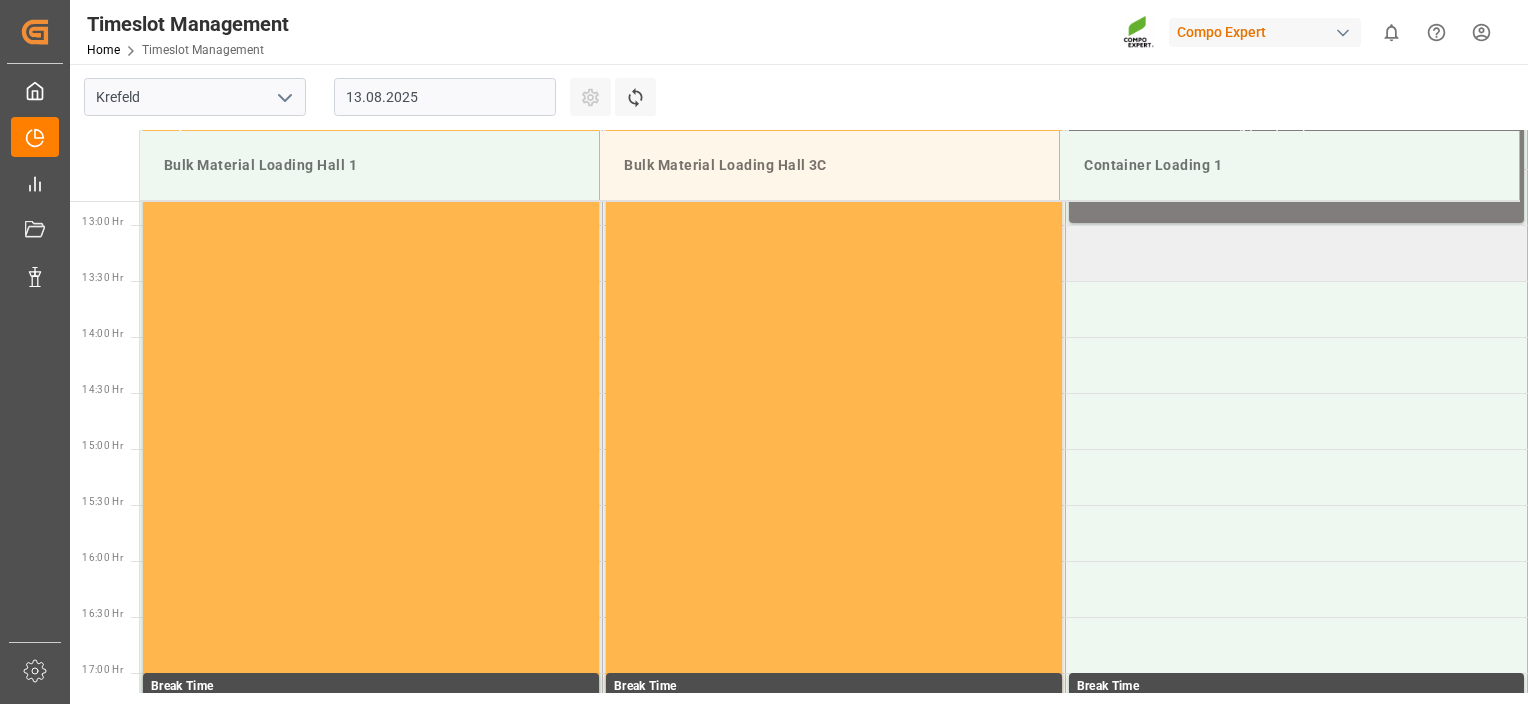 drag, startPoint x: 1136, startPoint y: 355, endPoint x: 1067, endPoint y: 260, distance: 117.413795 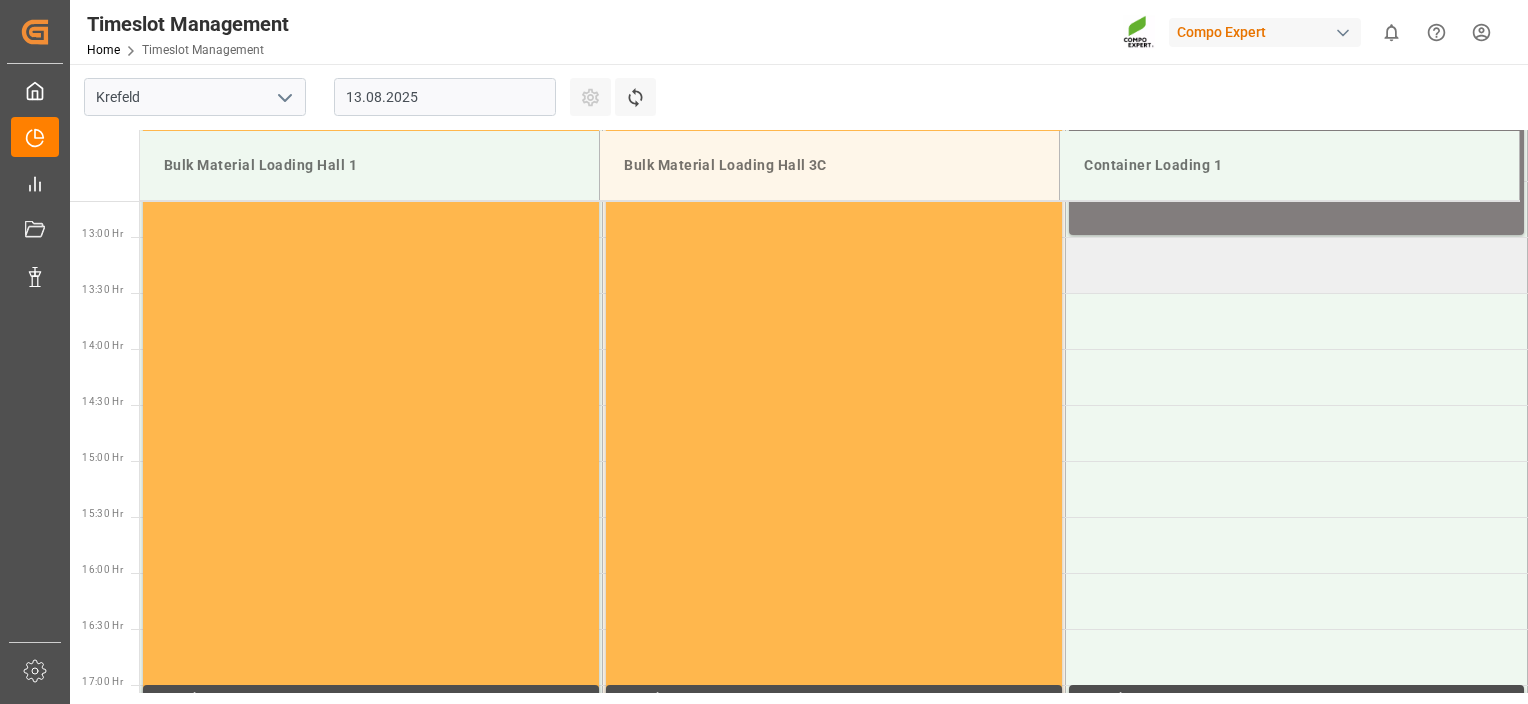 drag, startPoint x: 1160, startPoint y: 179, endPoint x: 1149, endPoint y: 280, distance: 101.597244 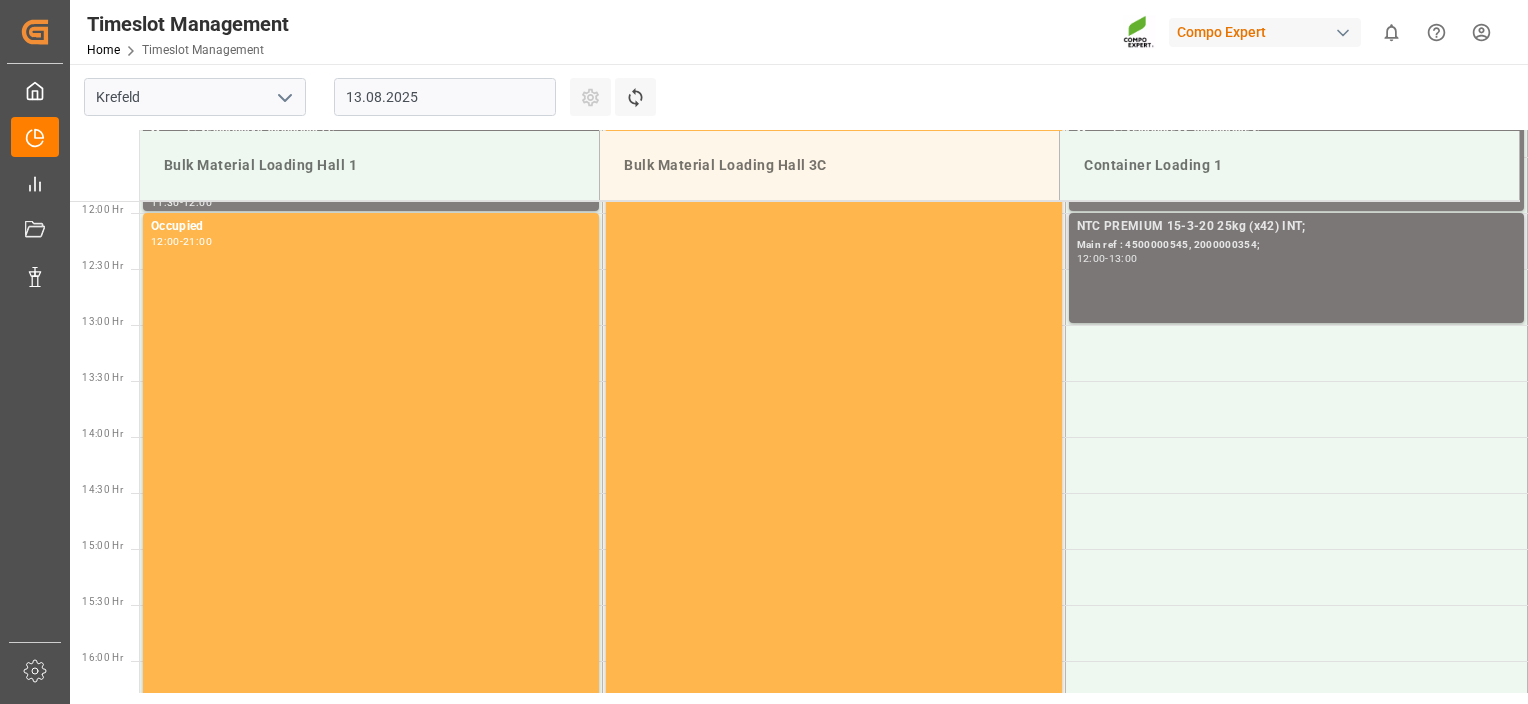drag, startPoint x: 1189, startPoint y: 256, endPoint x: 1202, endPoint y: 220, distance: 38.27532 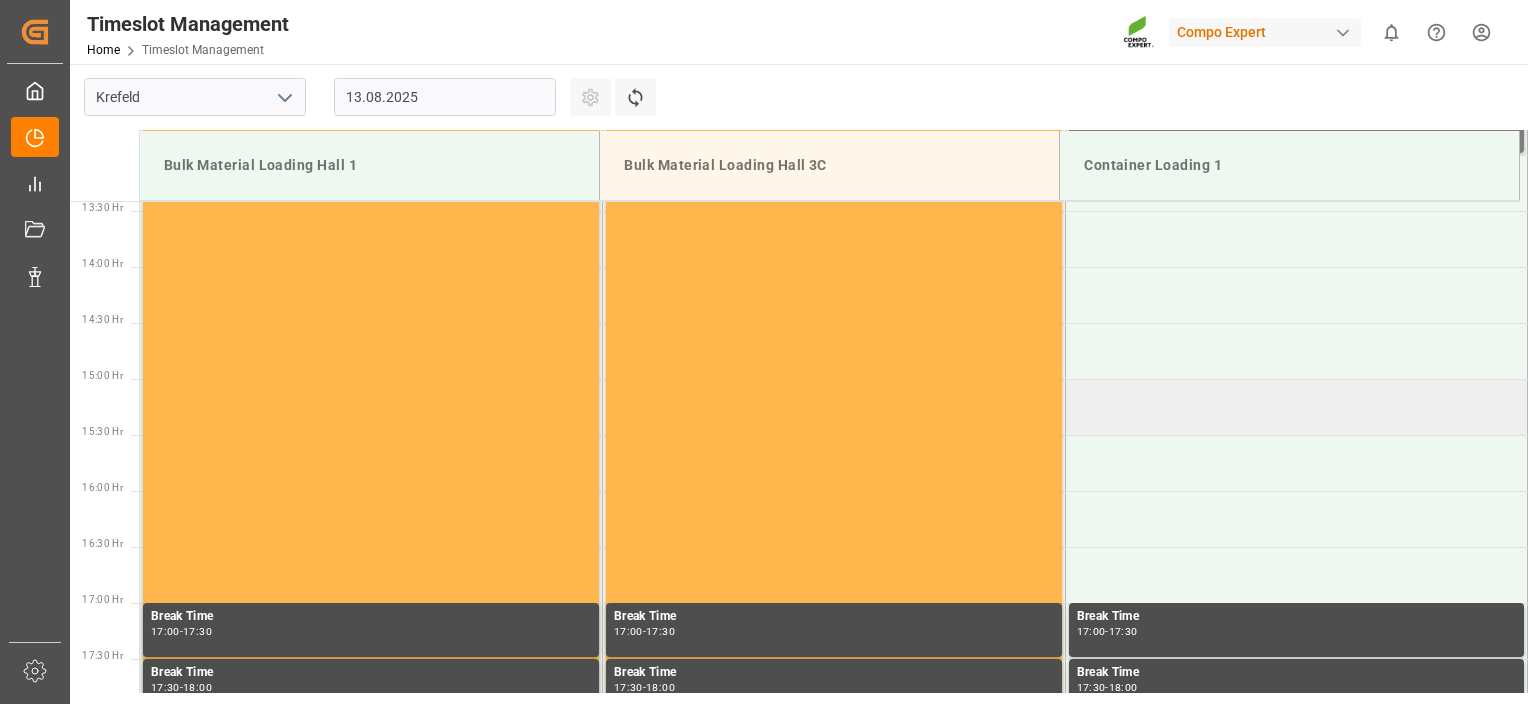 drag, startPoint x: 1204, startPoint y: 346, endPoint x: 1208, endPoint y: 422, distance: 76.105194 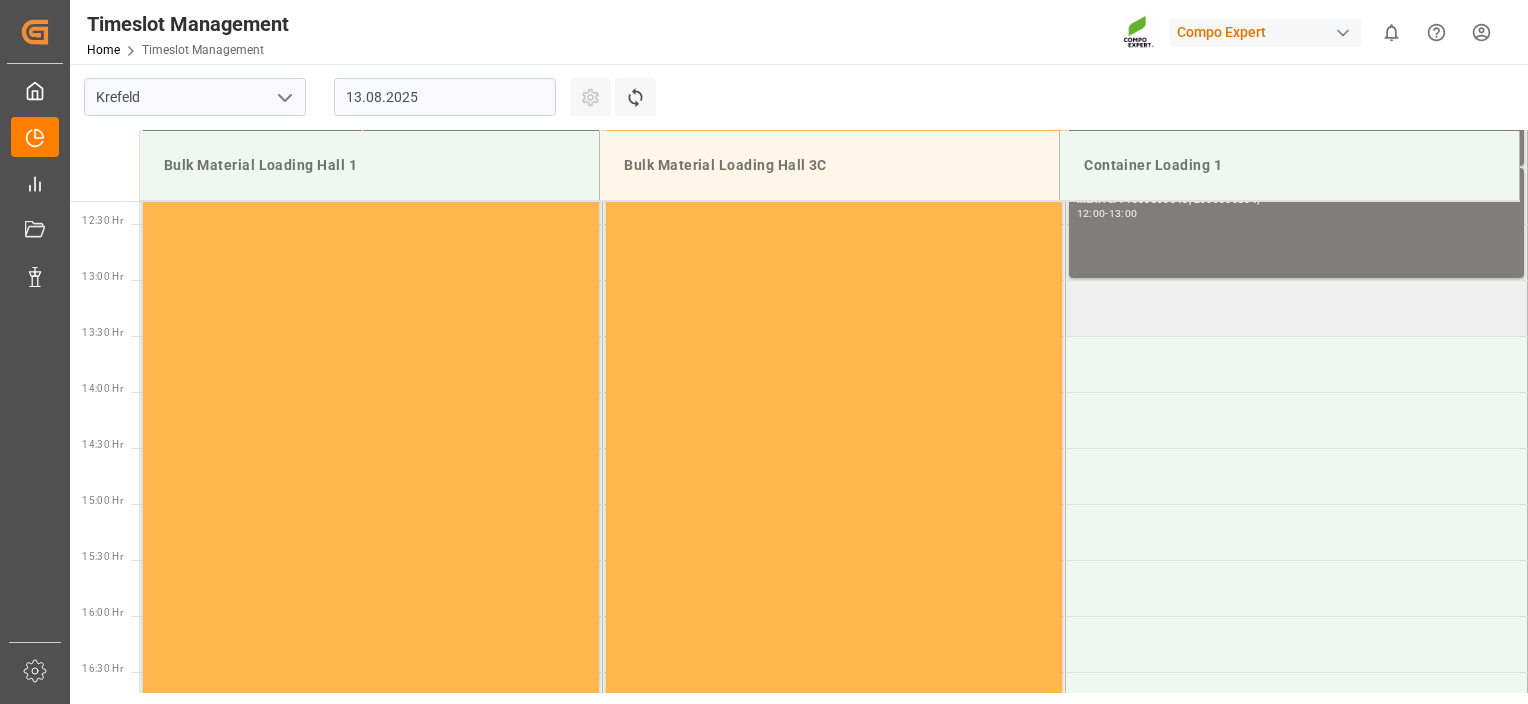 drag, startPoint x: 1201, startPoint y: 404, endPoint x: 1206, endPoint y: 309, distance: 95.131485 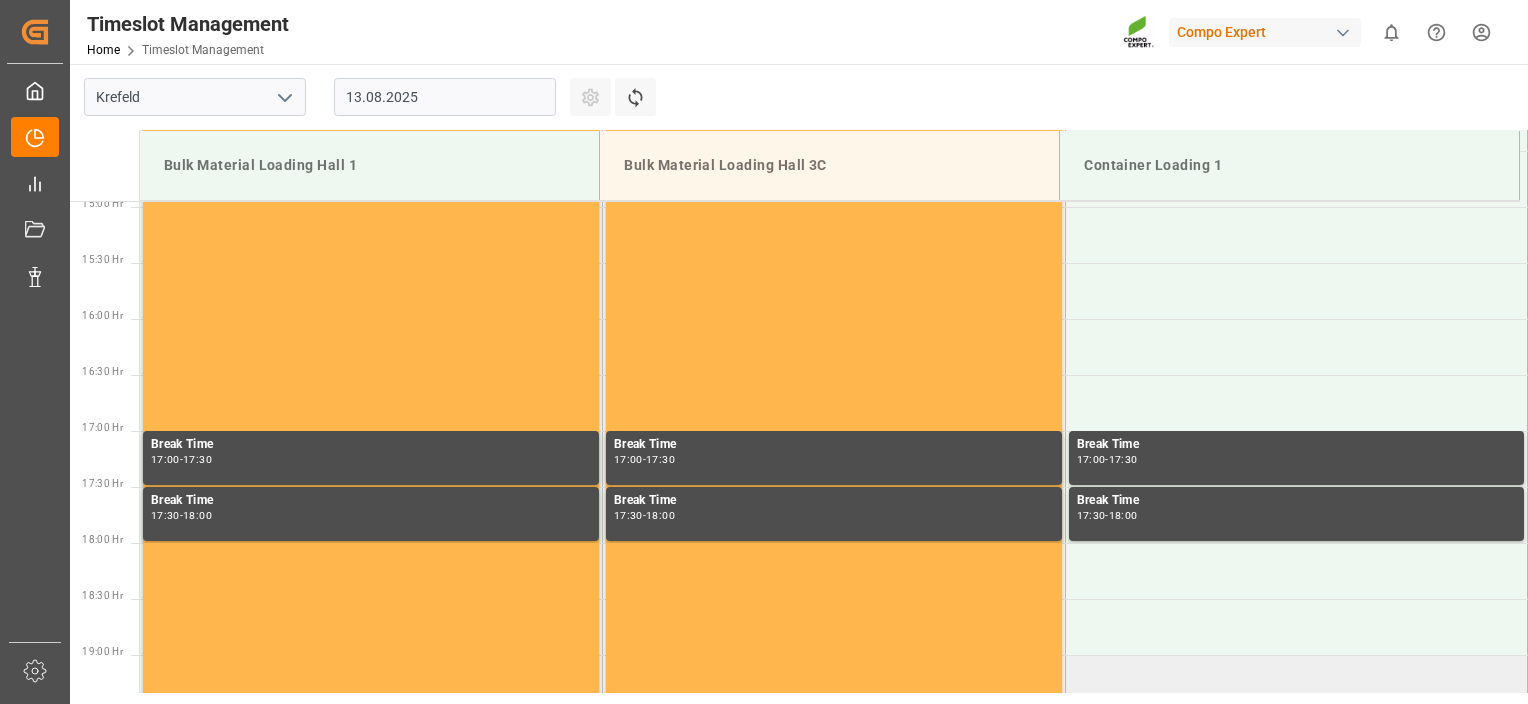 drag, startPoint x: 1201, startPoint y: 350, endPoint x: 1184, endPoint y: 523, distance: 173.83325 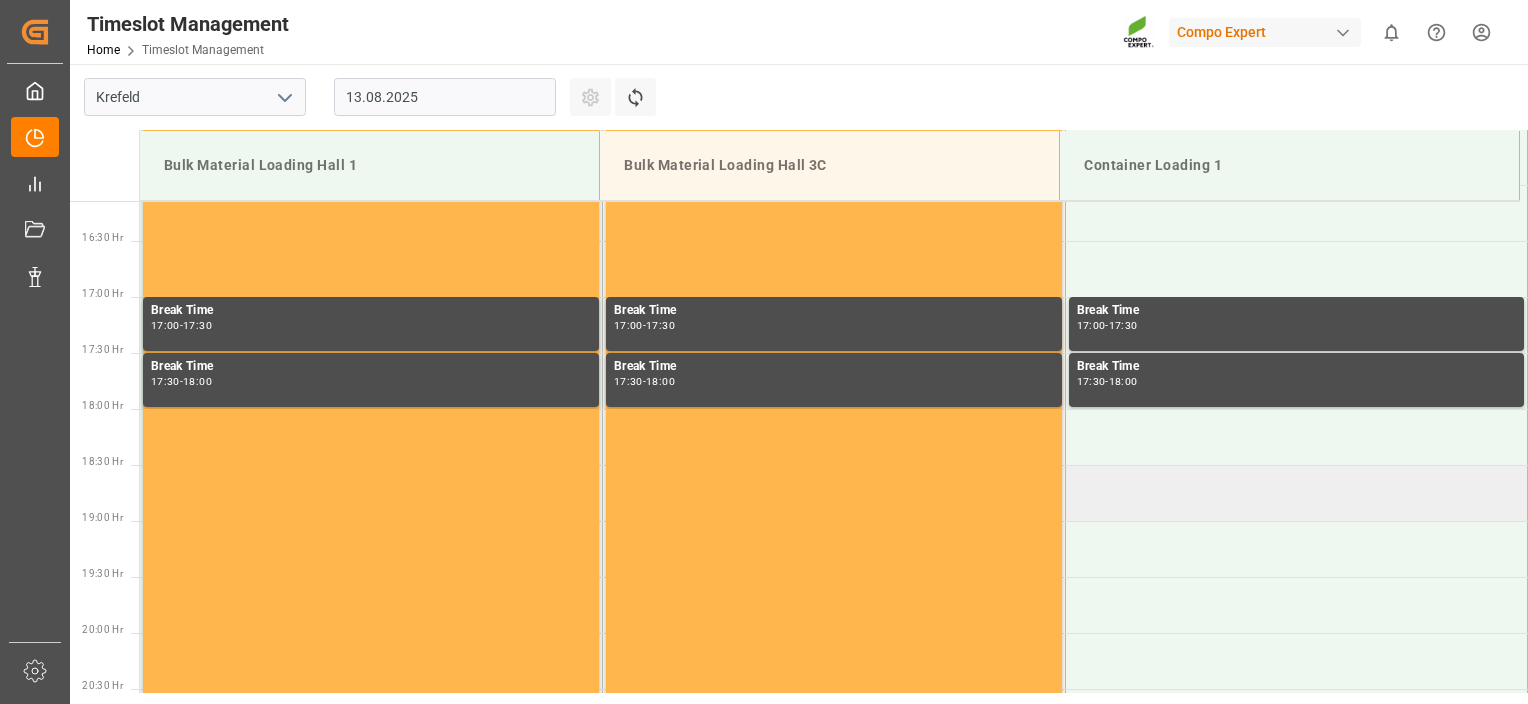 scroll, scrollTop: 1817, scrollLeft: 0, axis: vertical 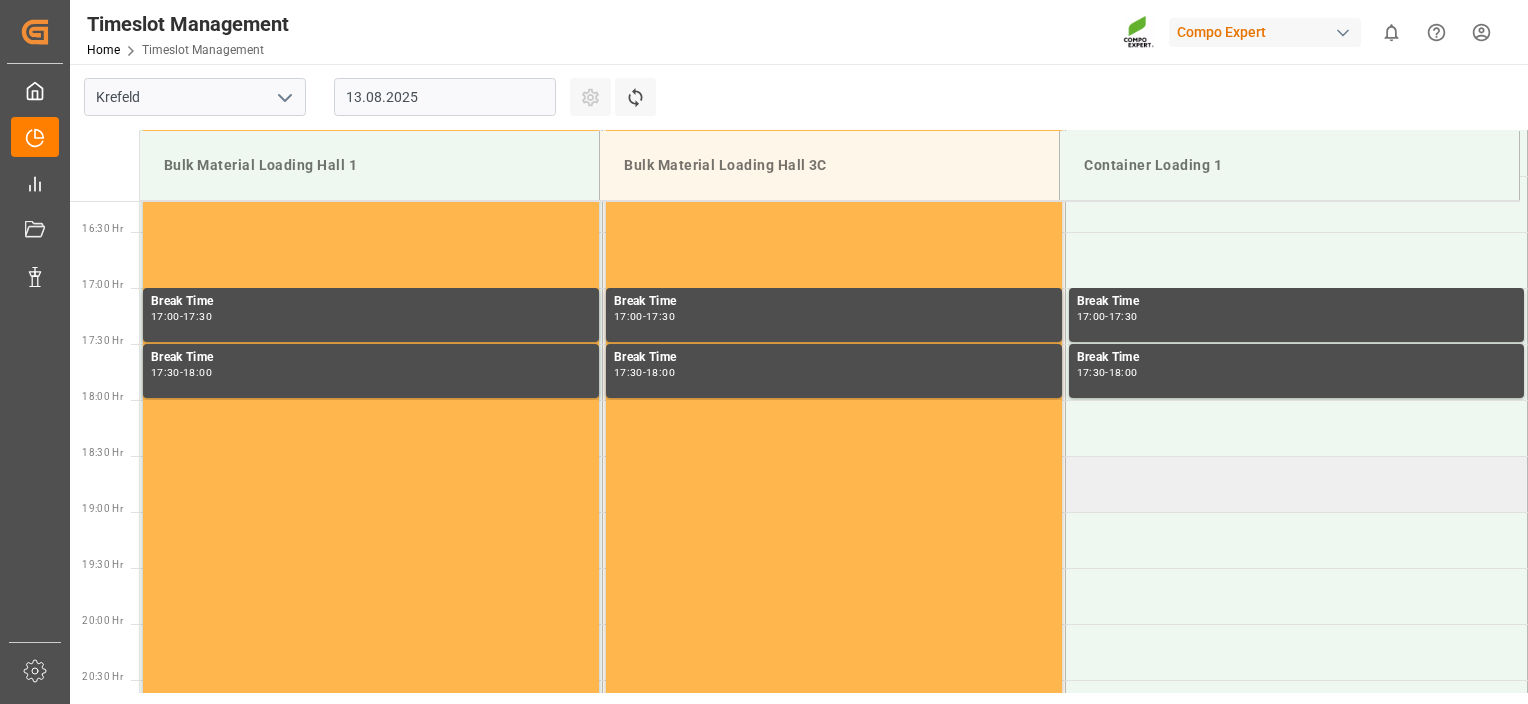 drag, startPoint x: 1156, startPoint y: 448, endPoint x: 1158, endPoint y: 479, distance: 31.06445 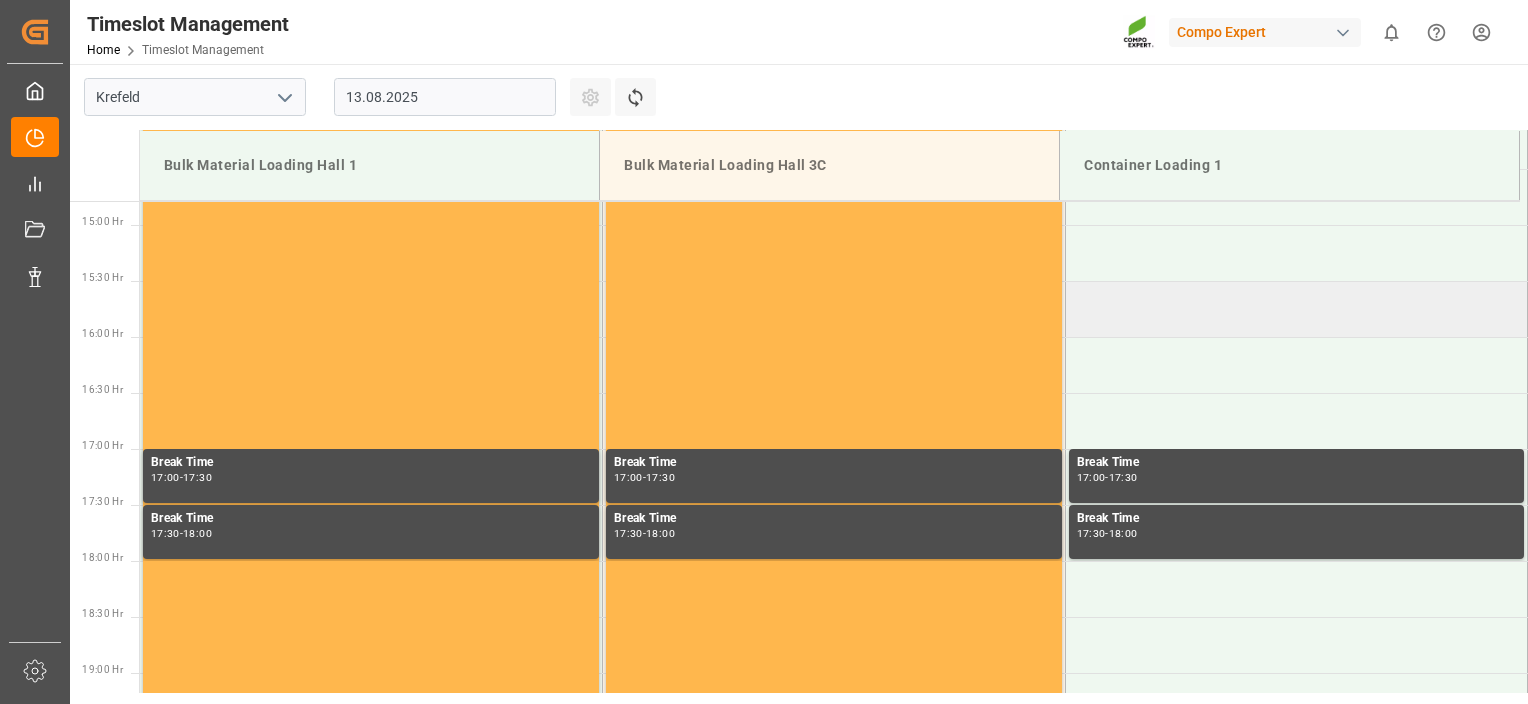 drag, startPoint x: 1173, startPoint y: 395, endPoint x: 1185, endPoint y: 303, distance: 92.779305 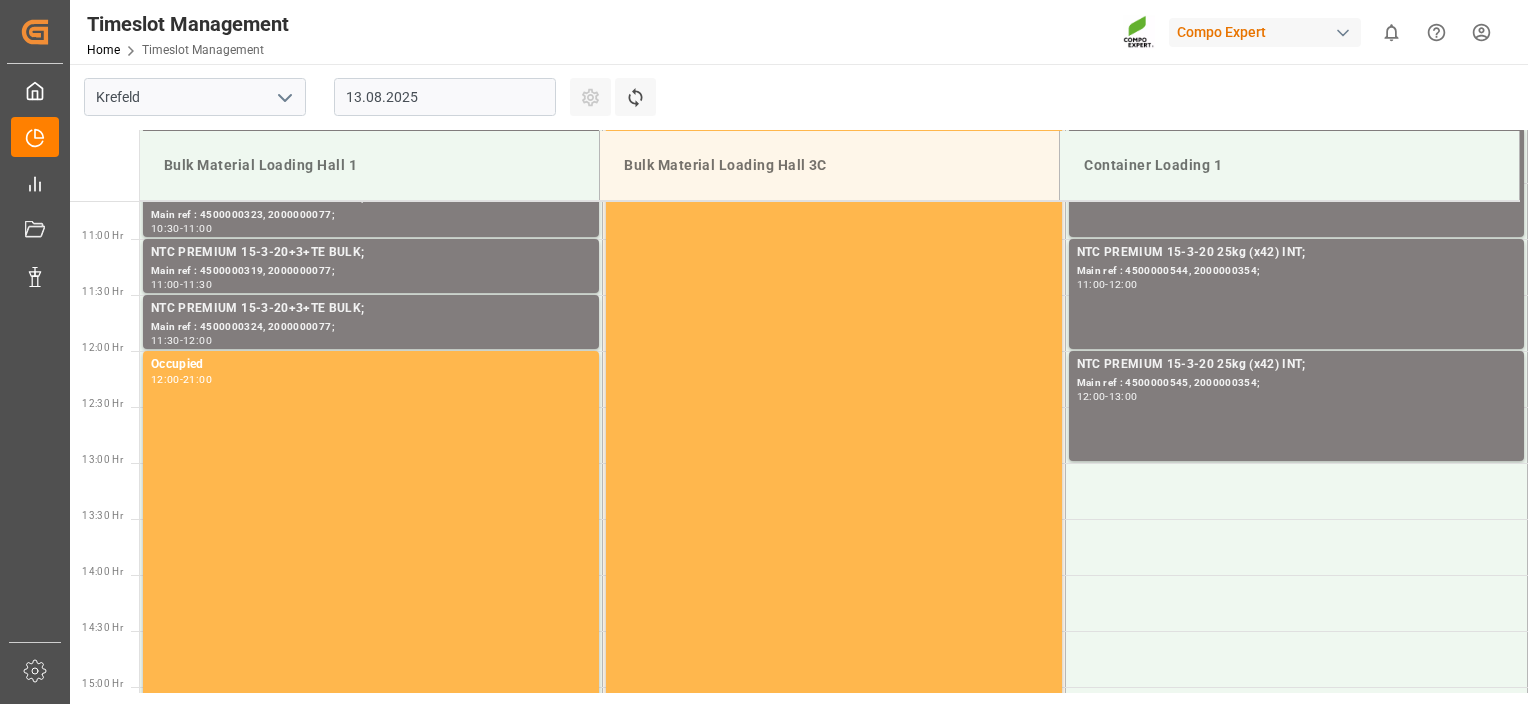 drag, startPoint x: 1152, startPoint y: 128, endPoint x: 1146, endPoint y: 96, distance: 32.55764 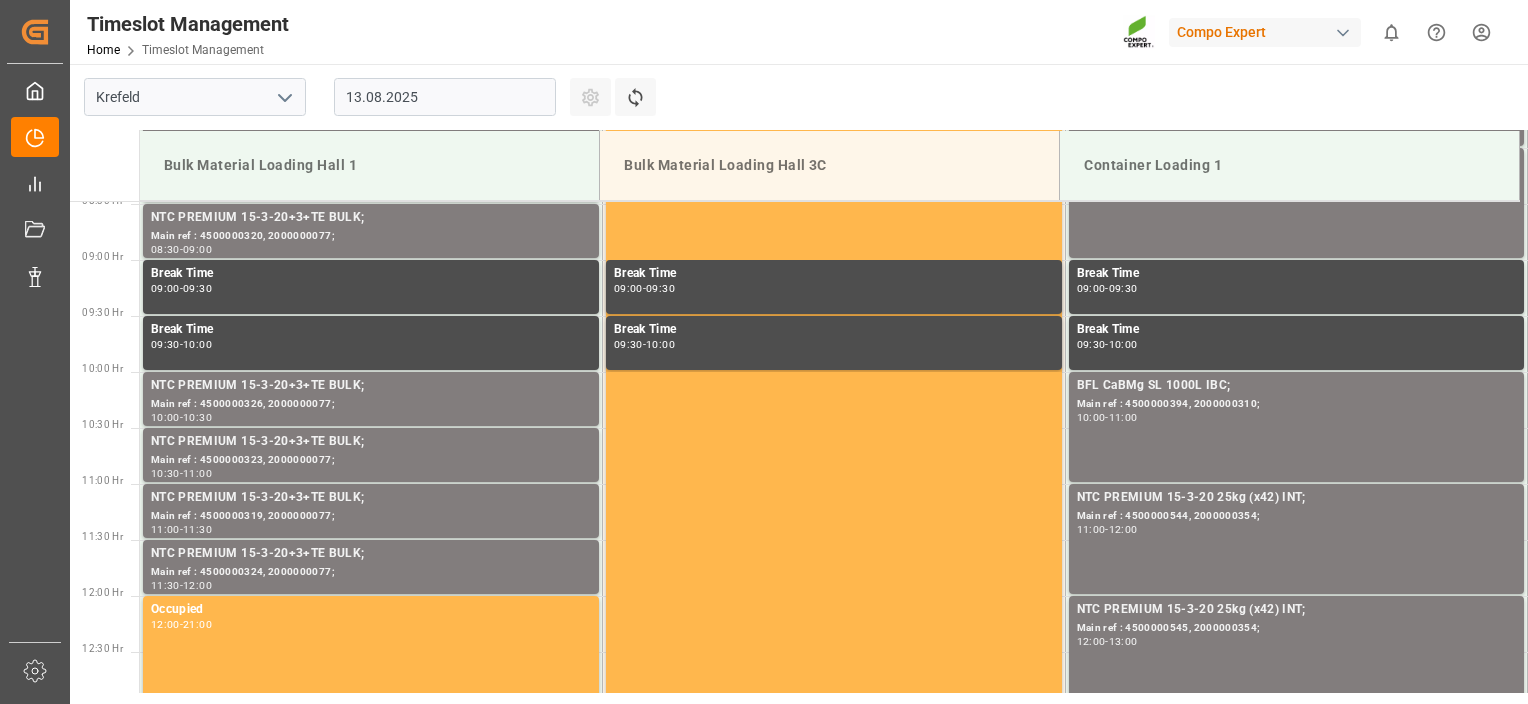 click on "13.08.2025" at bounding box center (445, 97) 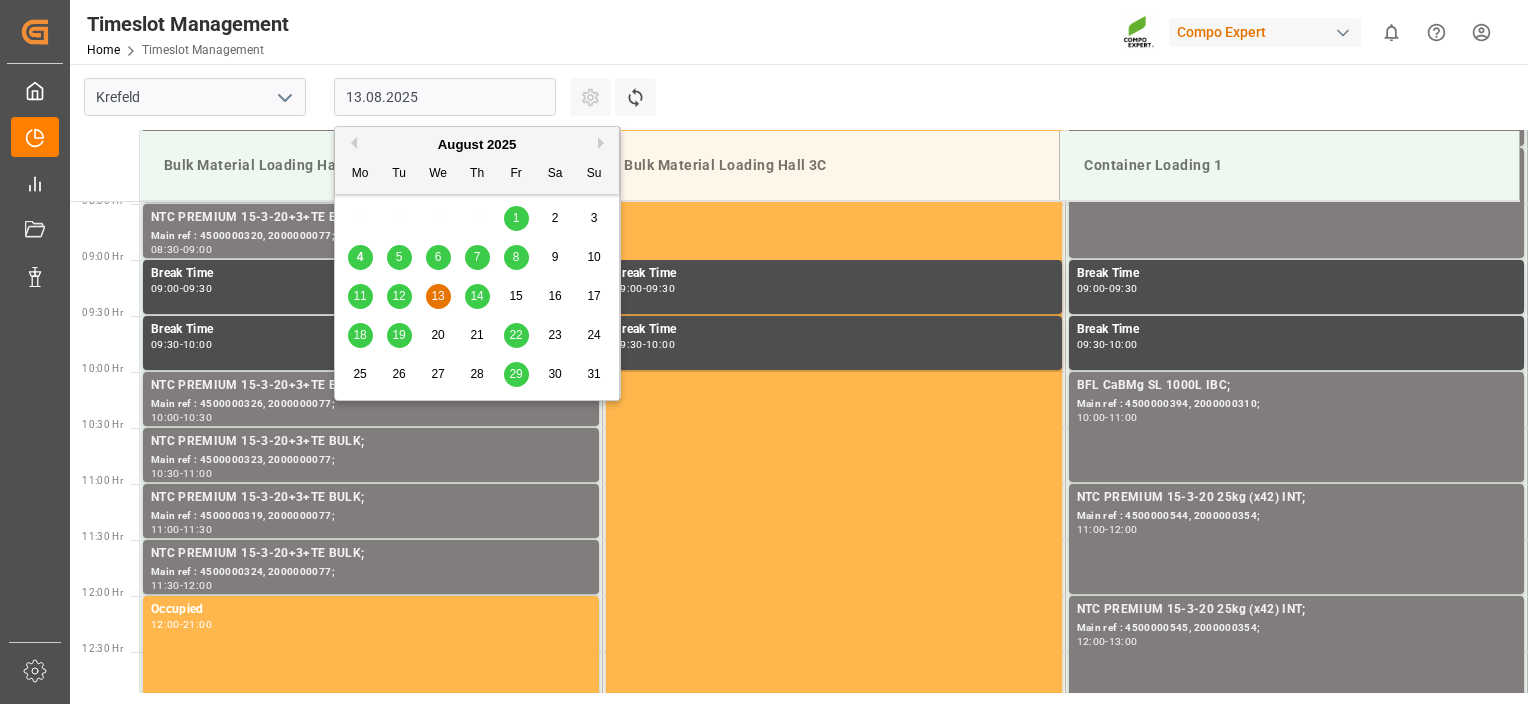 click on "14" at bounding box center (476, 296) 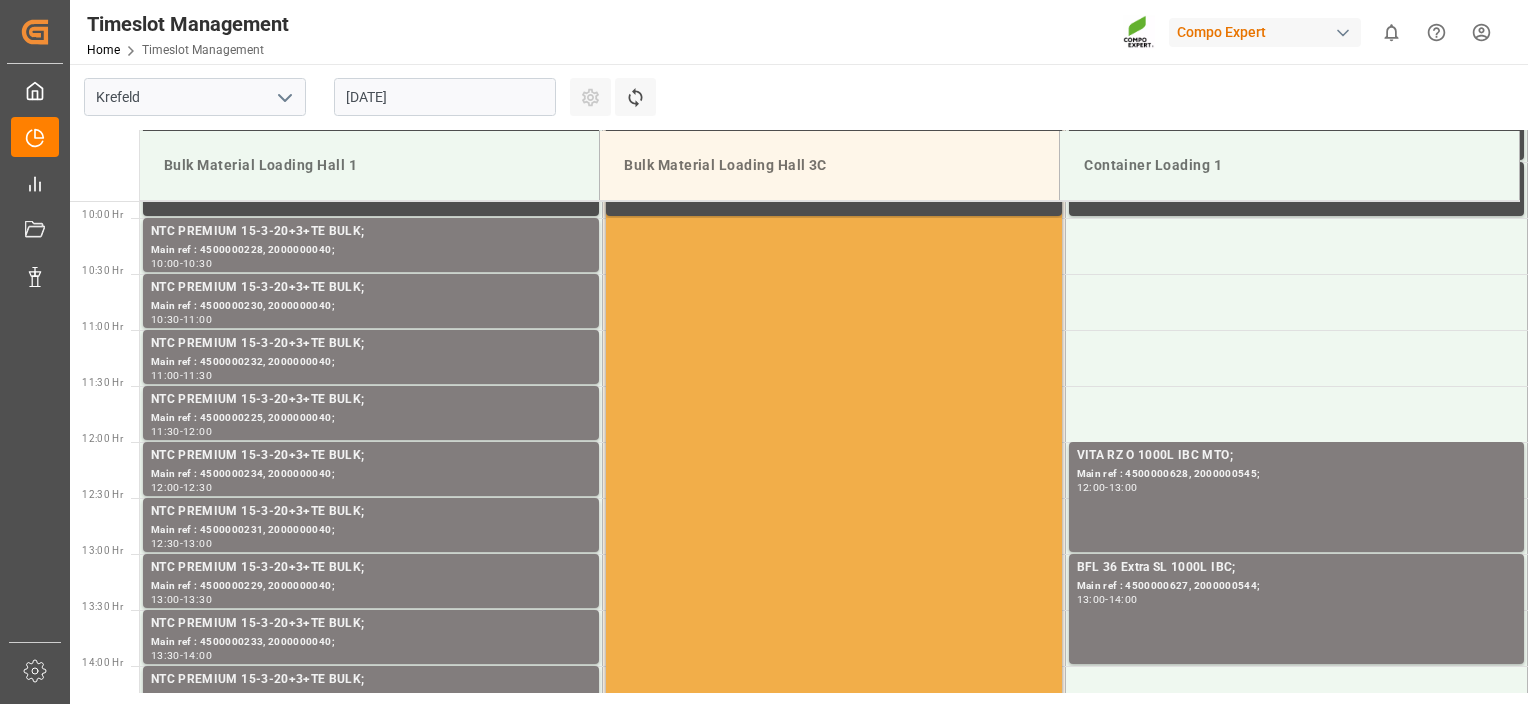 drag, startPoint x: 780, startPoint y: 314, endPoint x: 774, endPoint y: 467, distance: 153.1176 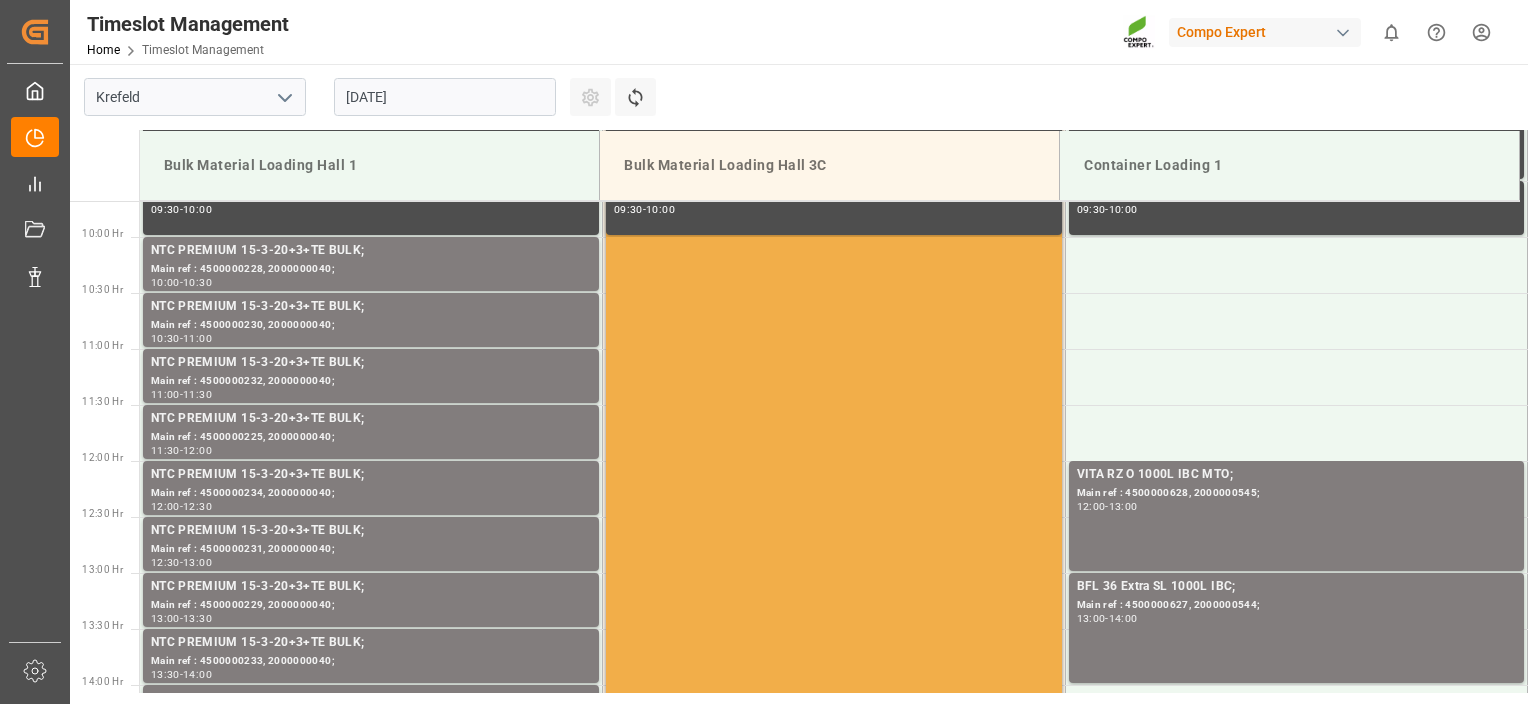 drag, startPoint x: 768, startPoint y: 459, endPoint x: 787, endPoint y: 235, distance: 224.80435 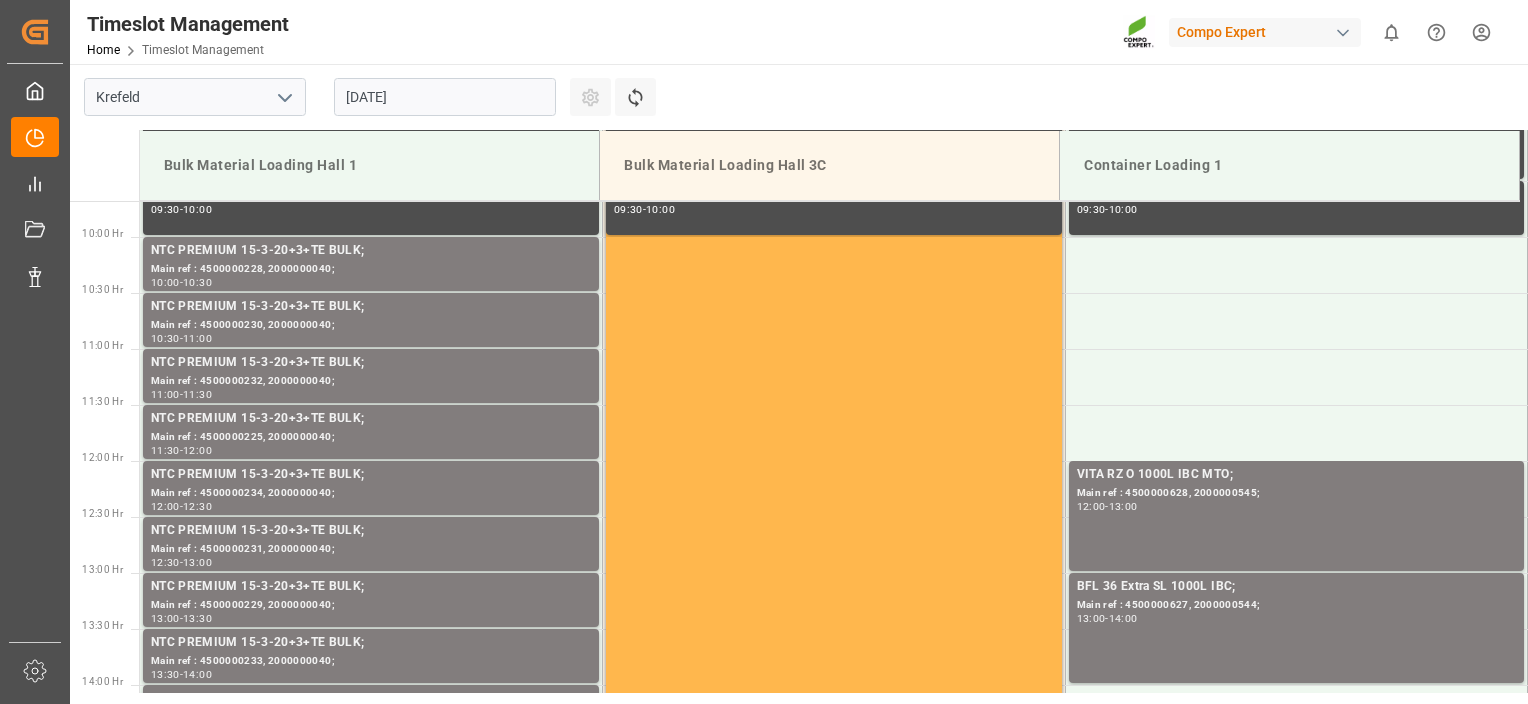 scroll, scrollTop: 806, scrollLeft: 0, axis: vertical 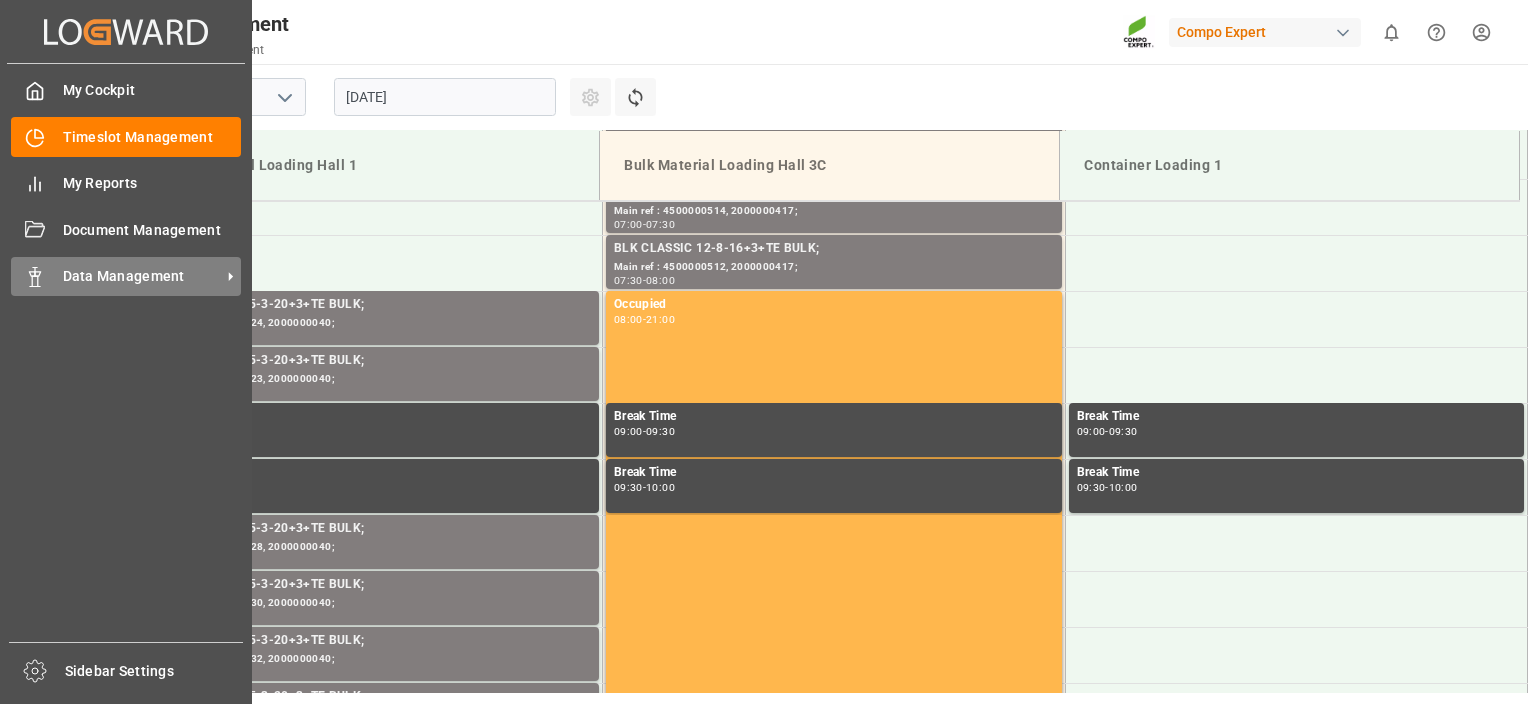 click 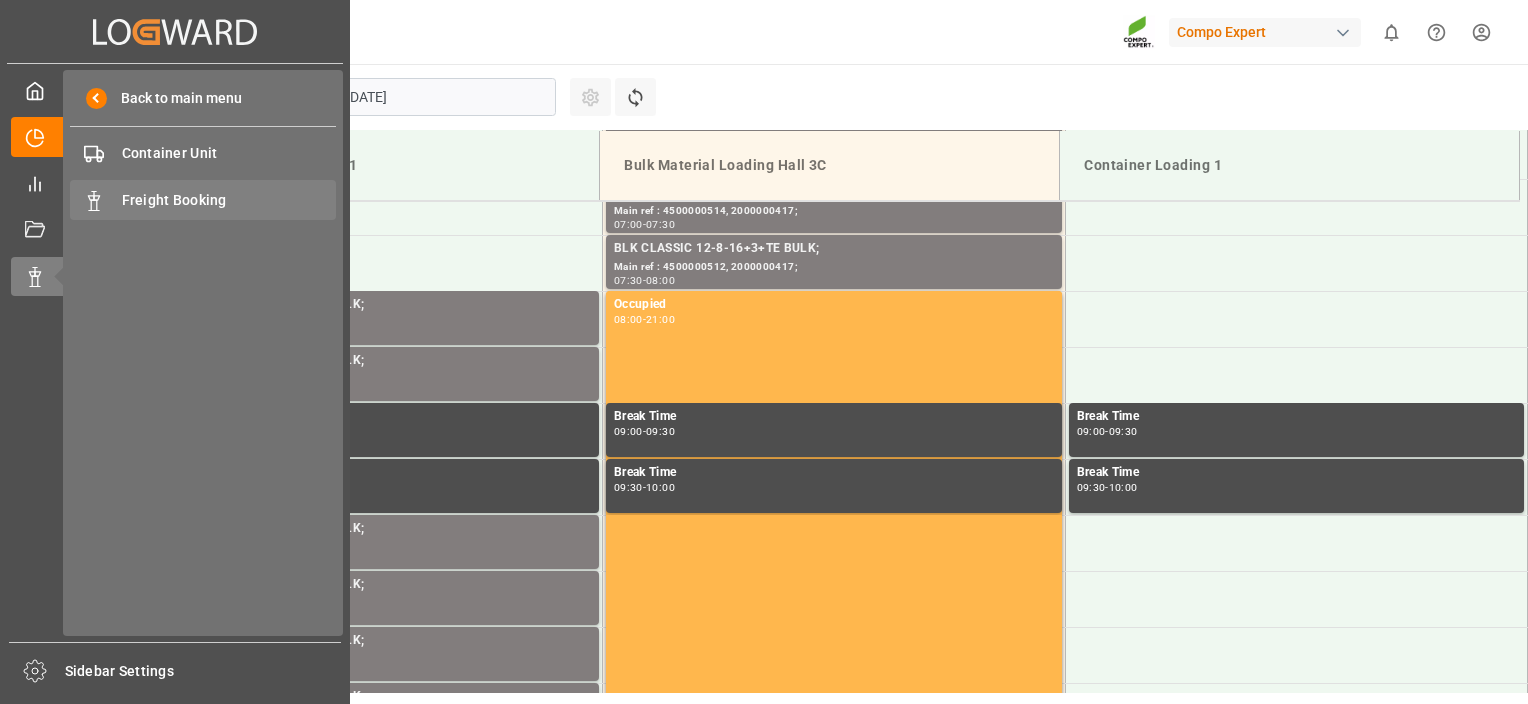 click on "Freight Booking Freight Booking" at bounding box center [203, 199] 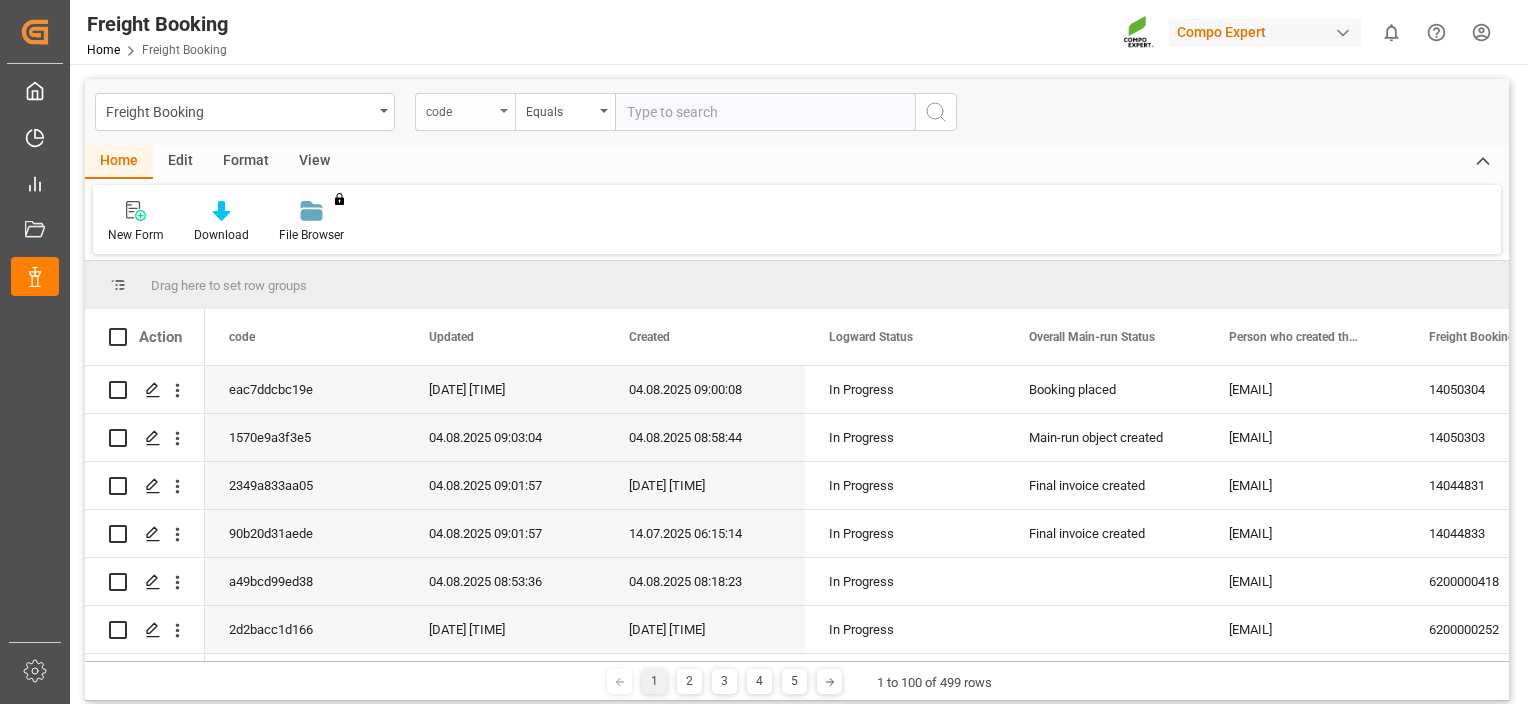 click on "code" at bounding box center (460, 109) 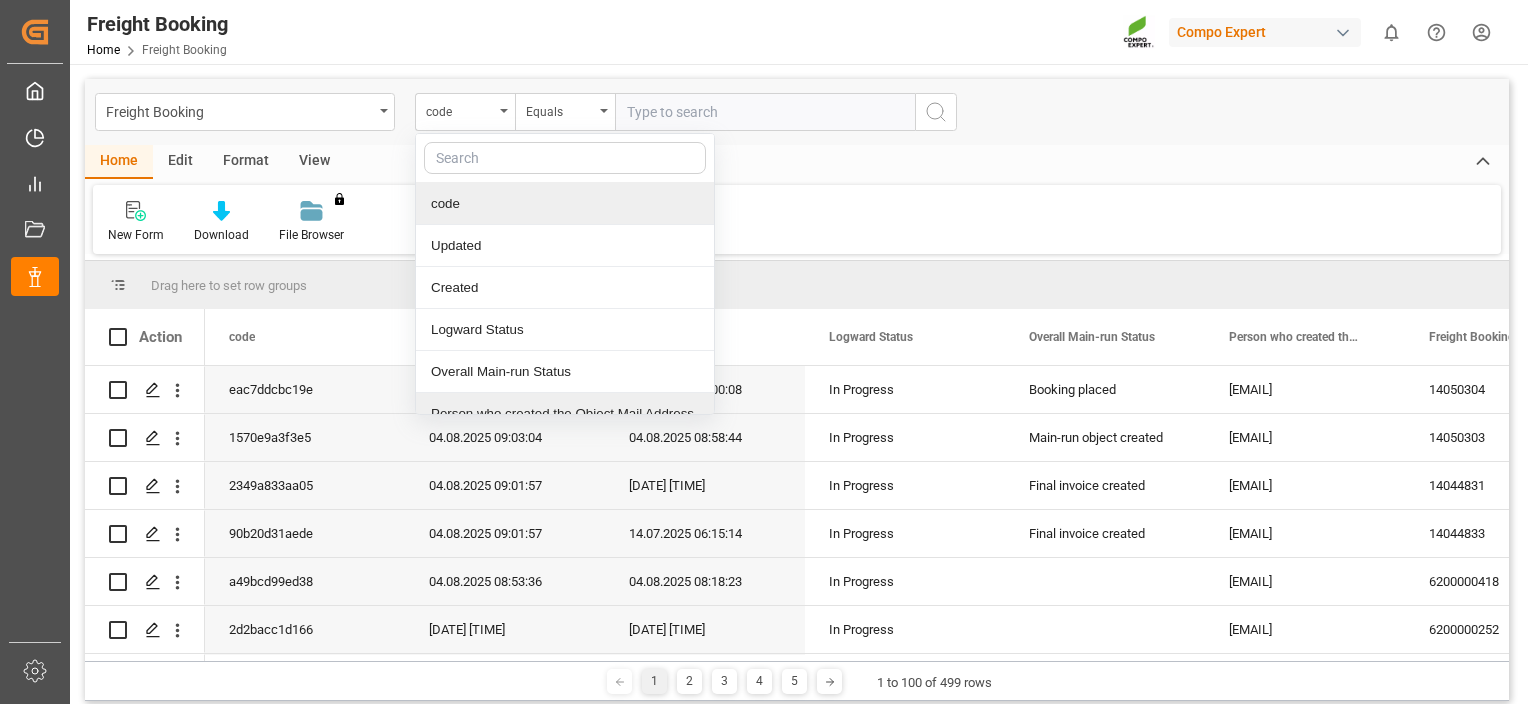 scroll, scrollTop: 62, scrollLeft: 0, axis: vertical 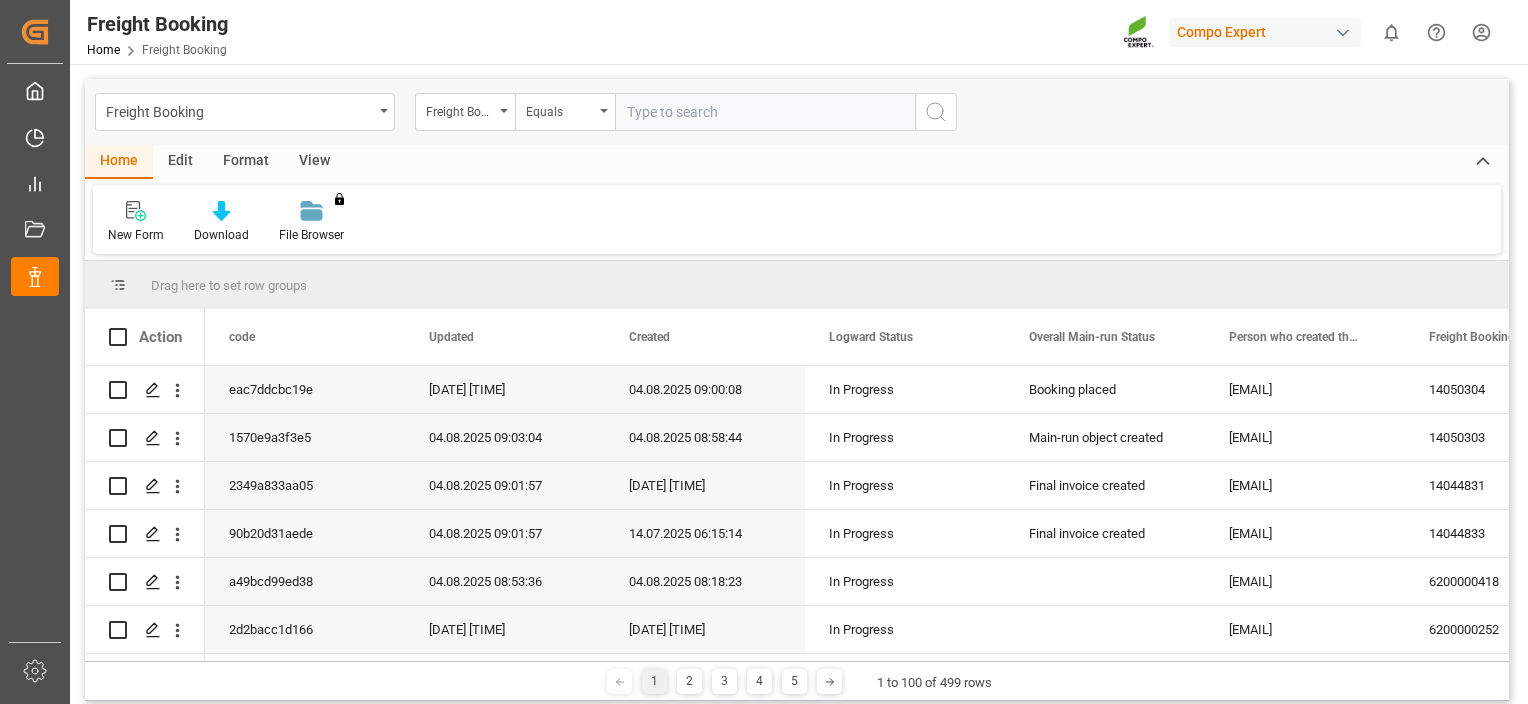 click at bounding box center [765, 112] 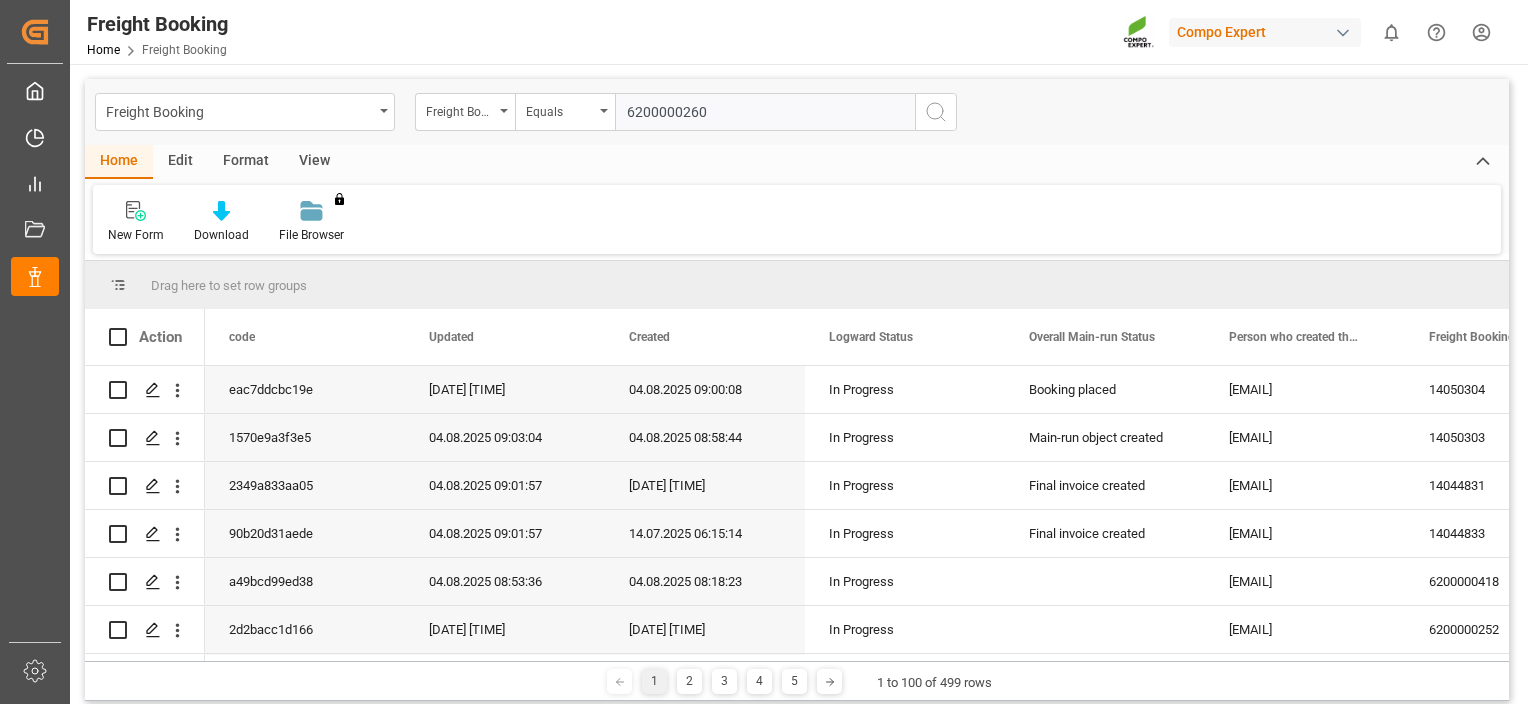 type on "6200000260" 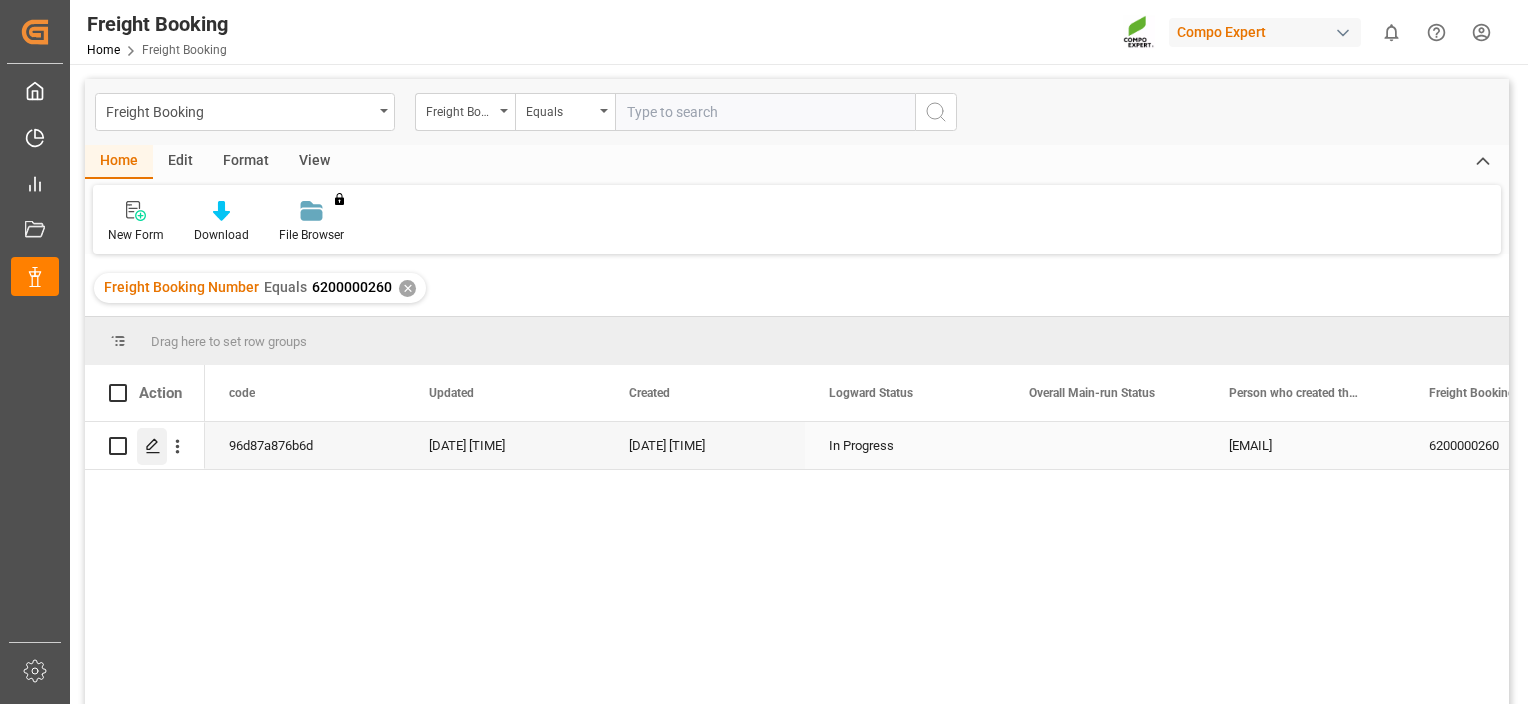 click at bounding box center (152, 446) 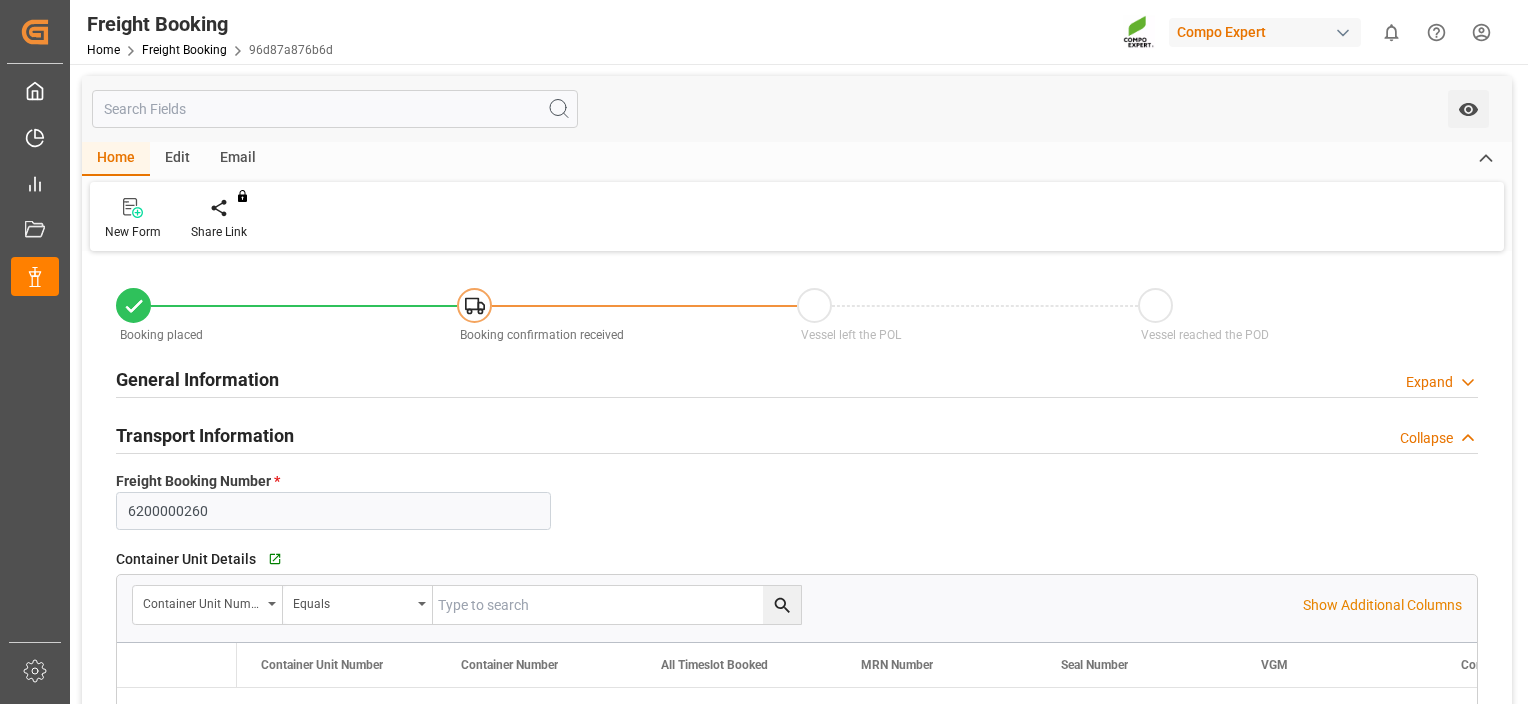 type on "THPAT" 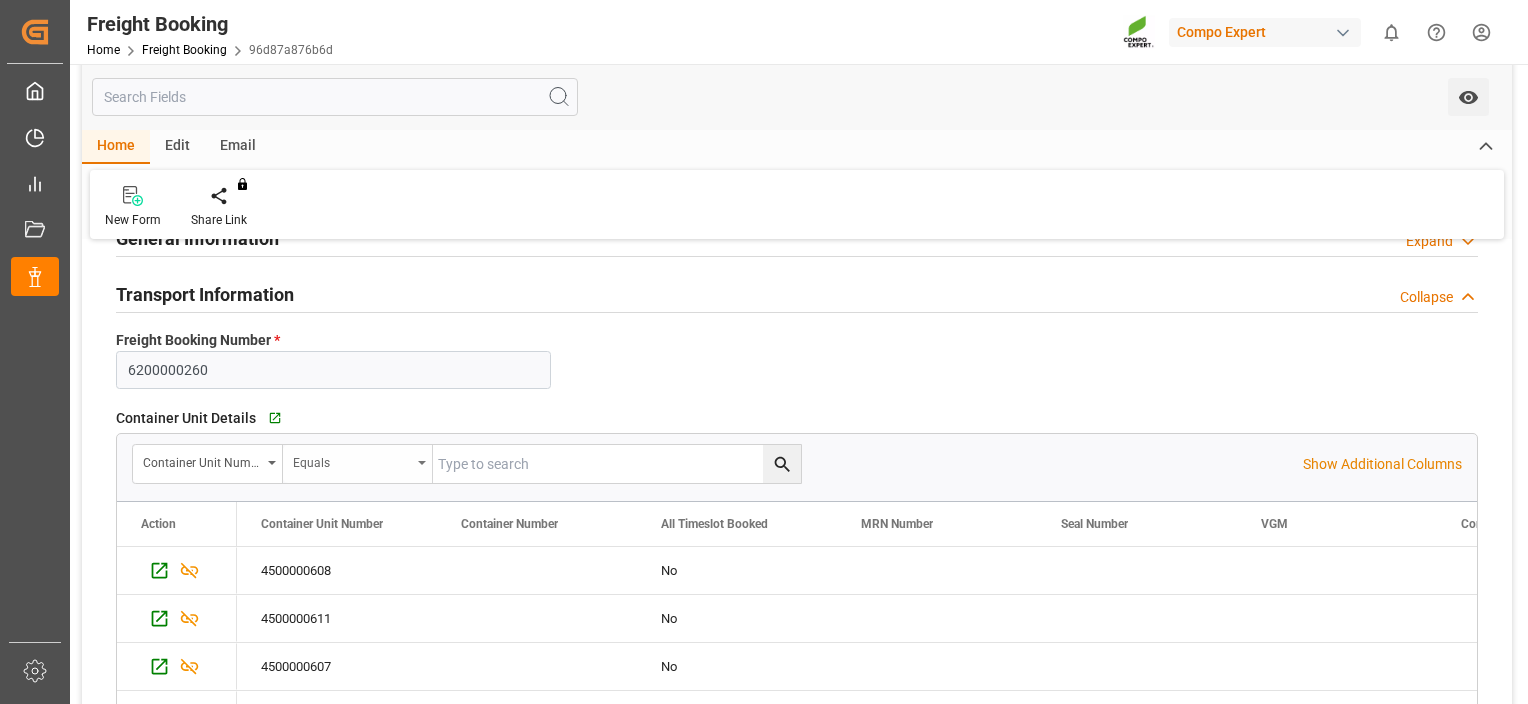 drag, startPoint x: 416, startPoint y: 386, endPoint x: 413, endPoint y: 485, distance: 99.04544 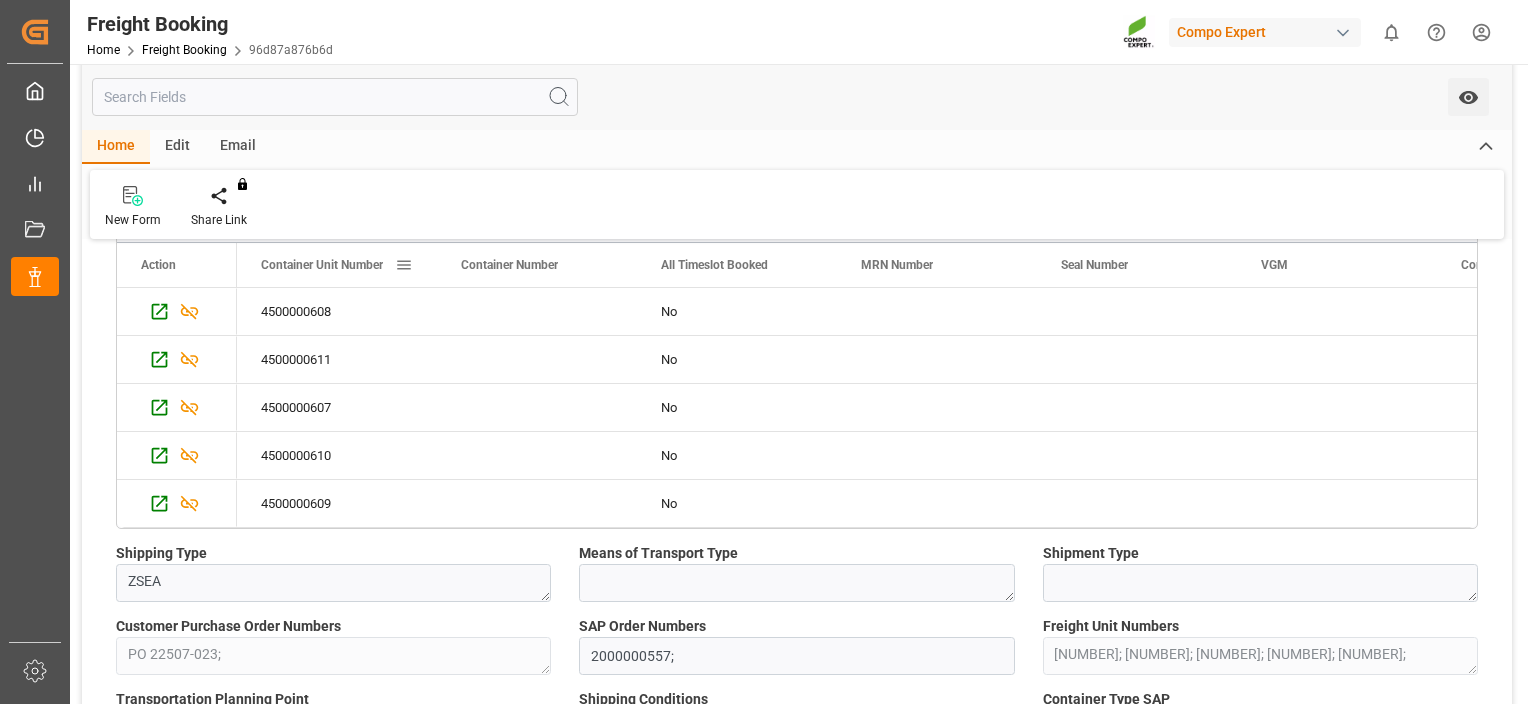 drag, startPoint x: 441, startPoint y: 303, endPoint x: 379, endPoint y: 408, distance: 121.93851 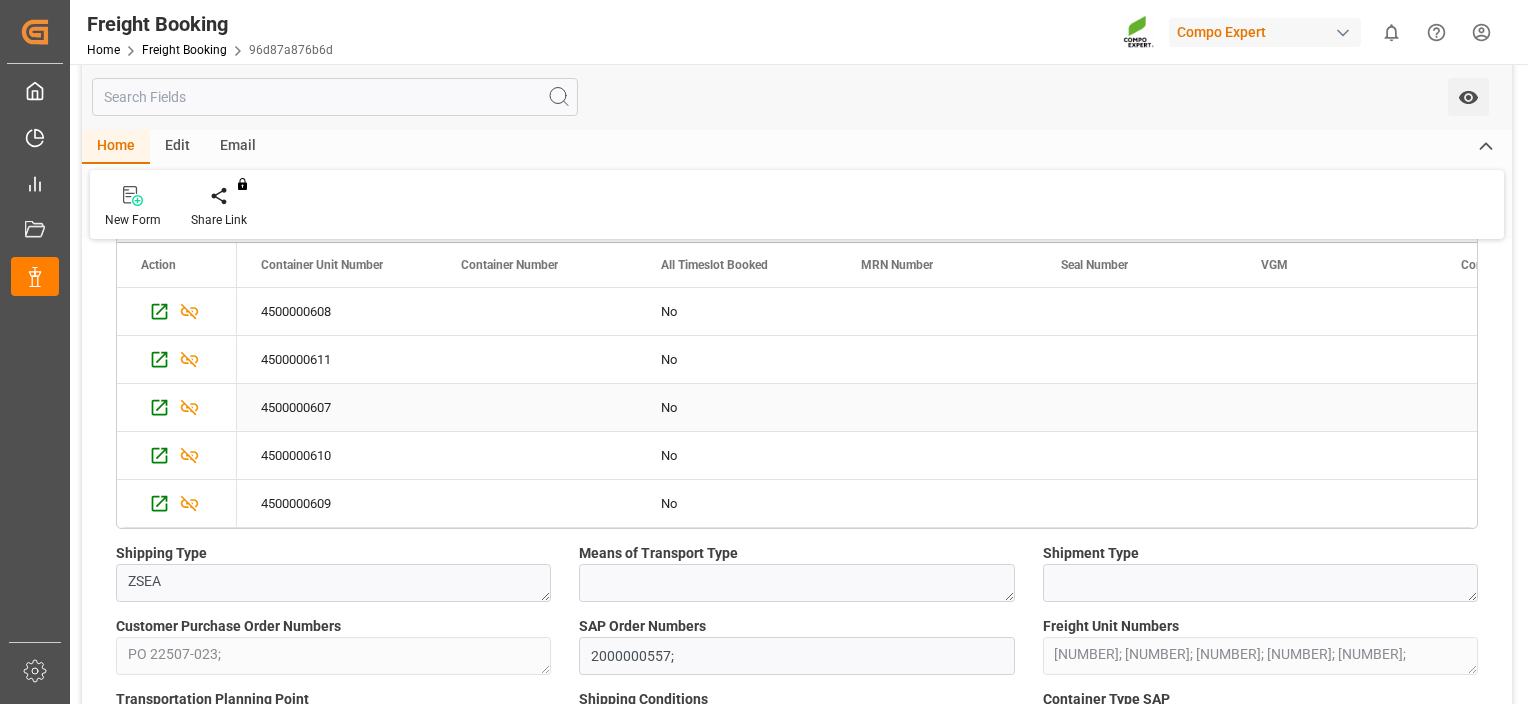 scroll, scrollTop: 412, scrollLeft: 0, axis: vertical 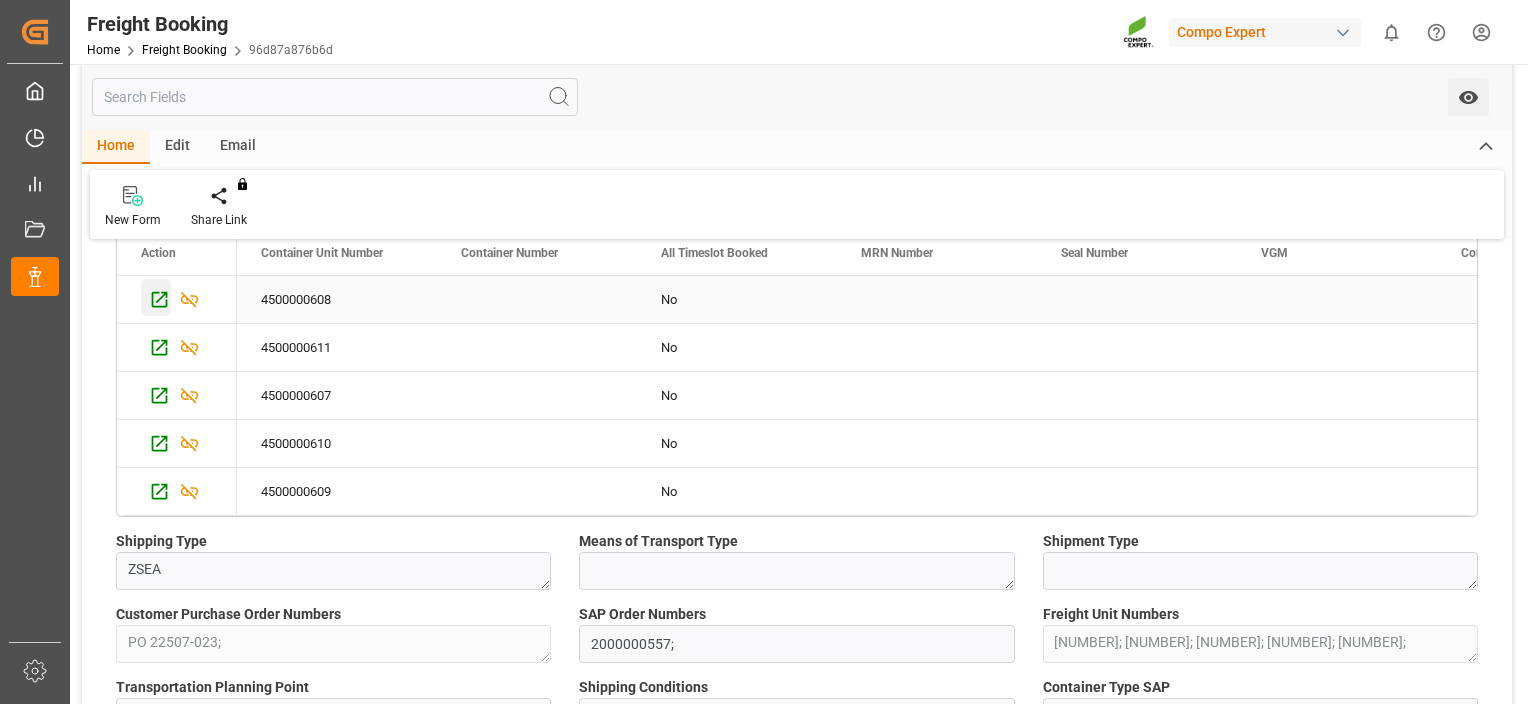 click 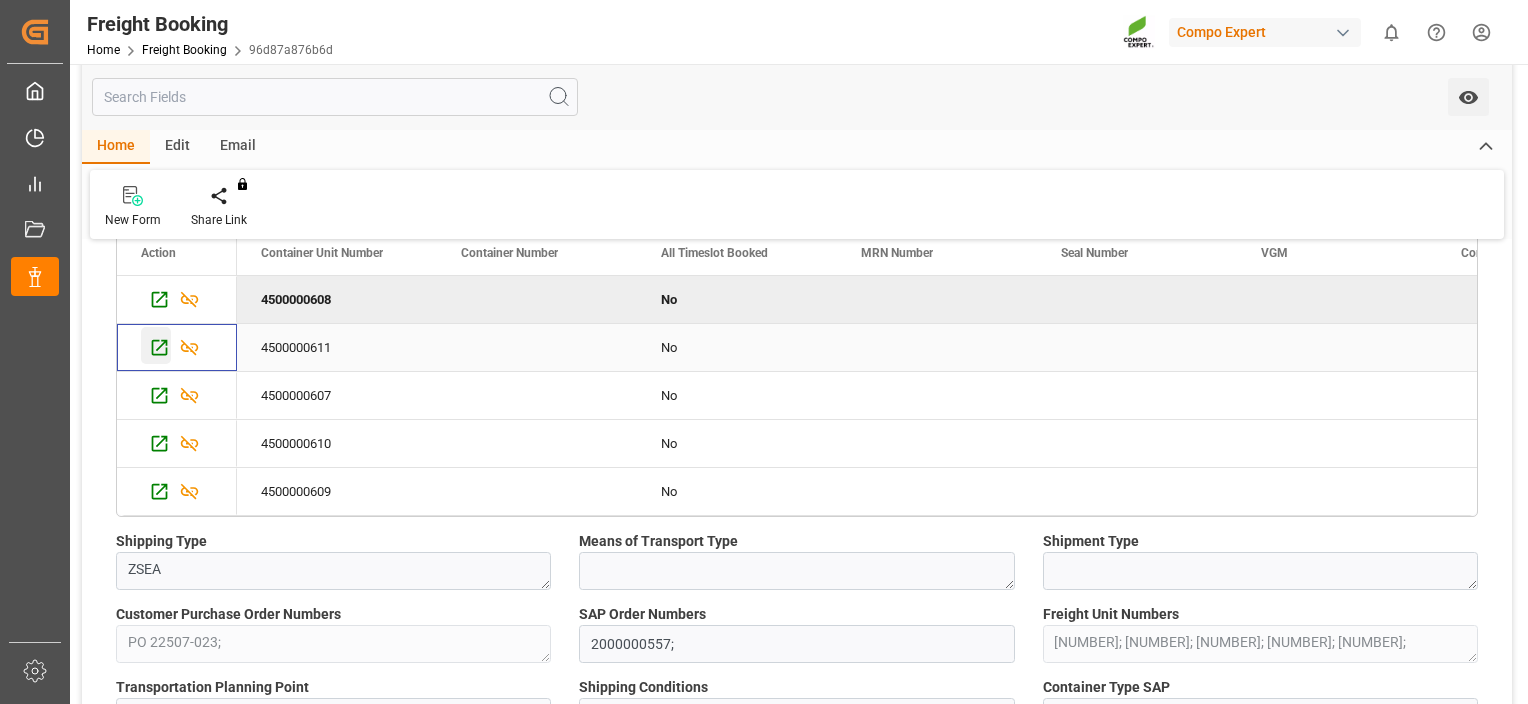 click 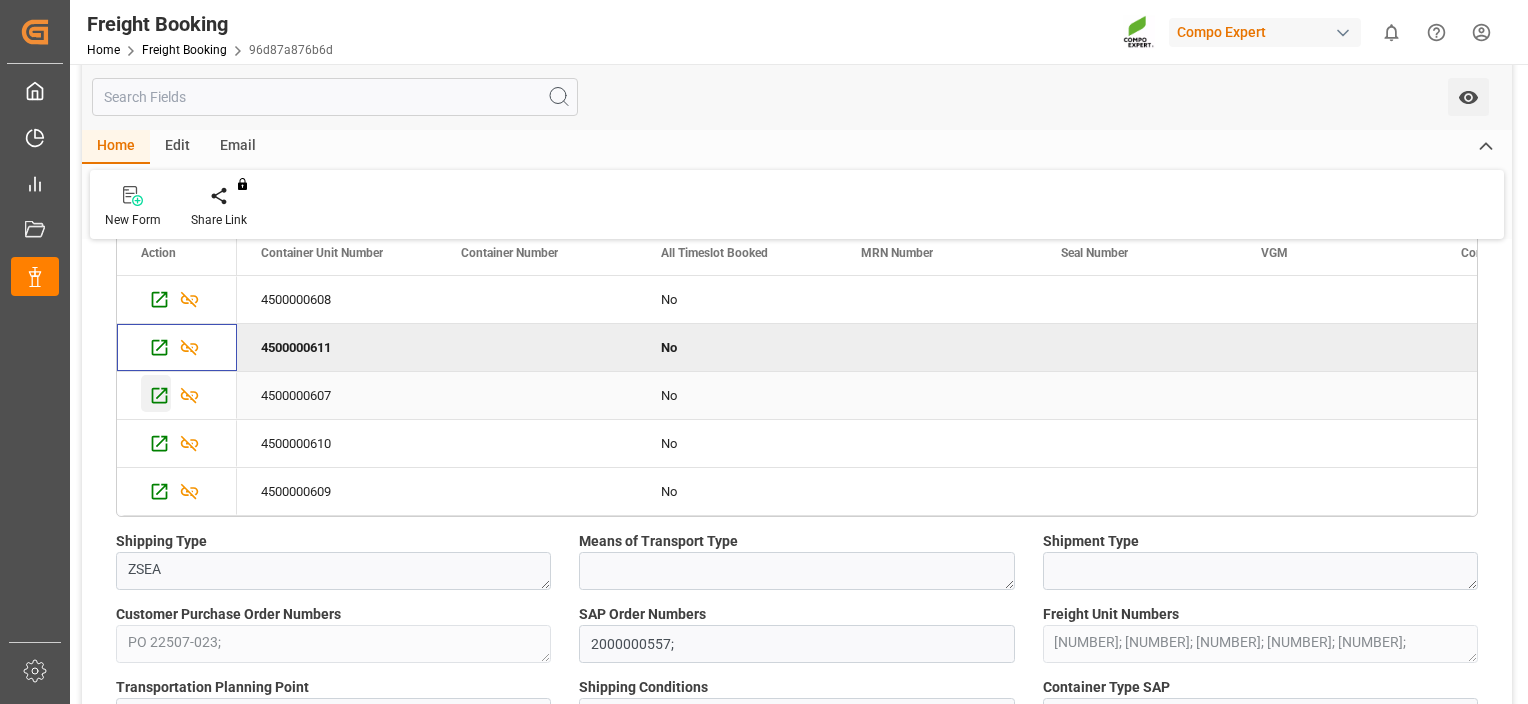 click 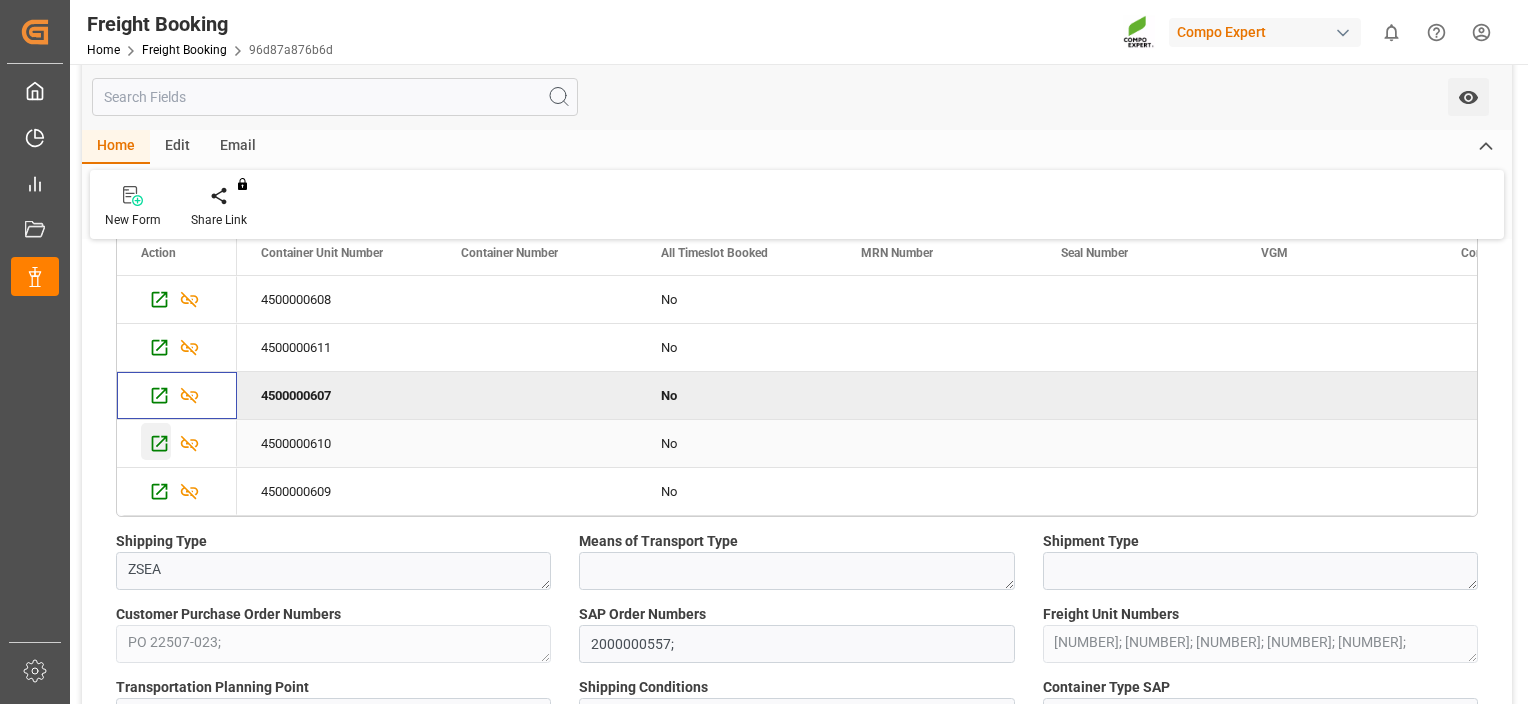 click 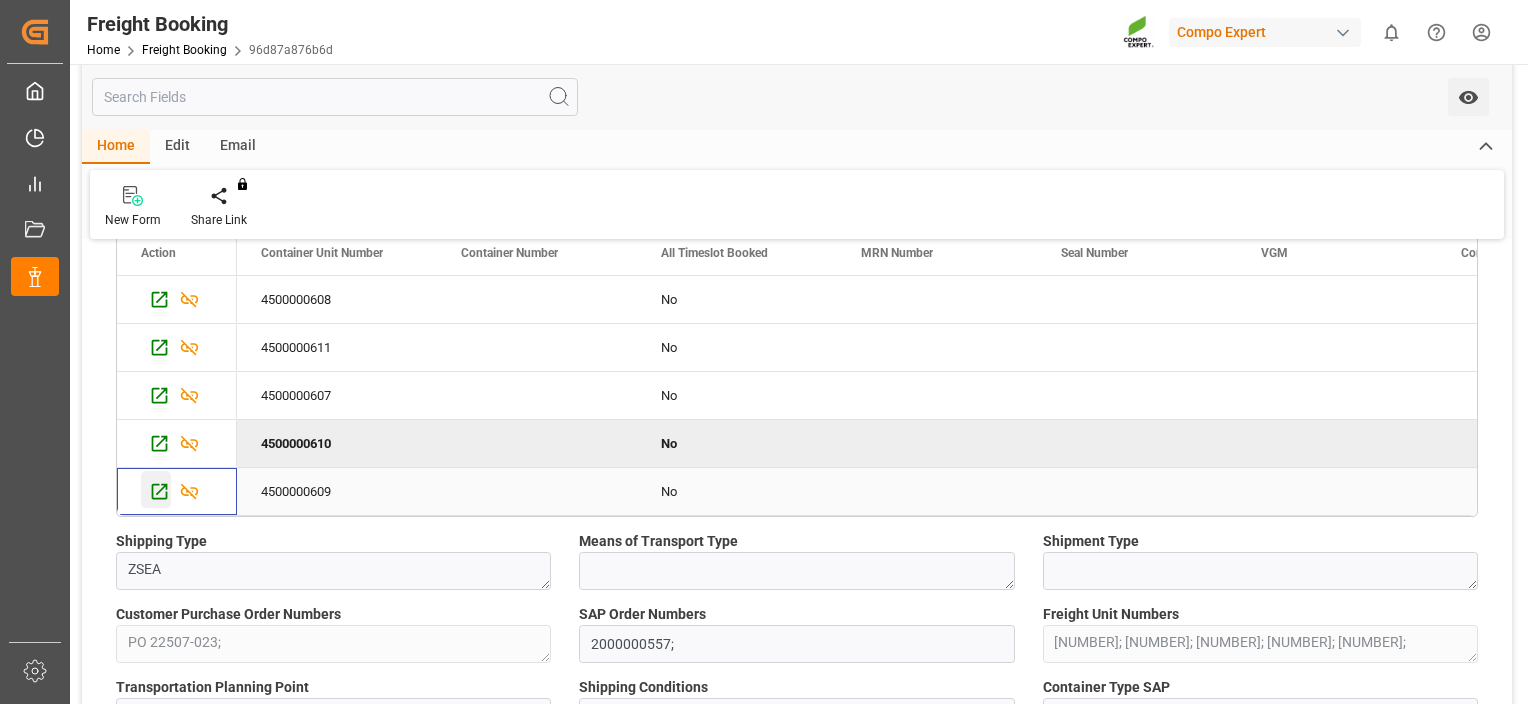 click 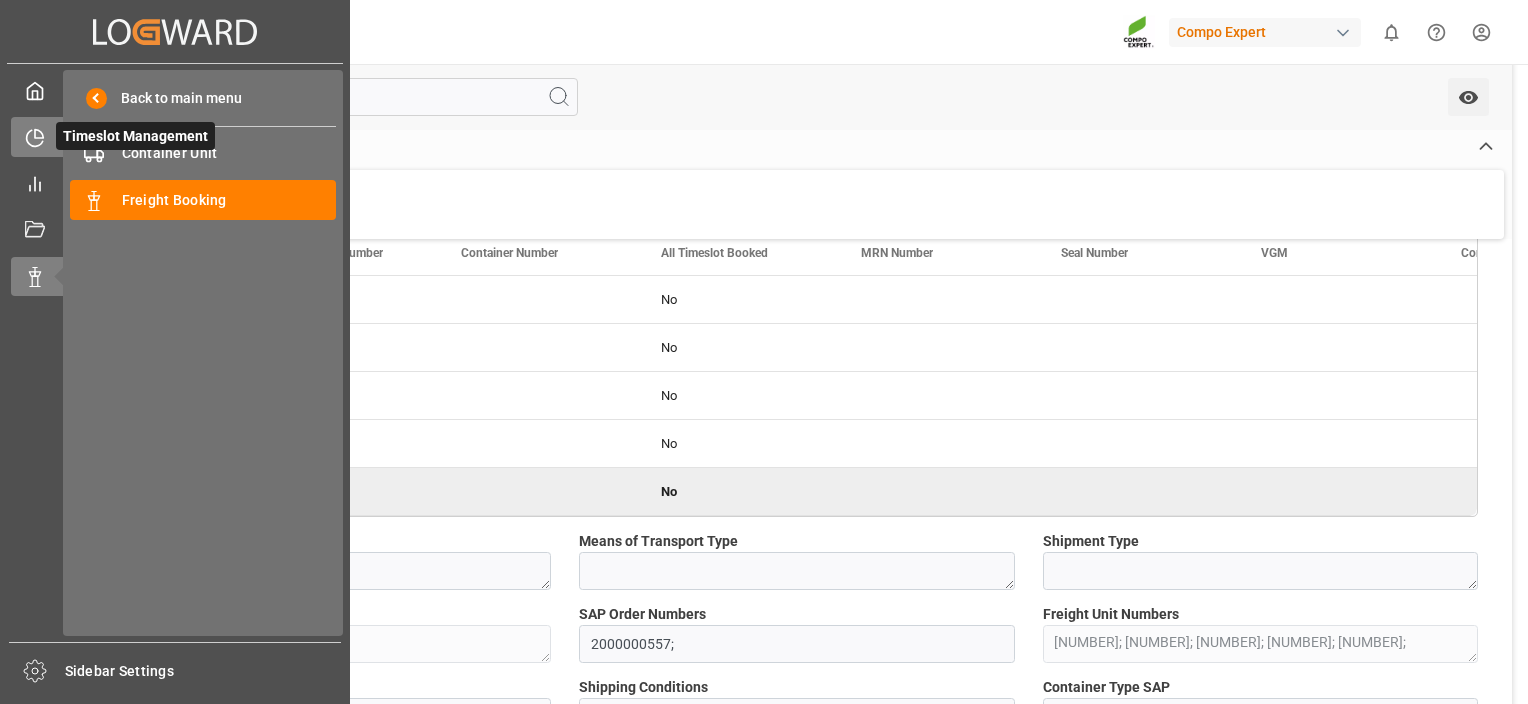 click 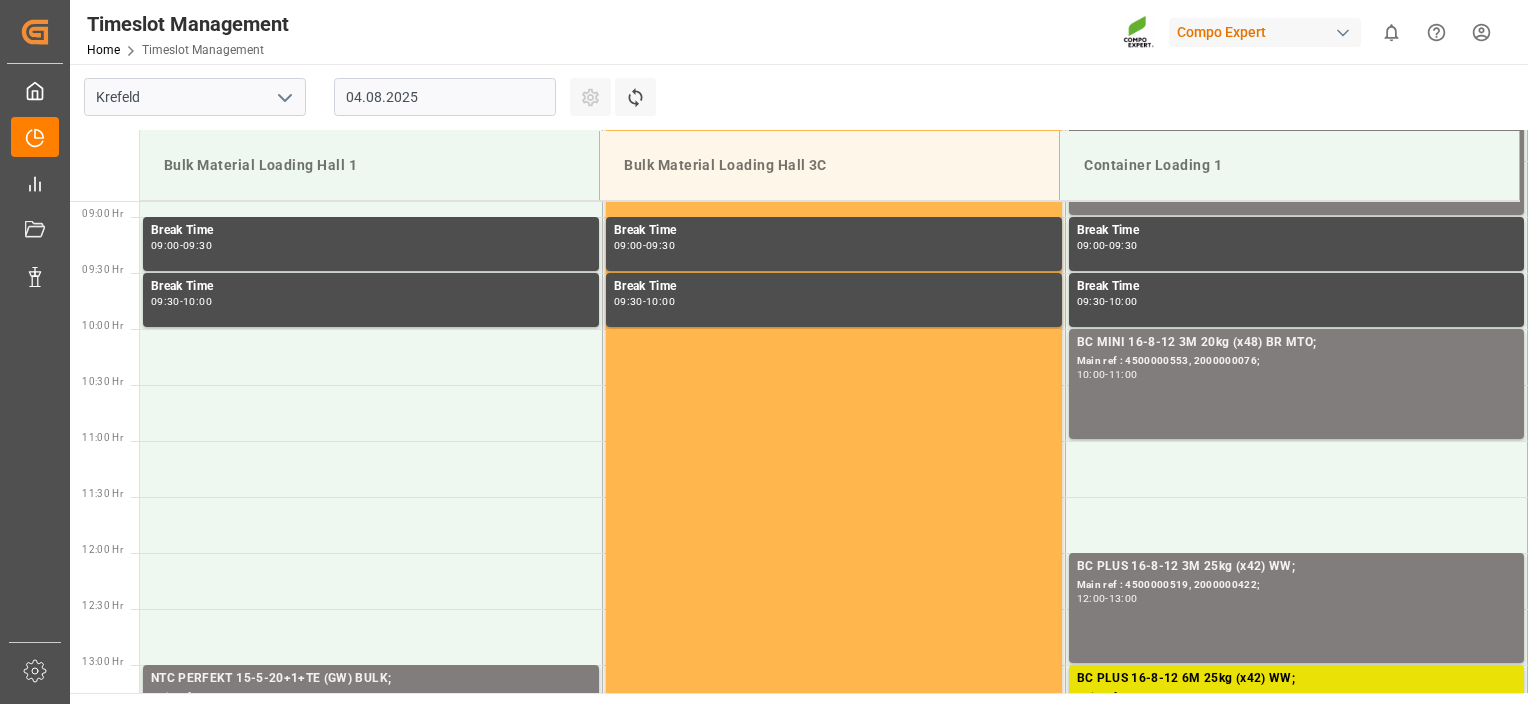 scroll, scrollTop: 995, scrollLeft: 0, axis: vertical 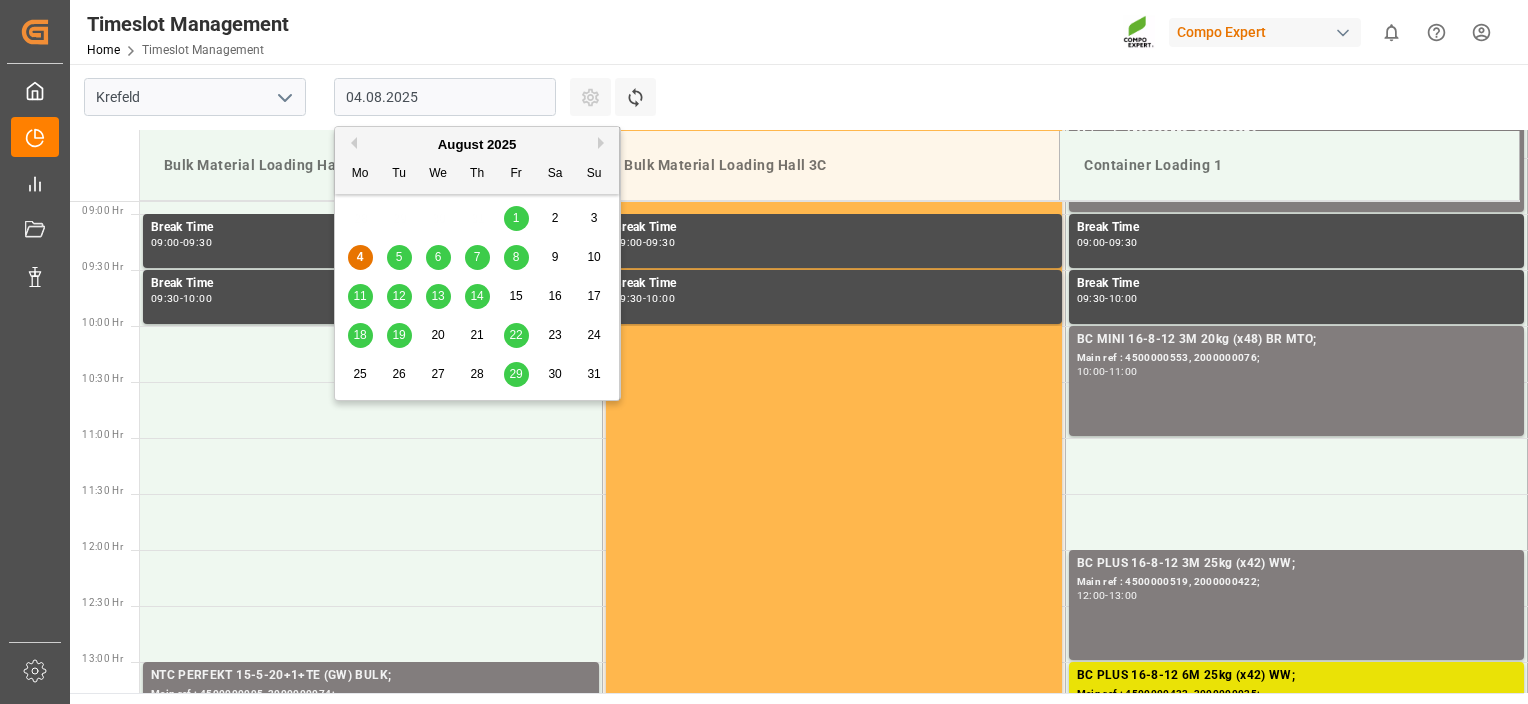 click on "04.08.2025" at bounding box center [445, 97] 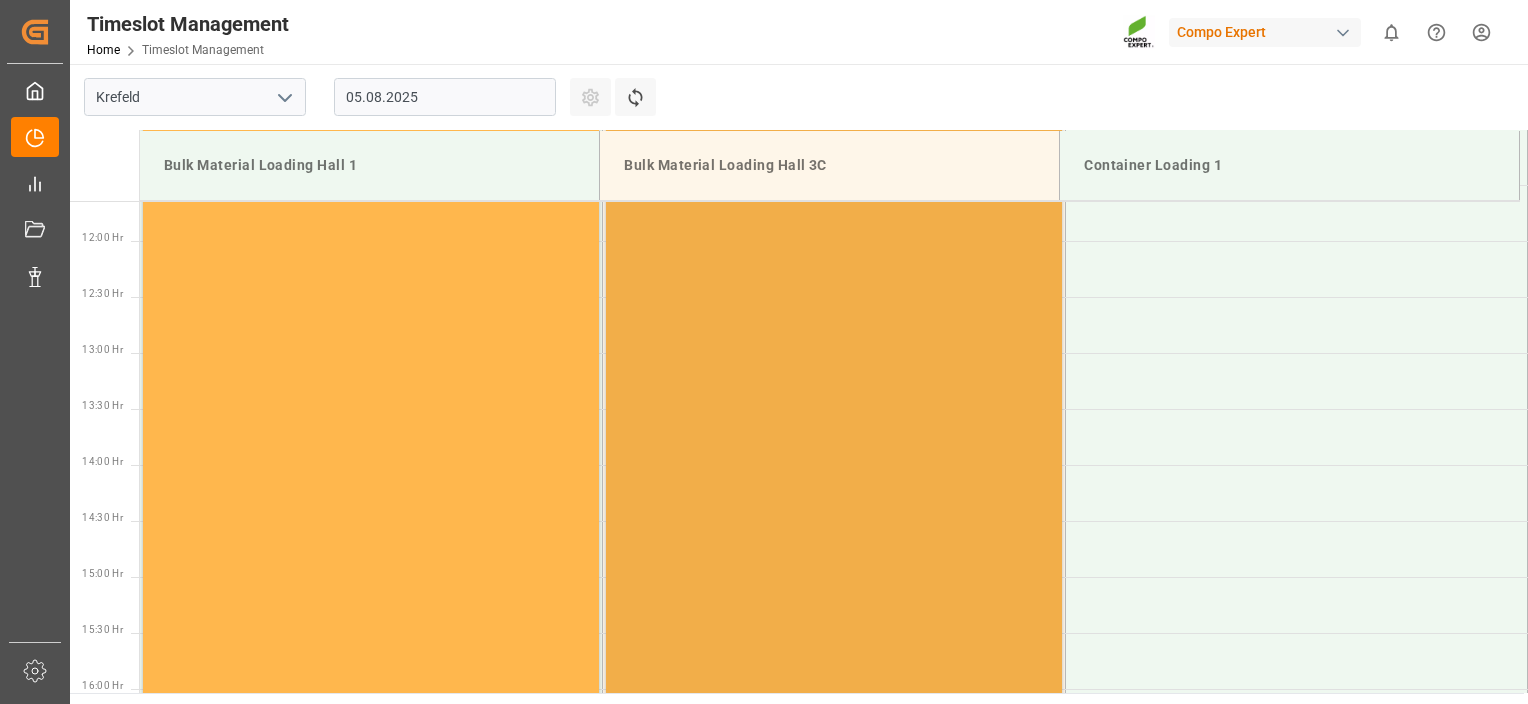 drag, startPoint x: 631, startPoint y: 310, endPoint x: 607, endPoint y: 400, distance: 93.14505 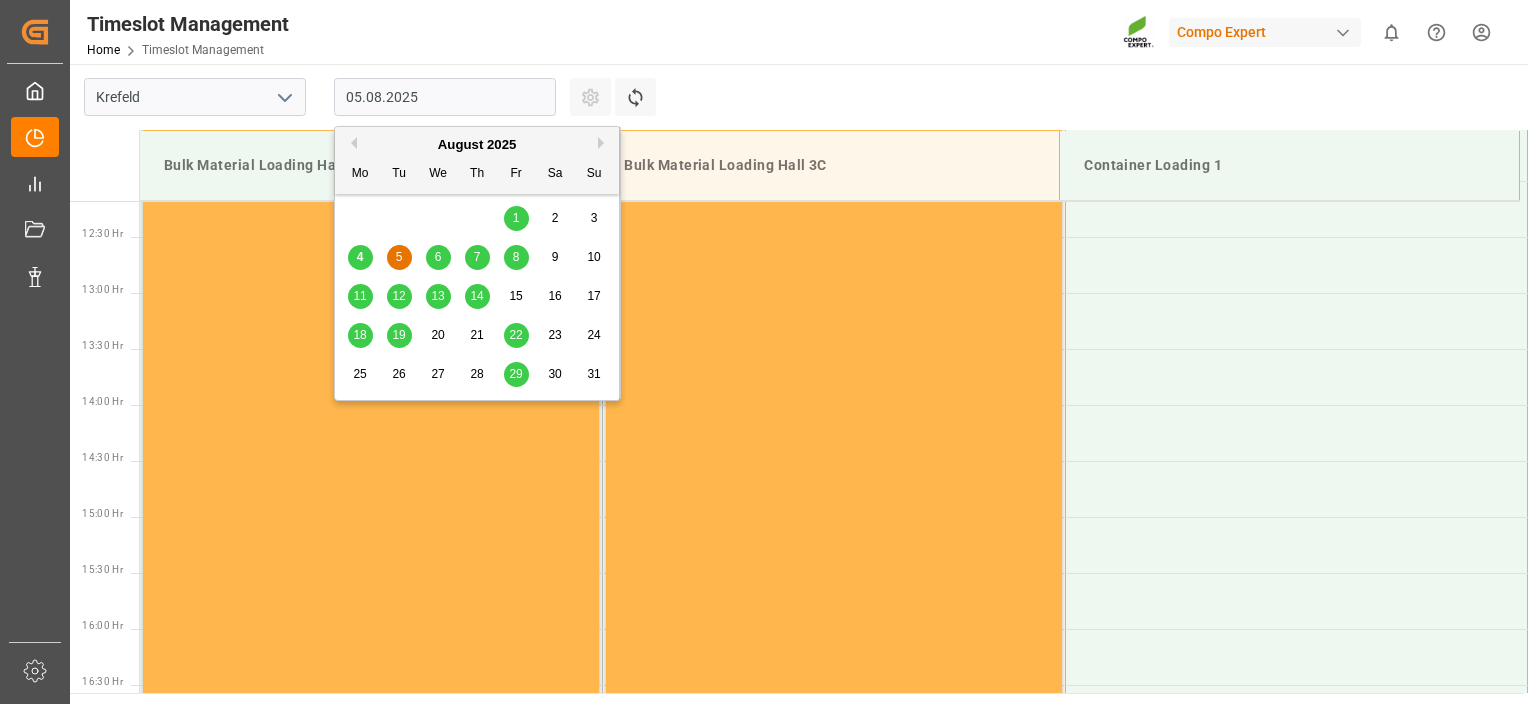 click on "05.08.2025" at bounding box center [445, 97] 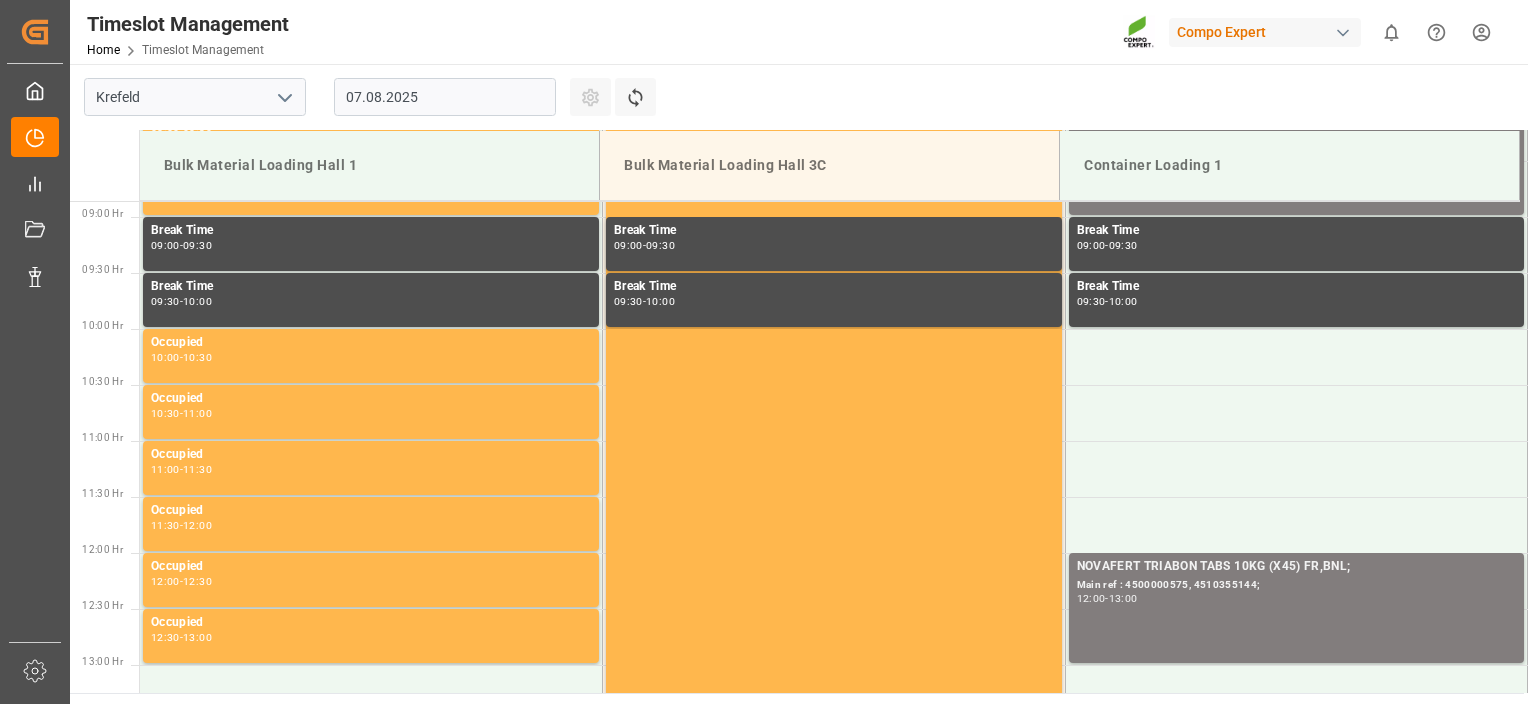 scroll, scrollTop: 995, scrollLeft: 0, axis: vertical 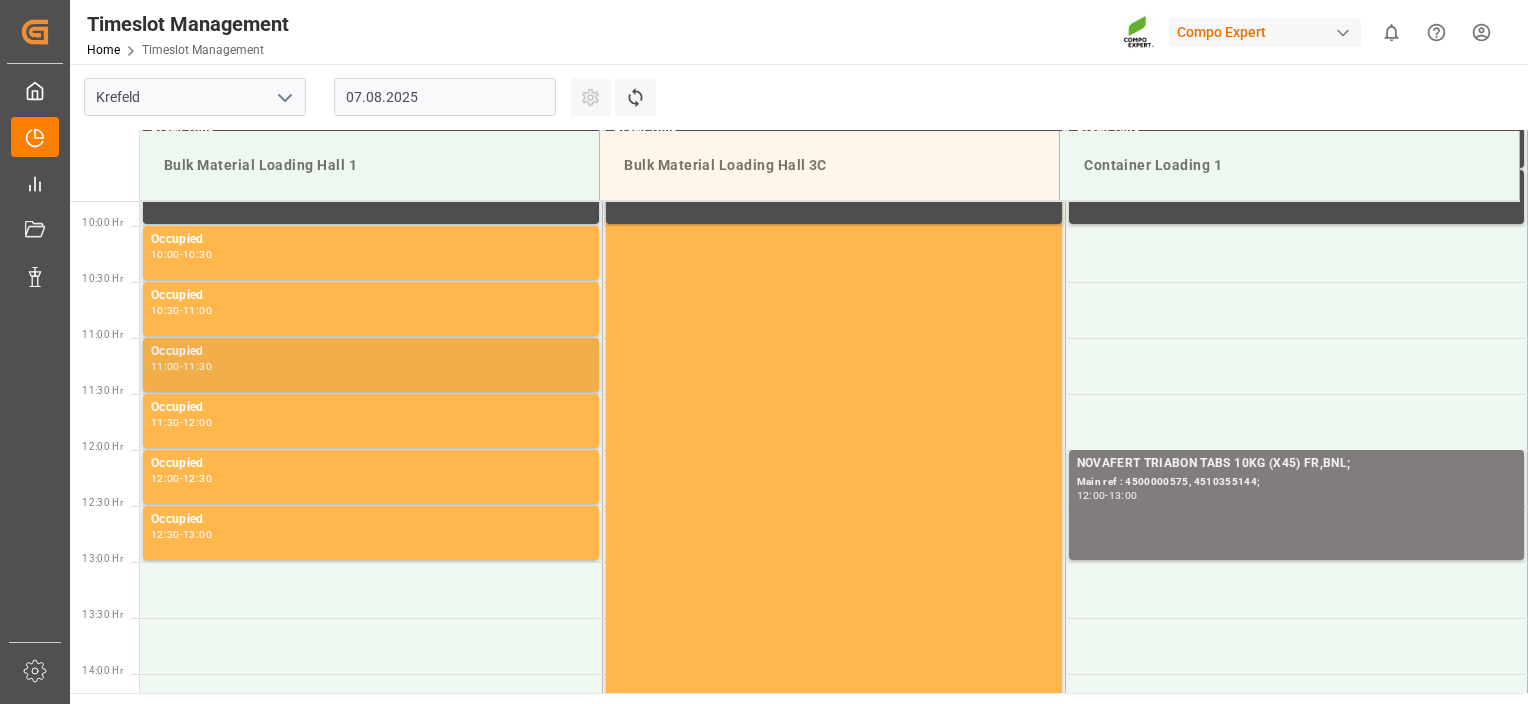 drag, startPoint x: 585, startPoint y: 300, endPoint x: 582, endPoint y: 350, distance: 50.08992 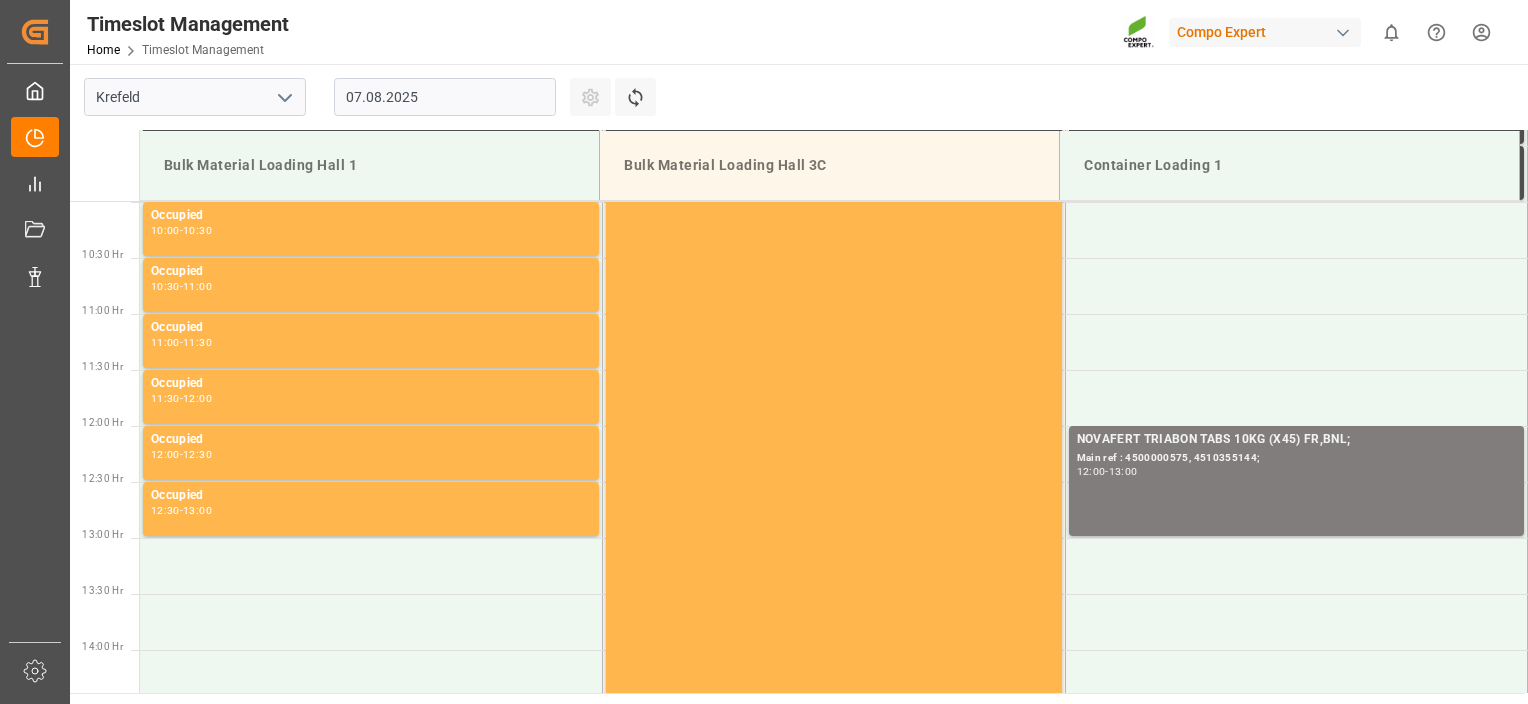 click on "07.08.2025" at bounding box center [445, 97] 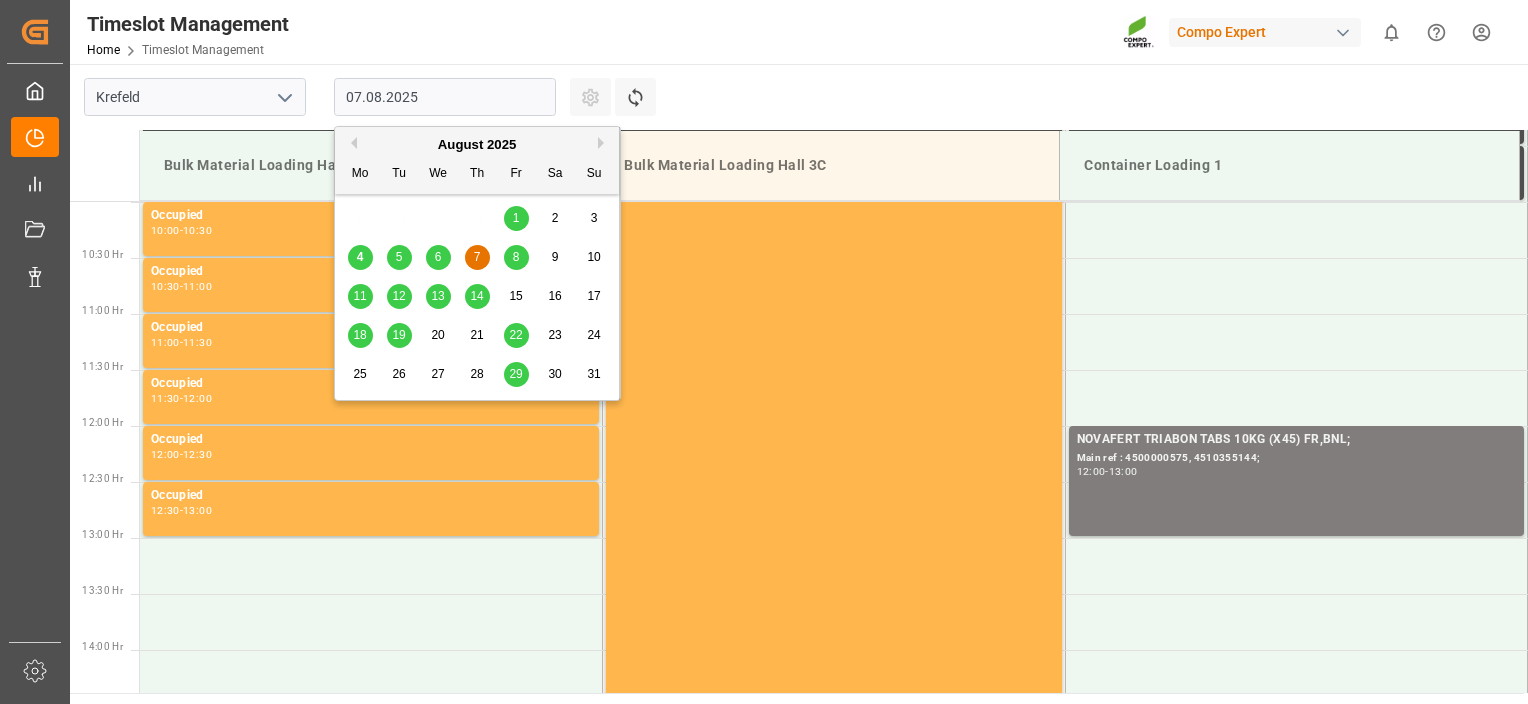 click on "8" at bounding box center (516, 258) 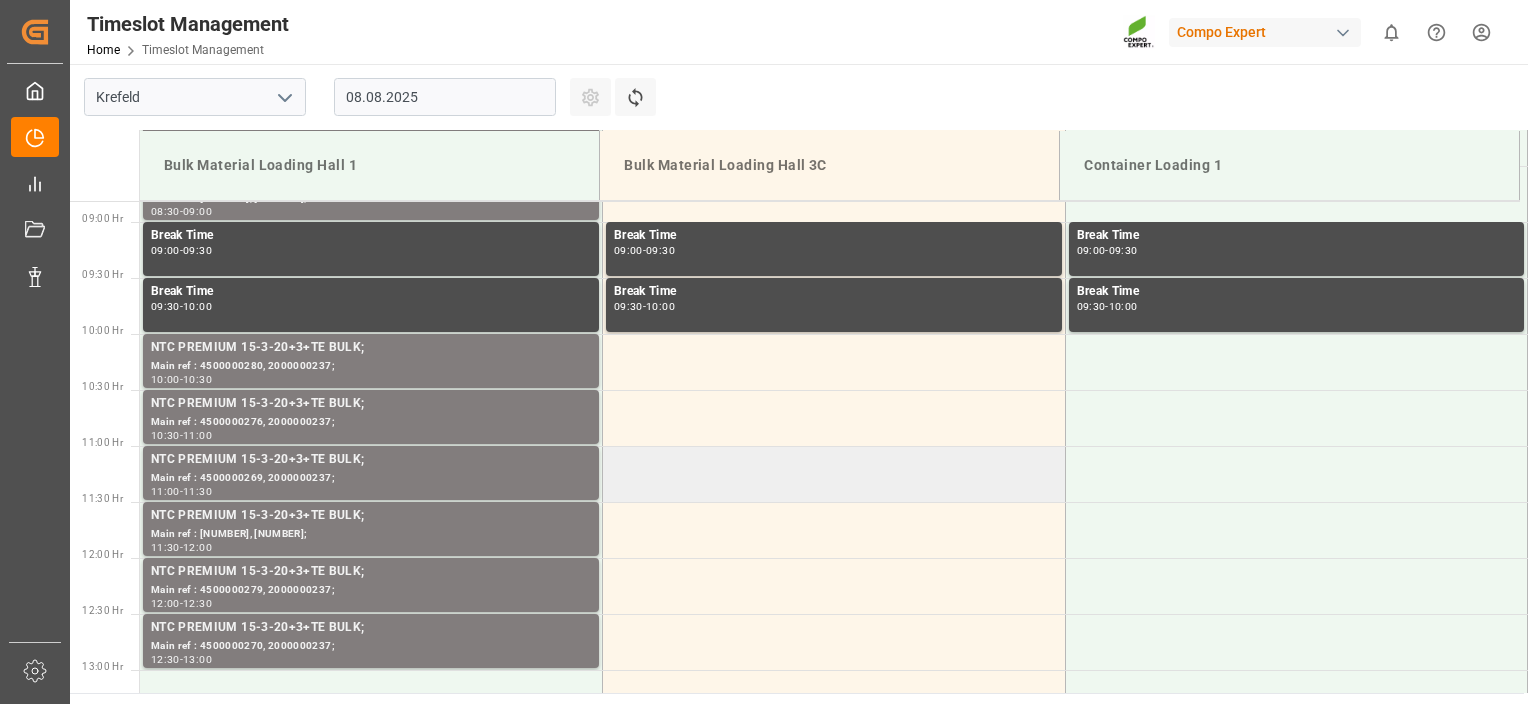 scroll, scrollTop: 995, scrollLeft: 0, axis: vertical 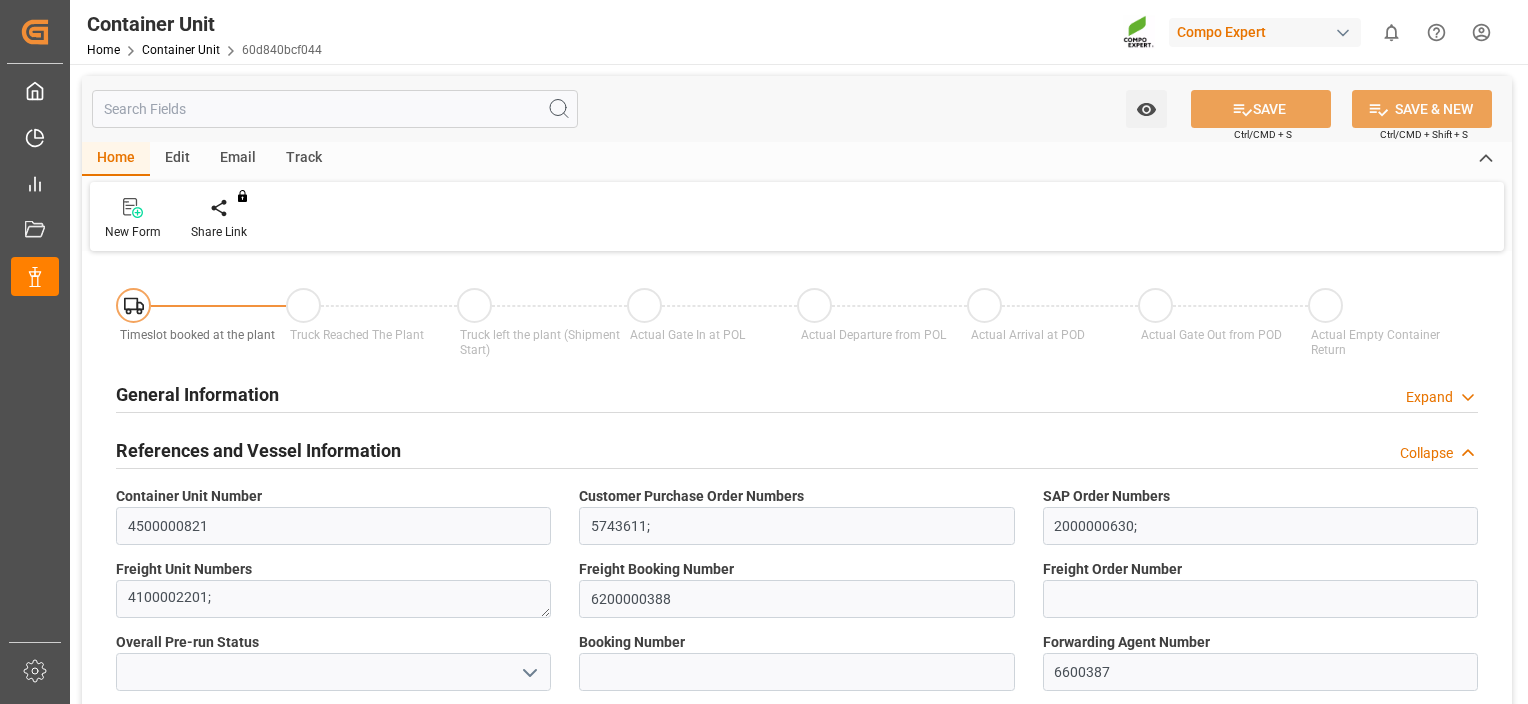 type on "CLSAI" 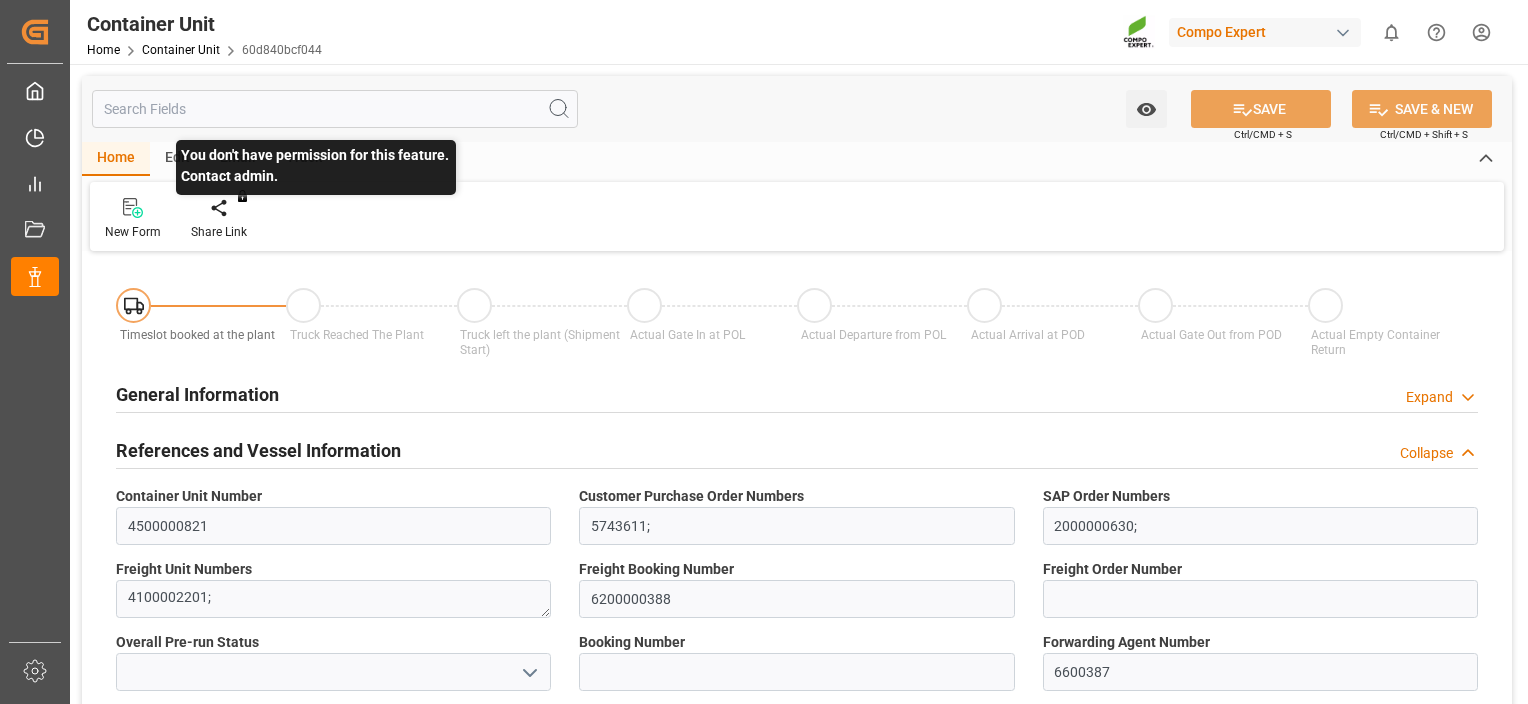 type on "08.08.2025" 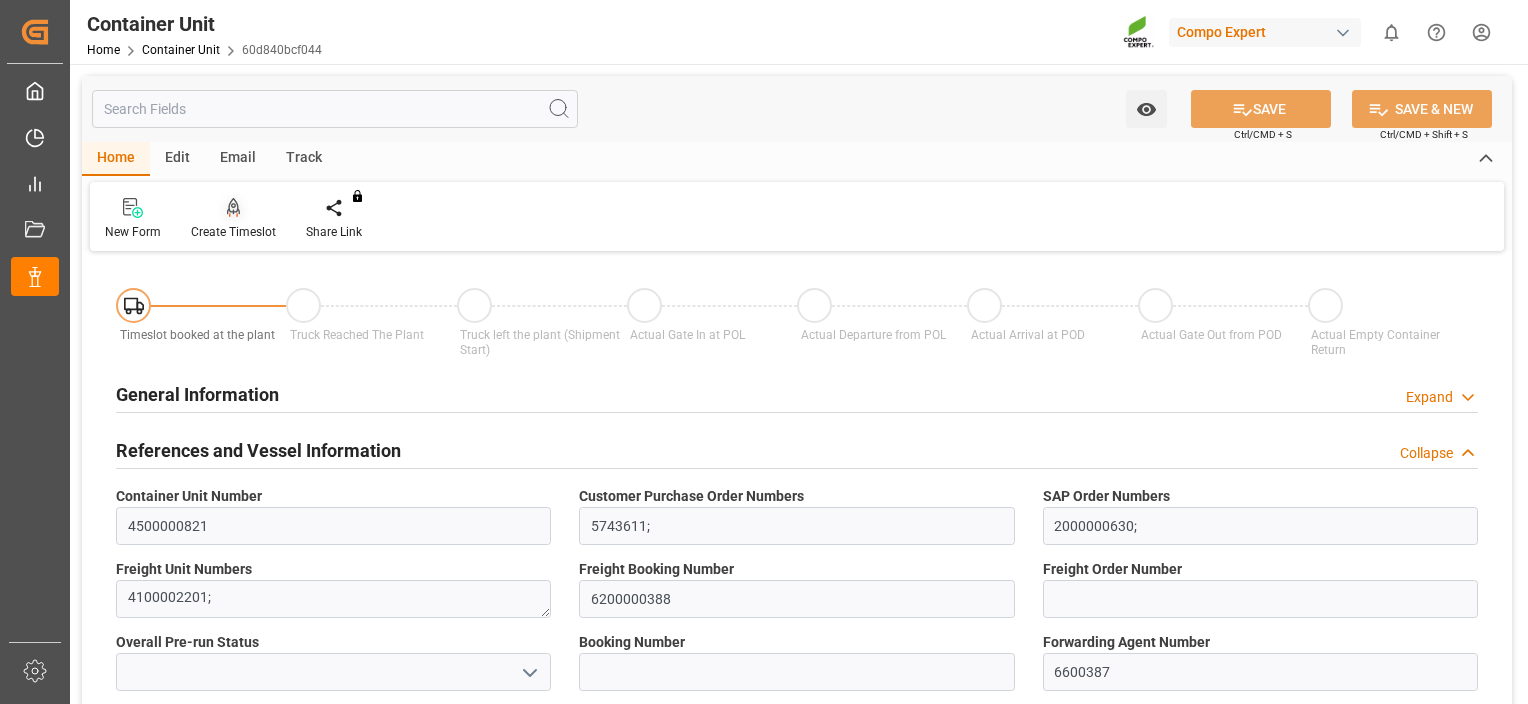 click 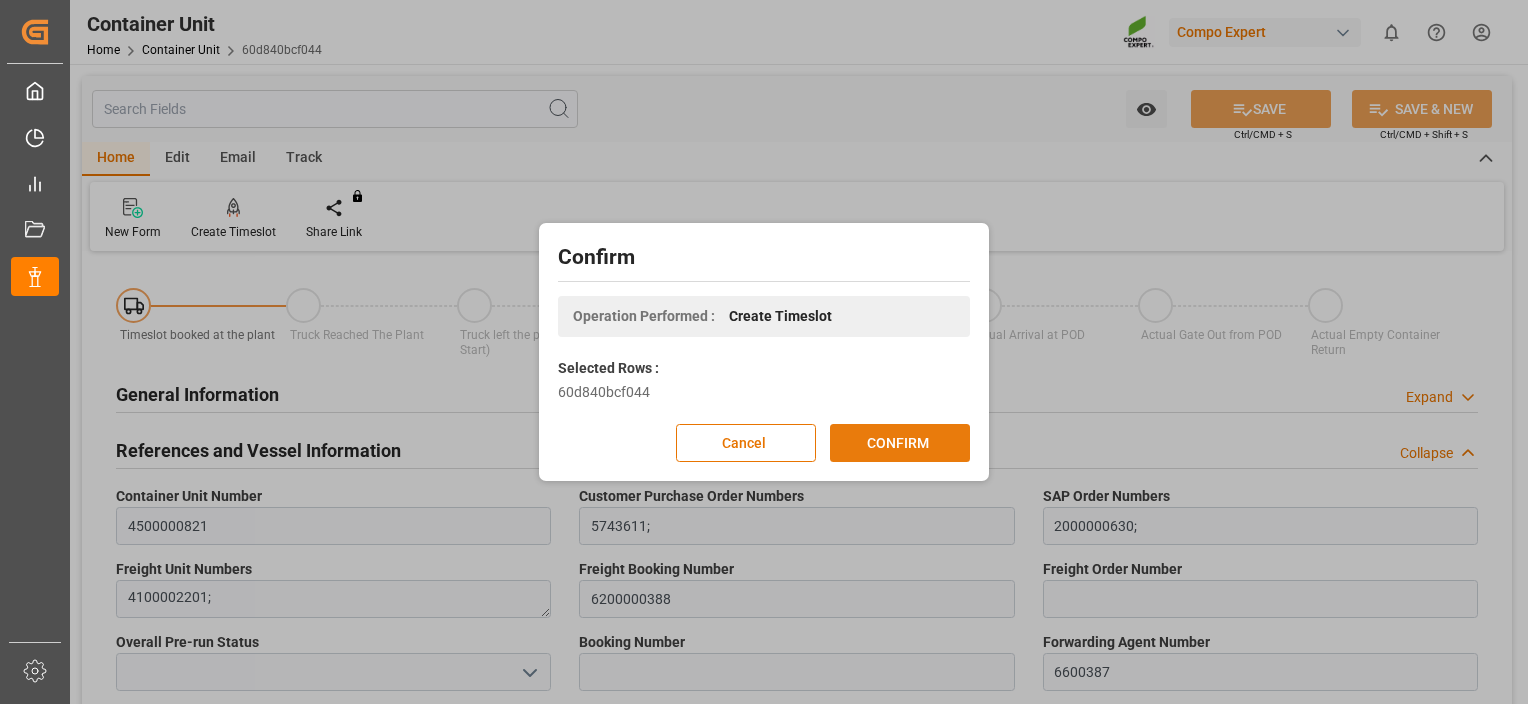 click on "CONFIRM" at bounding box center (900, 443) 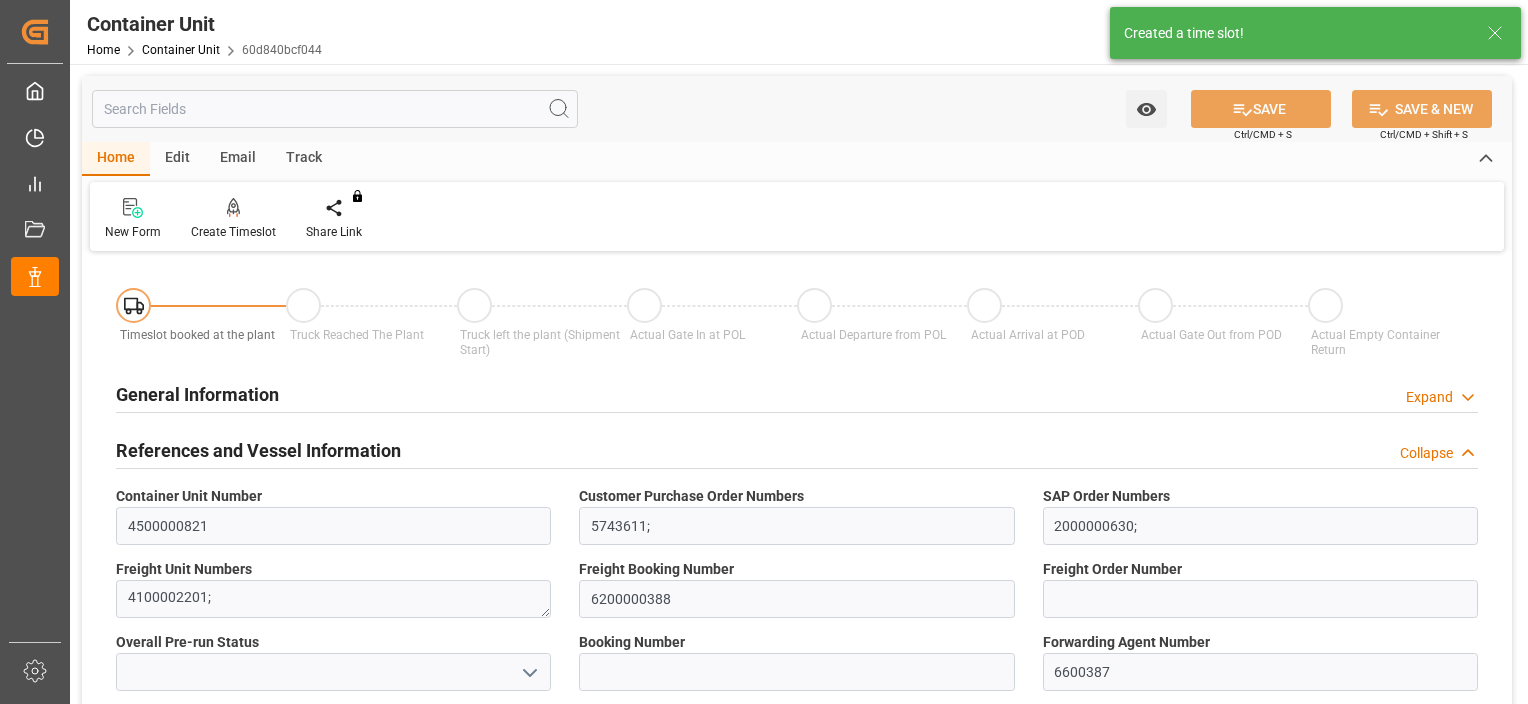 type on "CLSAI" 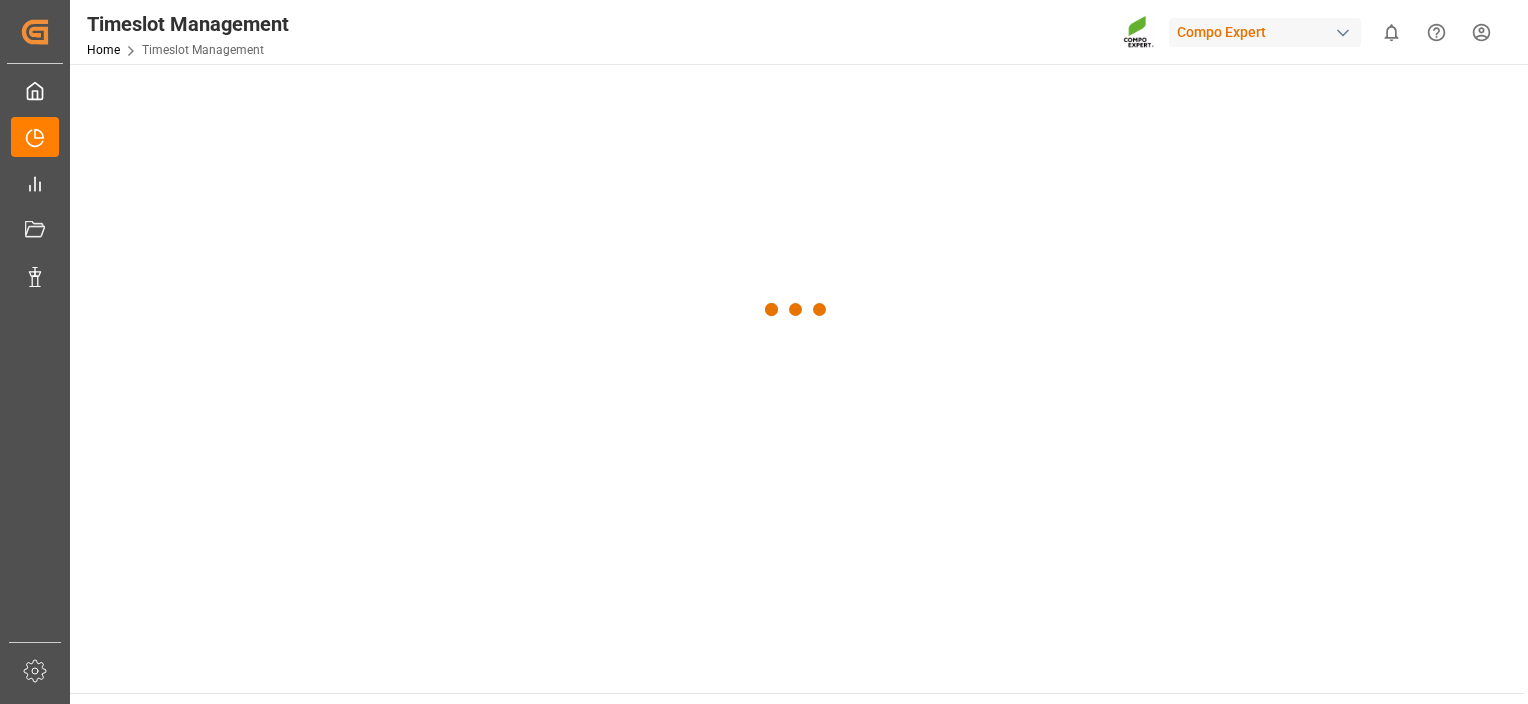 scroll, scrollTop: 0, scrollLeft: 0, axis: both 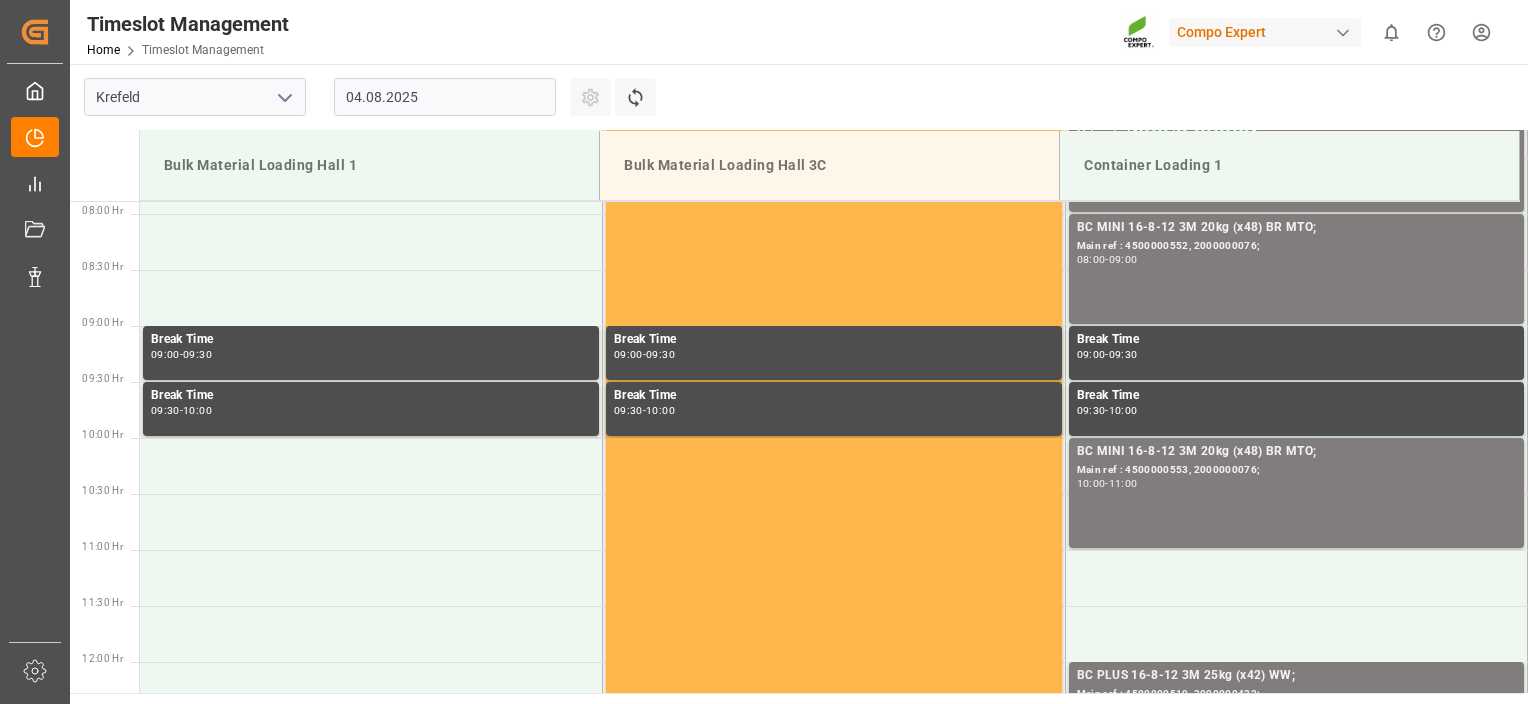 click on "04.08.2025" at bounding box center [445, 97] 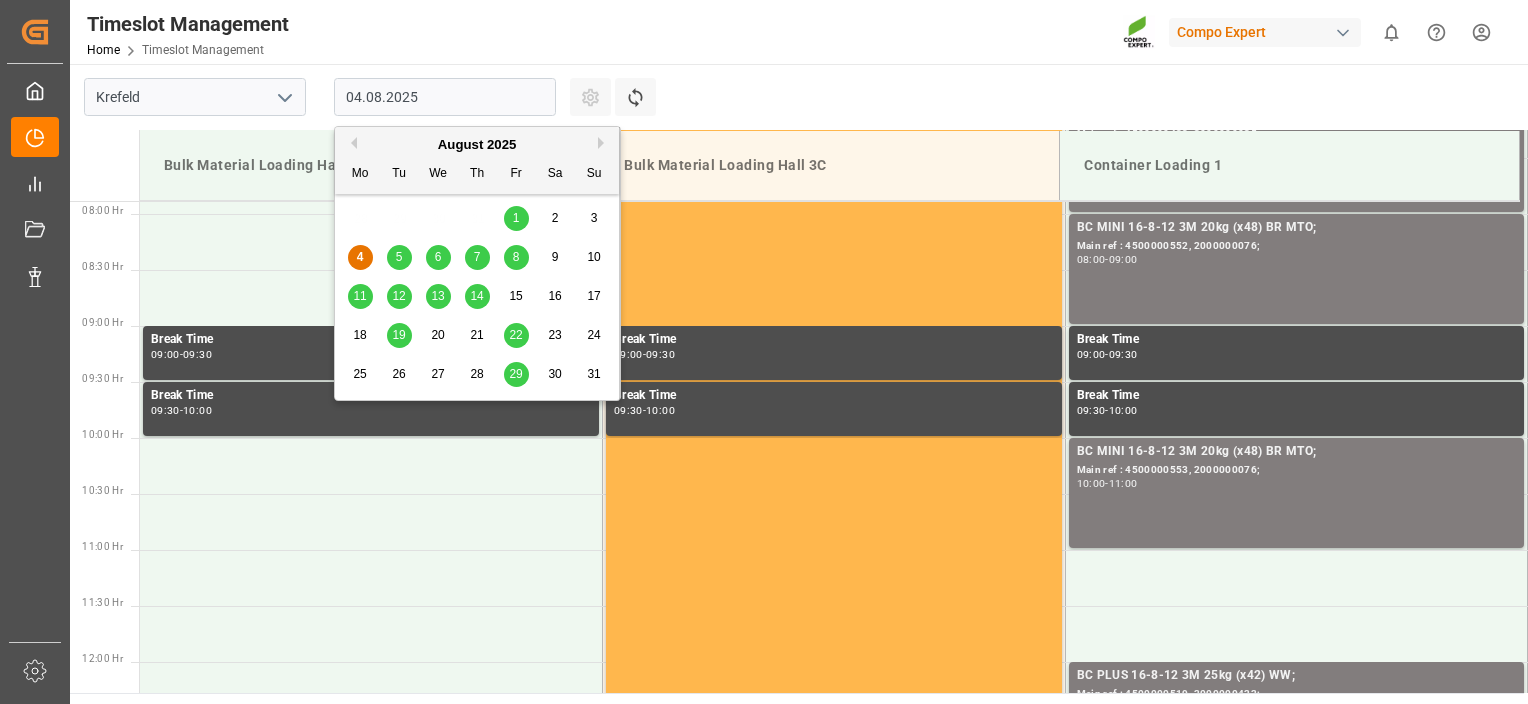 click on "19" at bounding box center (398, 335) 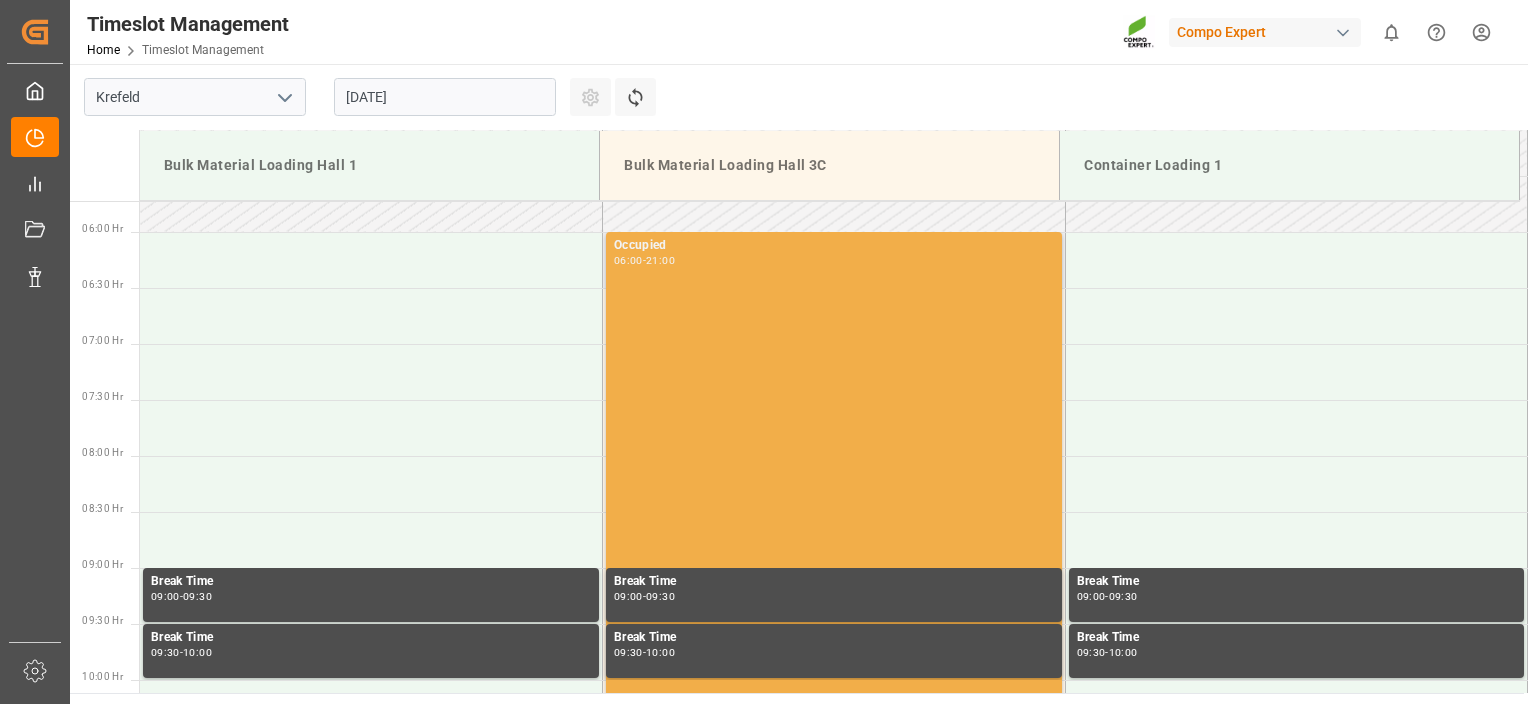 drag, startPoint x: 1008, startPoint y: 440, endPoint x: 976, endPoint y: 323, distance: 121.29716 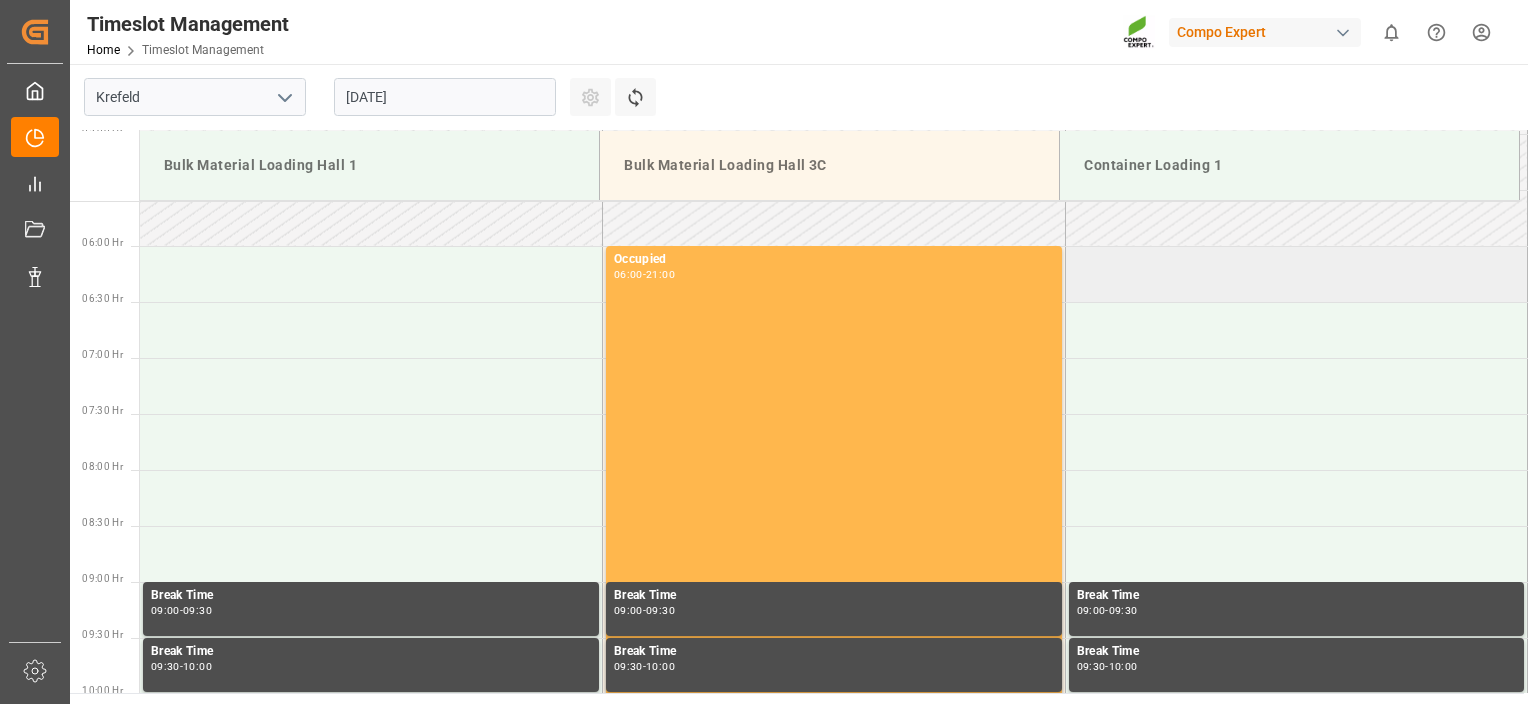 click at bounding box center (1296, 274) 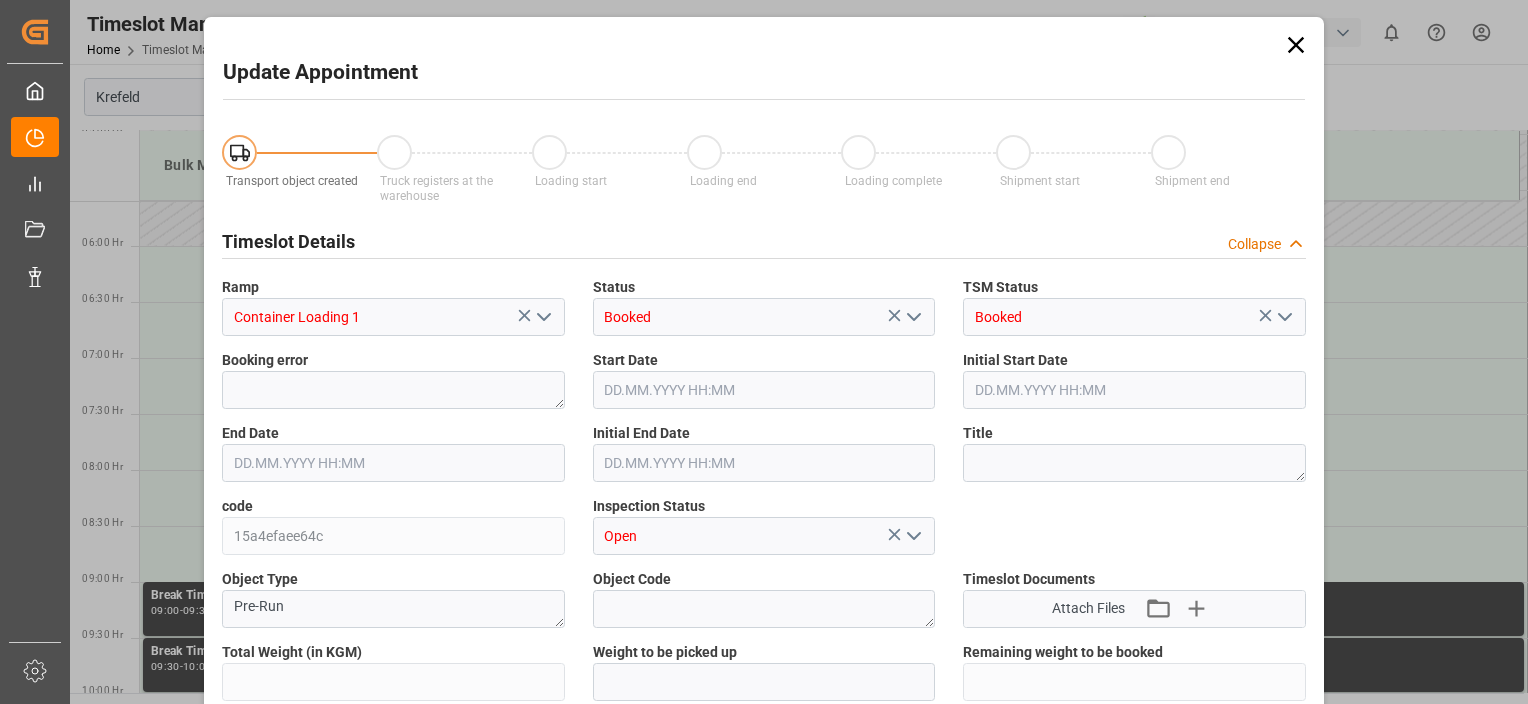type on "25740" 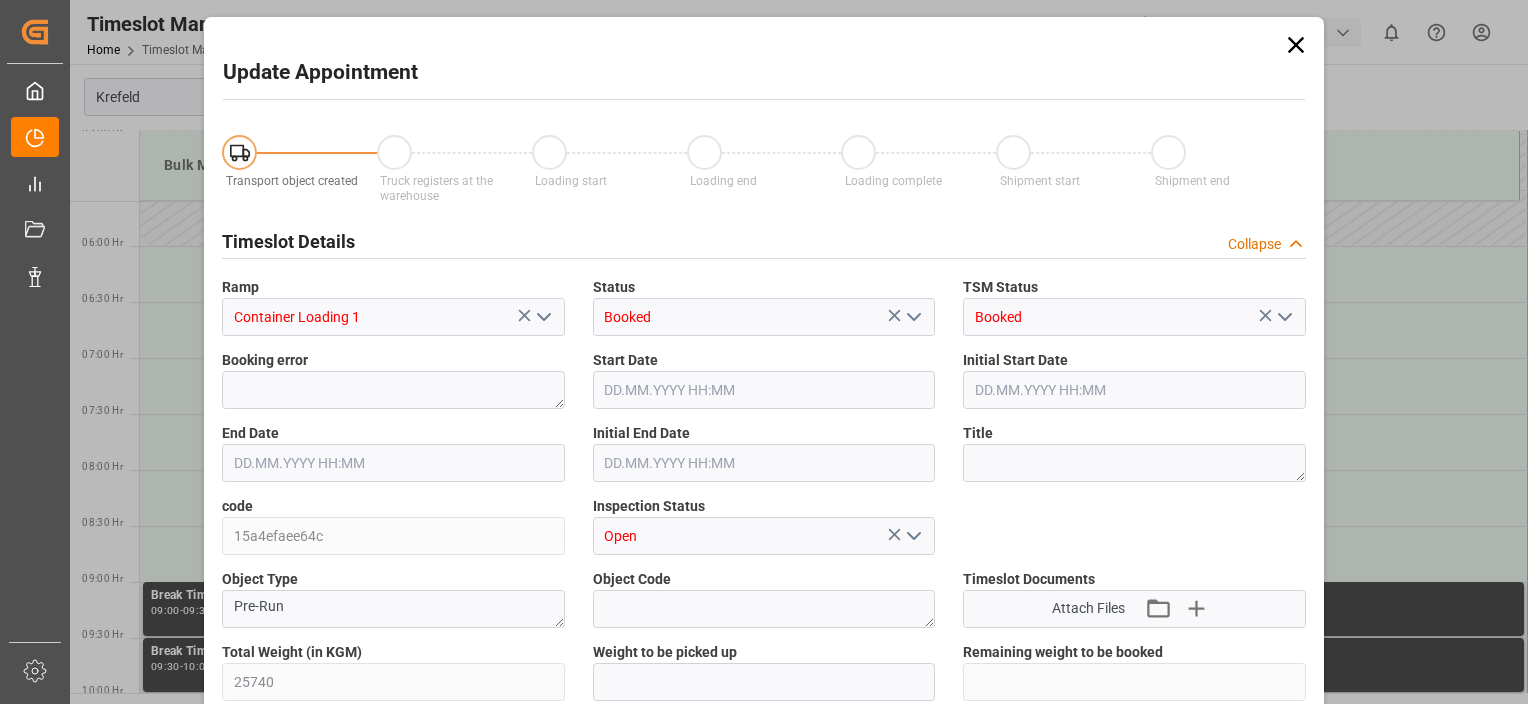 type on "19.08.2025 06:00" 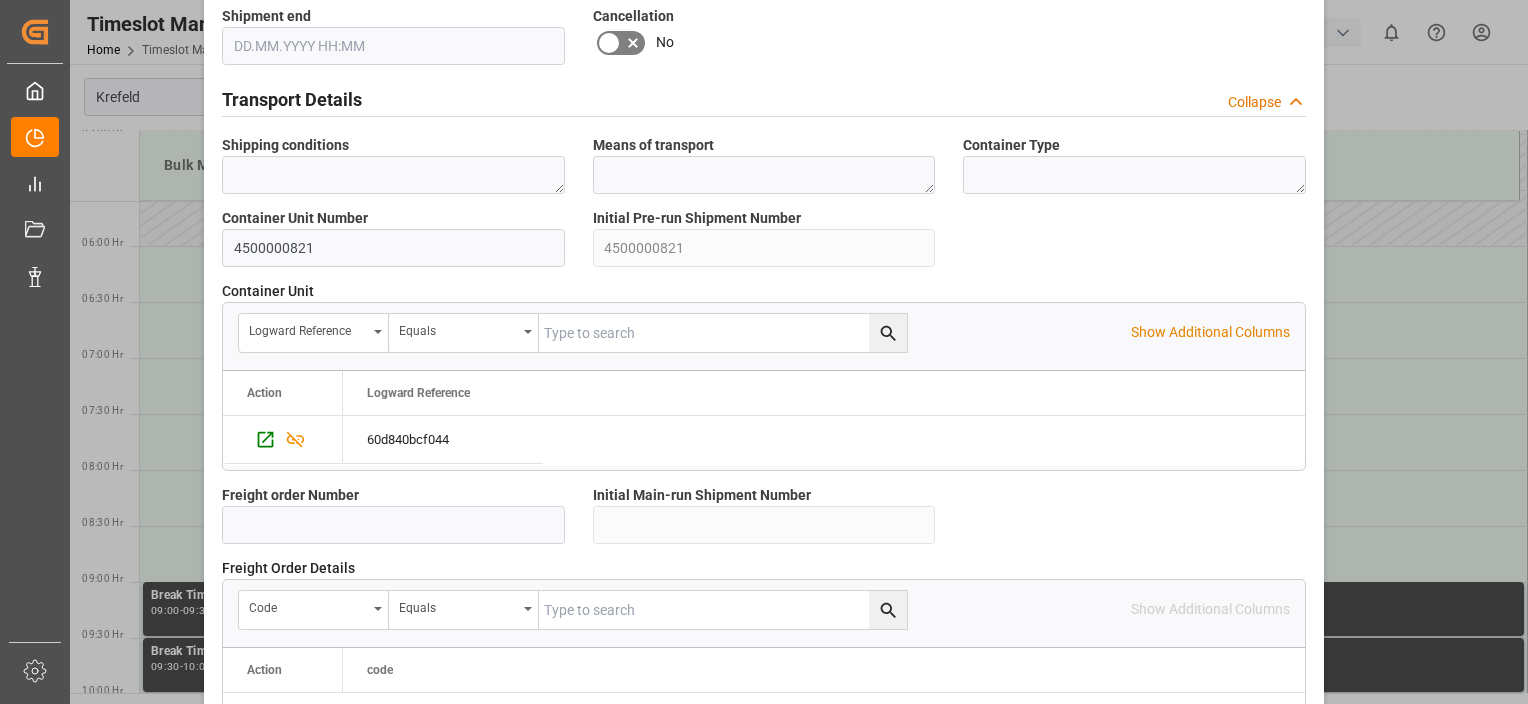 drag, startPoint x: 1066, startPoint y: 316, endPoint x: 1013, endPoint y: 588, distance: 277.1155 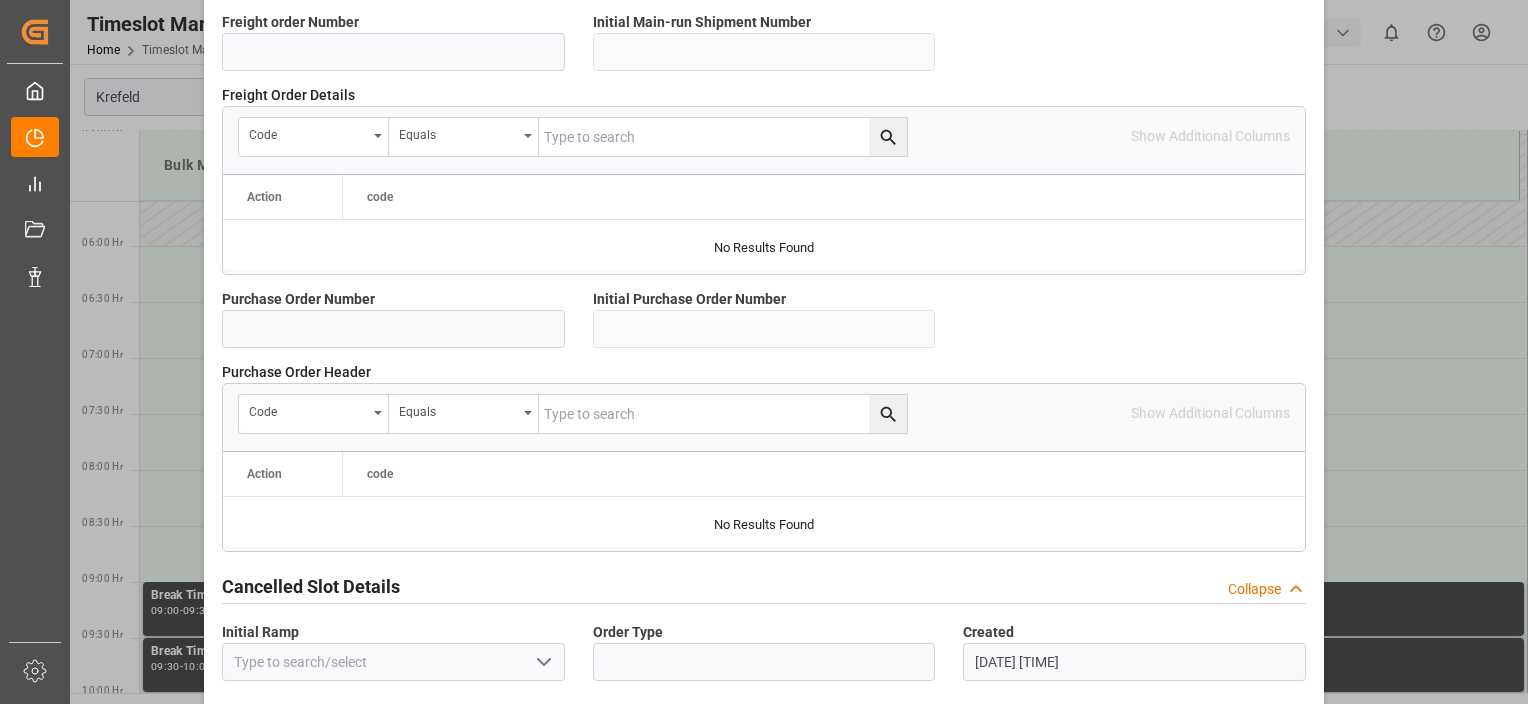 scroll, scrollTop: 1936, scrollLeft: 0, axis: vertical 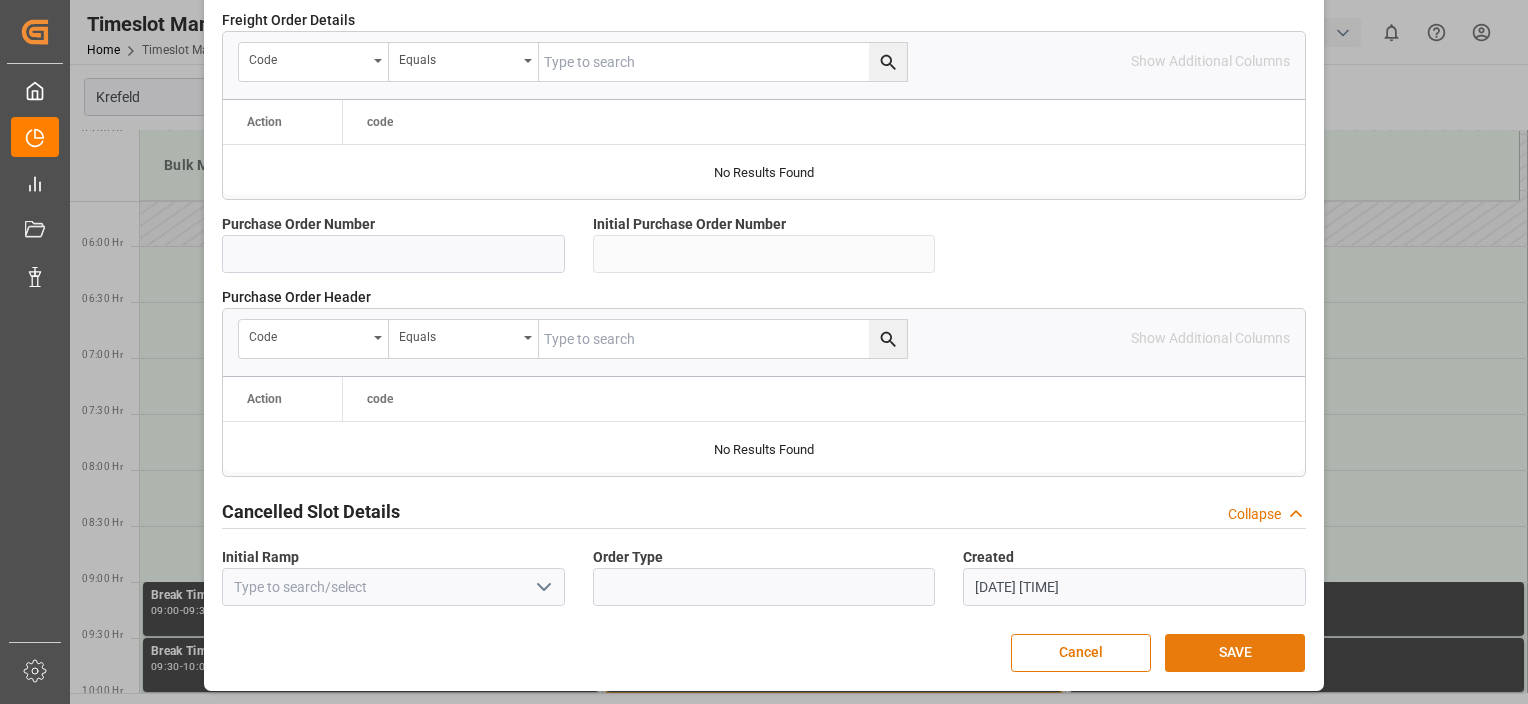 click on "SAVE" at bounding box center (1235, 653) 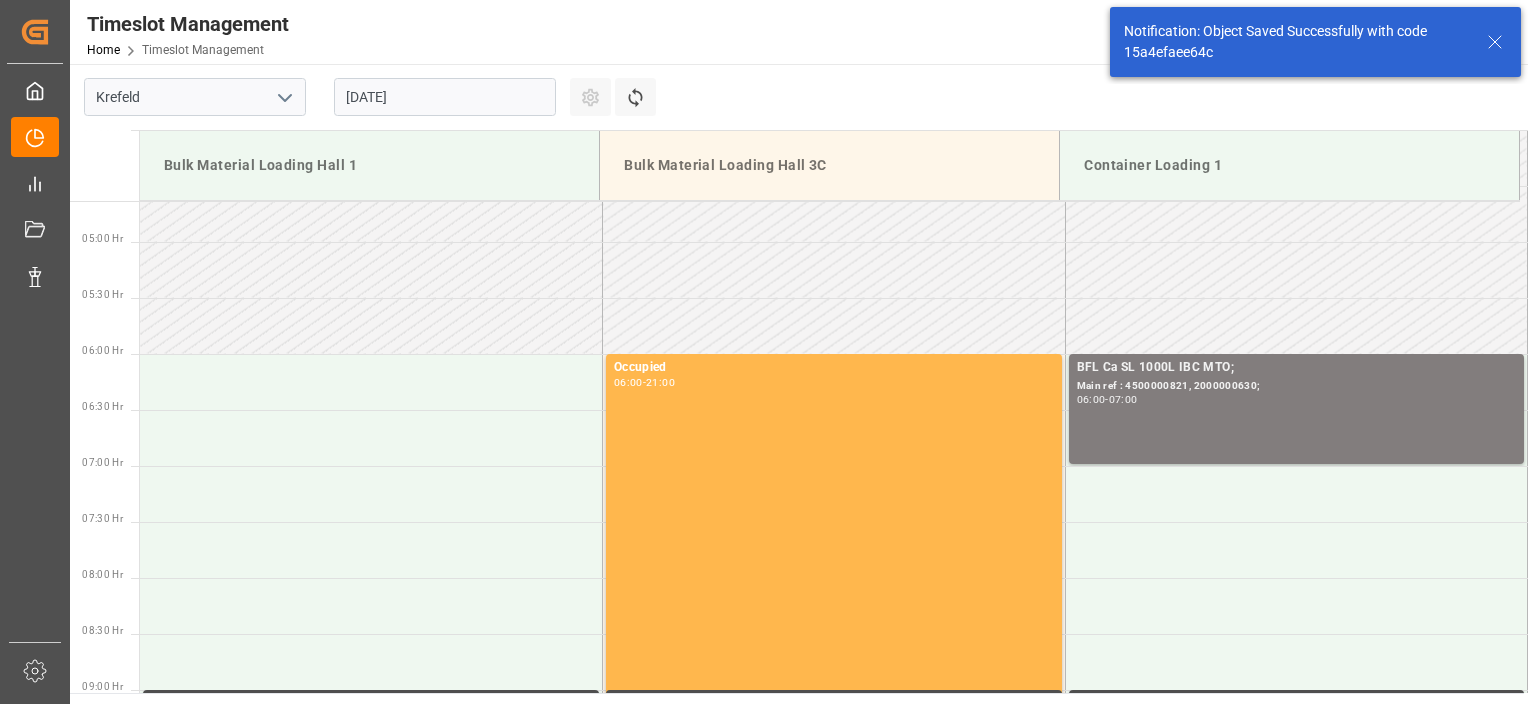 scroll, scrollTop: 547, scrollLeft: 0, axis: vertical 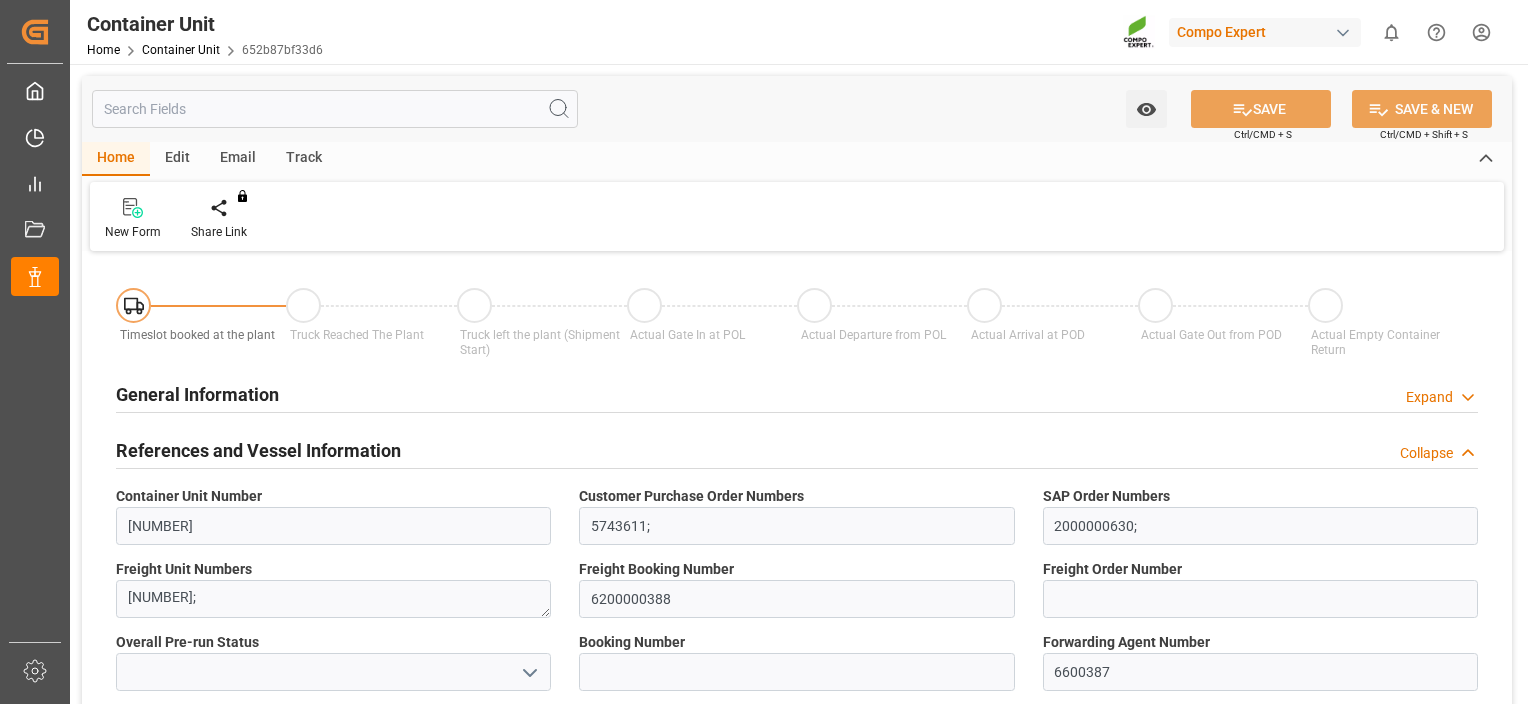 type on "CLSAI" 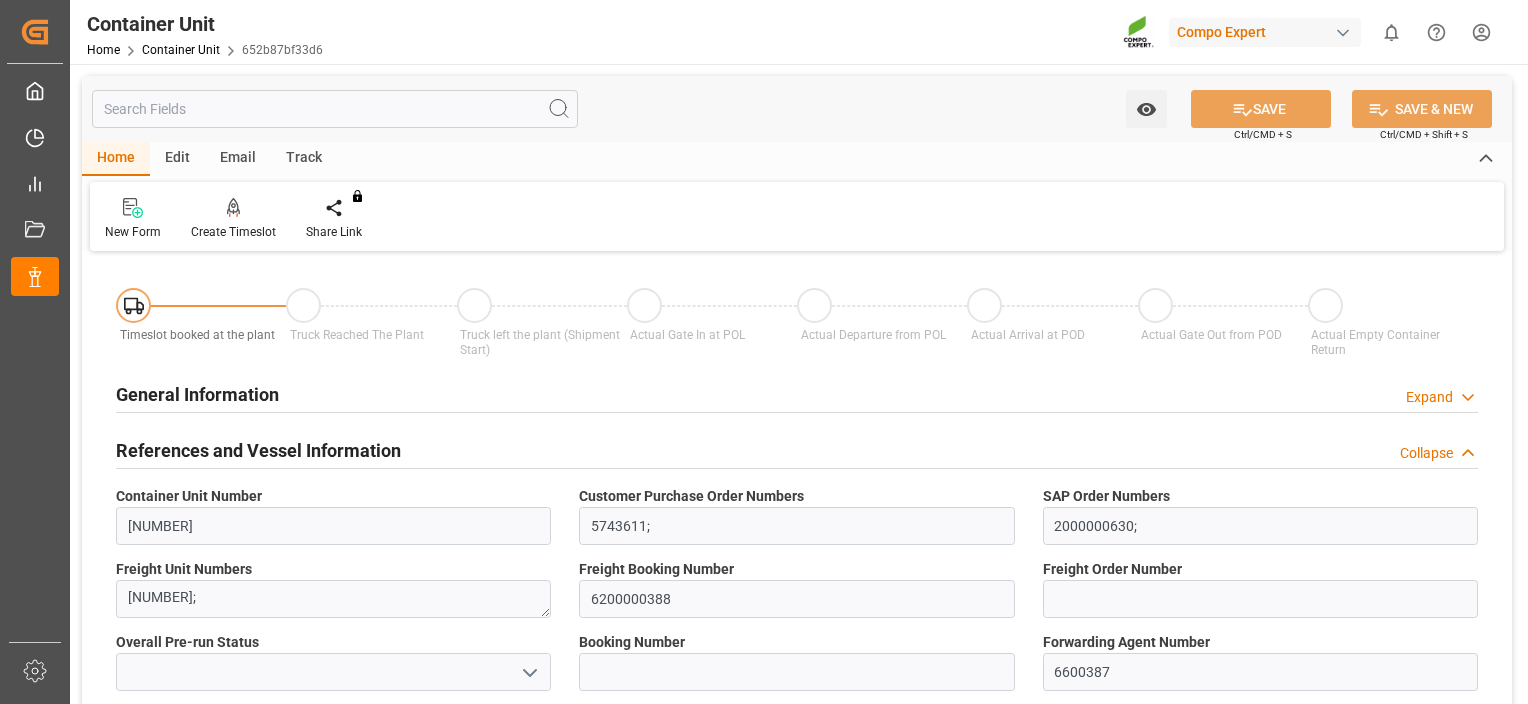 type on "08.08.2025" 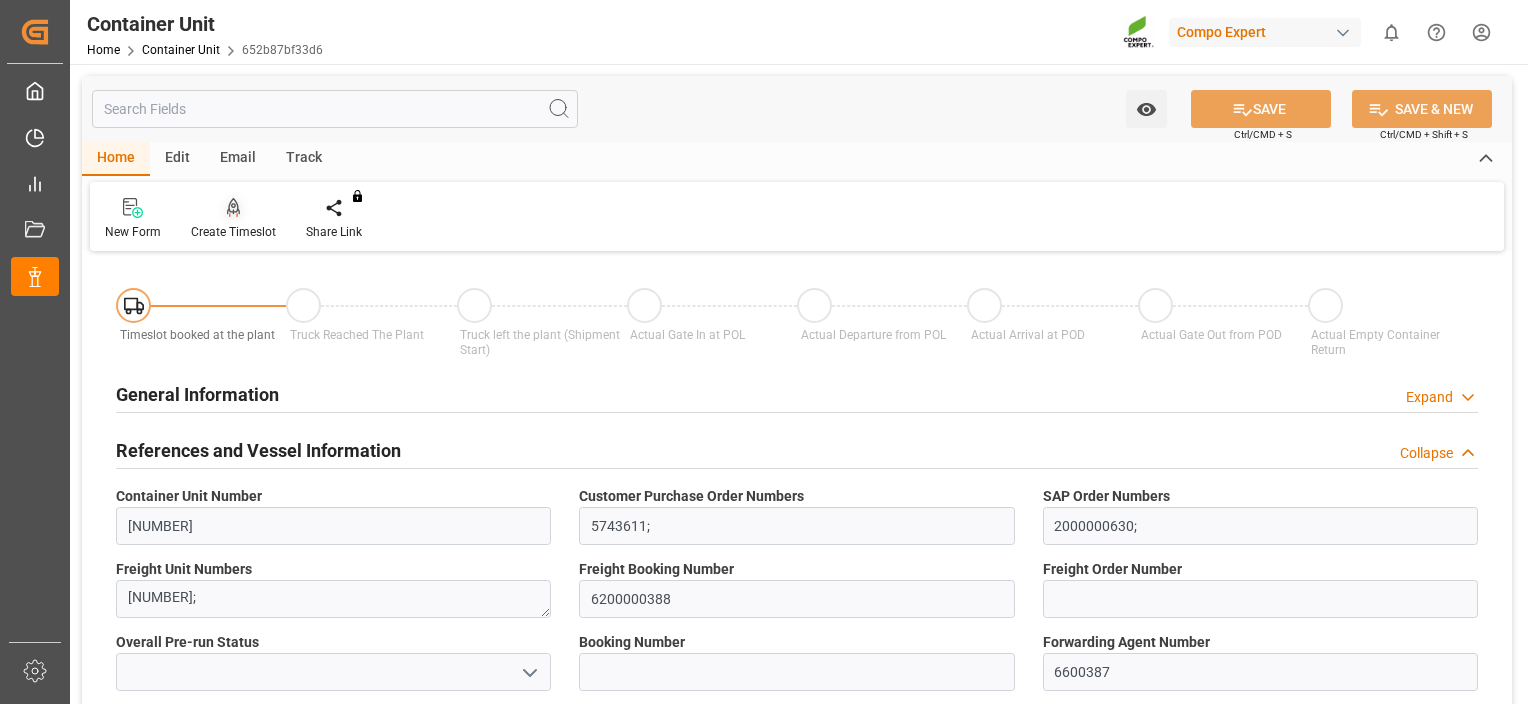 click 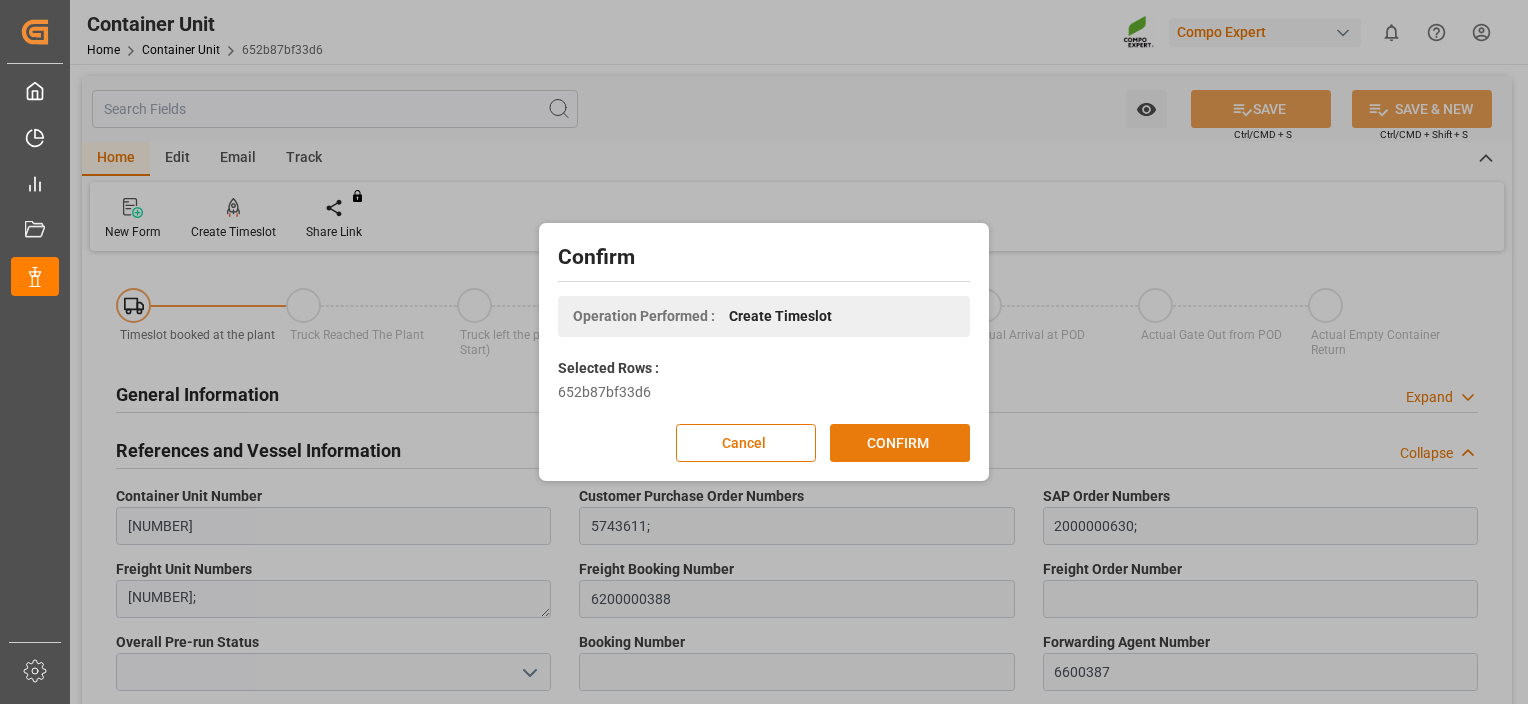 click on "CONFIRM" at bounding box center (900, 443) 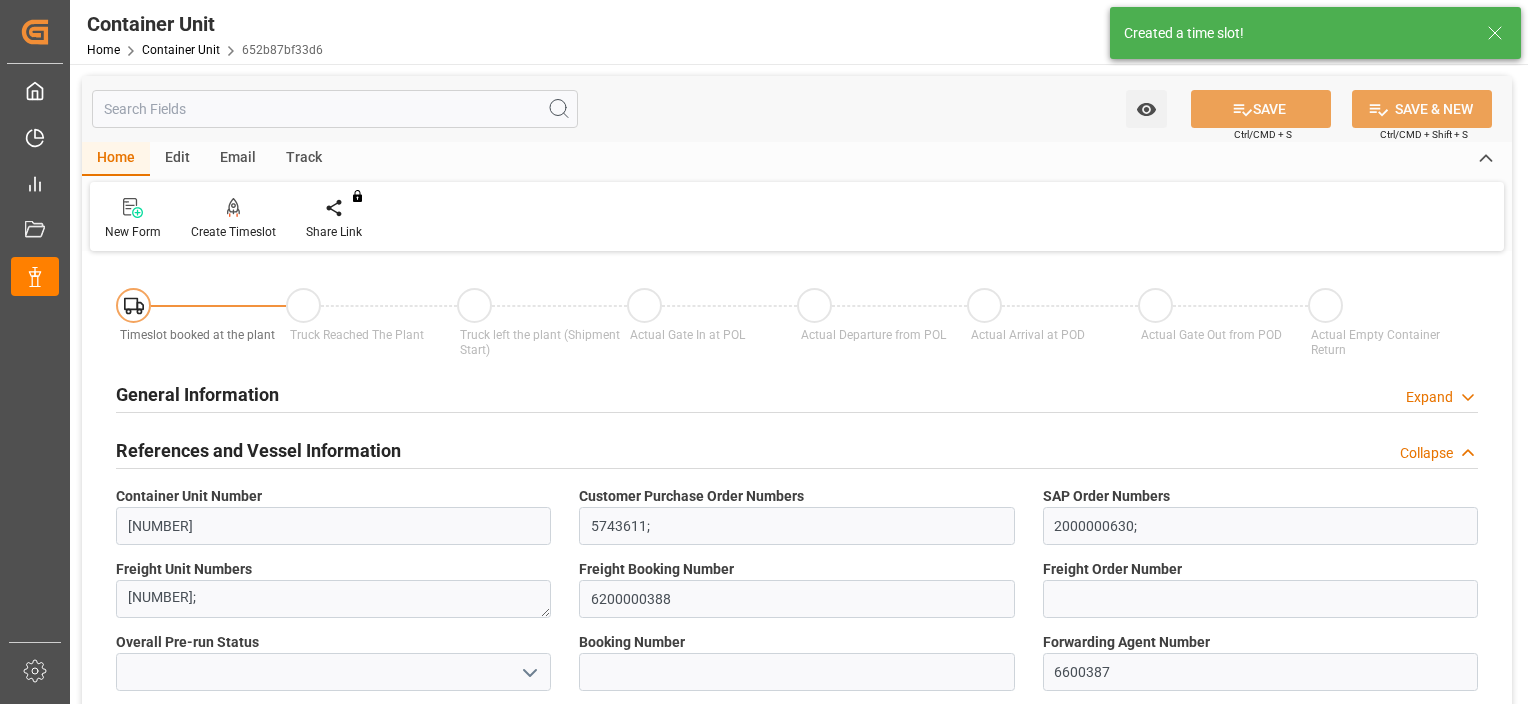 type on "CLSAI" 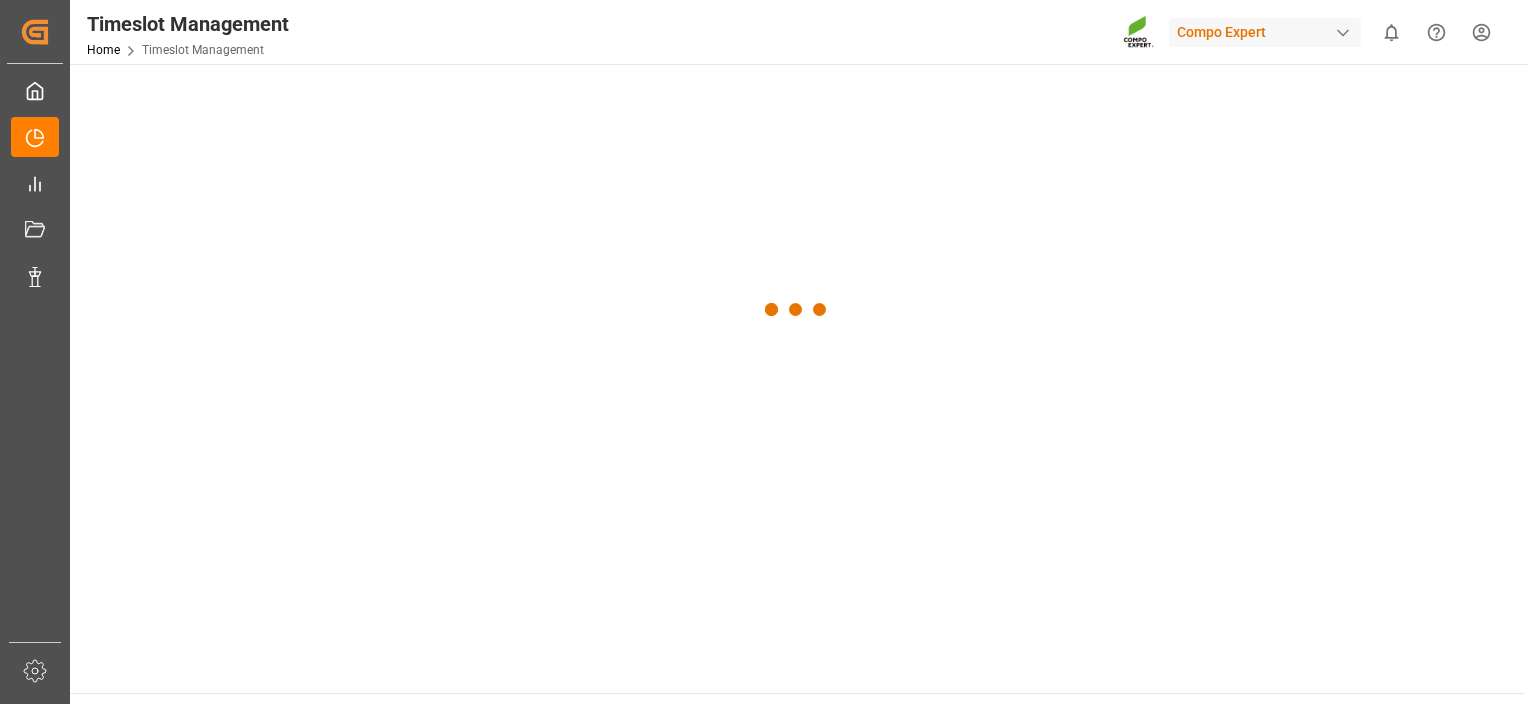 scroll, scrollTop: 0, scrollLeft: 0, axis: both 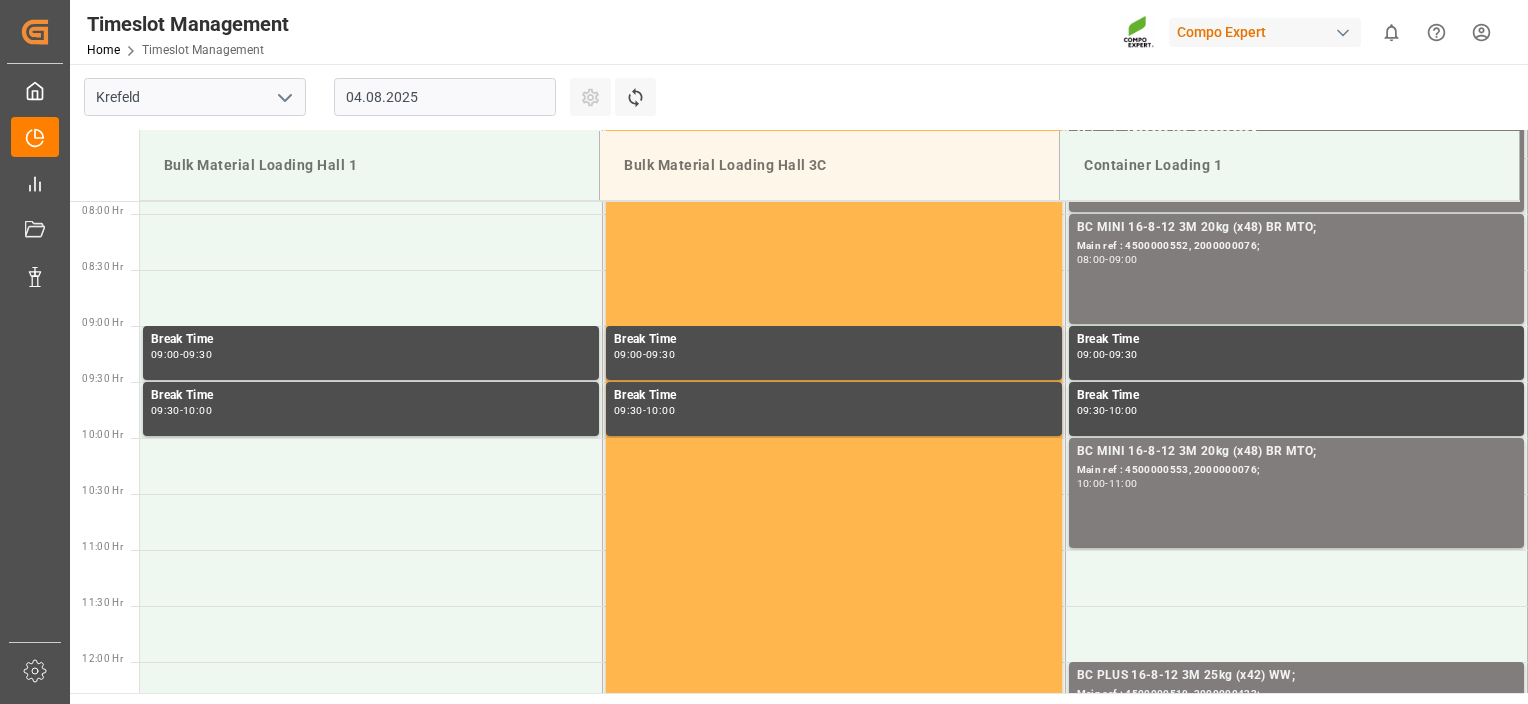 click on "04.08.2025" at bounding box center [445, 97] 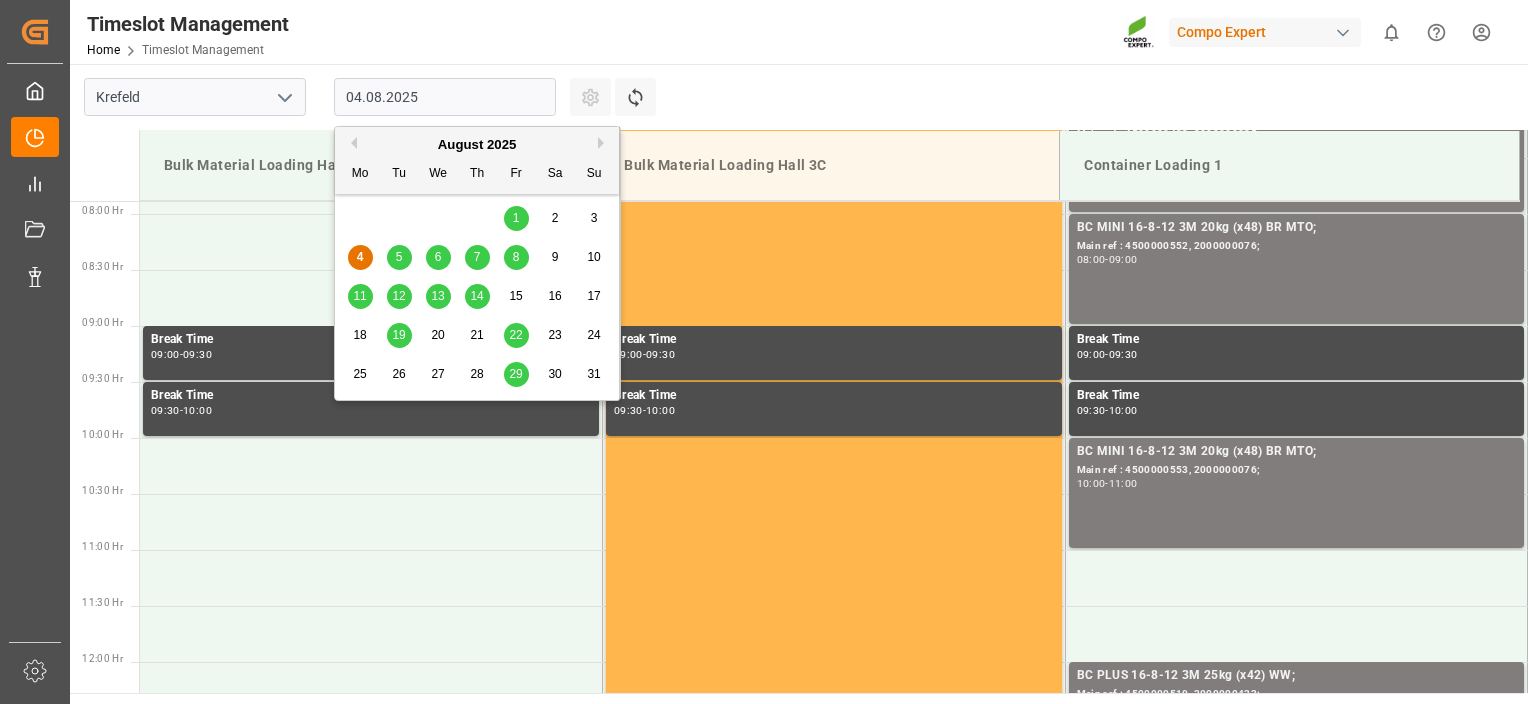 click on "19" at bounding box center (398, 335) 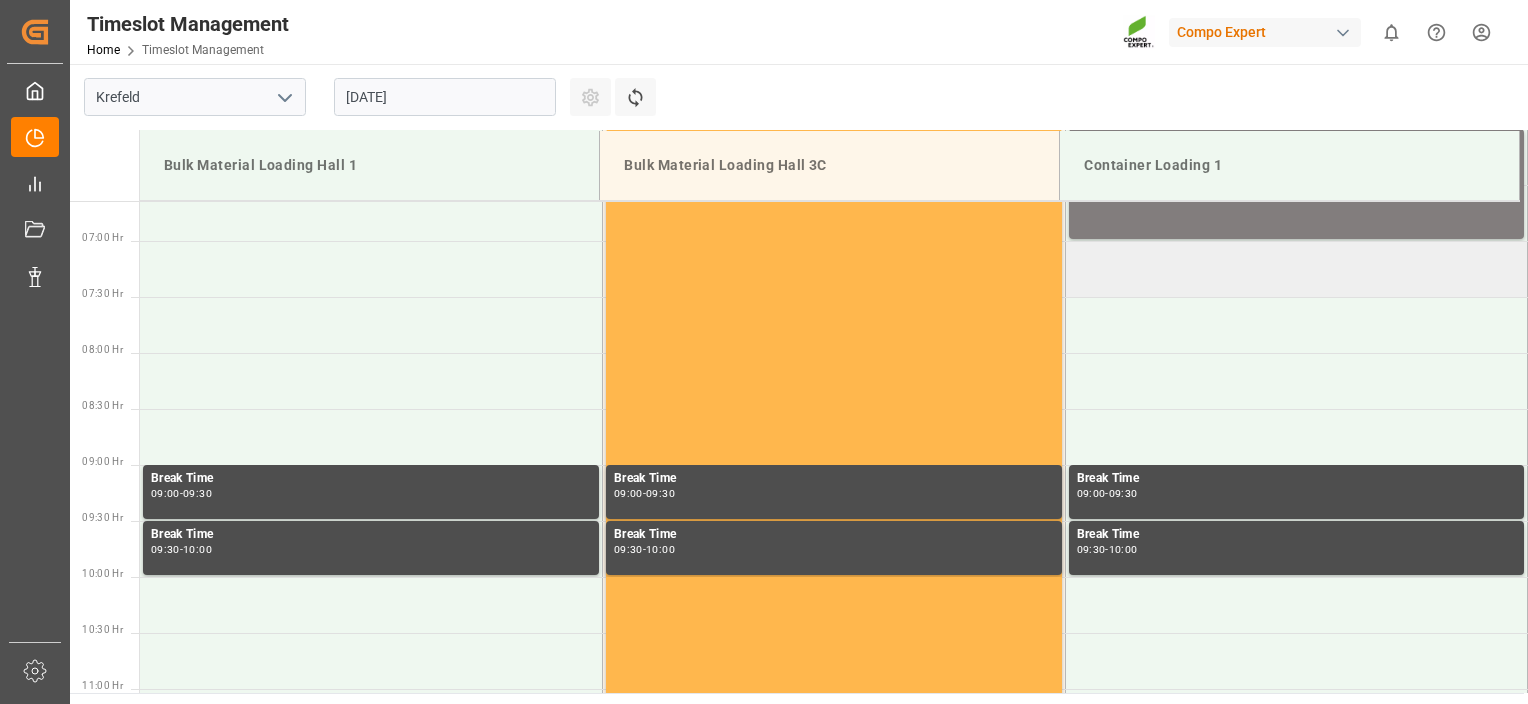 drag, startPoint x: 1096, startPoint y: 319, endPoint x: 1089, endPoint y: 235, distance: 84.29116 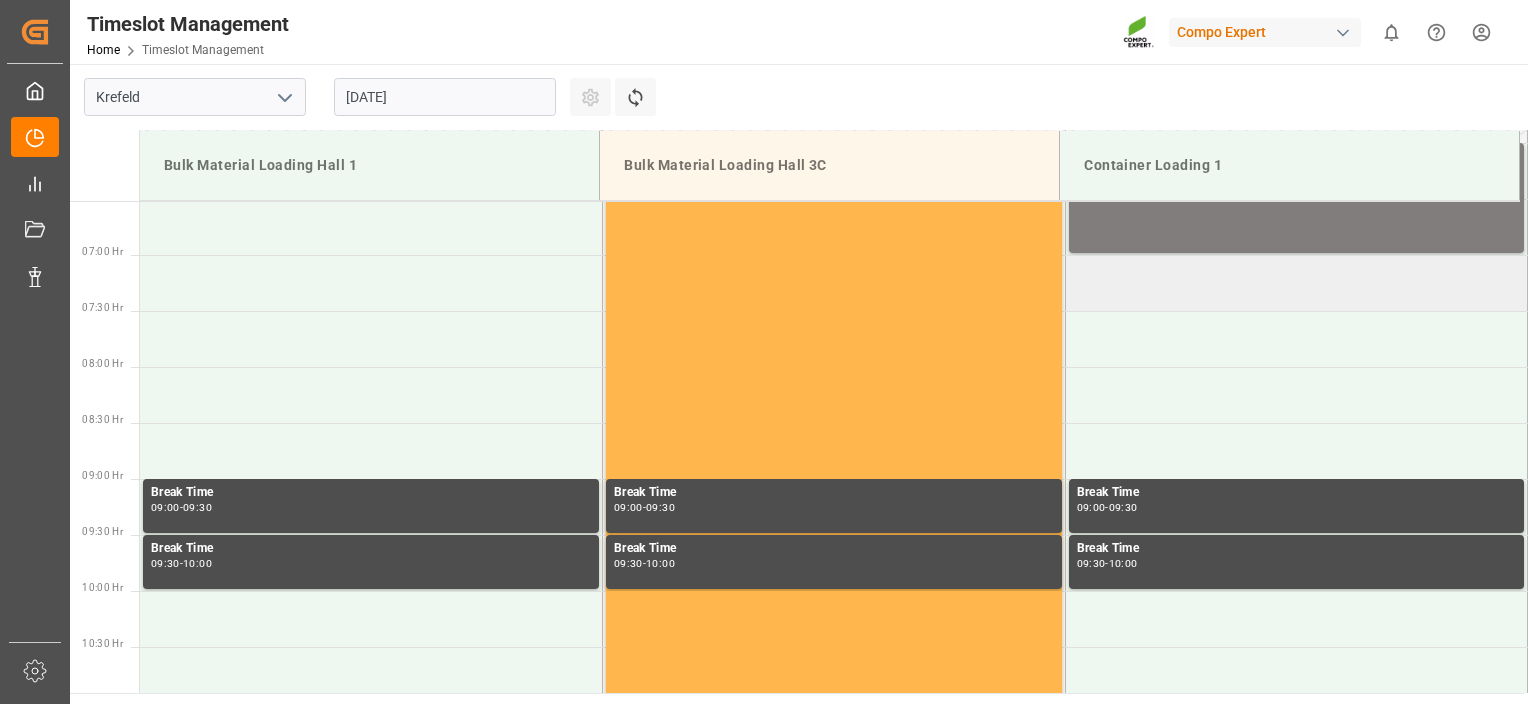 click at bounding box center [1296, 283] 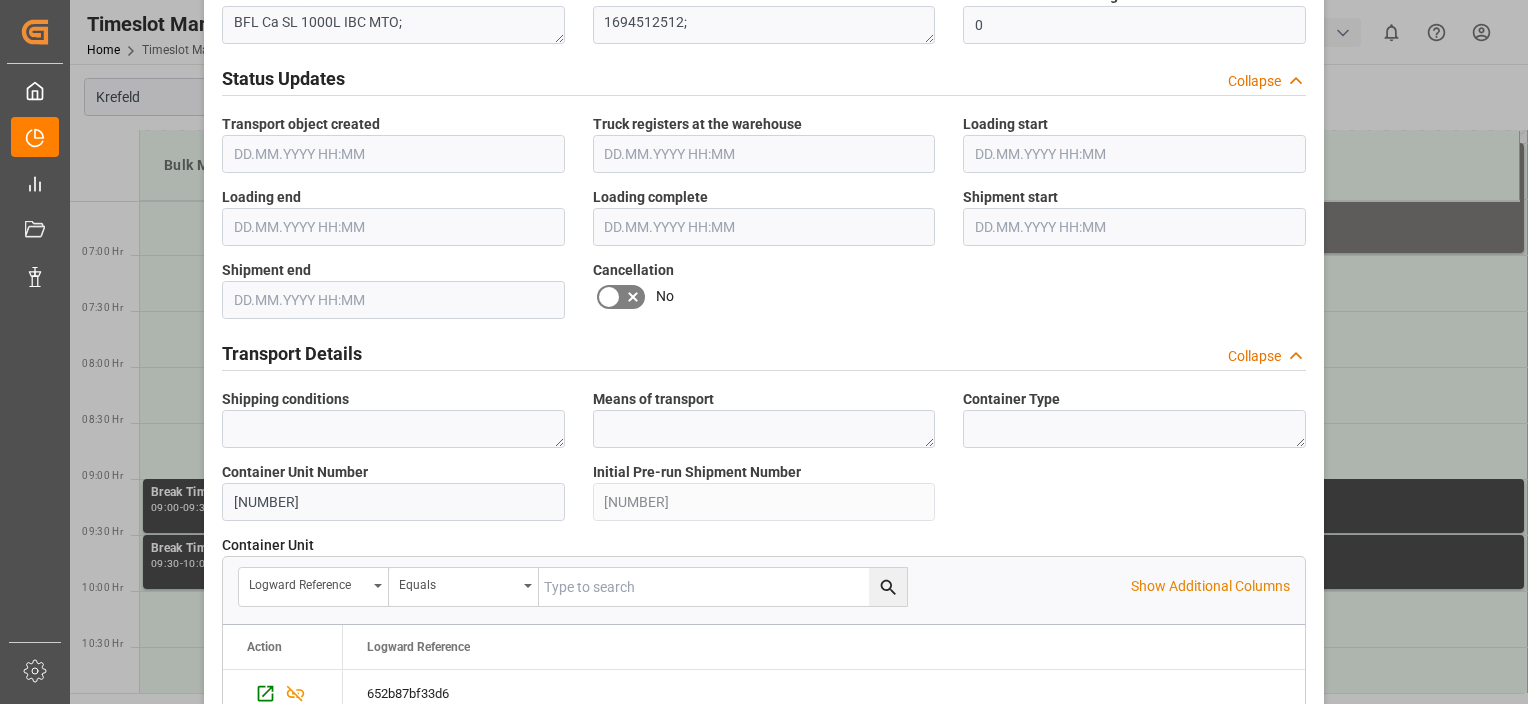 drag, startPoint x: 903, startPoint y: 310, endPoint x: 877, endPoint y: 556, distance: 247.37016 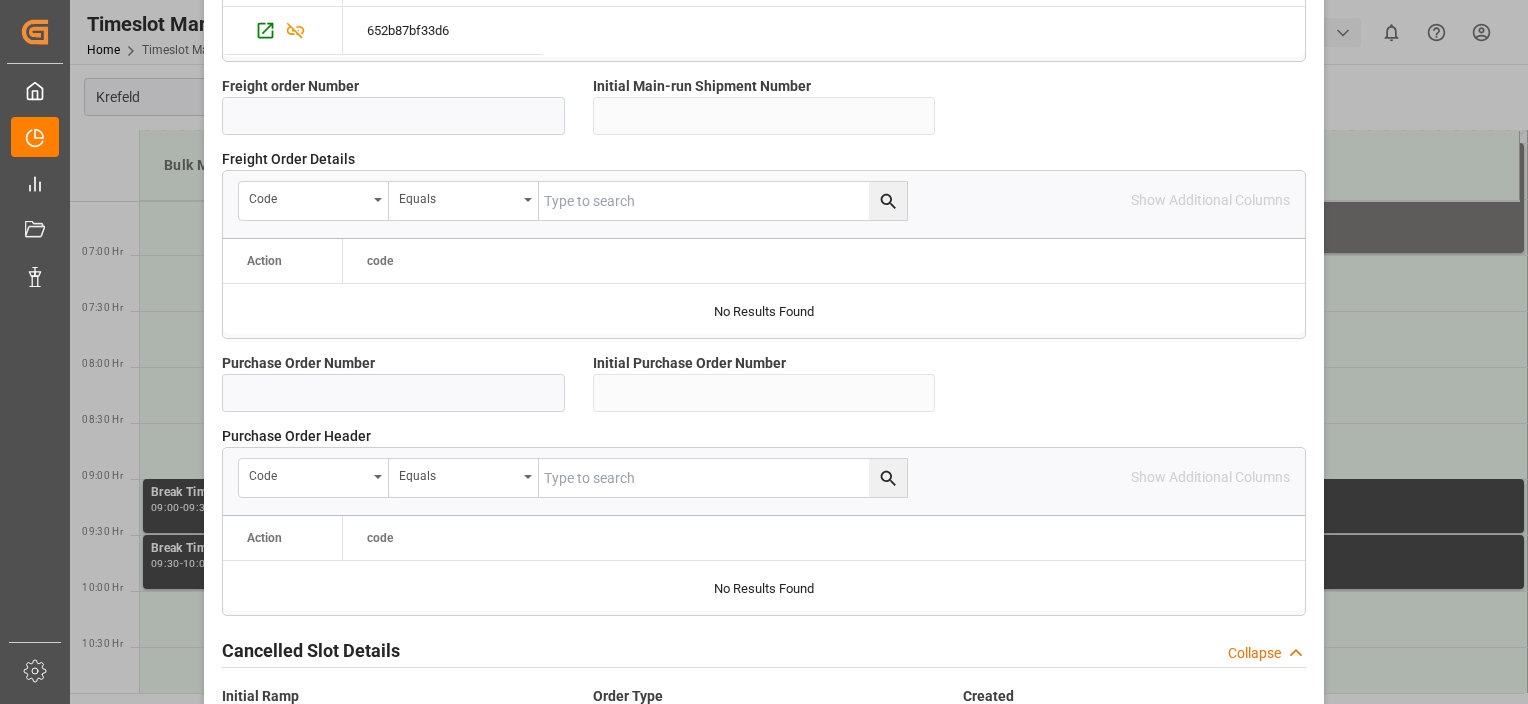 scroll, scrollTop: 1936, scrollLeft: 0, axis: vertical 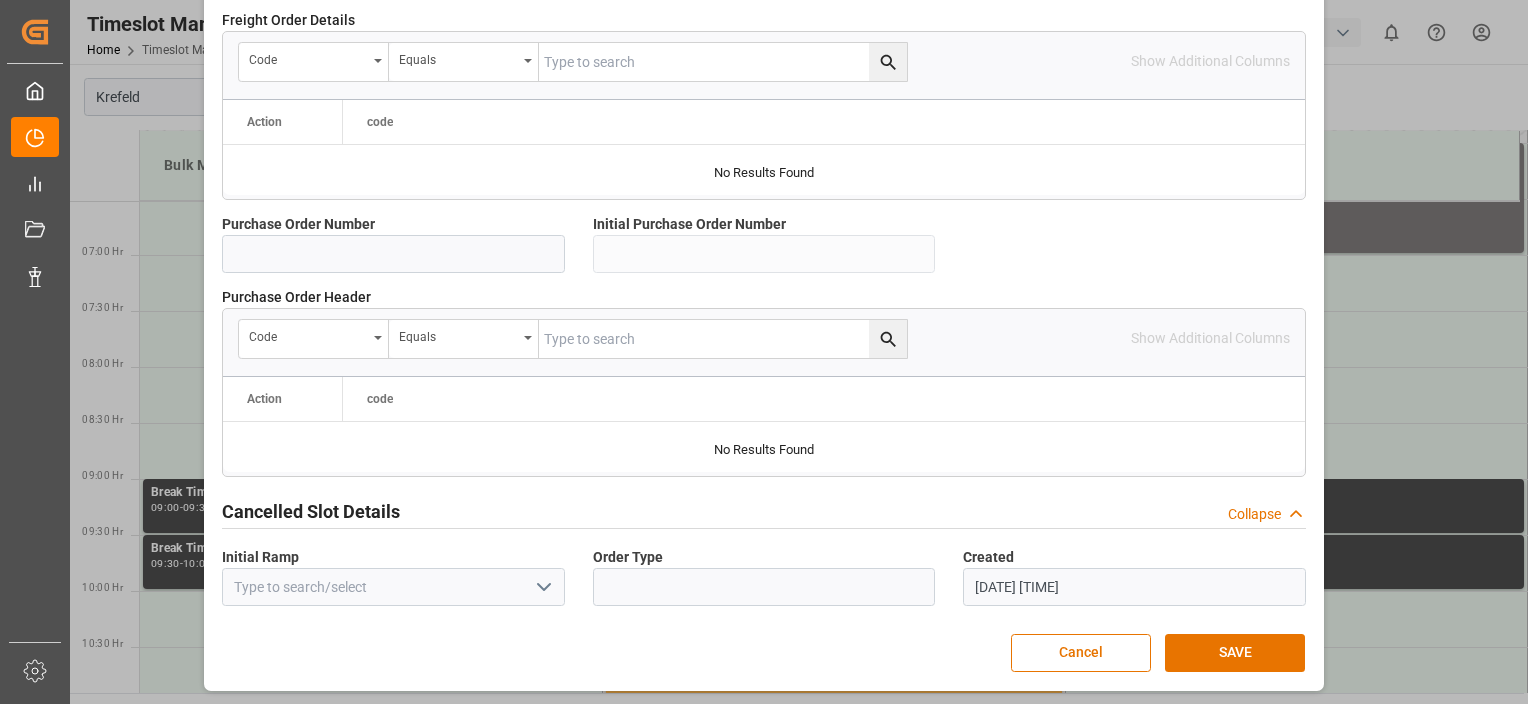 drag, startPoint x: 1015, startPoint y: 390, endPoint x: 1020, endPoint y: 529, distance: 139.0899 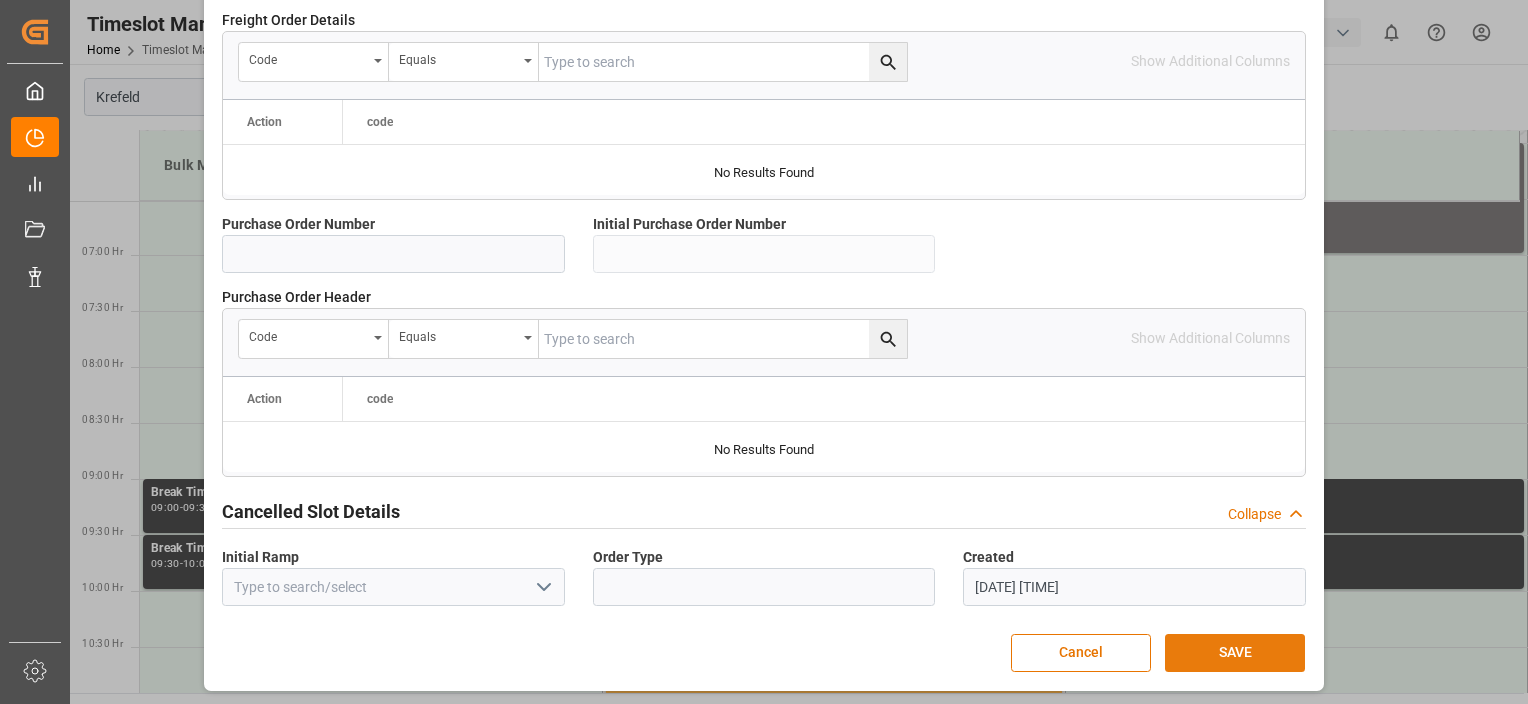 click on "SAVE" at bounding box center [1235, 653] 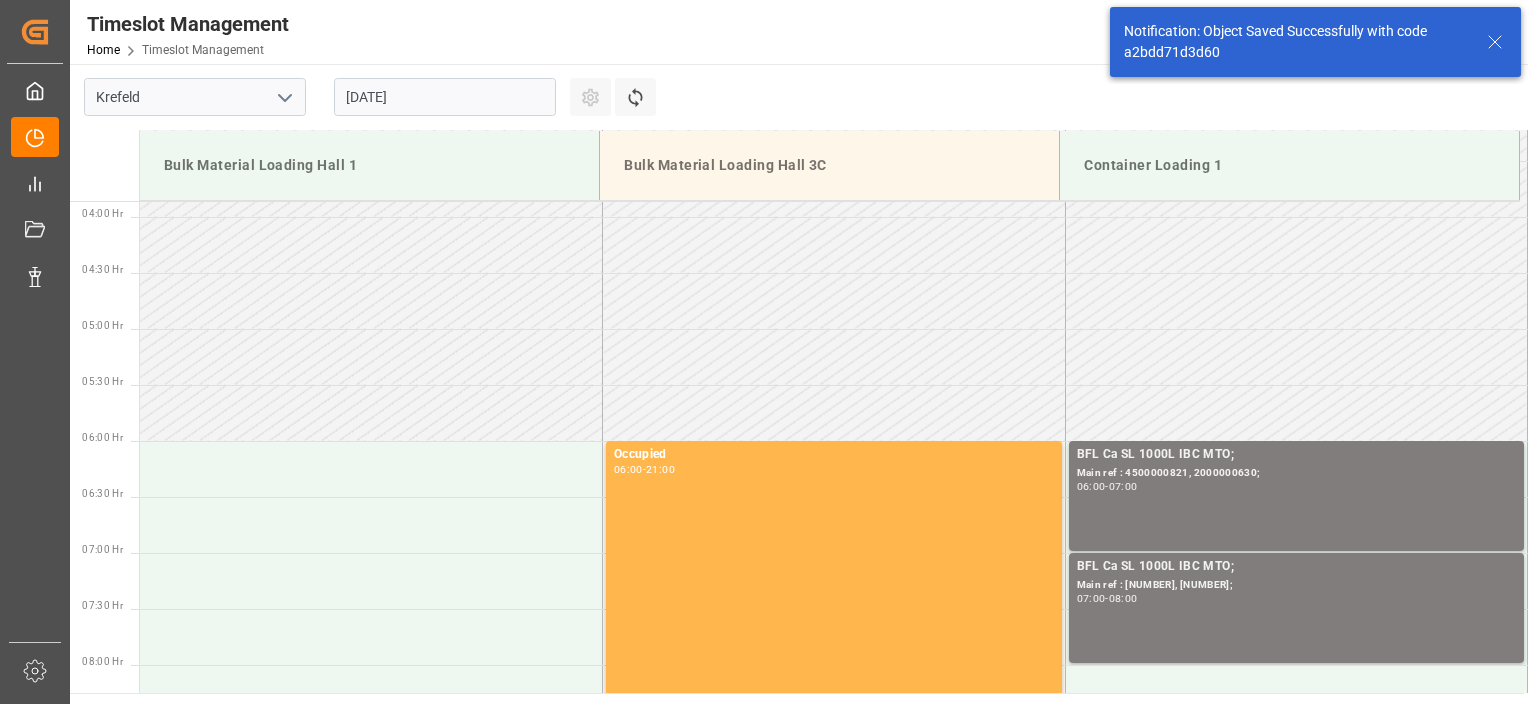 scroll, scrollTop: 659, scrollLeft: 0, axis: vertical 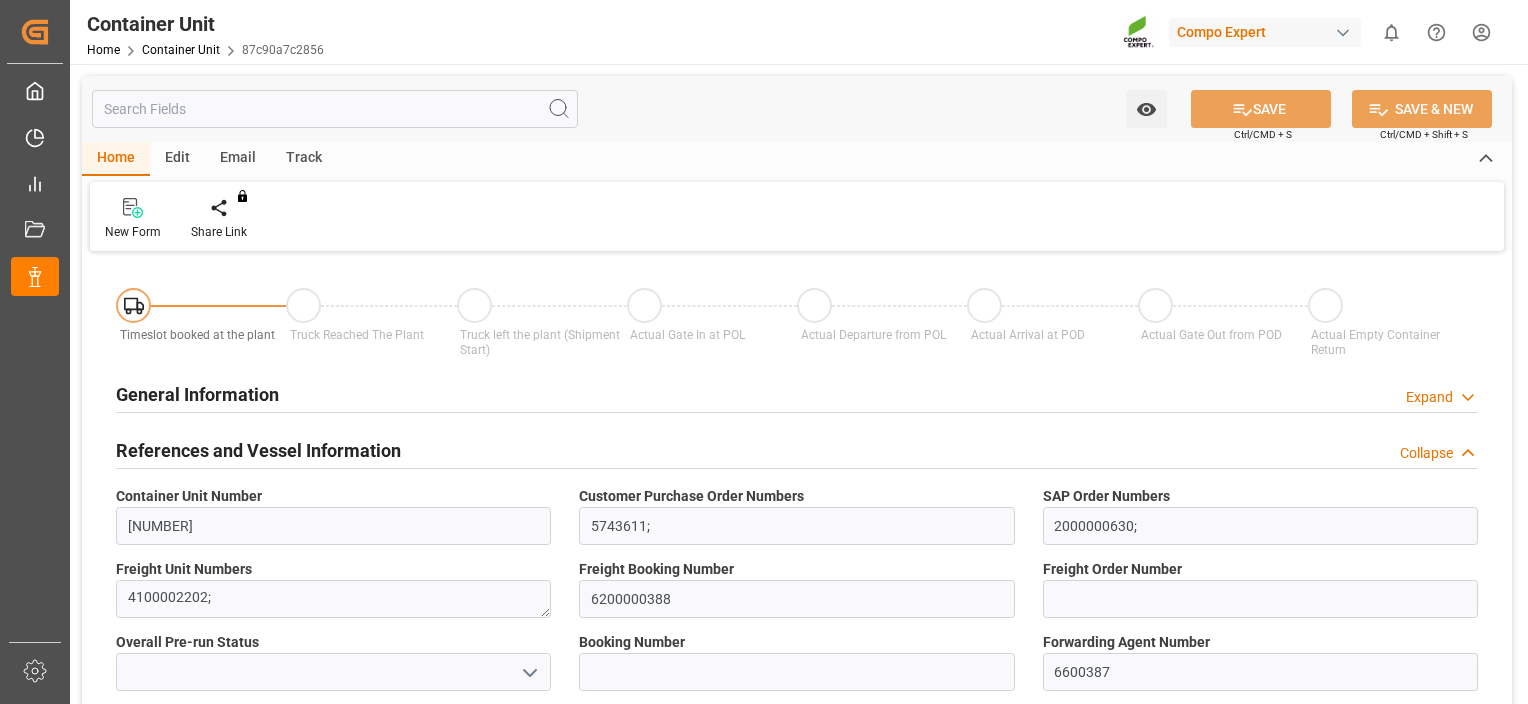 type on "CLSAI" 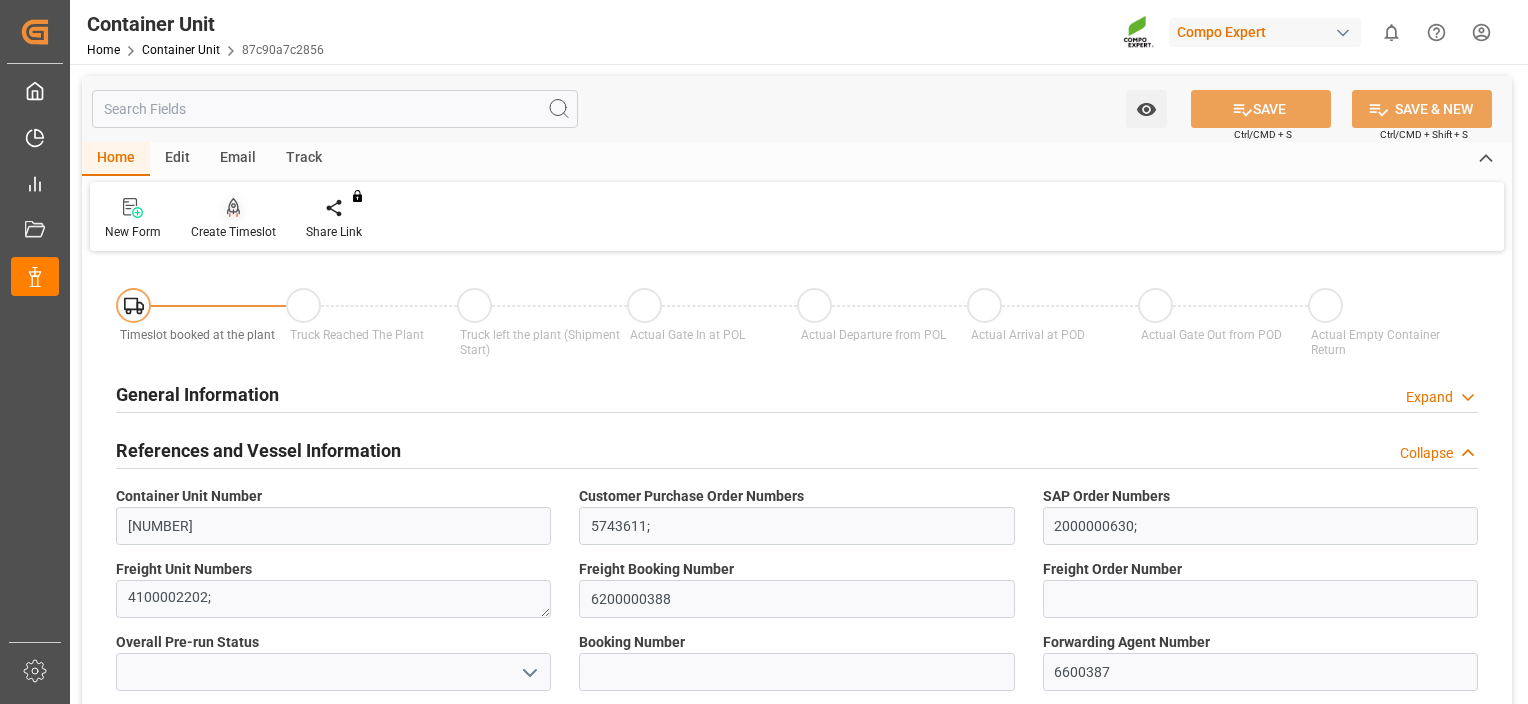 click at bounding box center (233, 207) 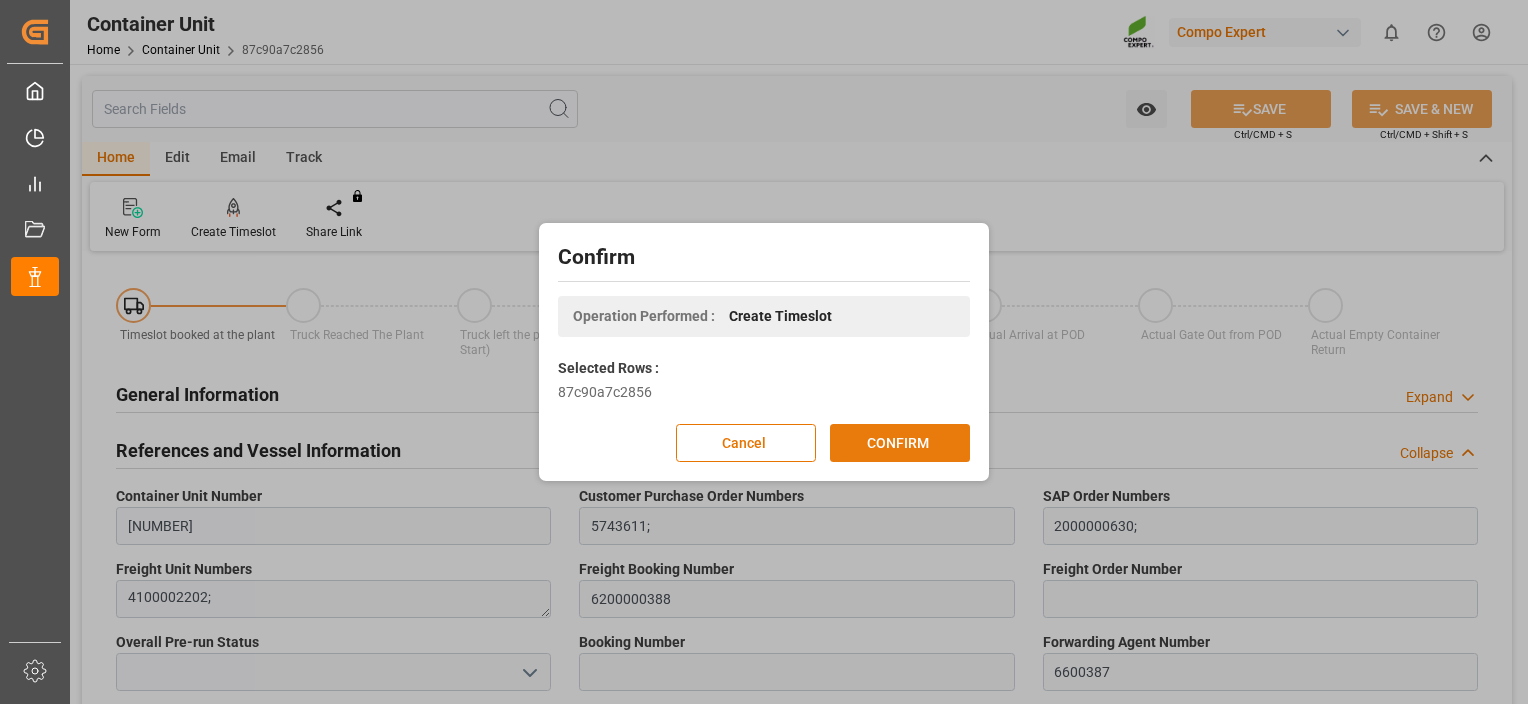 click on "CONFIRM" at bounding box center (900, 443) 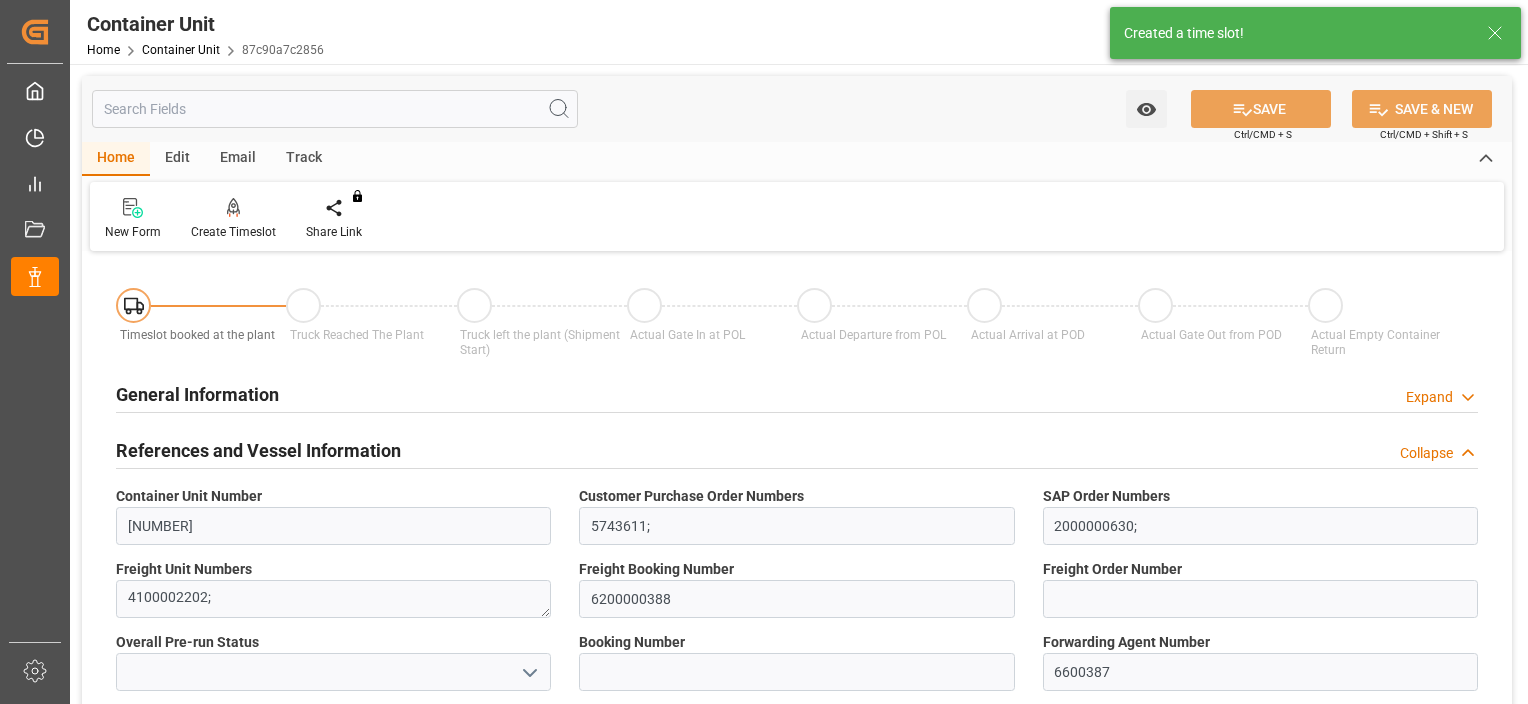 type on "CLSAI" 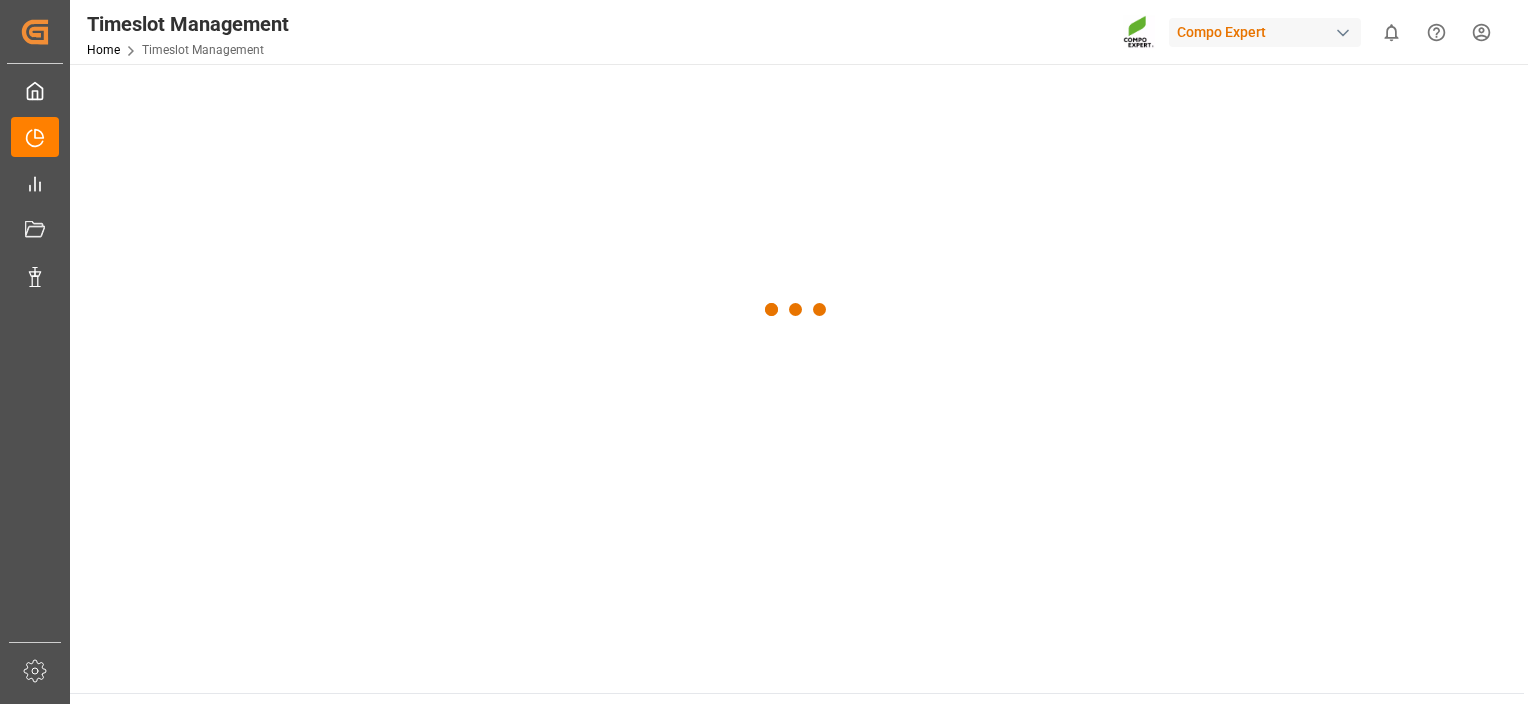 scroll, scrollTop: 0, scrollLeft: 0, axis: both 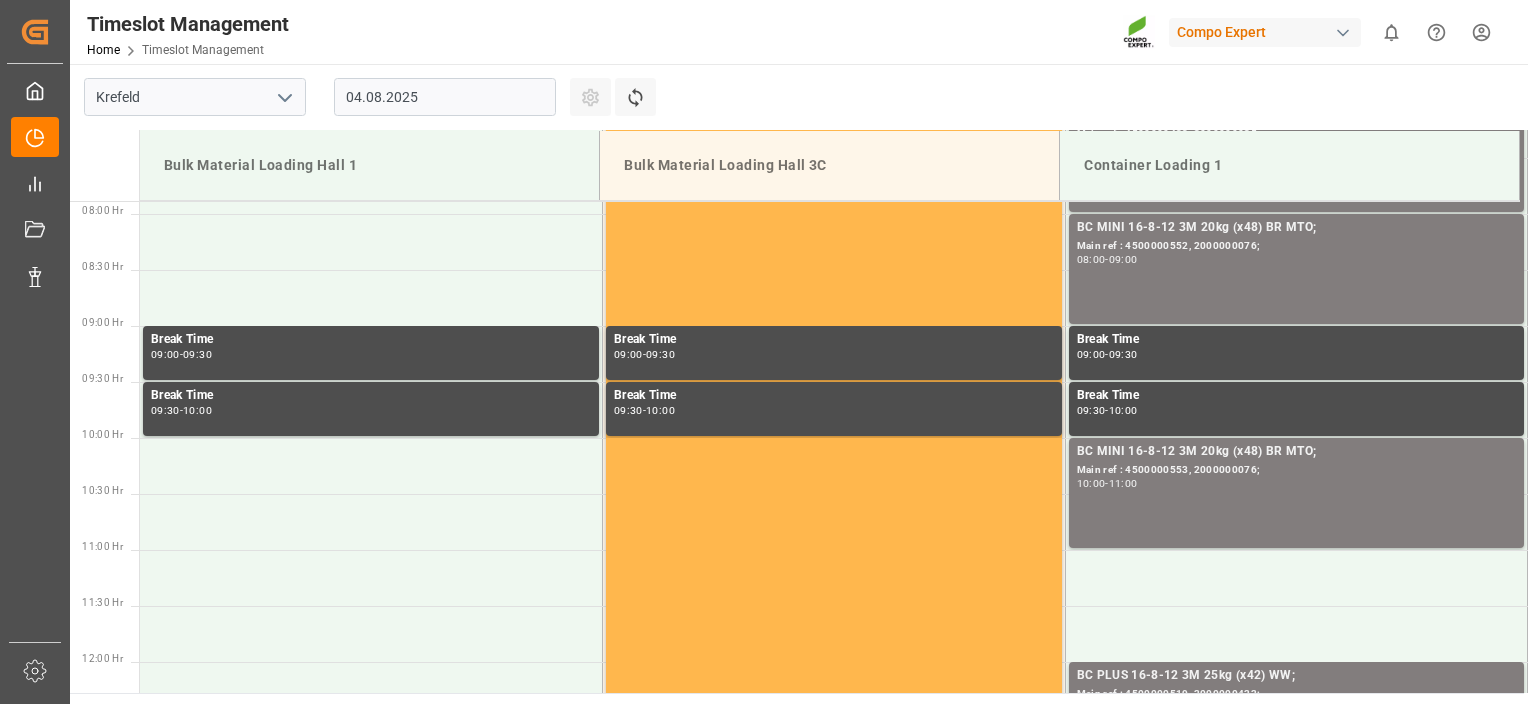 click on "04.08.2025" at bounding box center (445, 97) 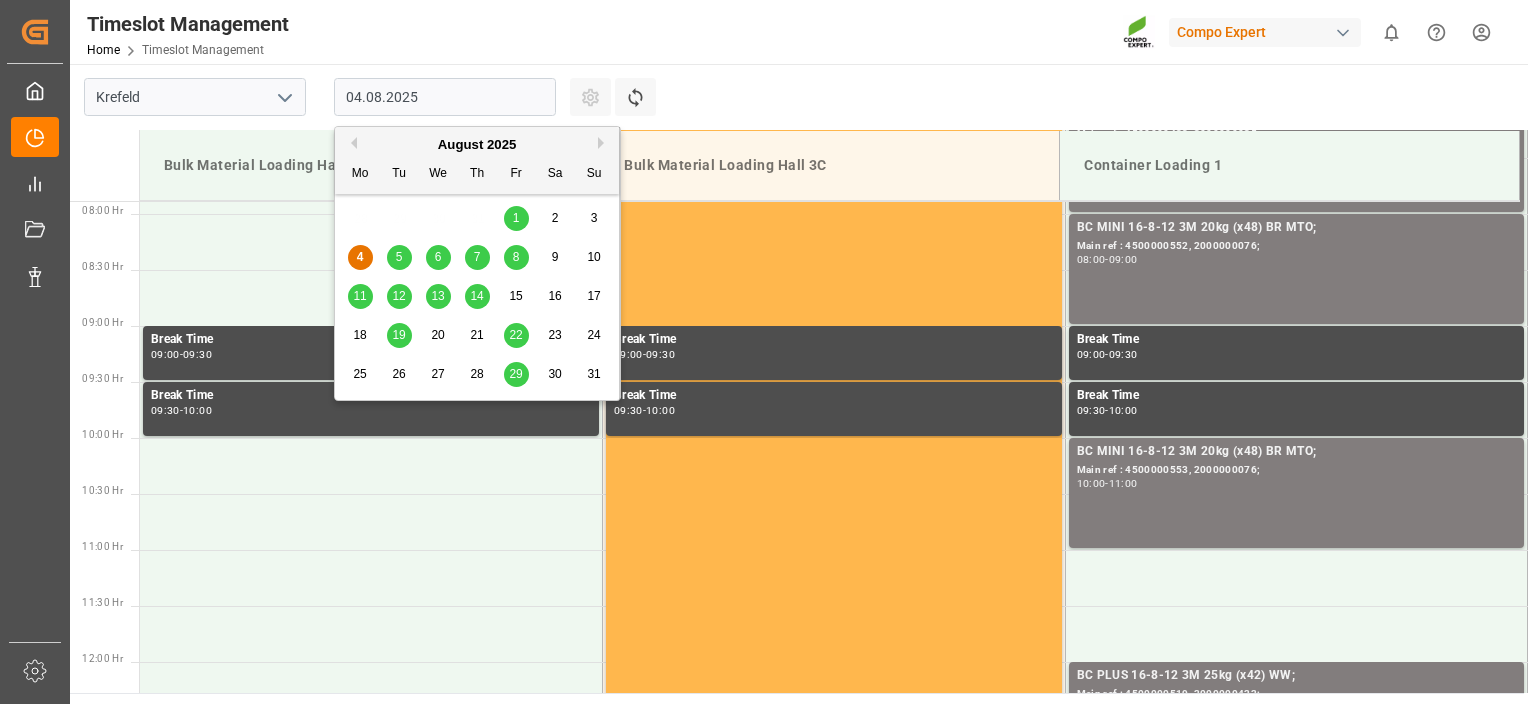 click on "19" at bounding box center (399, 336) 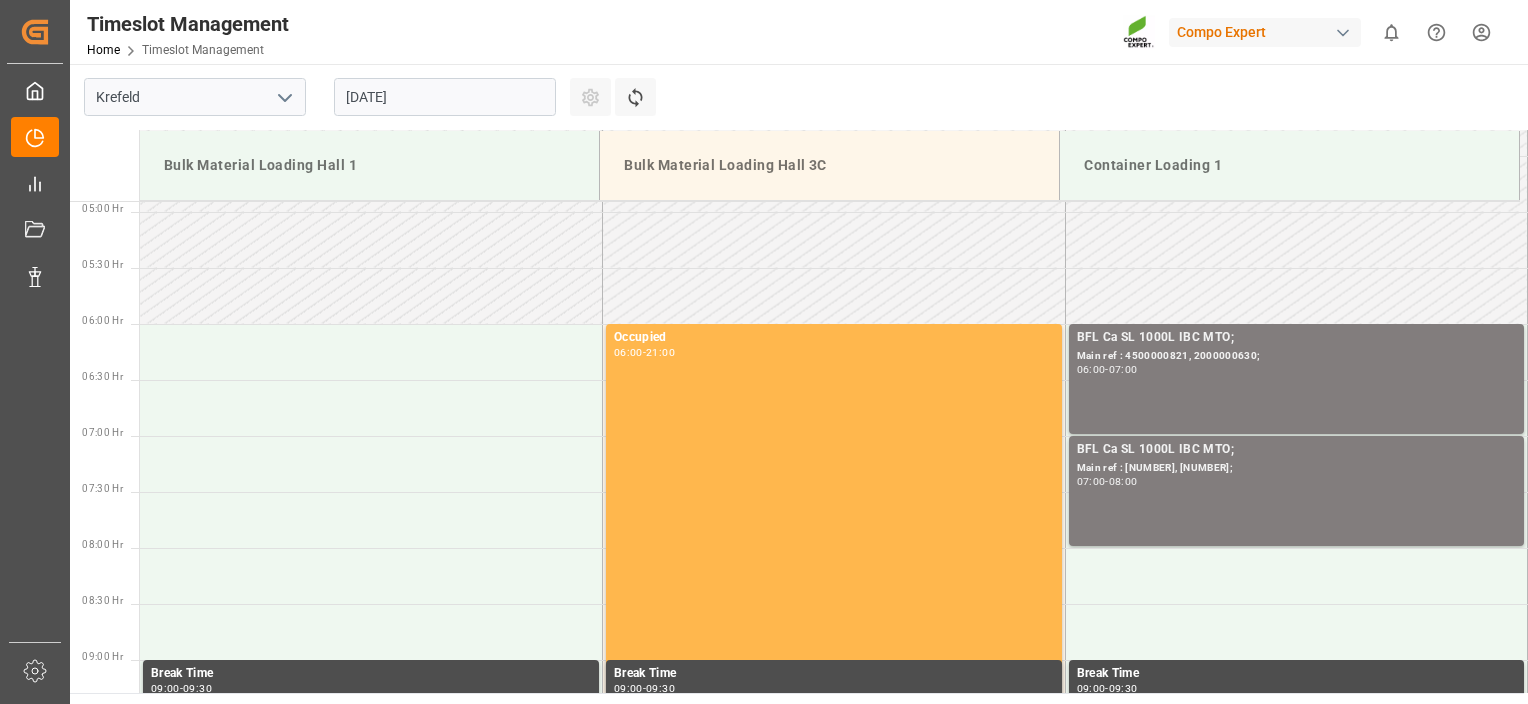 scroll, scrollTop: 883, scrollLeft: 0, axis: vertical 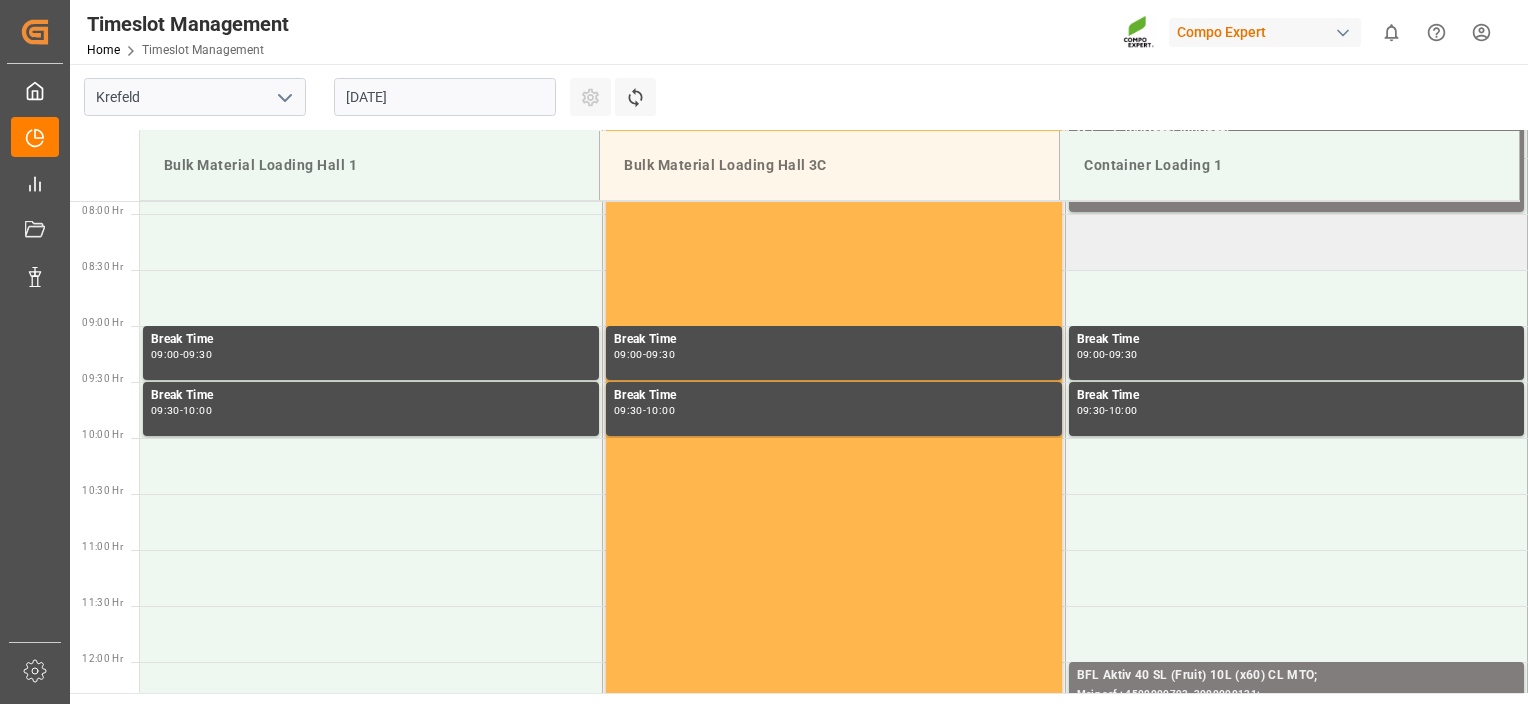 click at bounding box center [1296, 242] 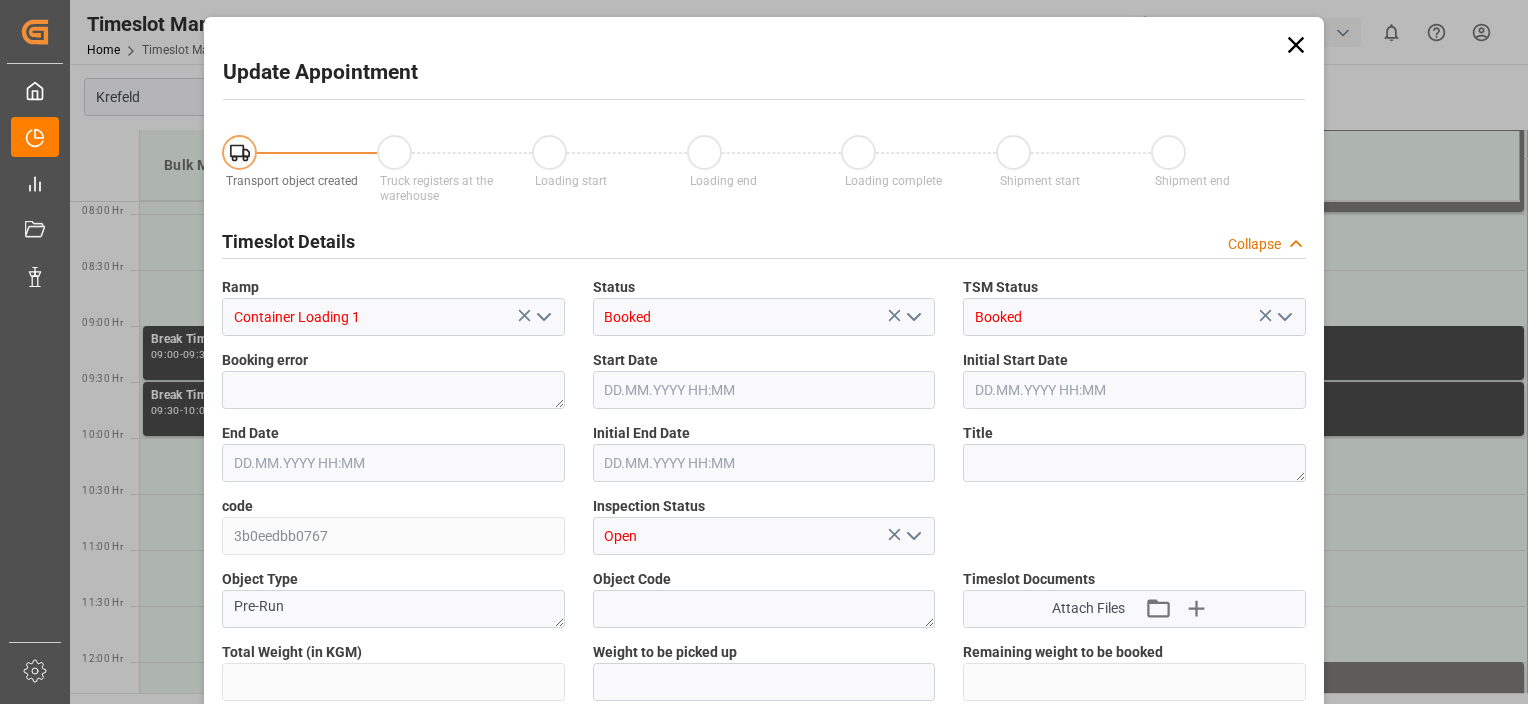 type on "25740" 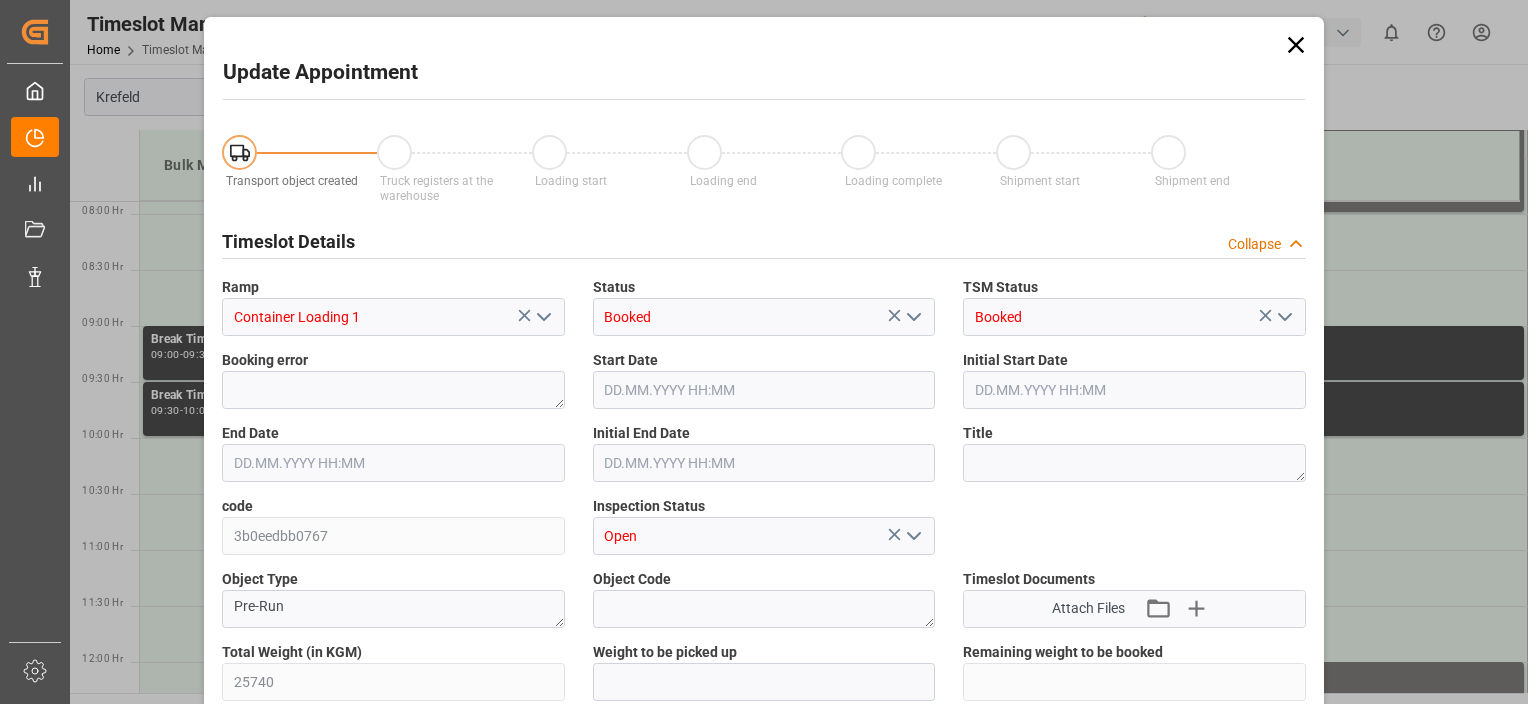 type on "19.08.2025 08:00" 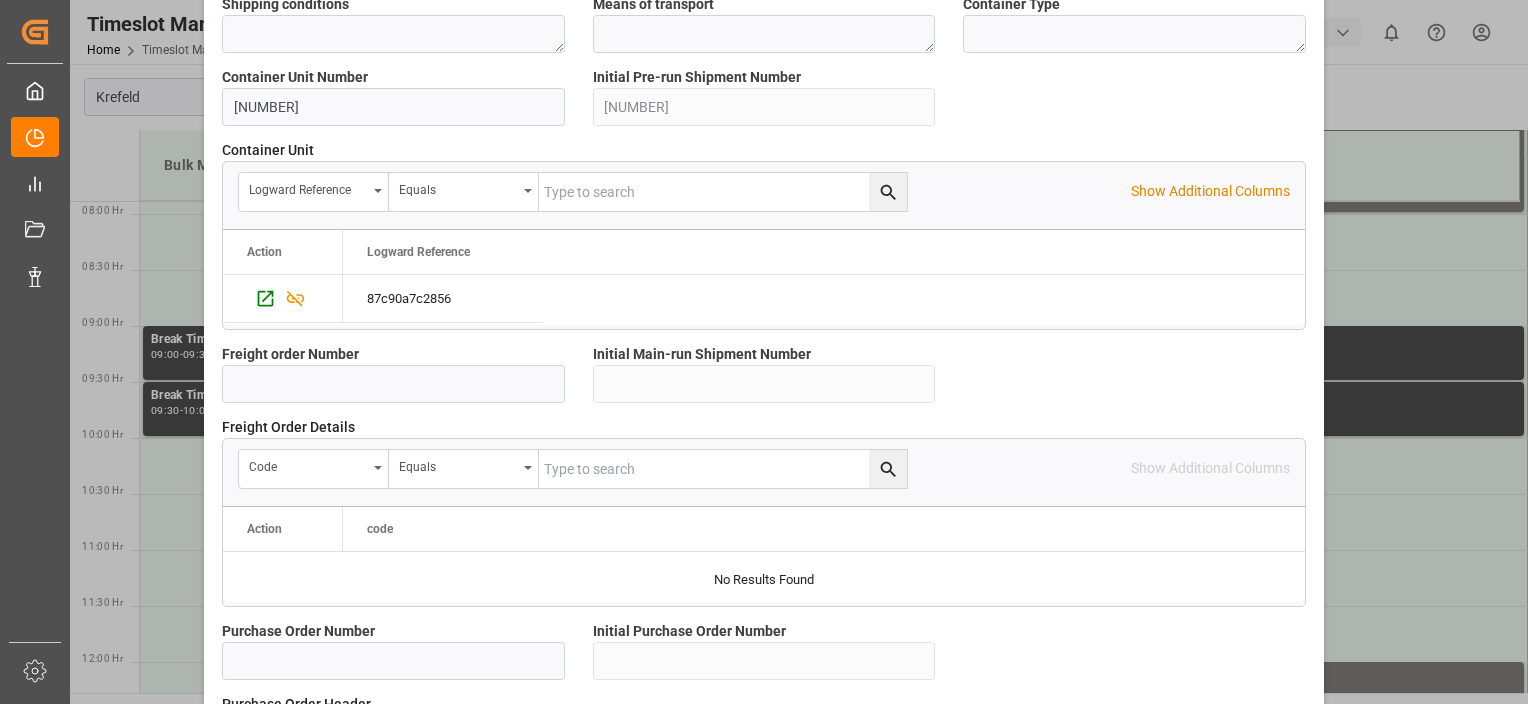 scroll, scrollTop: 1936, scrollLeft: 0, axis: vertical 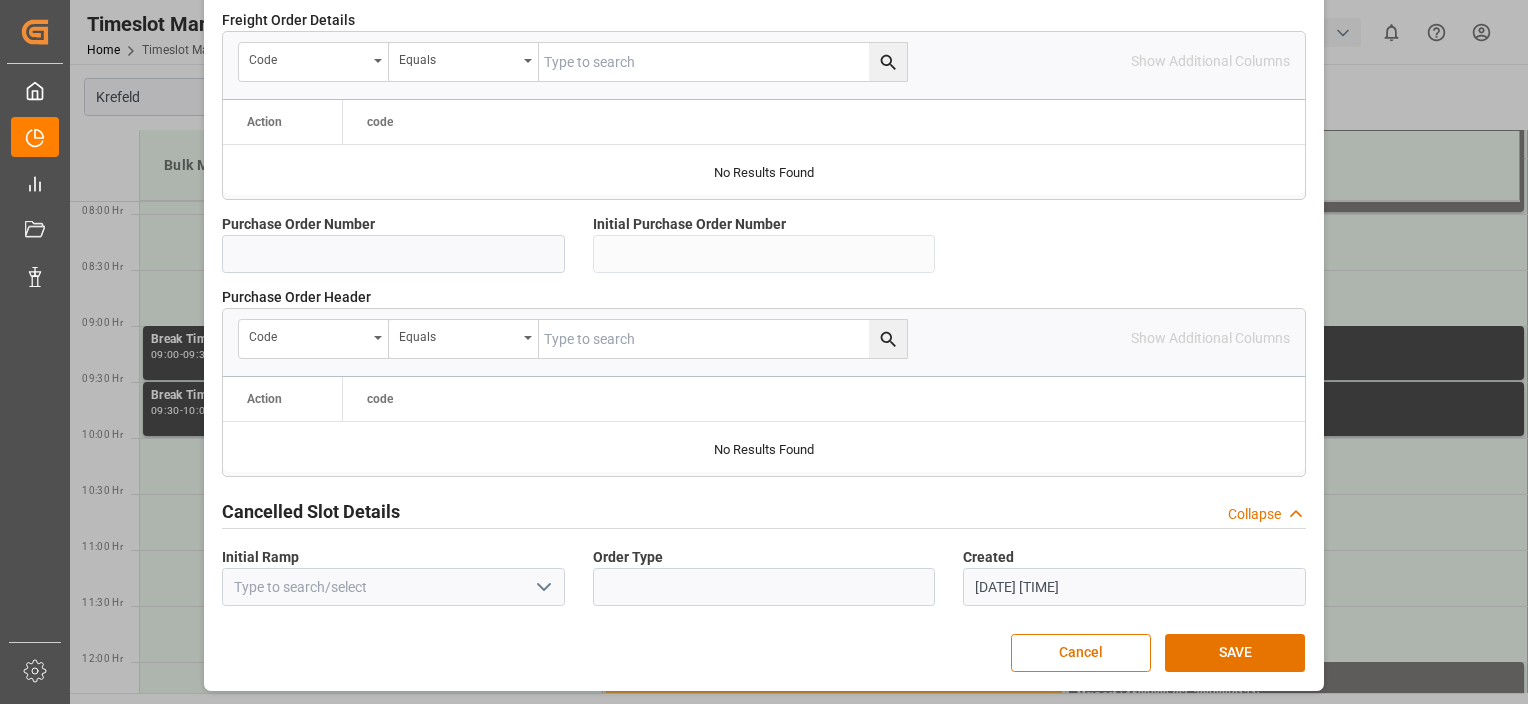 drag, startPoint x: 1104, startPoint y: 543, endPoint x: 1088, endPoint y: 676, distance: 133.95895 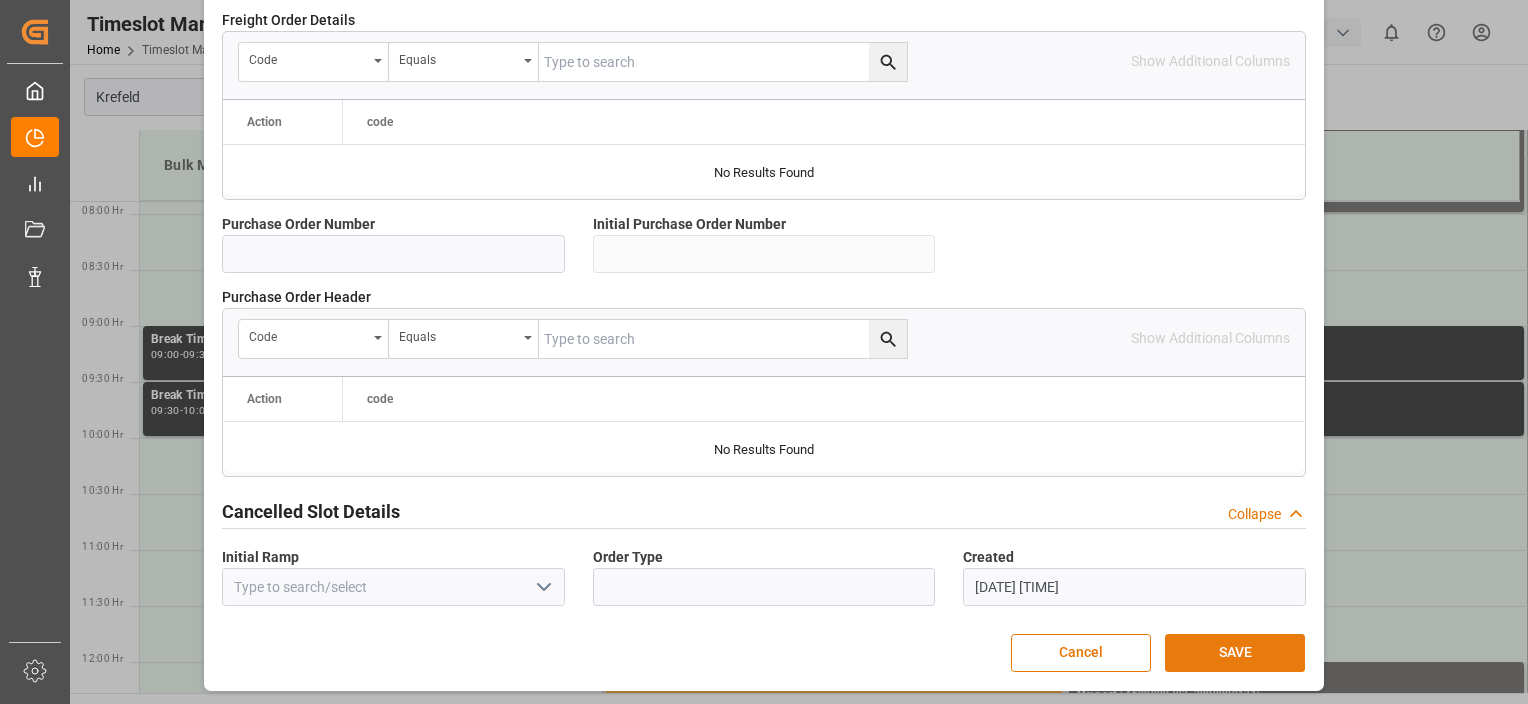 click on "SAVE" at bounding box center [1235, 653] 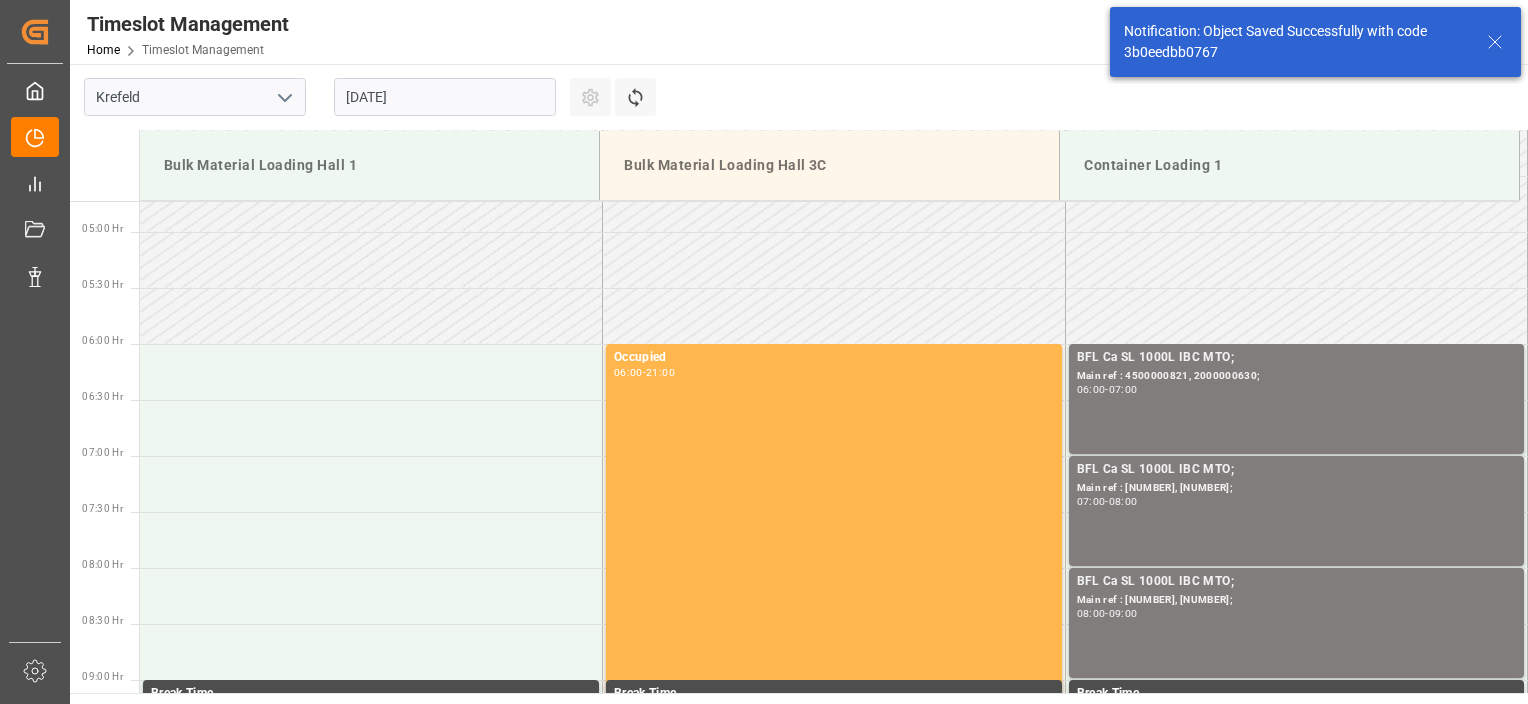 scroll, scrollTop: 771, scrollLeft: 0, axis: vertical 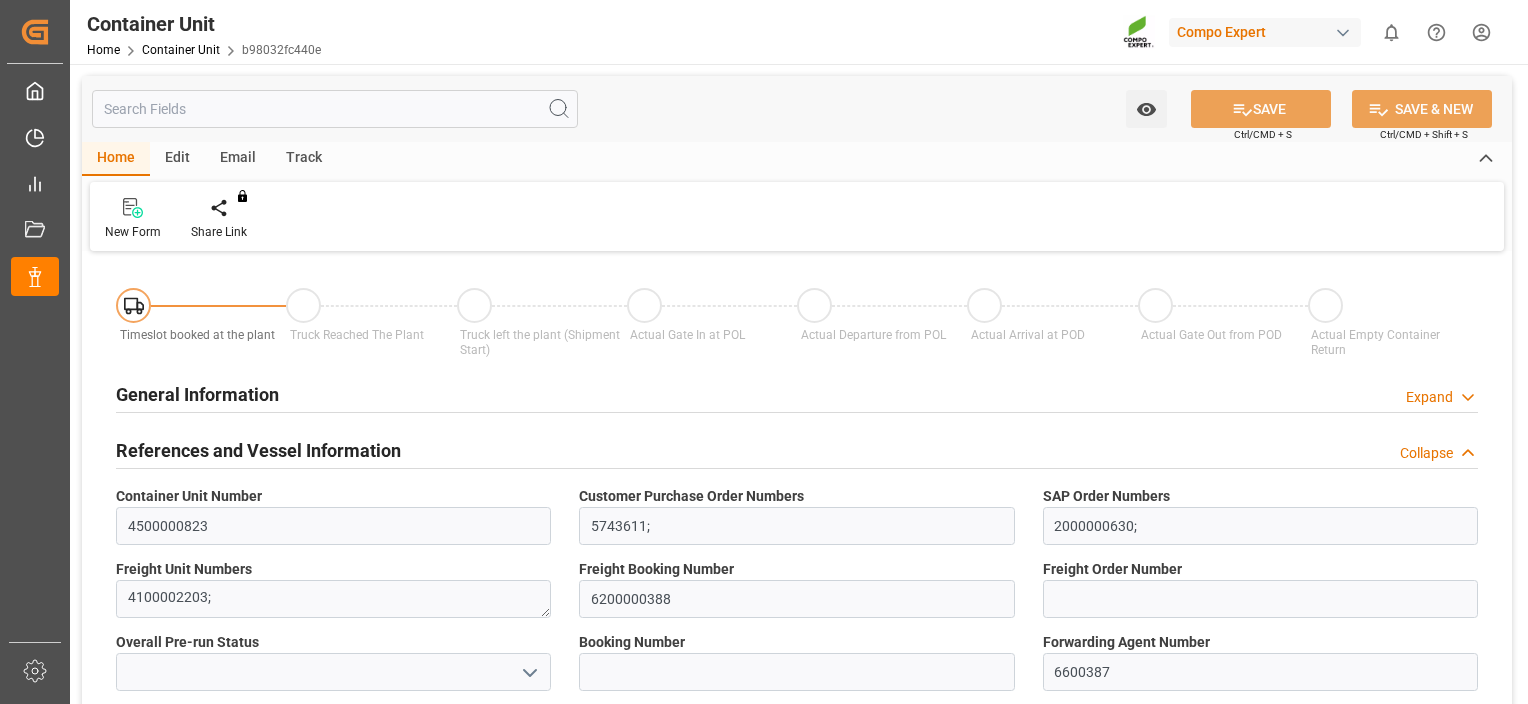 type on "CLSAI" 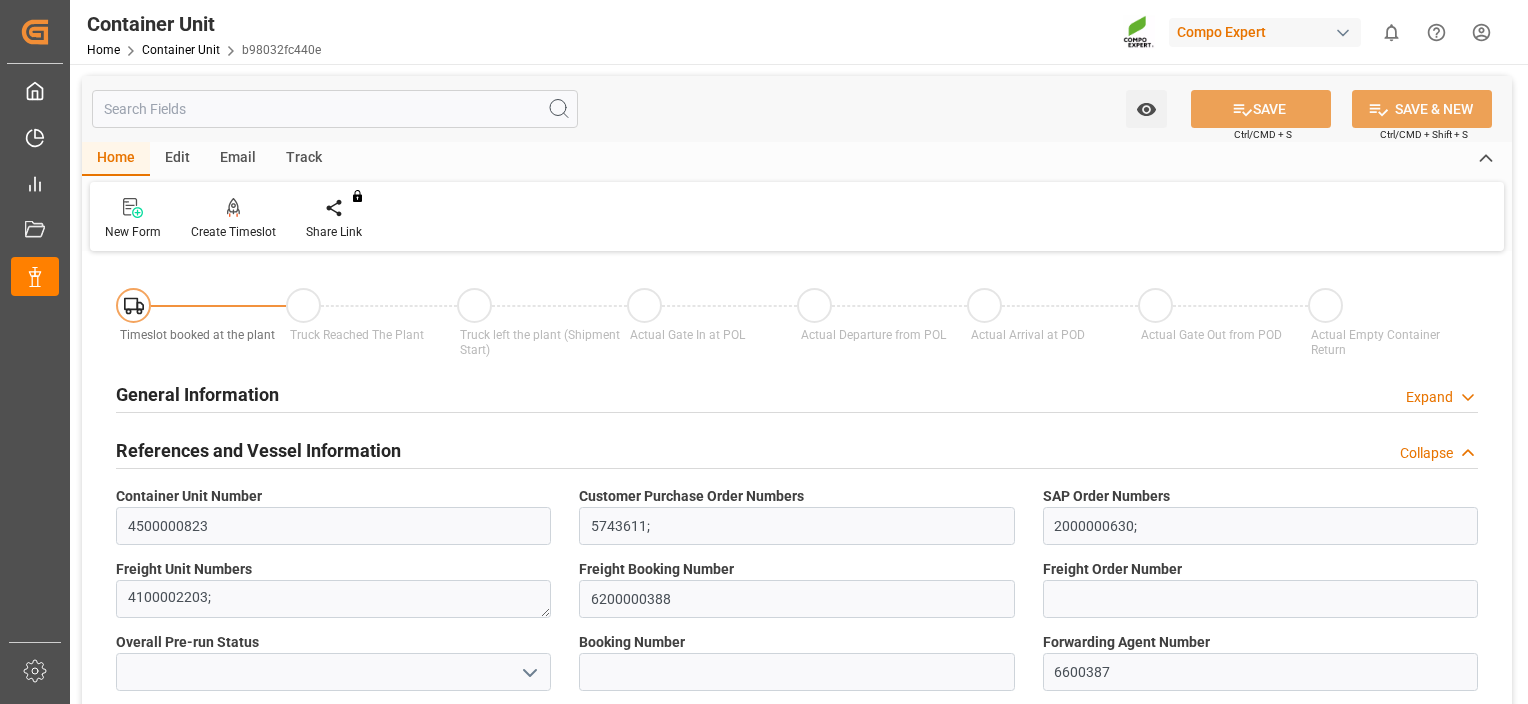 type on "08.08.2025" 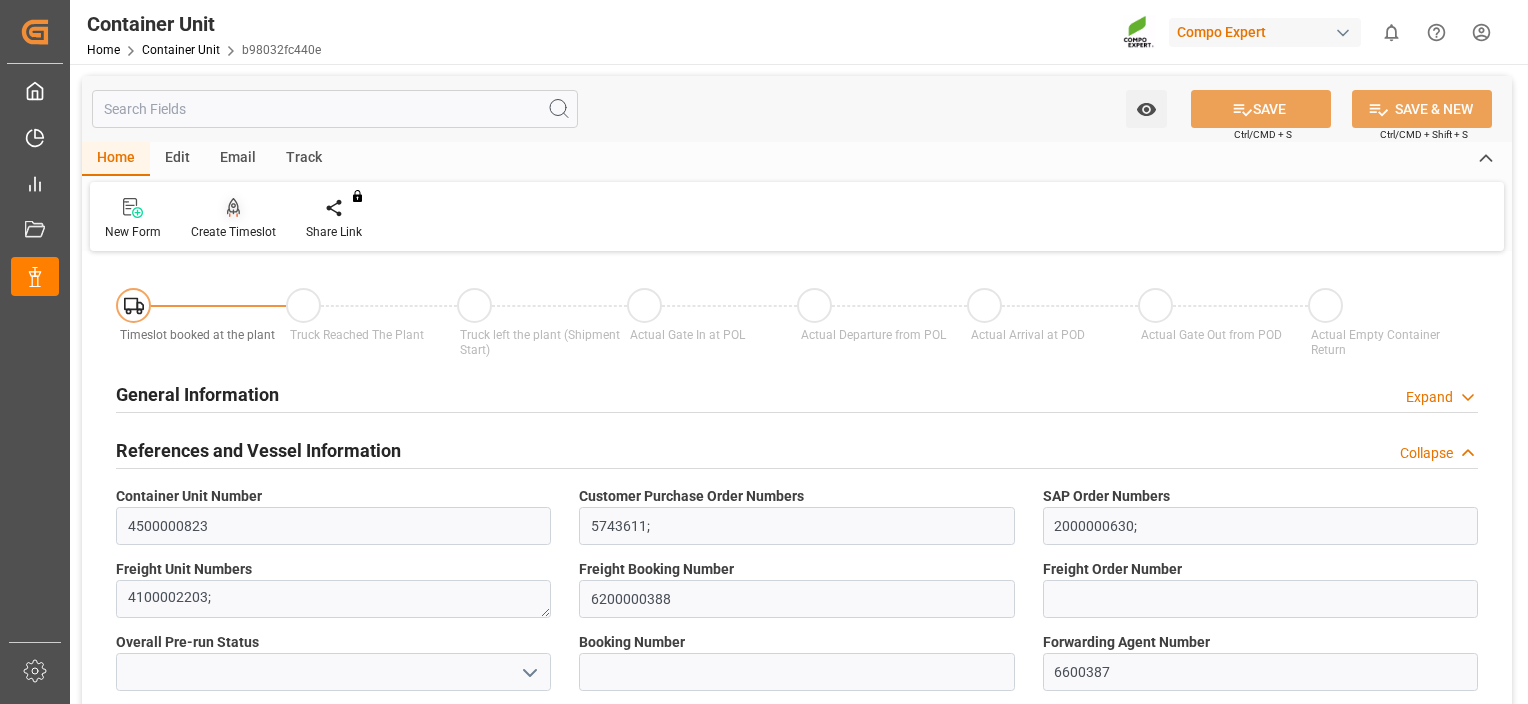 click on "Create Timeslot" at bounding box center [233, 232] 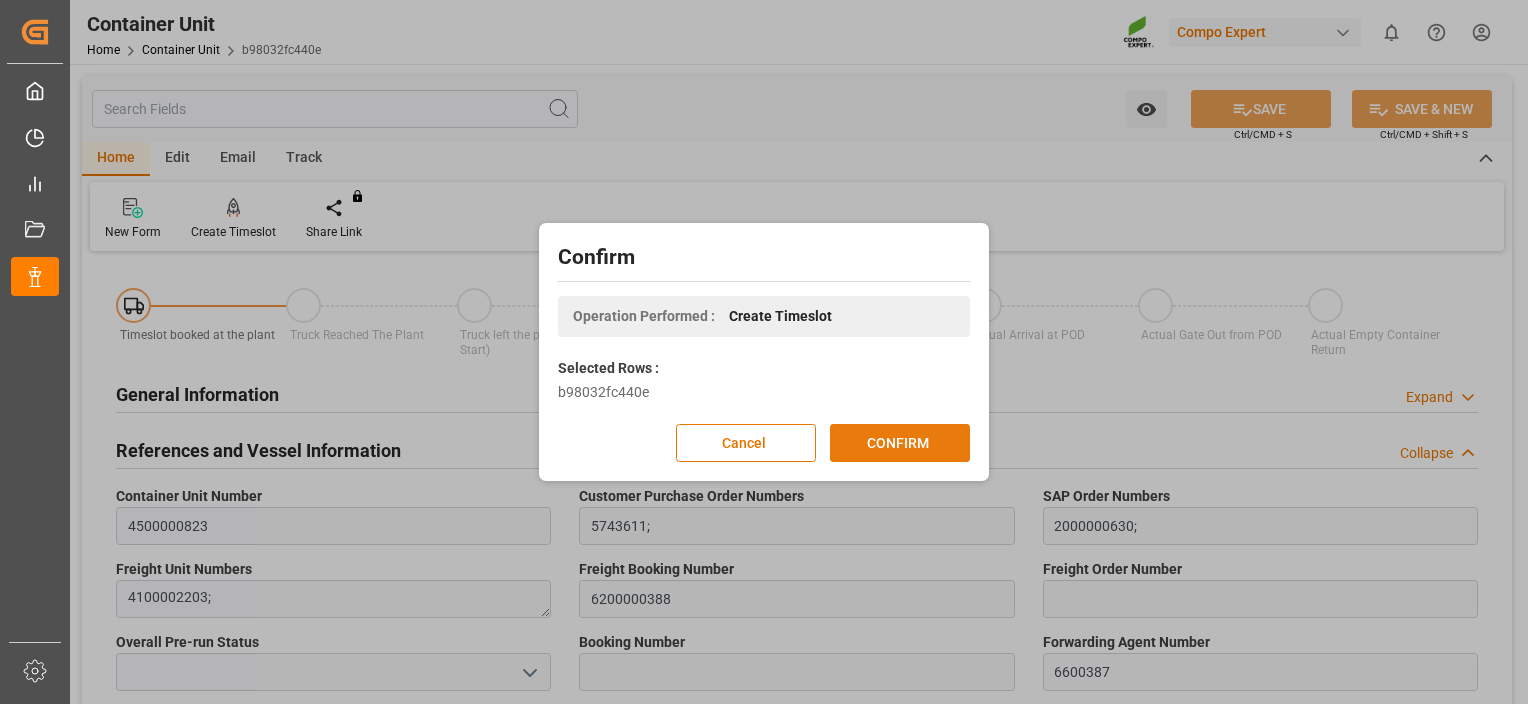click on "CONFIRM" at bounding box center [900, 443] 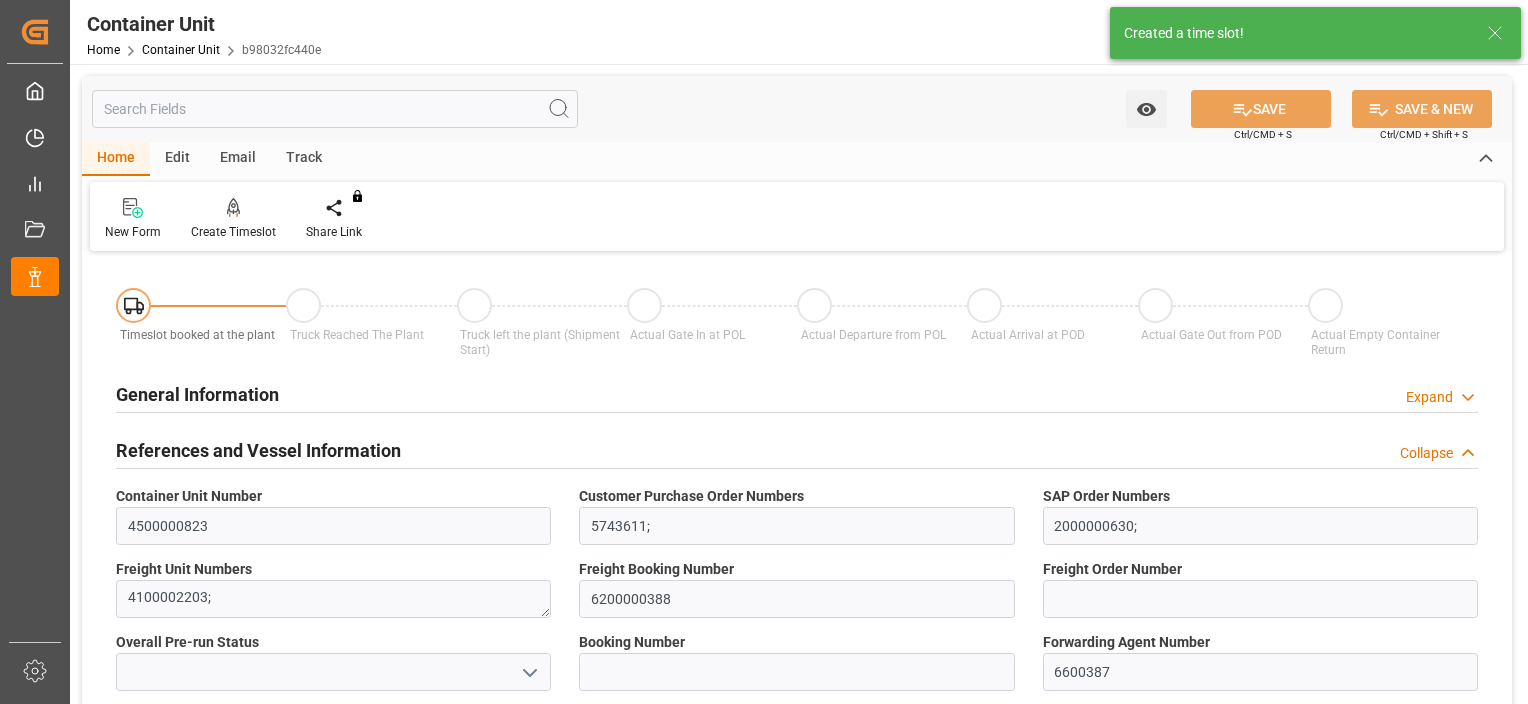 type on "CLSAI" 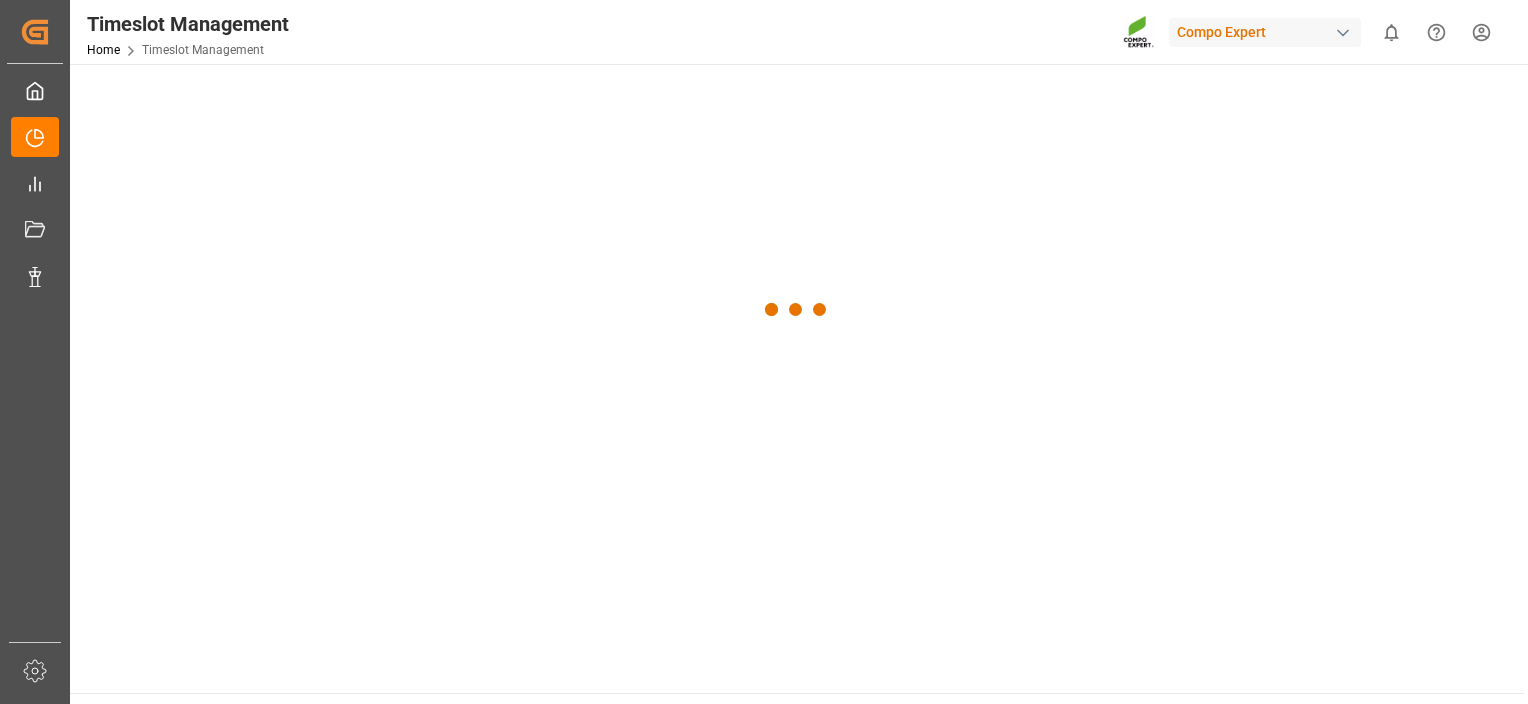 scroll, scrollTop: 0, scrollLeft: 0, axis: both 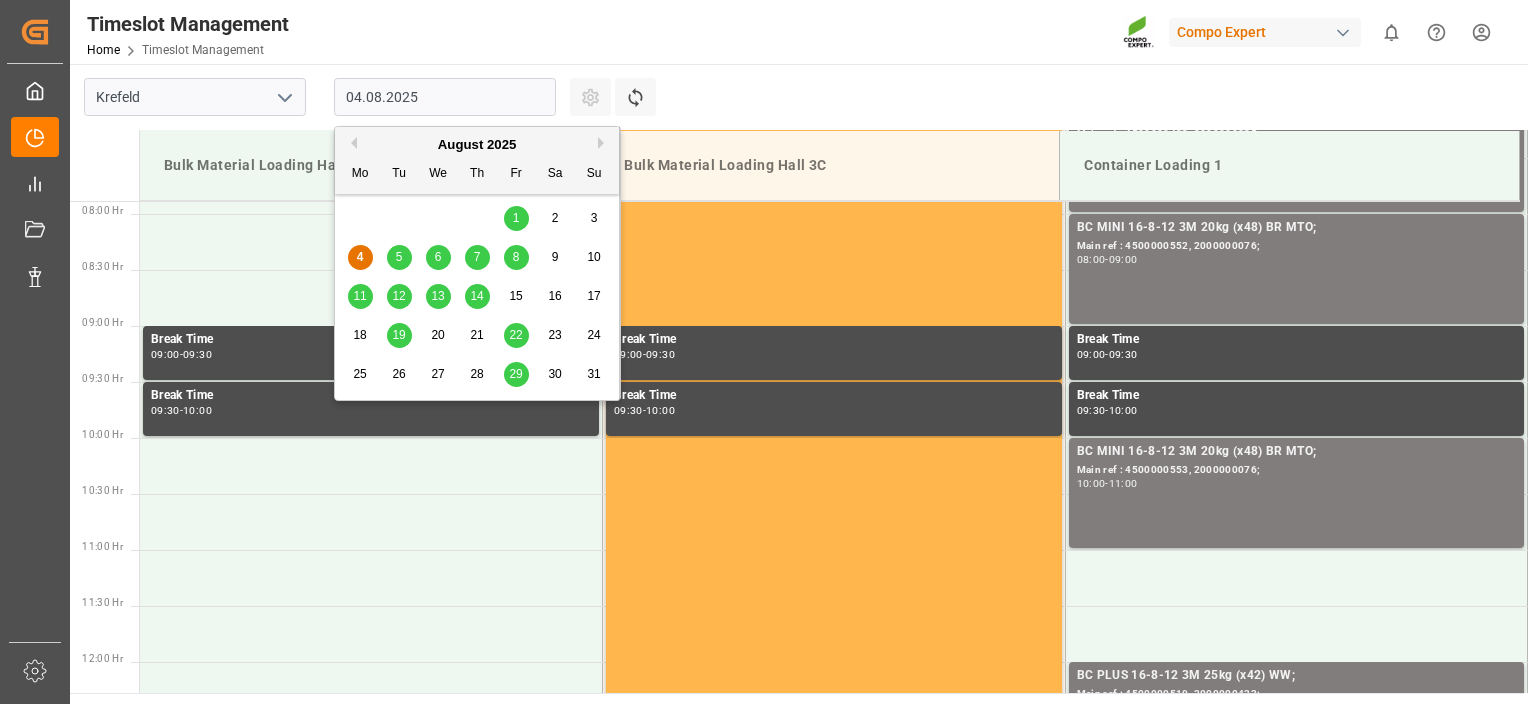 click on "04.08.2025" at bounding box center (445, 97) 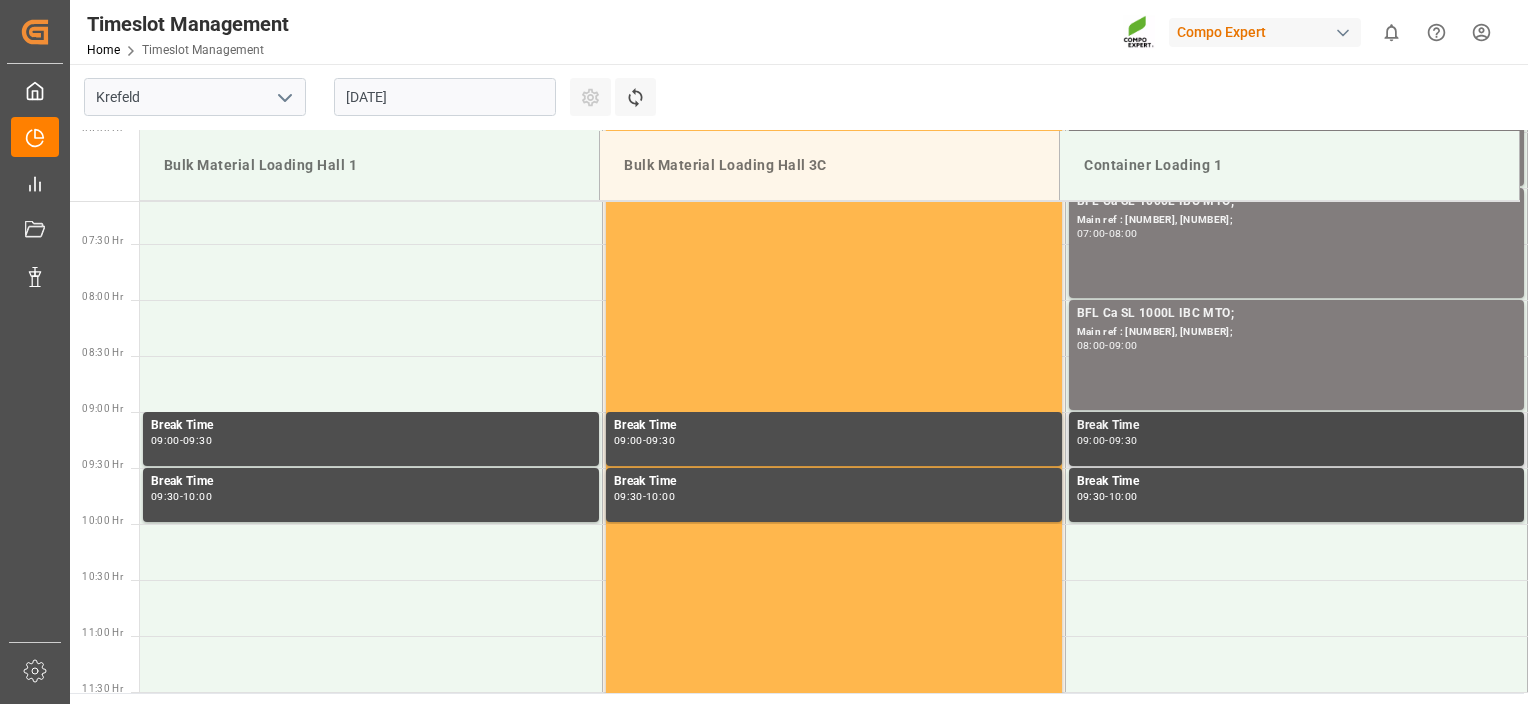 scroll, scrollTop: 883, scrollLeft: 0, axis: vertical 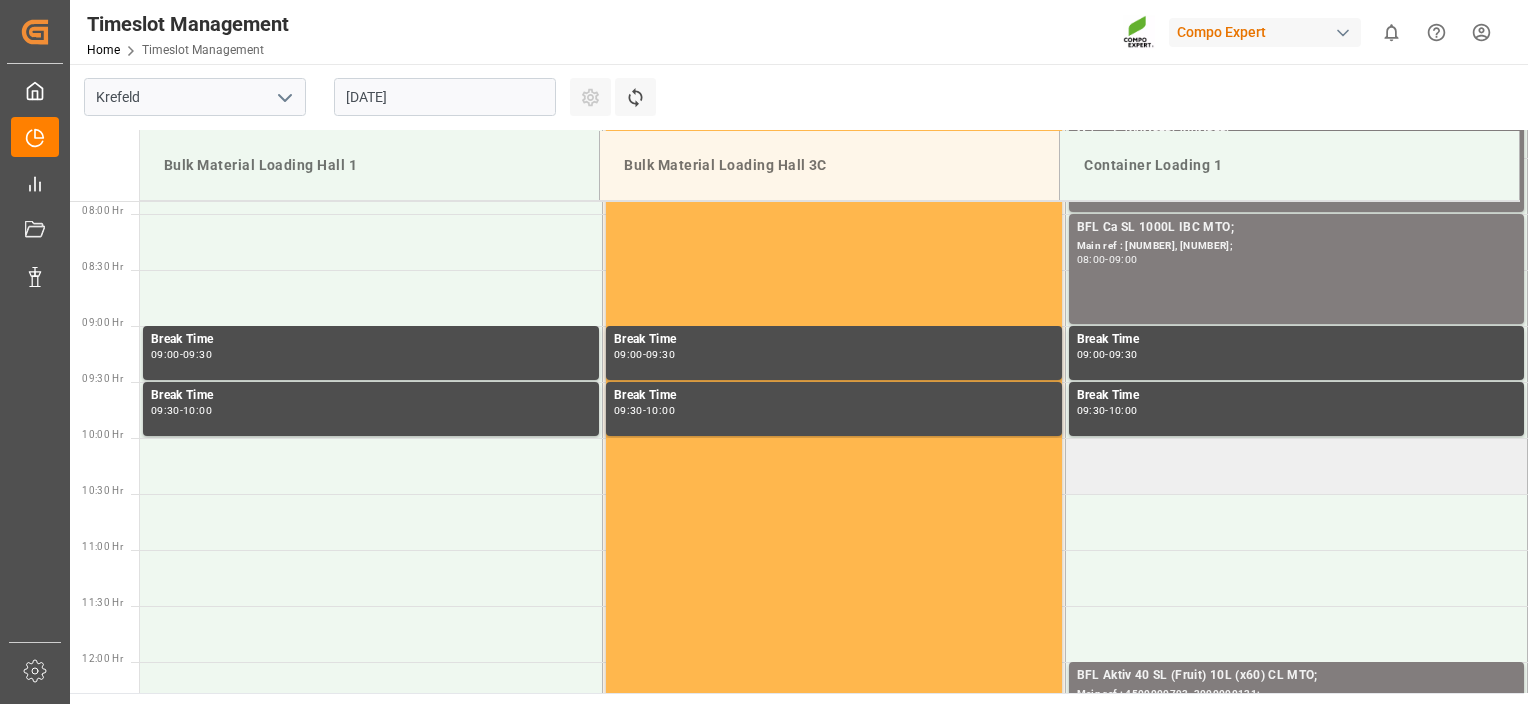 click at bounding box center (1296, 466) 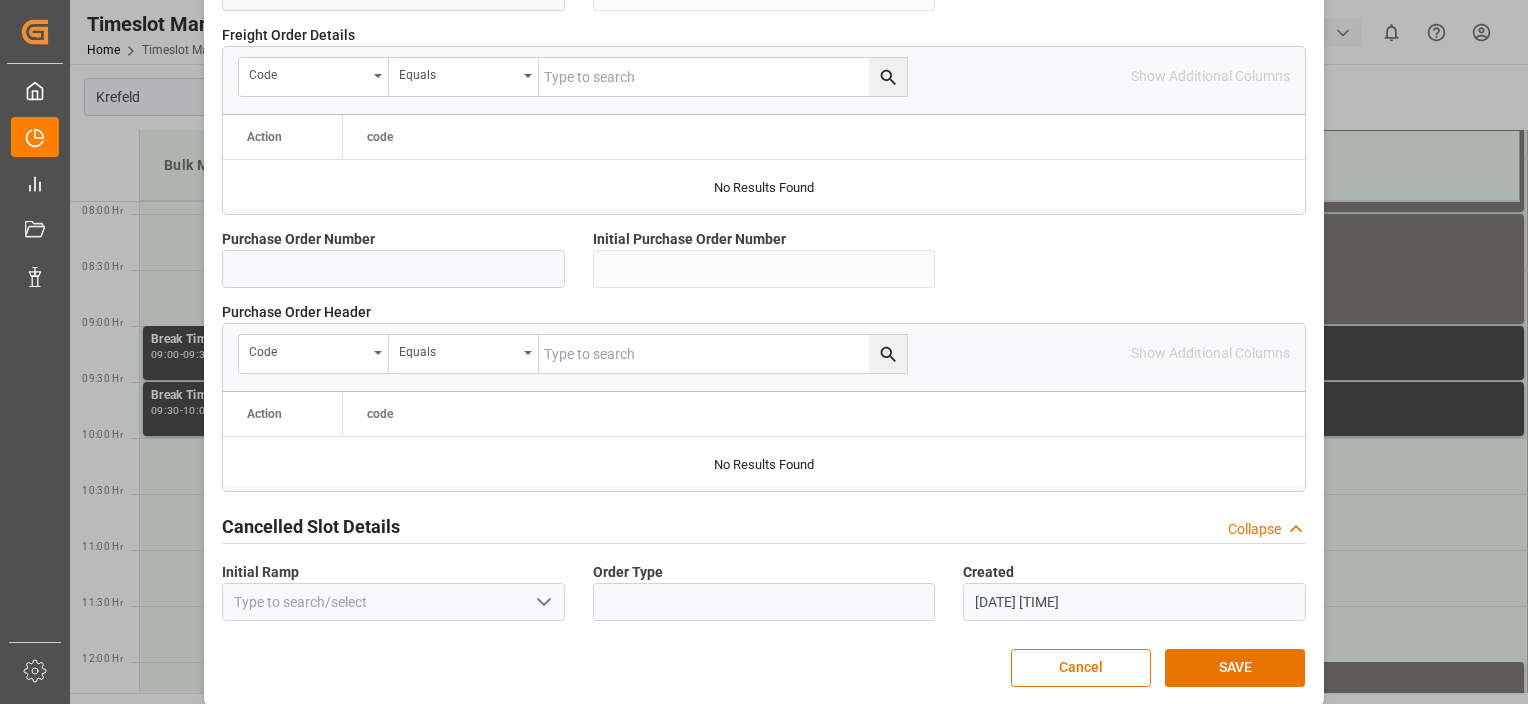 scroll, scrollTop: 1936, scrollLeft: 0, axis: vertical 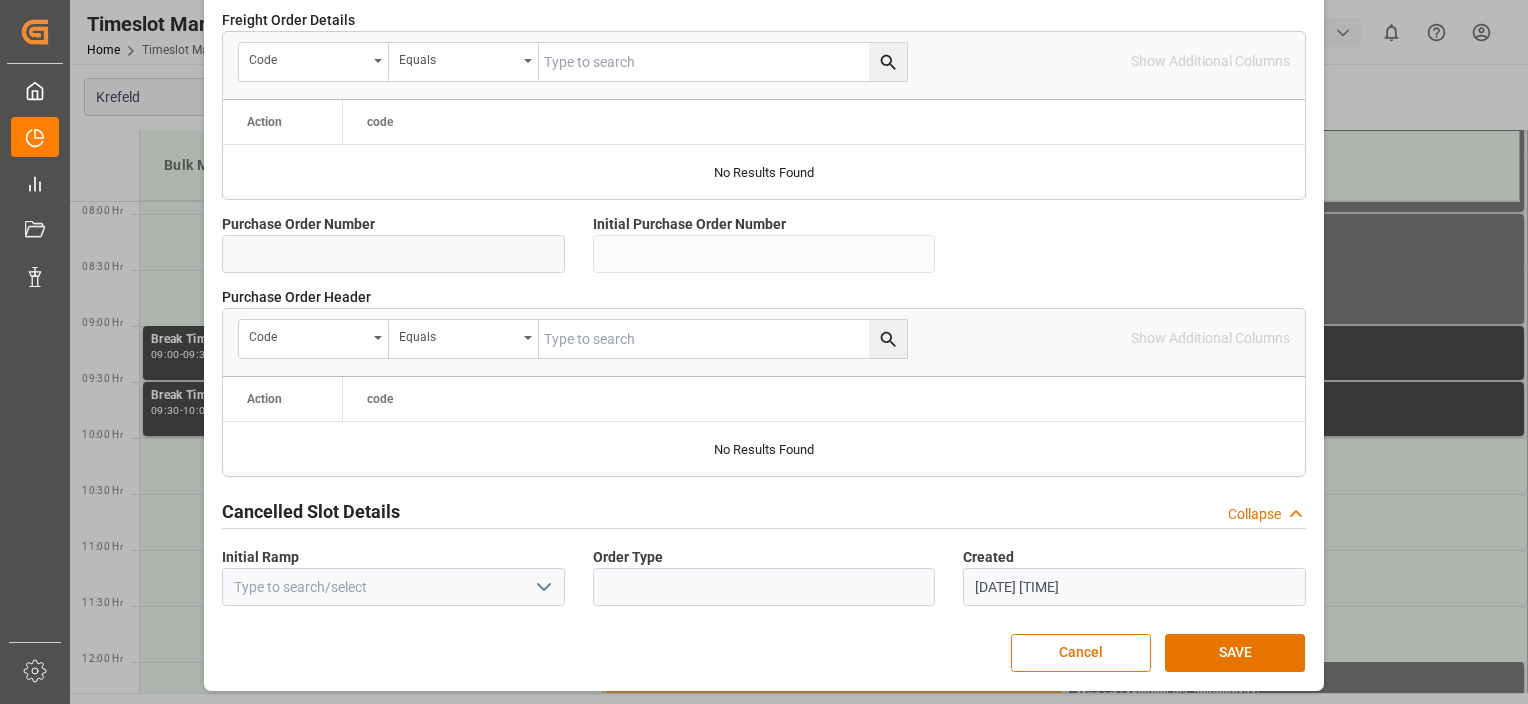 drag, startPoint x: 1165, startPoint y: 548, endPoint x: 1122, endPoint y: 751, distance: 207.50421 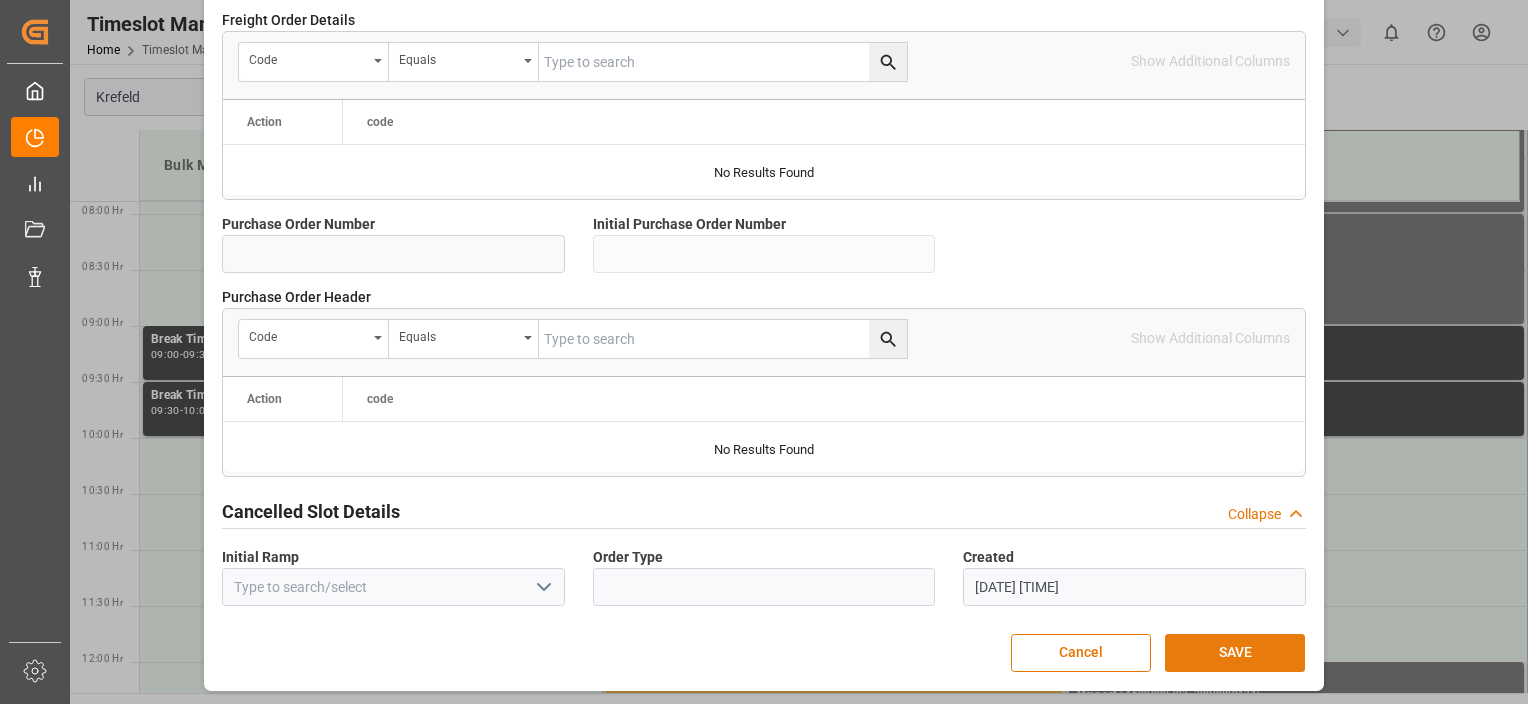 click on "SAVE" at bounding box center (1235, 653) 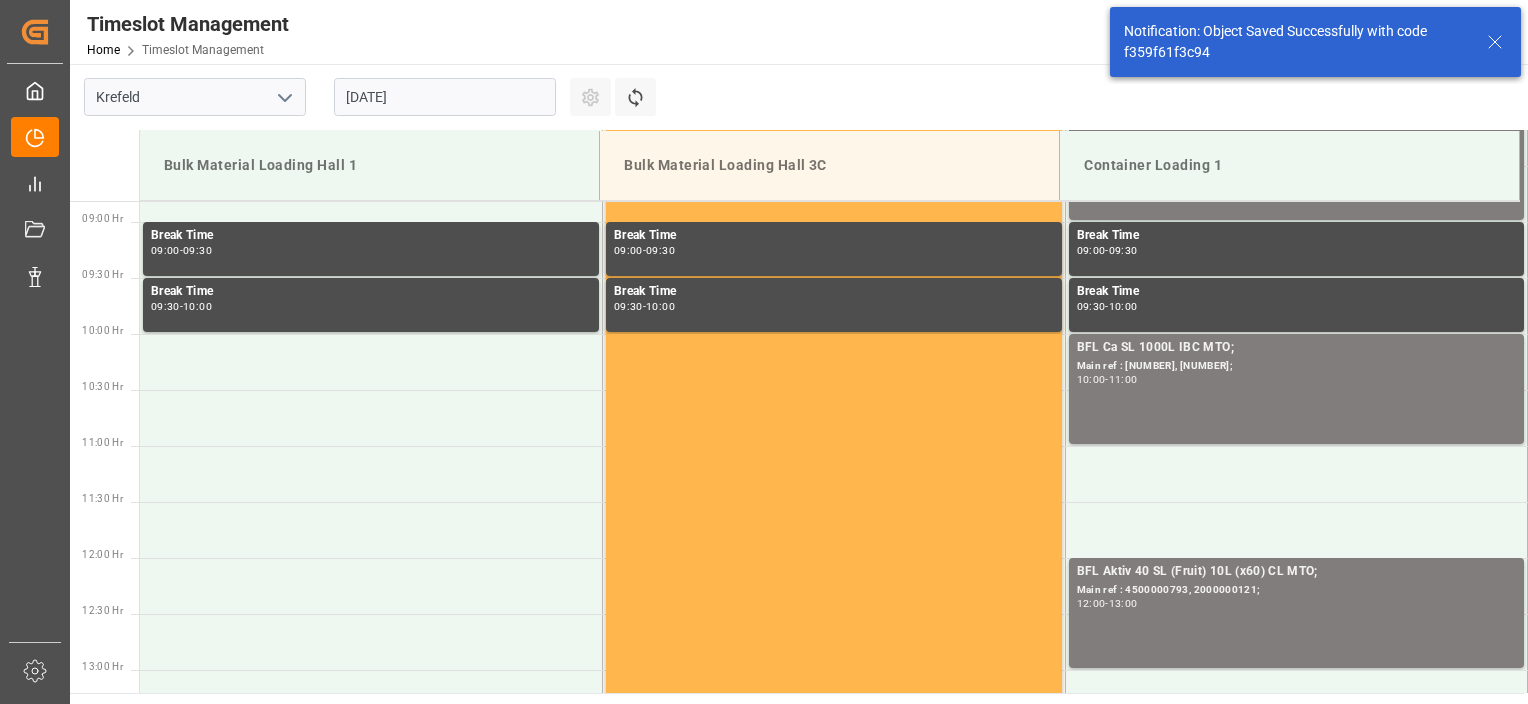 scroll, scrollTop: 995, scrollLeft: 0, axis: vertical 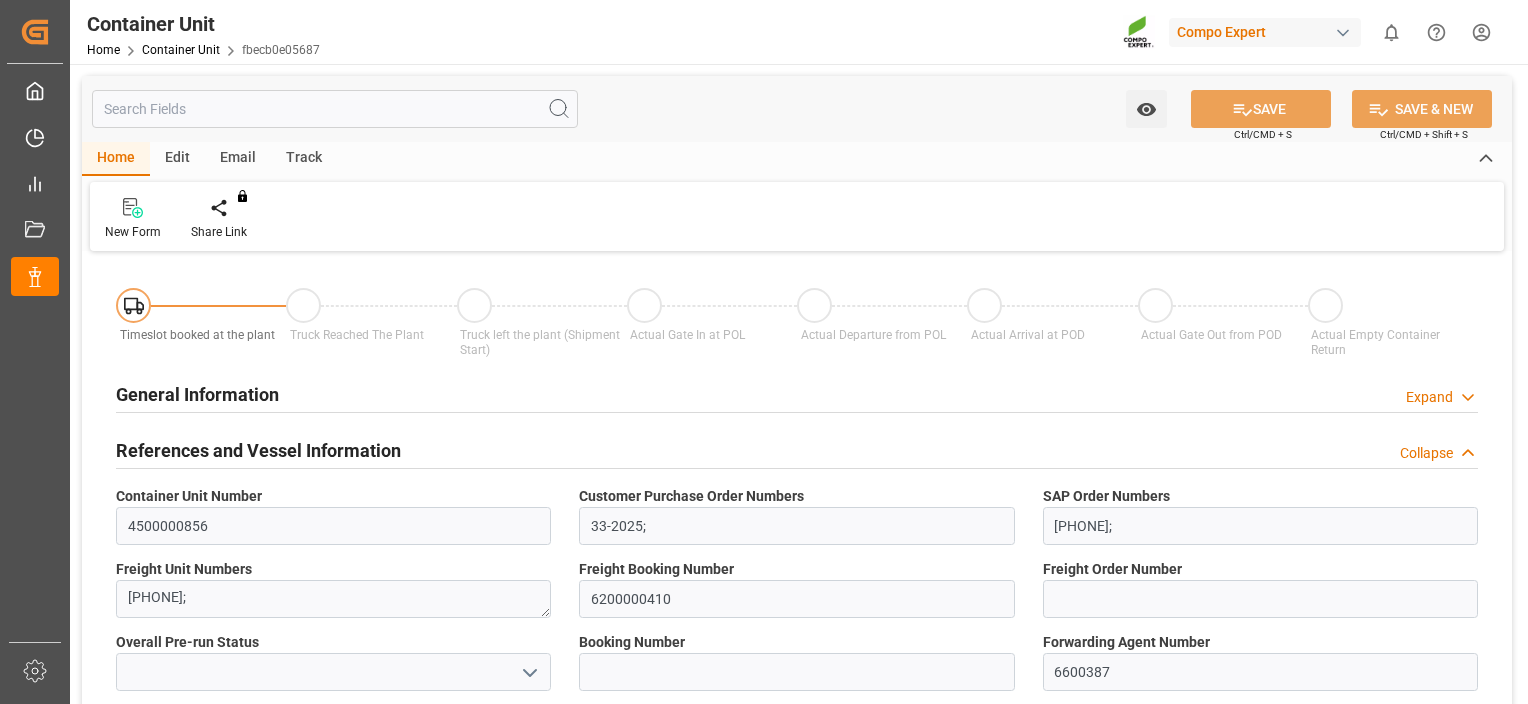 type on "ECGYE" 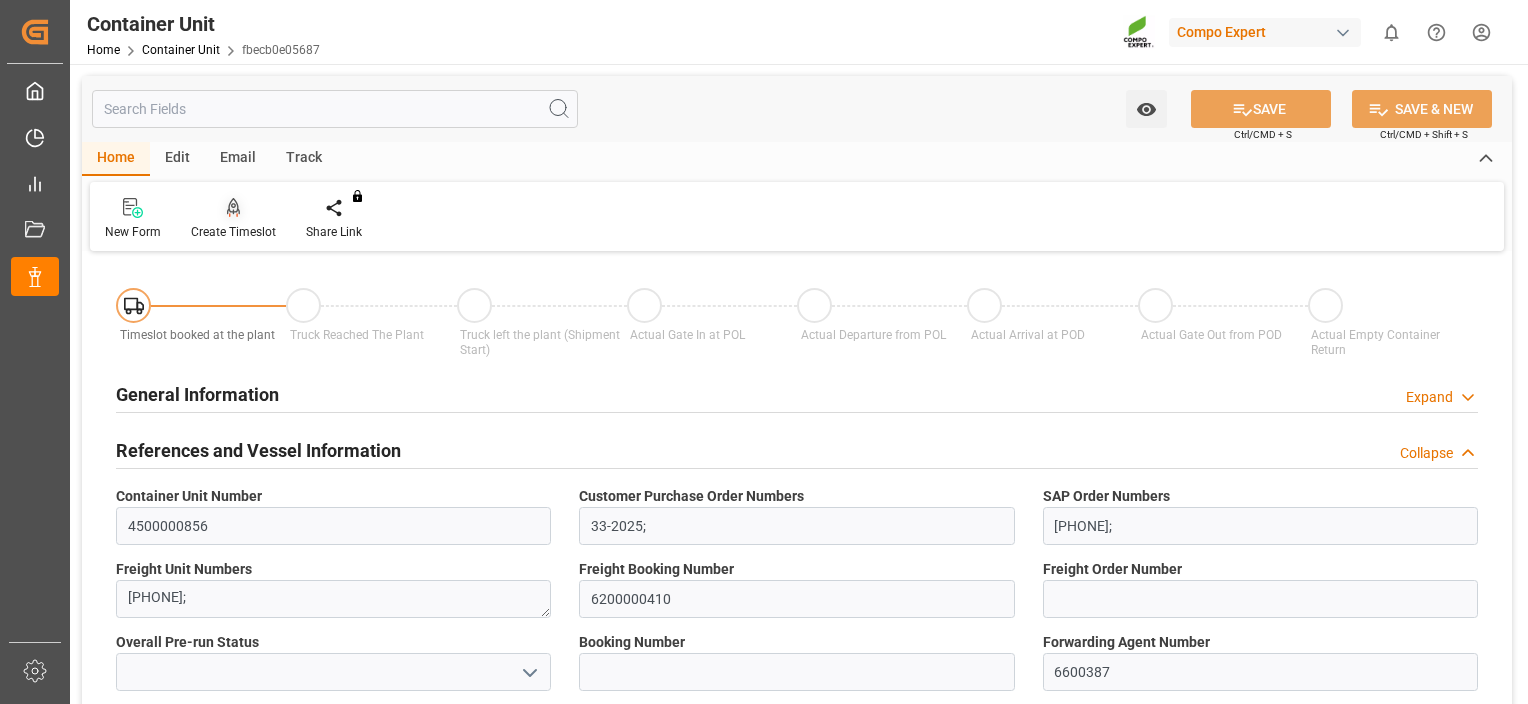 click at bounding box center (233, 207) 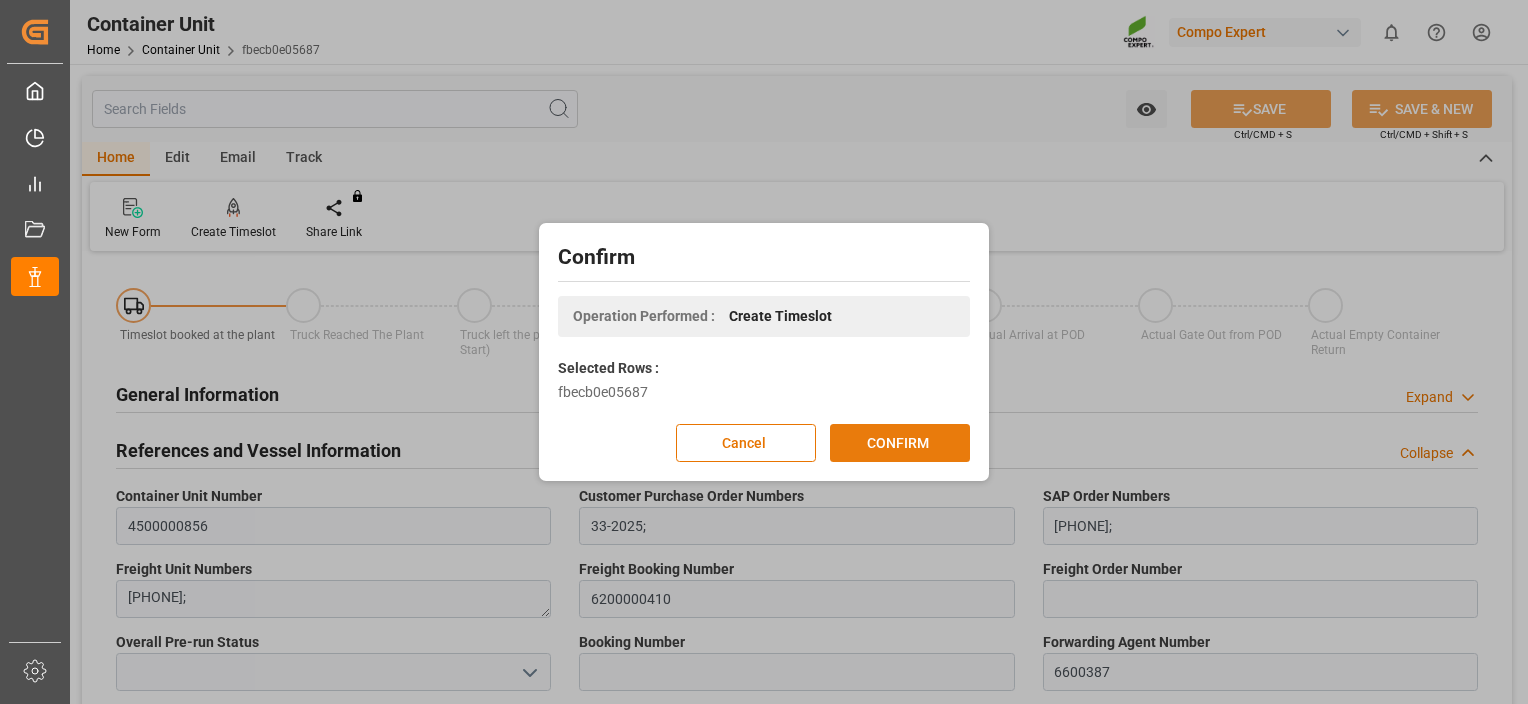 click on "CONFIRM" at bounding box center (900, 443) 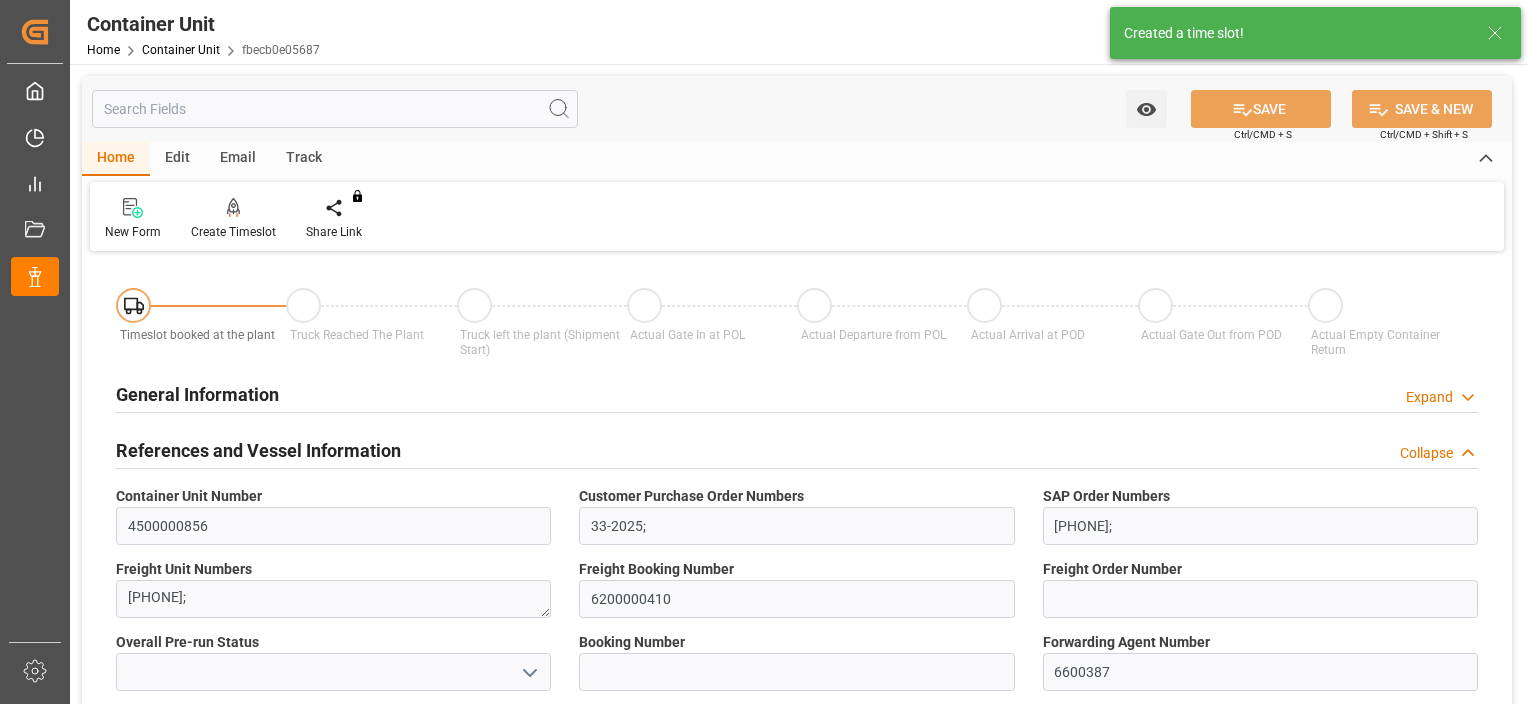 type on "ECGYE" 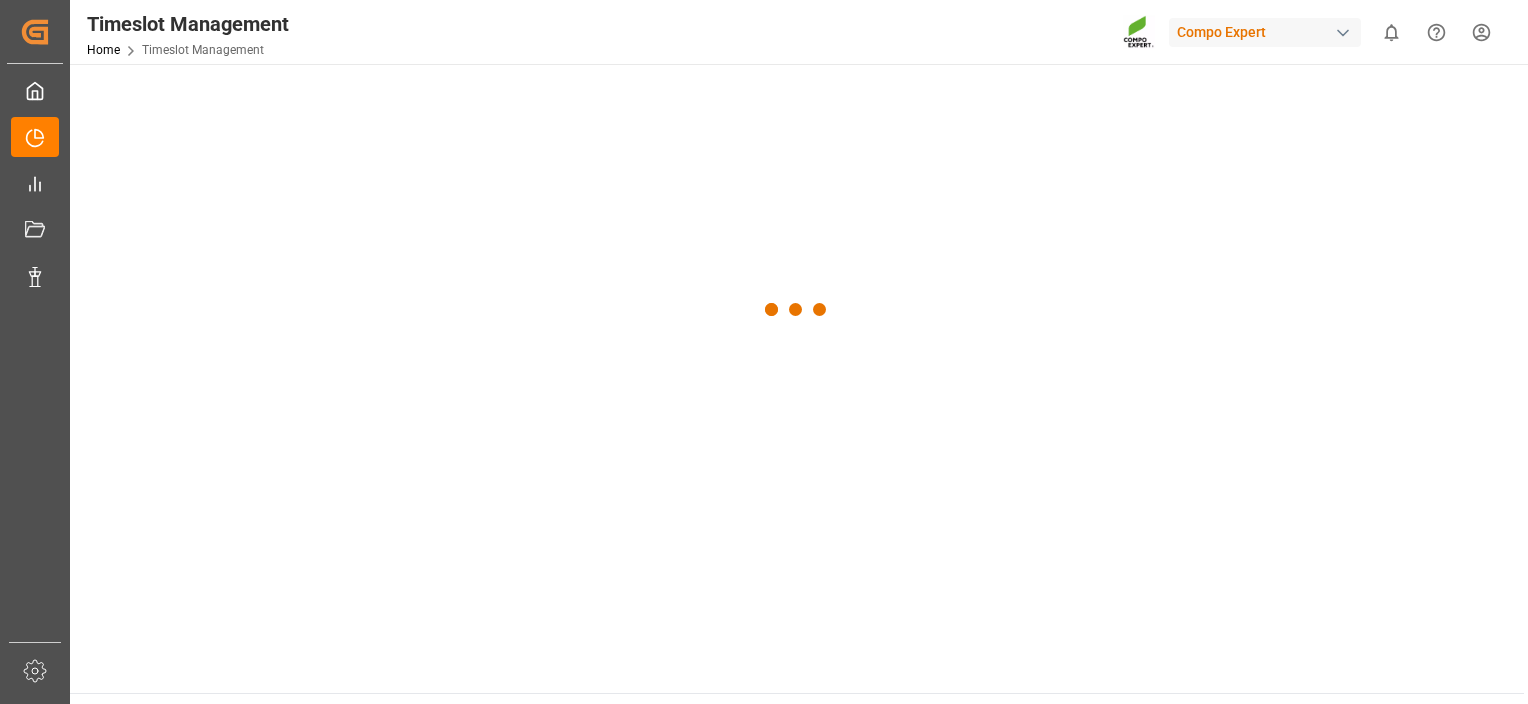 scroll, scrollTop: 0, scrollLeft: 0, axis: both 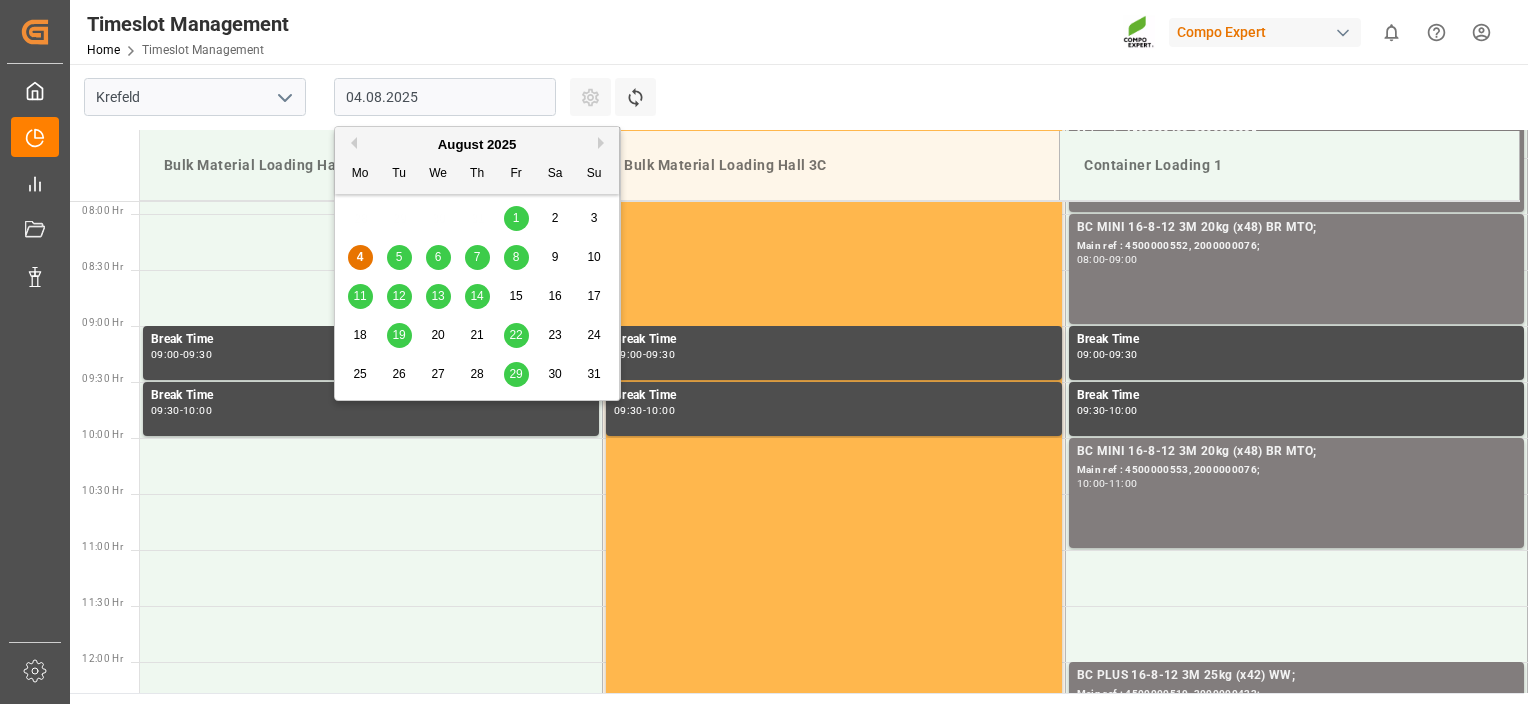 click on "04.08.2025" at bounding box center (445, 97) 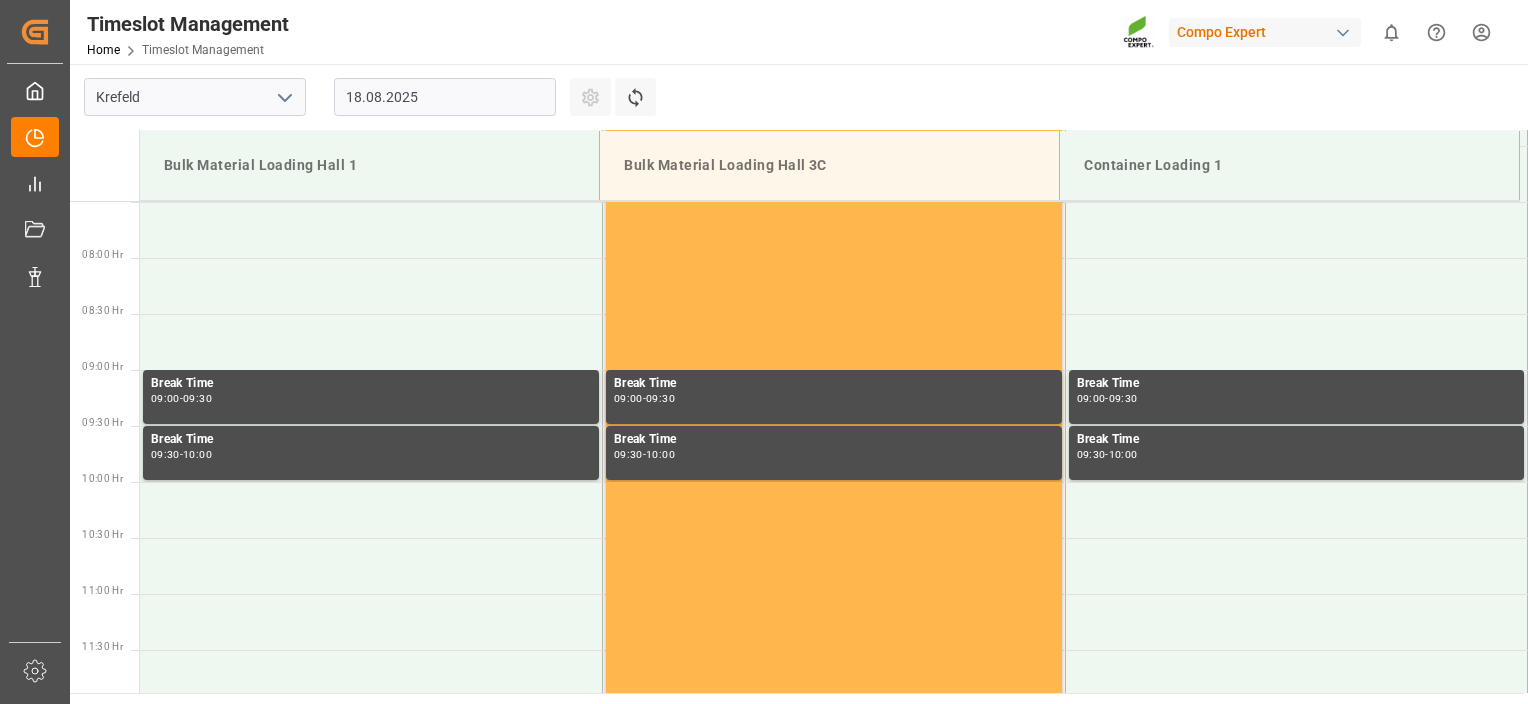 scroll, scrollTop: 883, scrollLeft: 0, axis: vertical 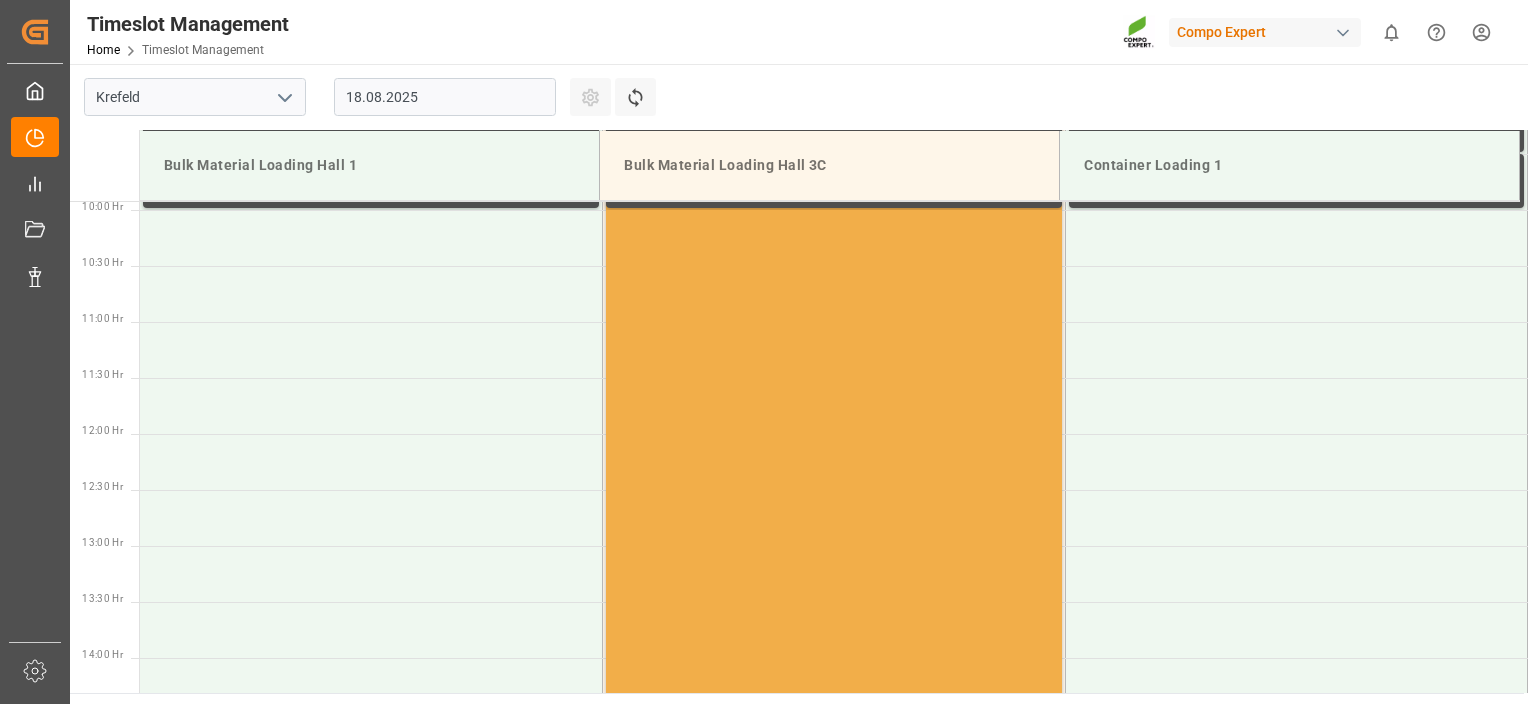 drag, startPoint x: 850, startPoint y: 353, endPoint x: 824, endPoint y: 422, distance: 73.736015 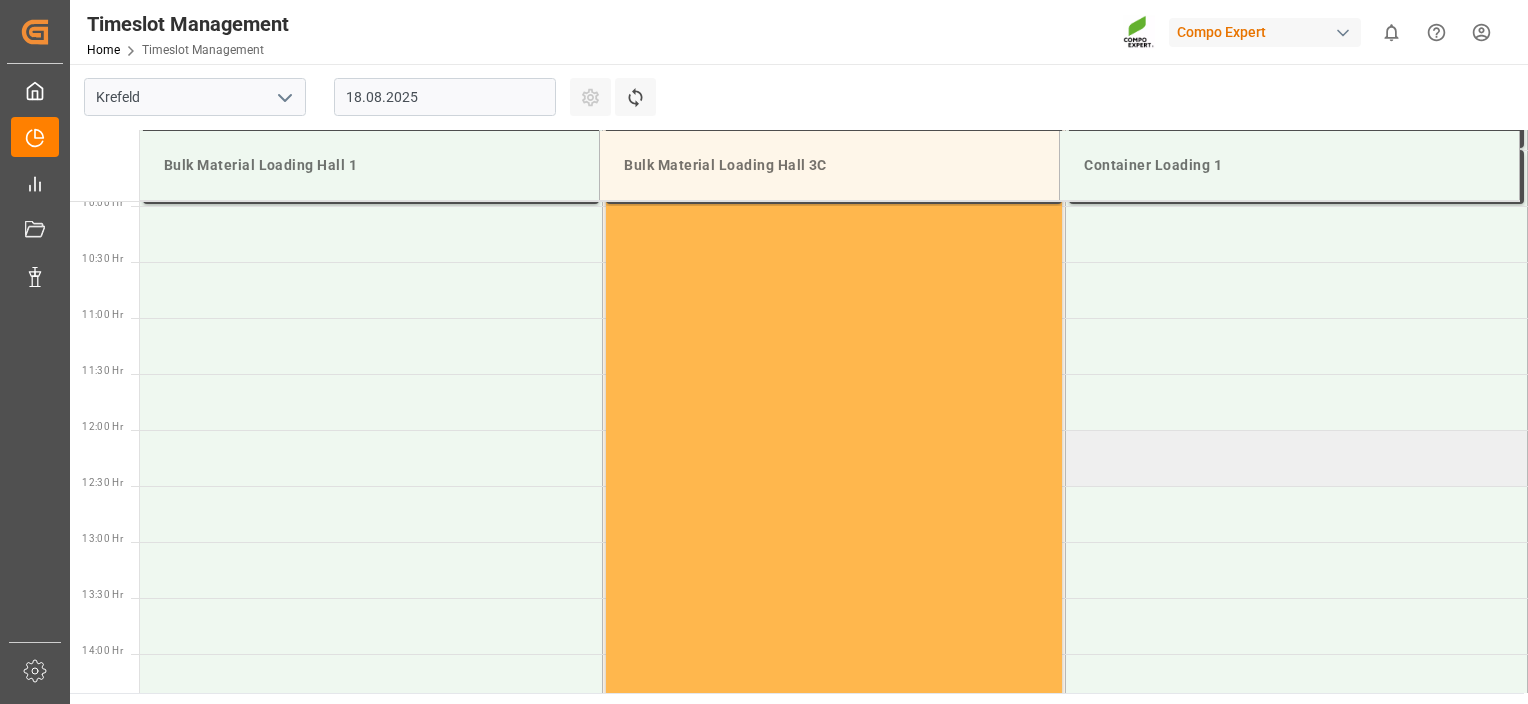 click at bounding box center (1296, 458) 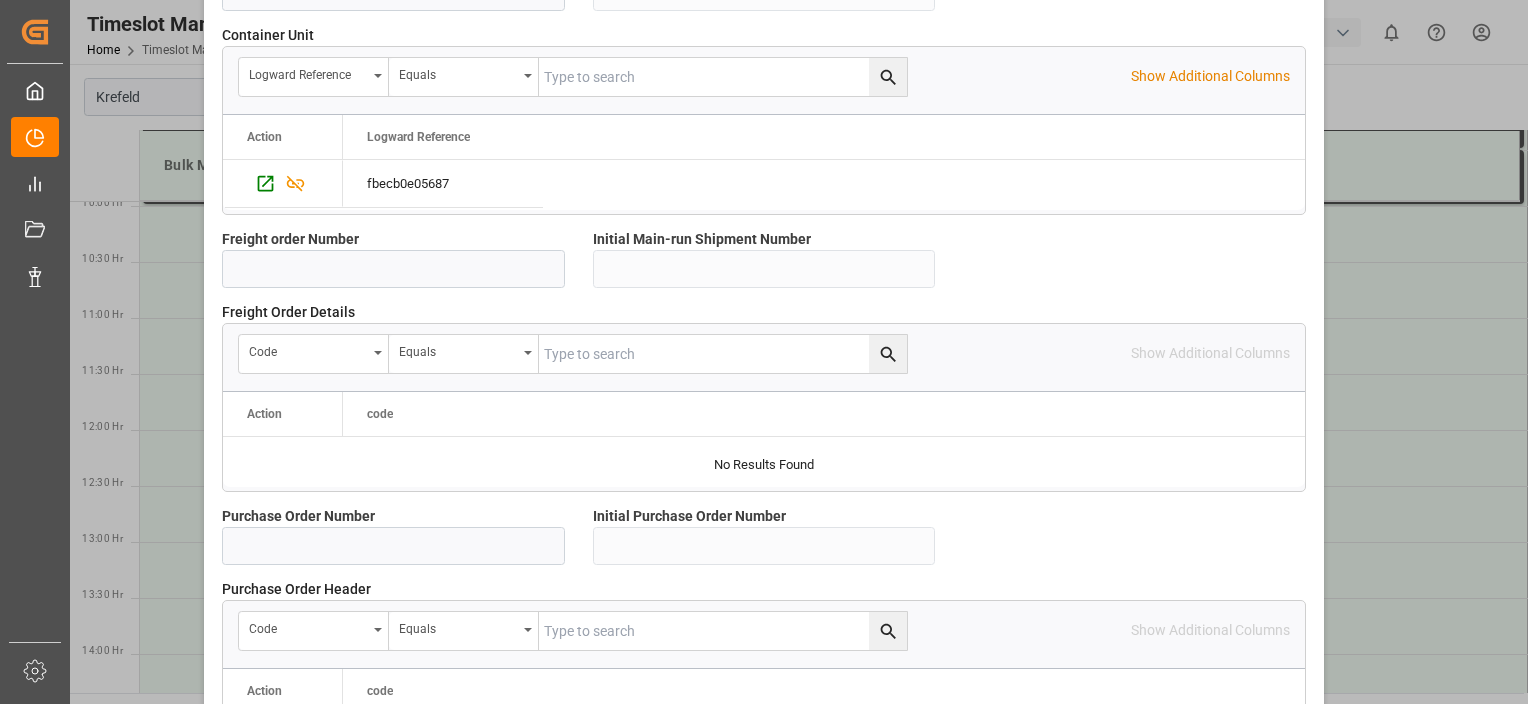 scroll, scrollTop: 1936, scrollLeft: 0, axis: vertical 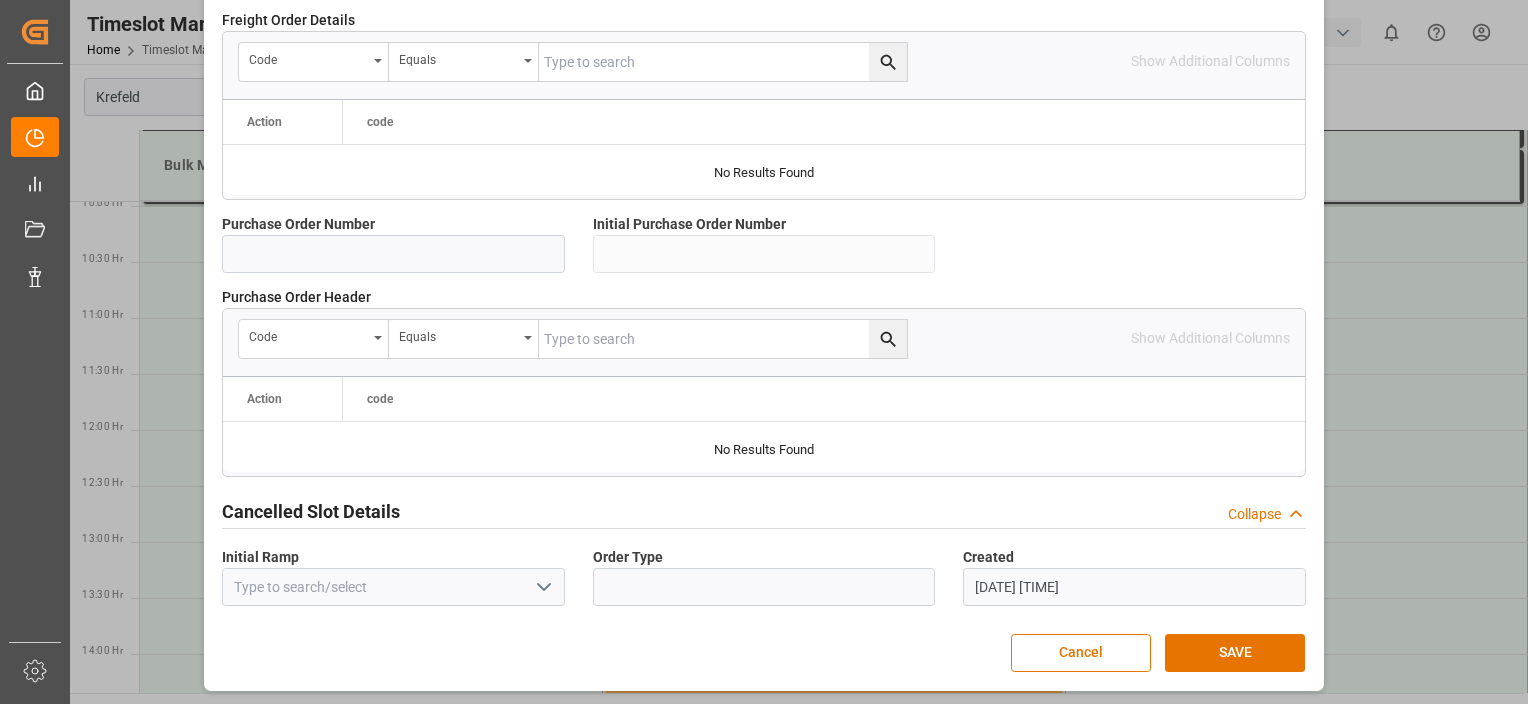drag, startPoint x: 1025, startPoint y: 508, endPoint x: 1027, endPoint y: 656, distance: 148.01352 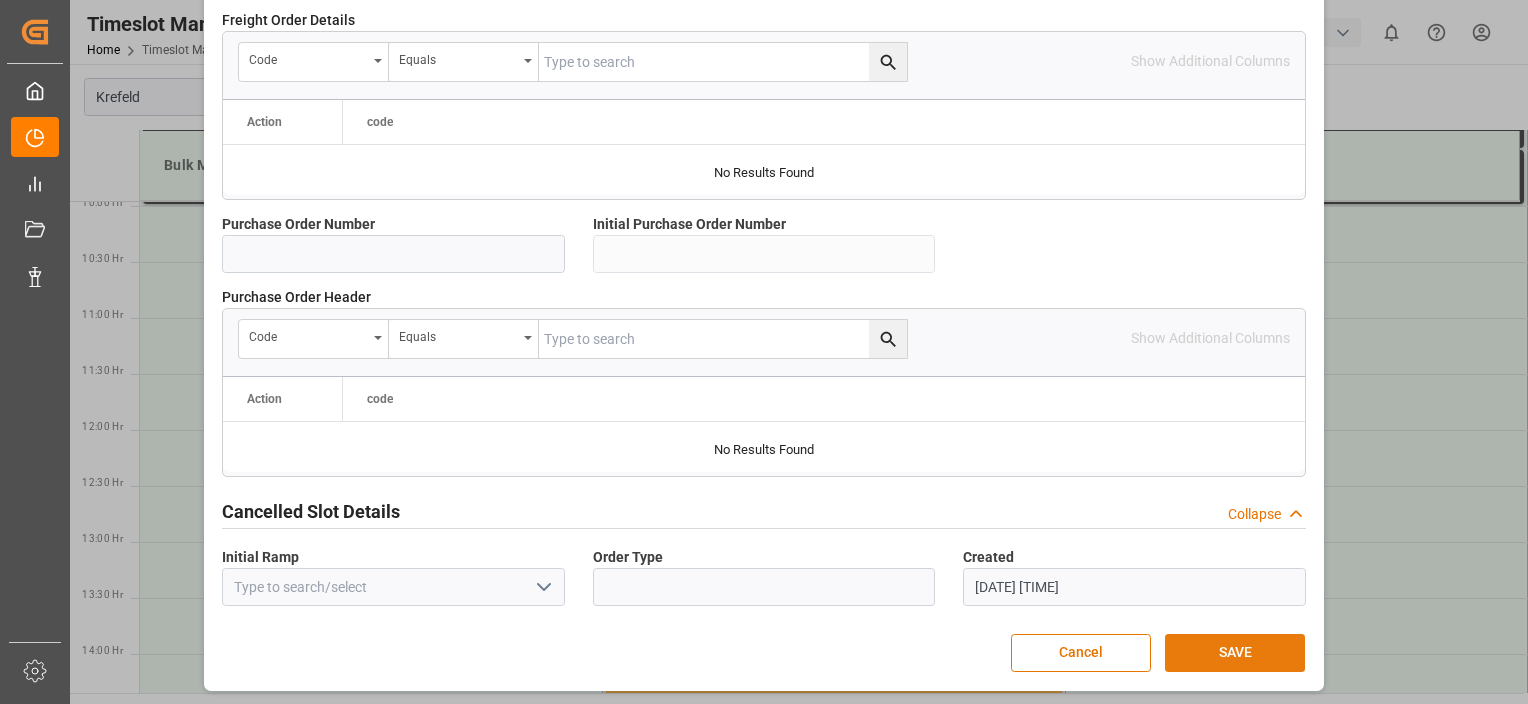 click on "SAVE" at bounding box center (1235, 653) 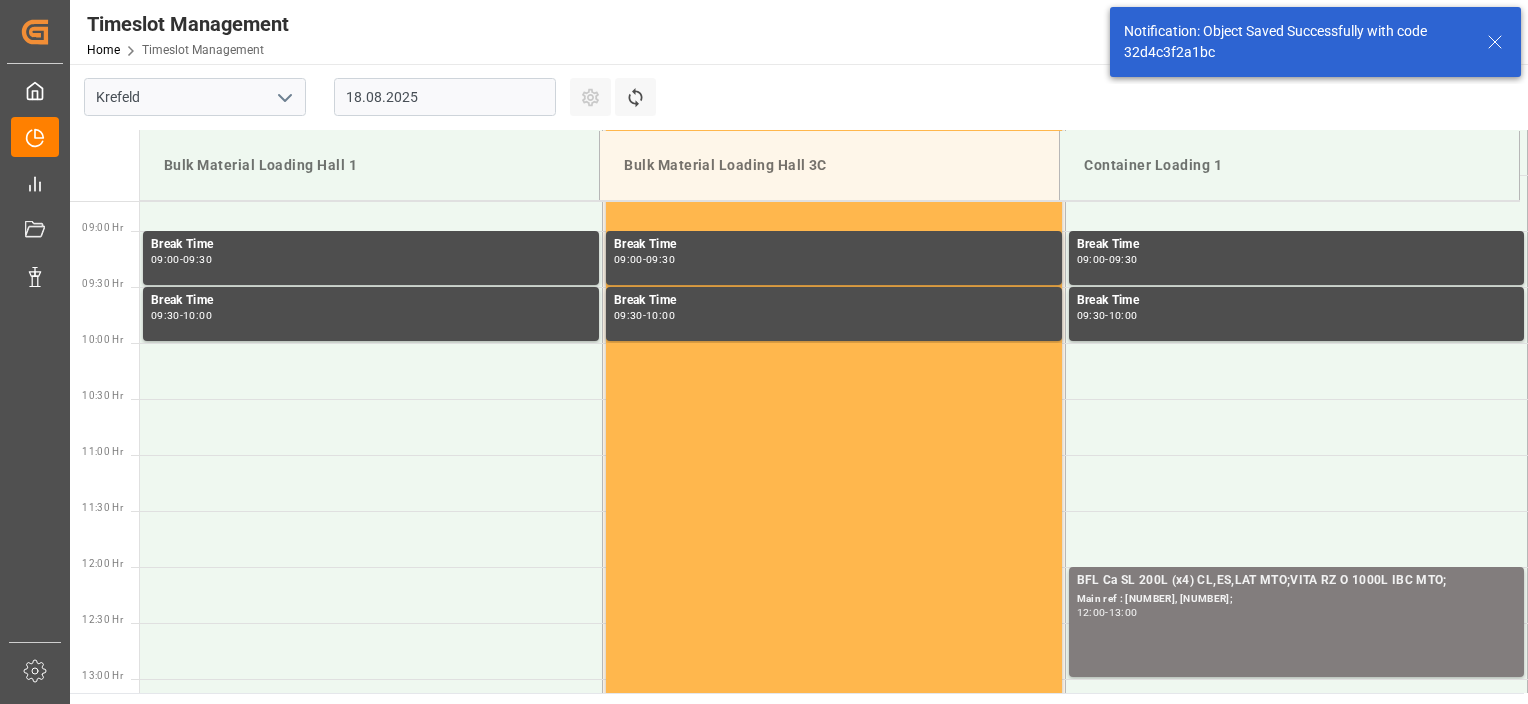 scroll, scrollTop: 1219, scrollLeft: 0, axis: vertical 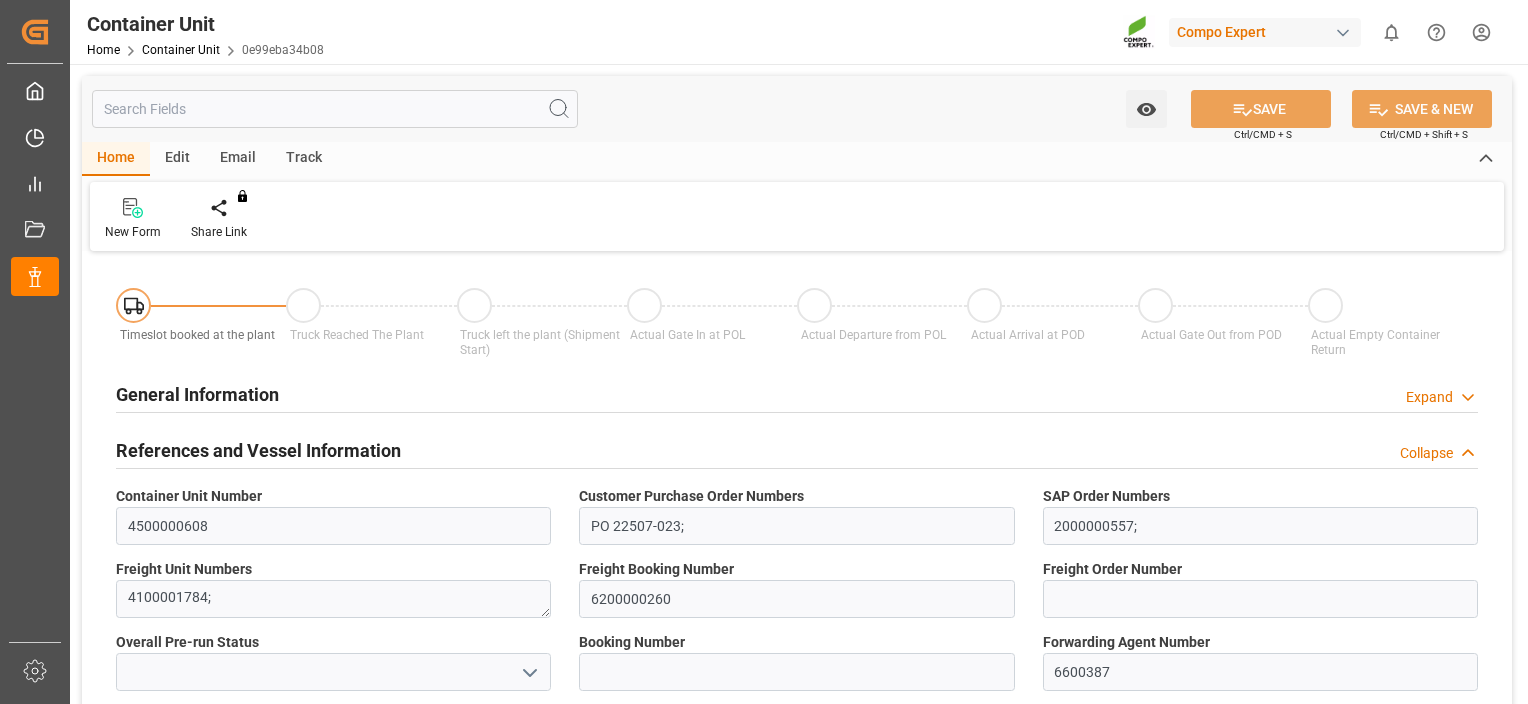 type on "THPAT" 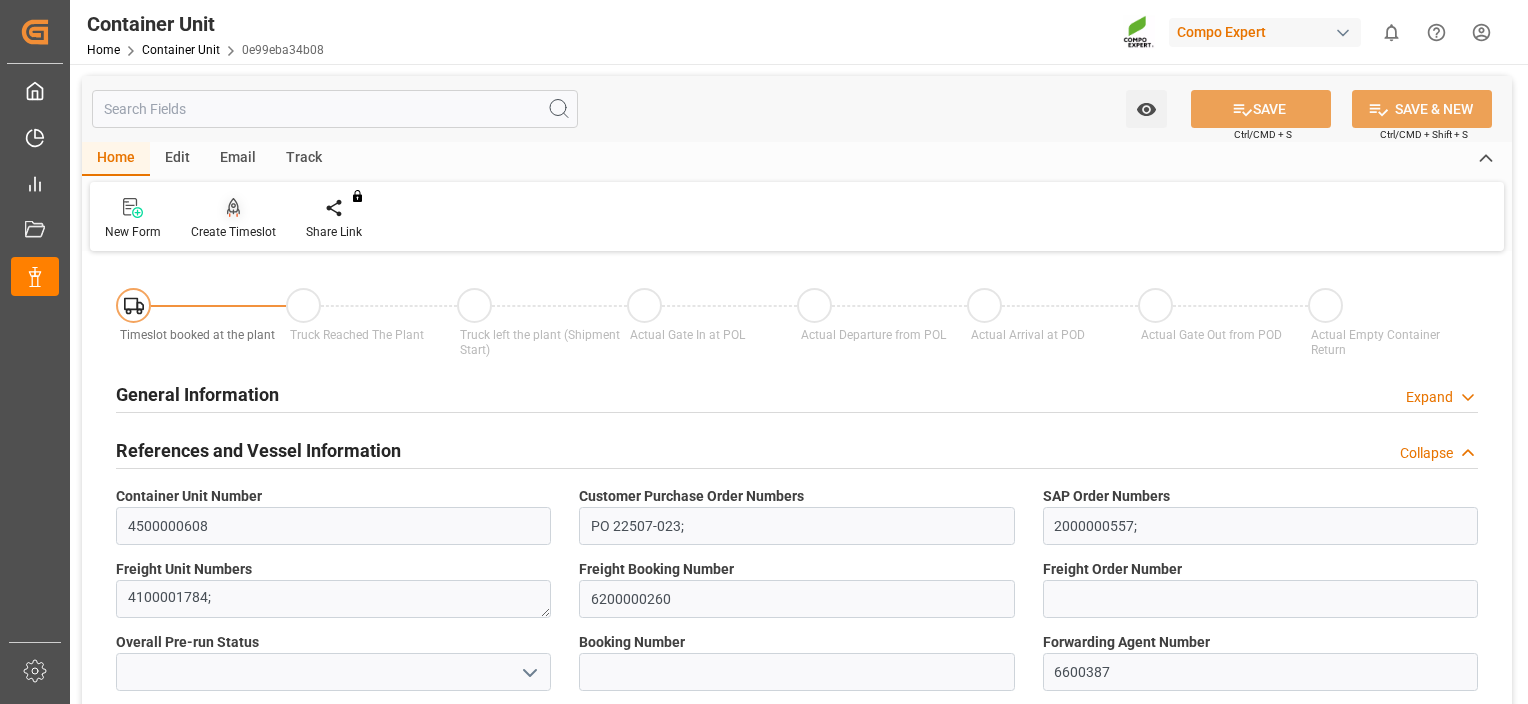 click at bounding box center (233, 207) 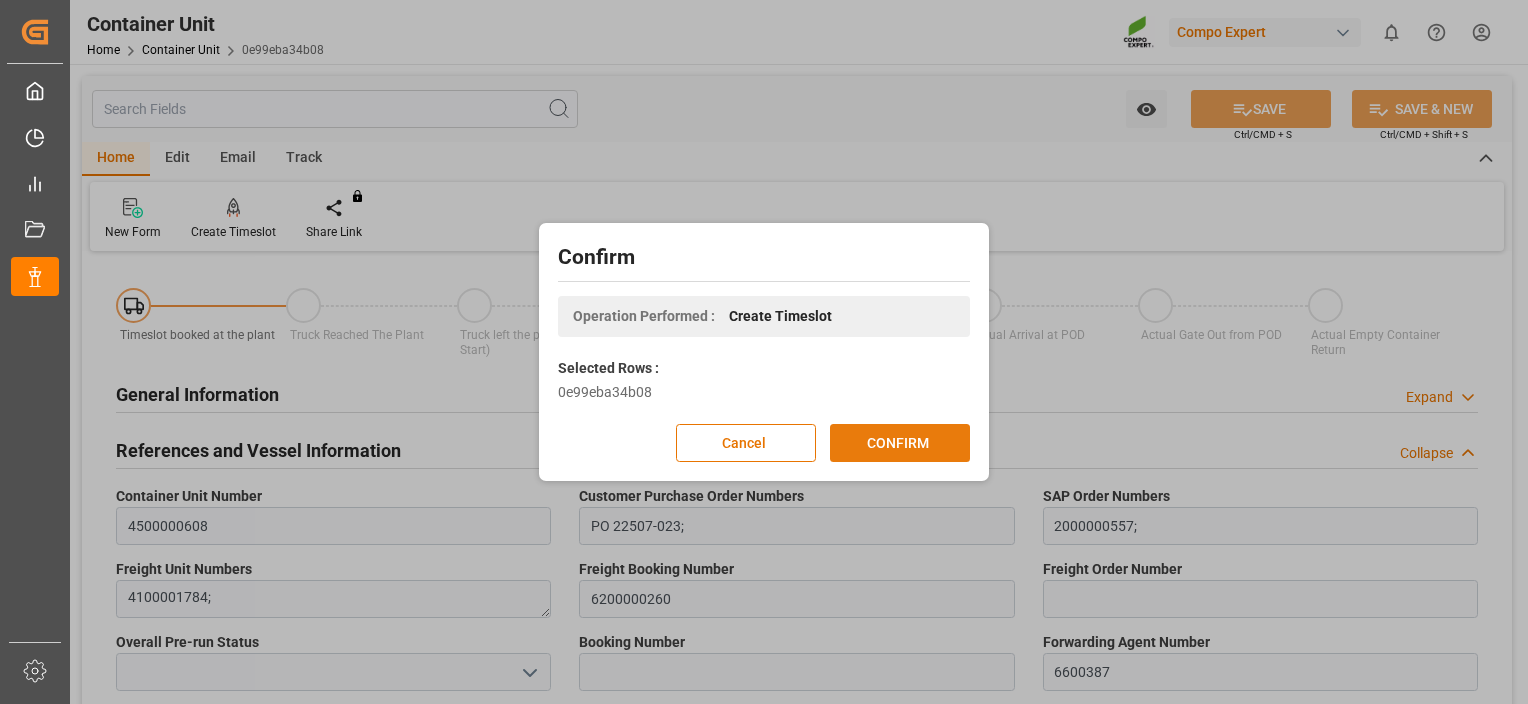 click on "CONFIRM" at bounding box center [900, 443] 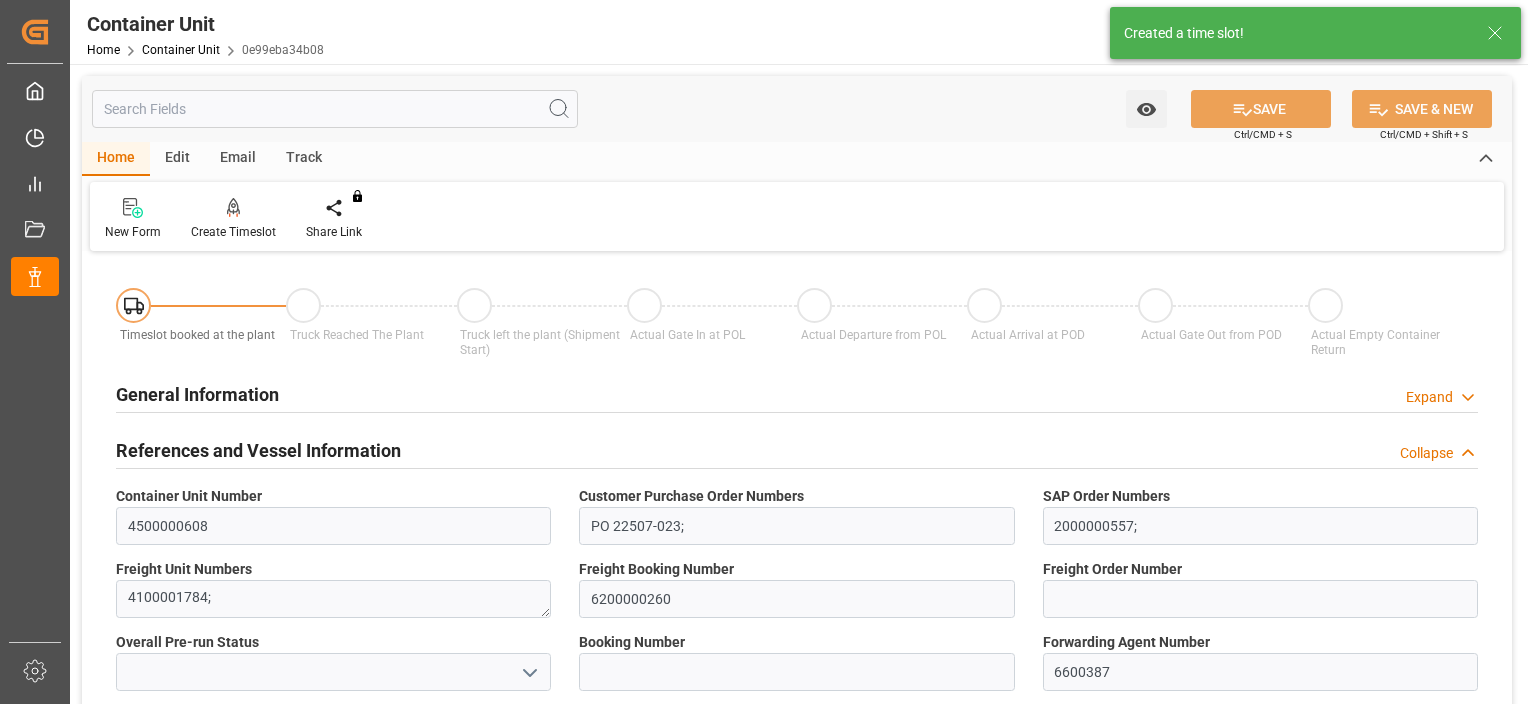 type on "THPAT" 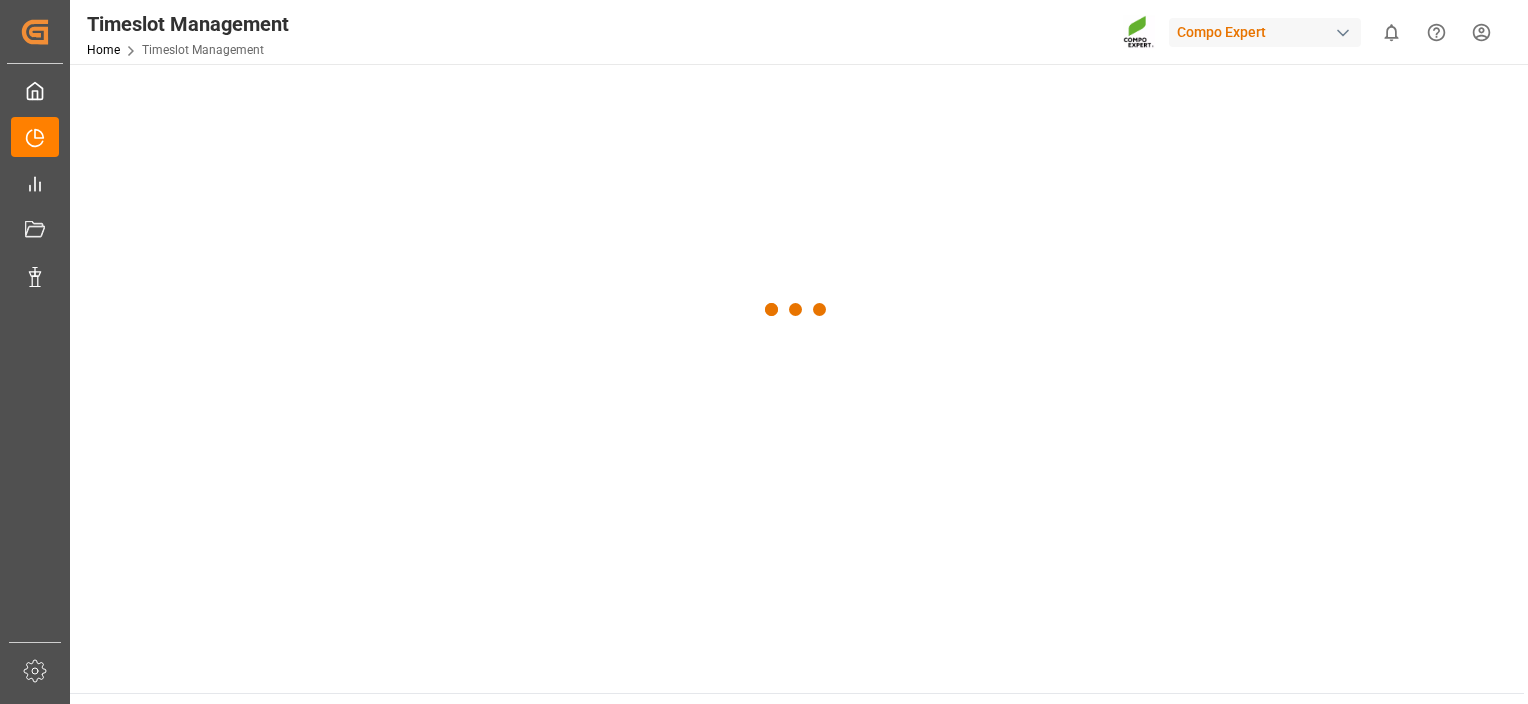 scroll, scrollTop: 0, scrollLeft: 0, axis: both 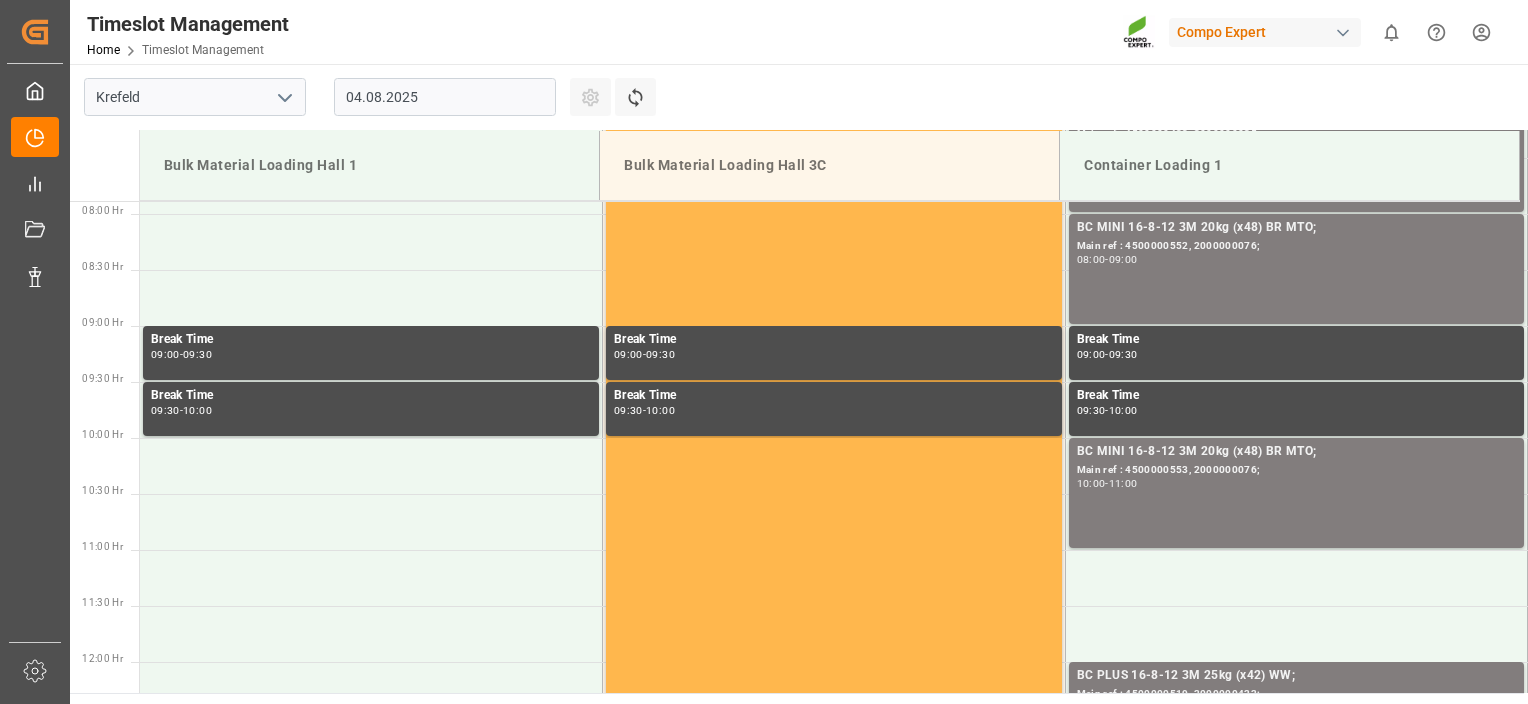 click on "04.08.2025" at bounding box center [445, 97] 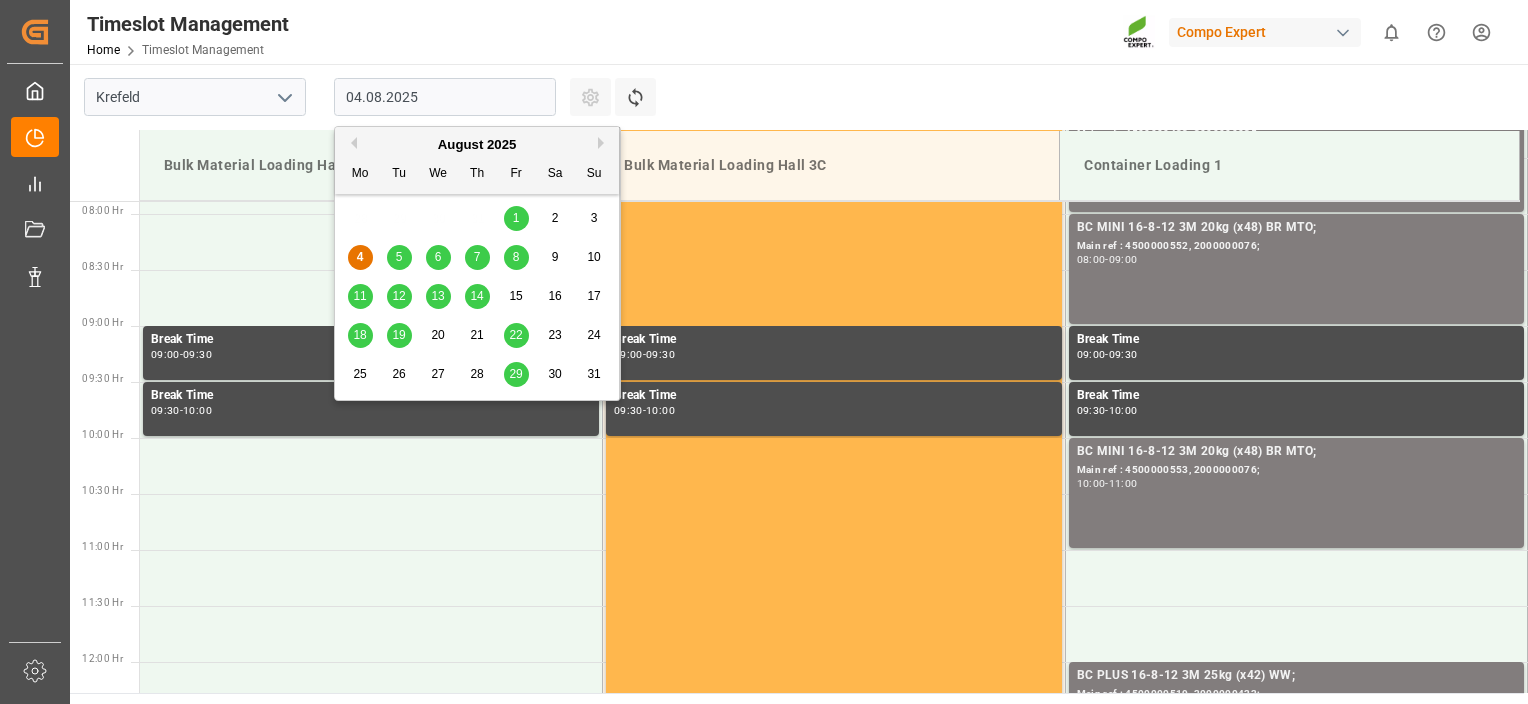 click on "14" at bounding box center [476, 296] 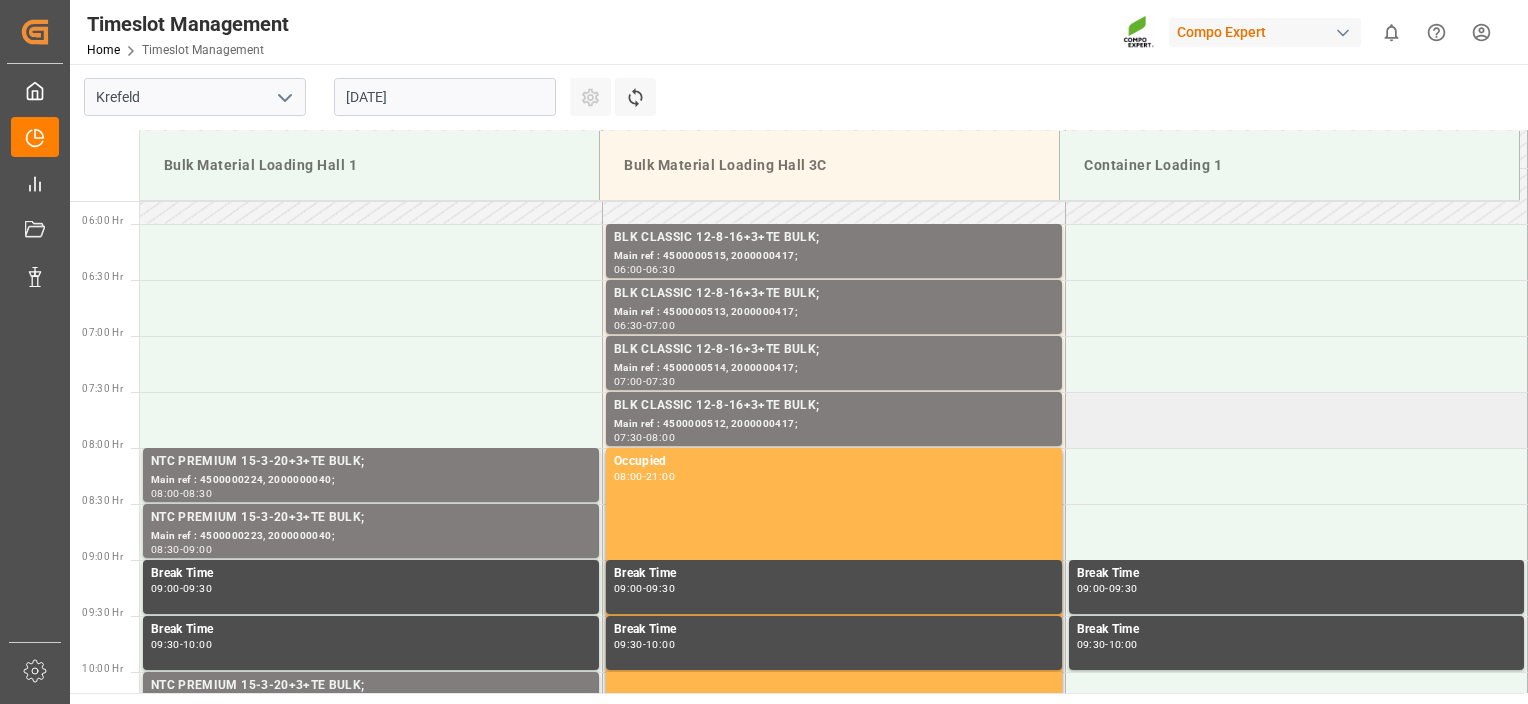 drag, startPoint x: 1071, startPoint y: 412, endPoint x: 1071, endPoint y: 324, distance: 88 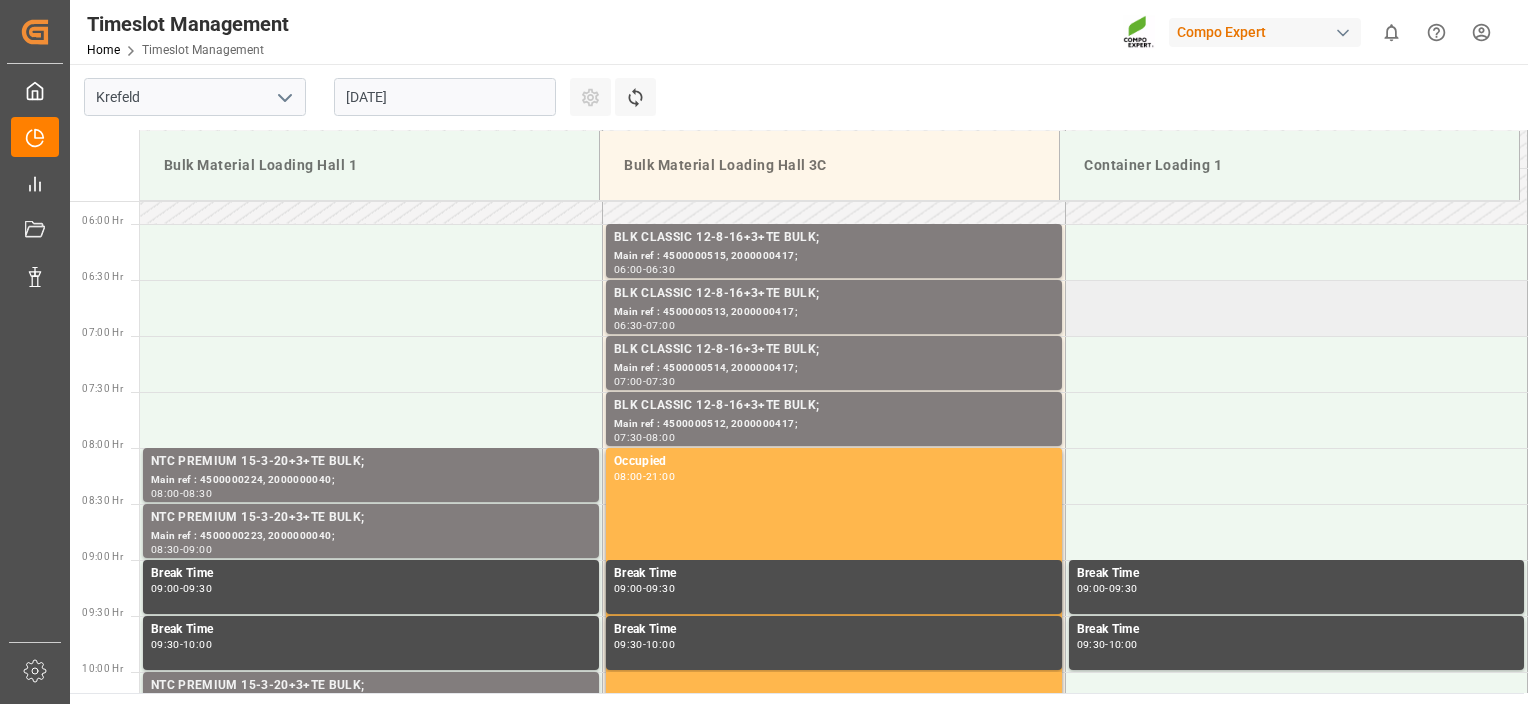 scroll, scrollTop: 626, scrollLeft: 0, axis: vertical 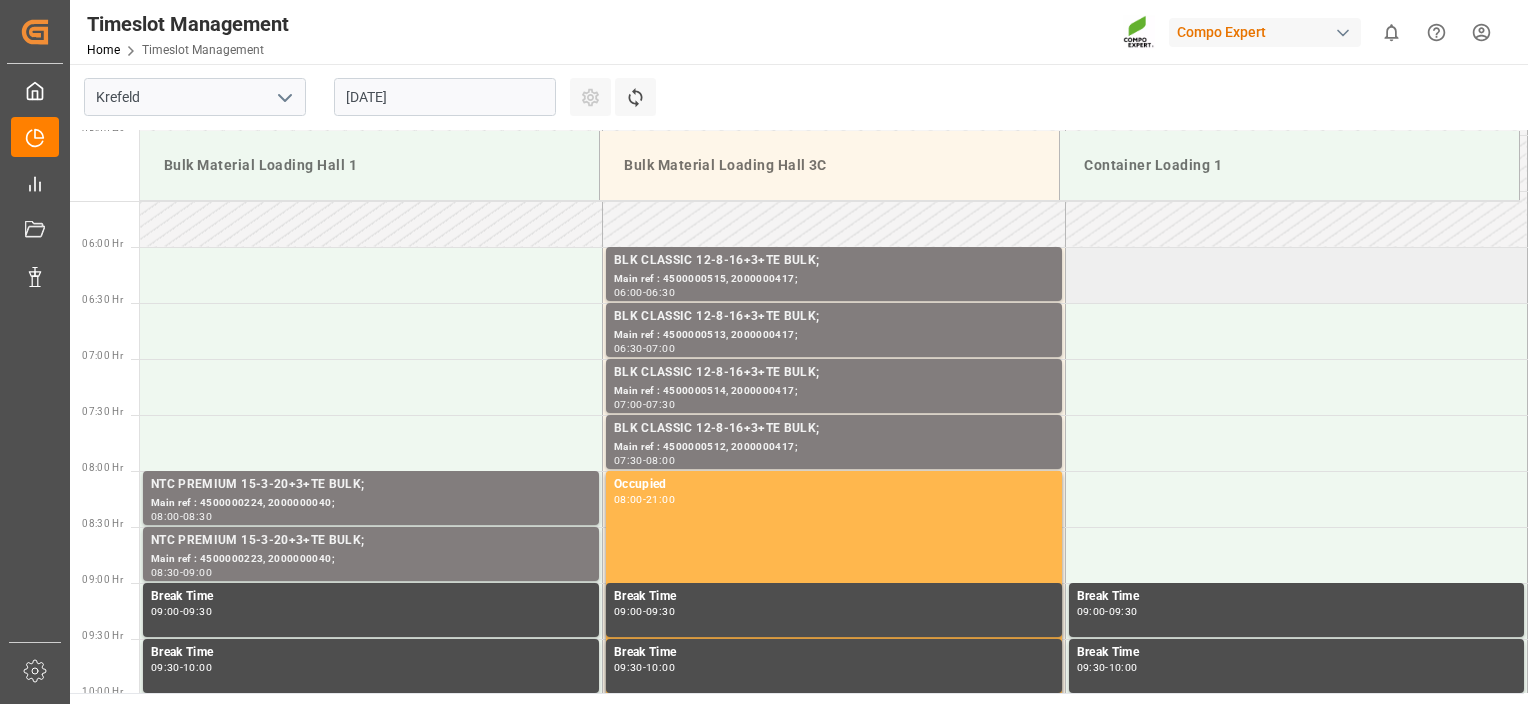 click at bounding box center (1296, 275) 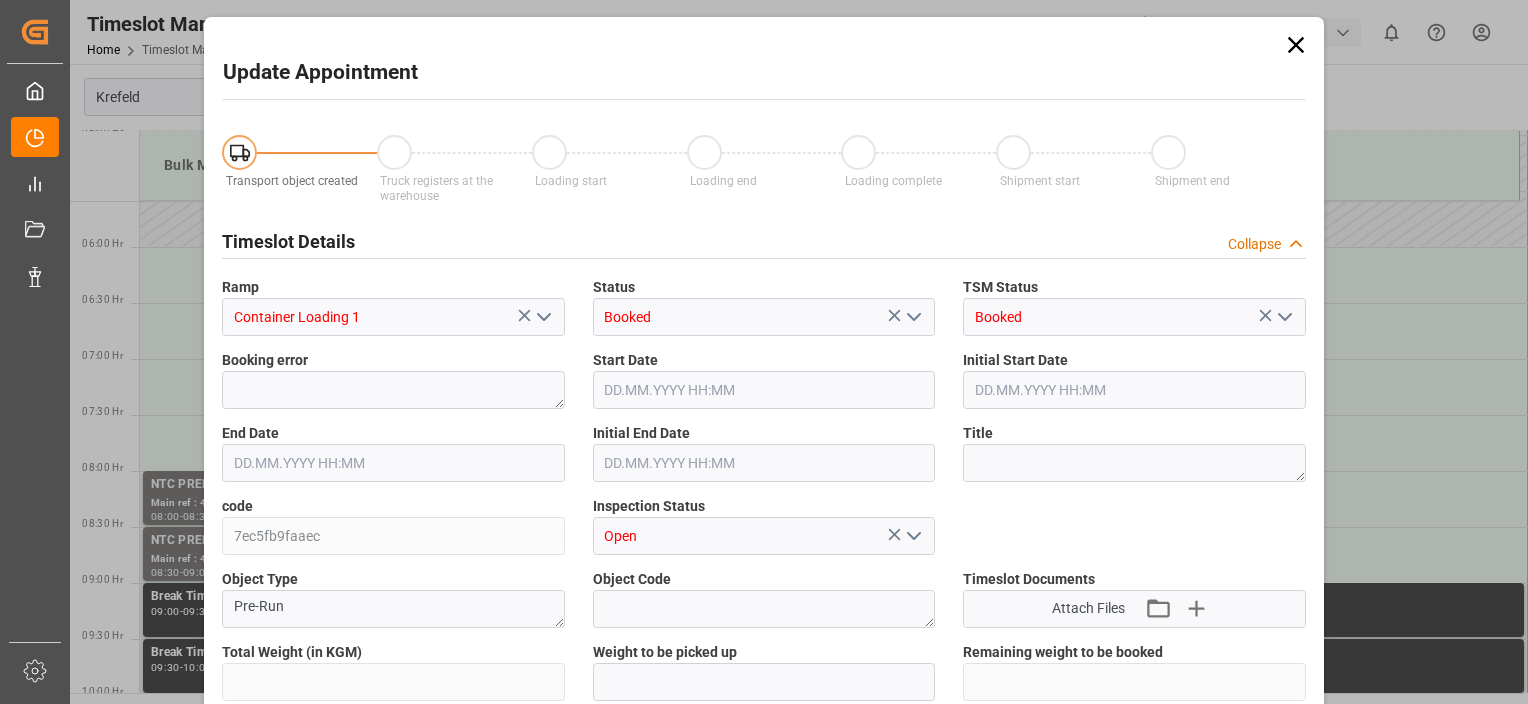 type on "21700" 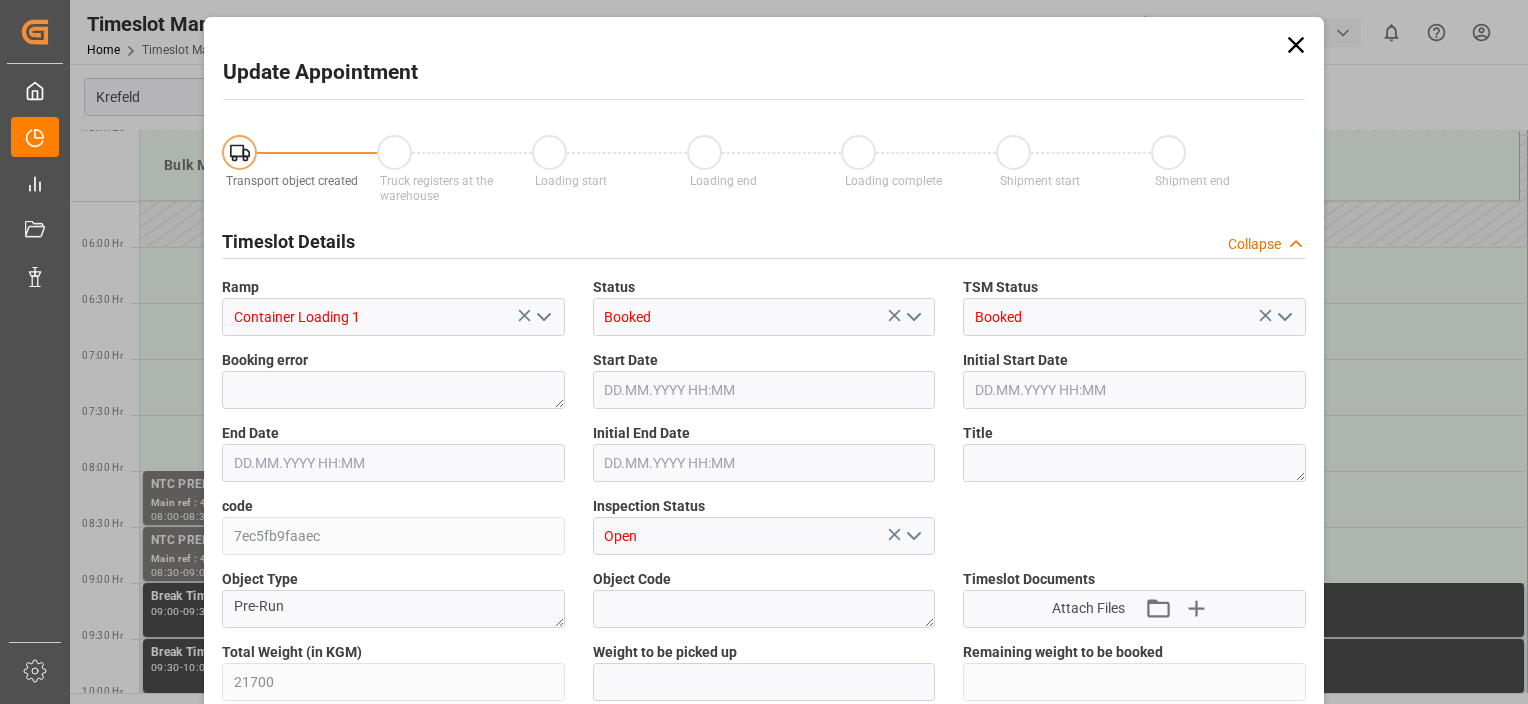 type on "14.08.2025 06:00" 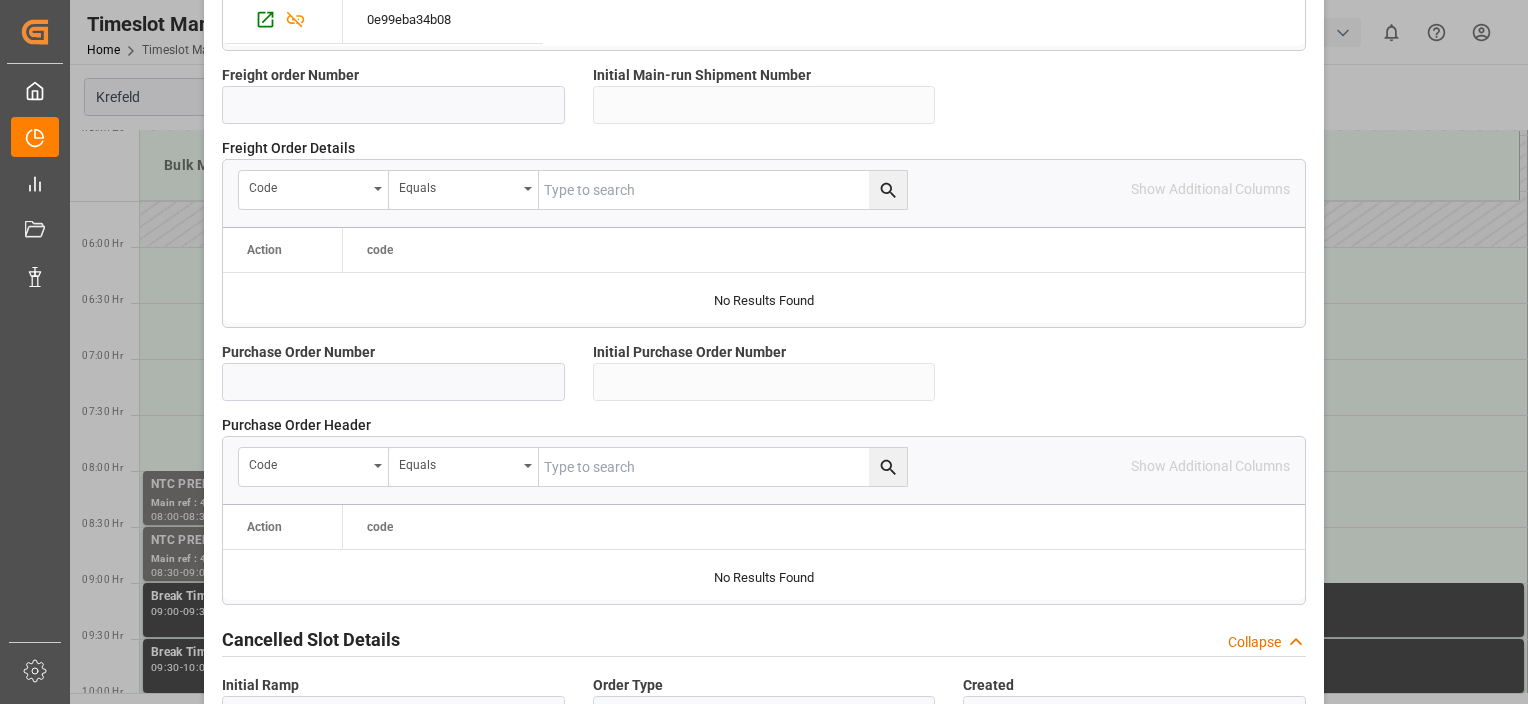 scroll, scrollTop: 1936, scrollLeft: 0, axis: vertical 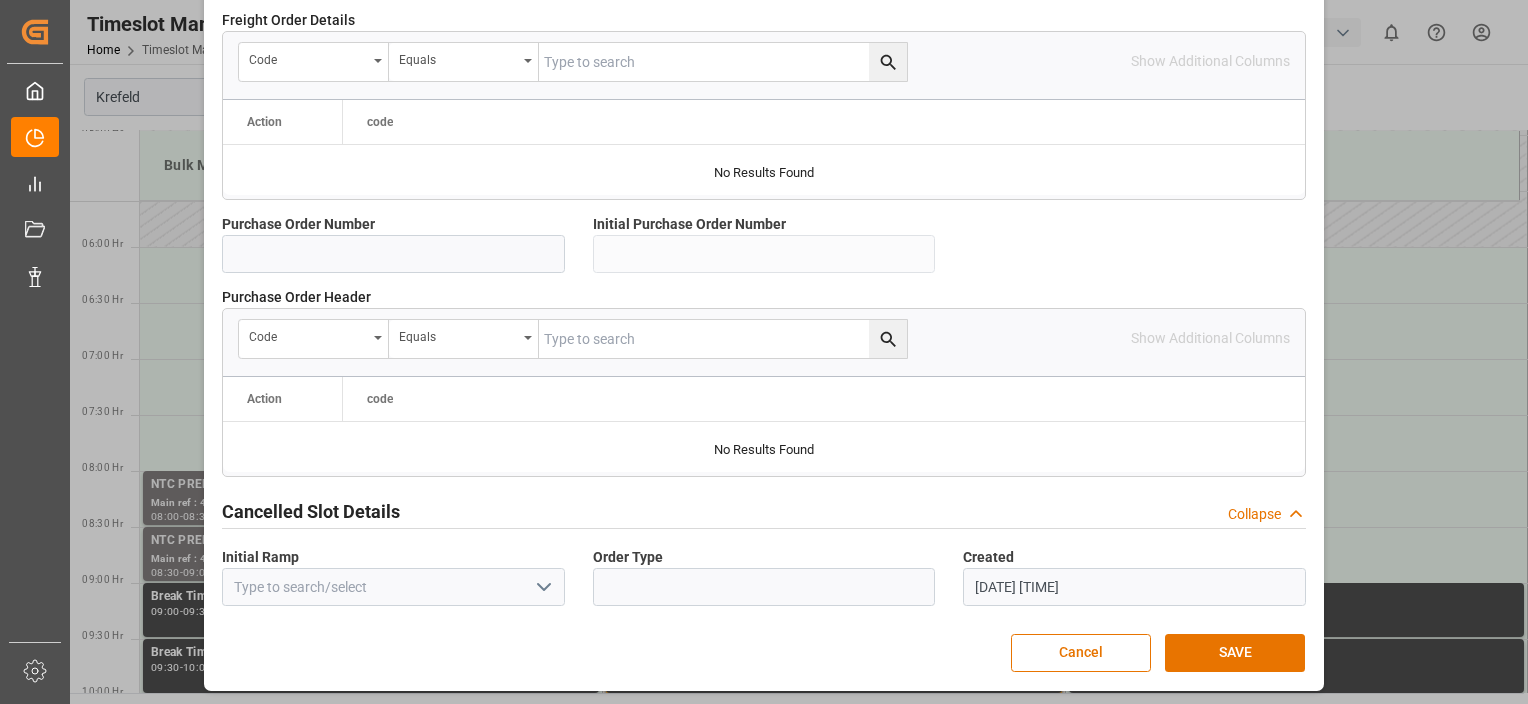 drag, startPoint x: 1033, startPoint y: 272, endPoint x: 987, endPoint y: 449, distance: 182.87975 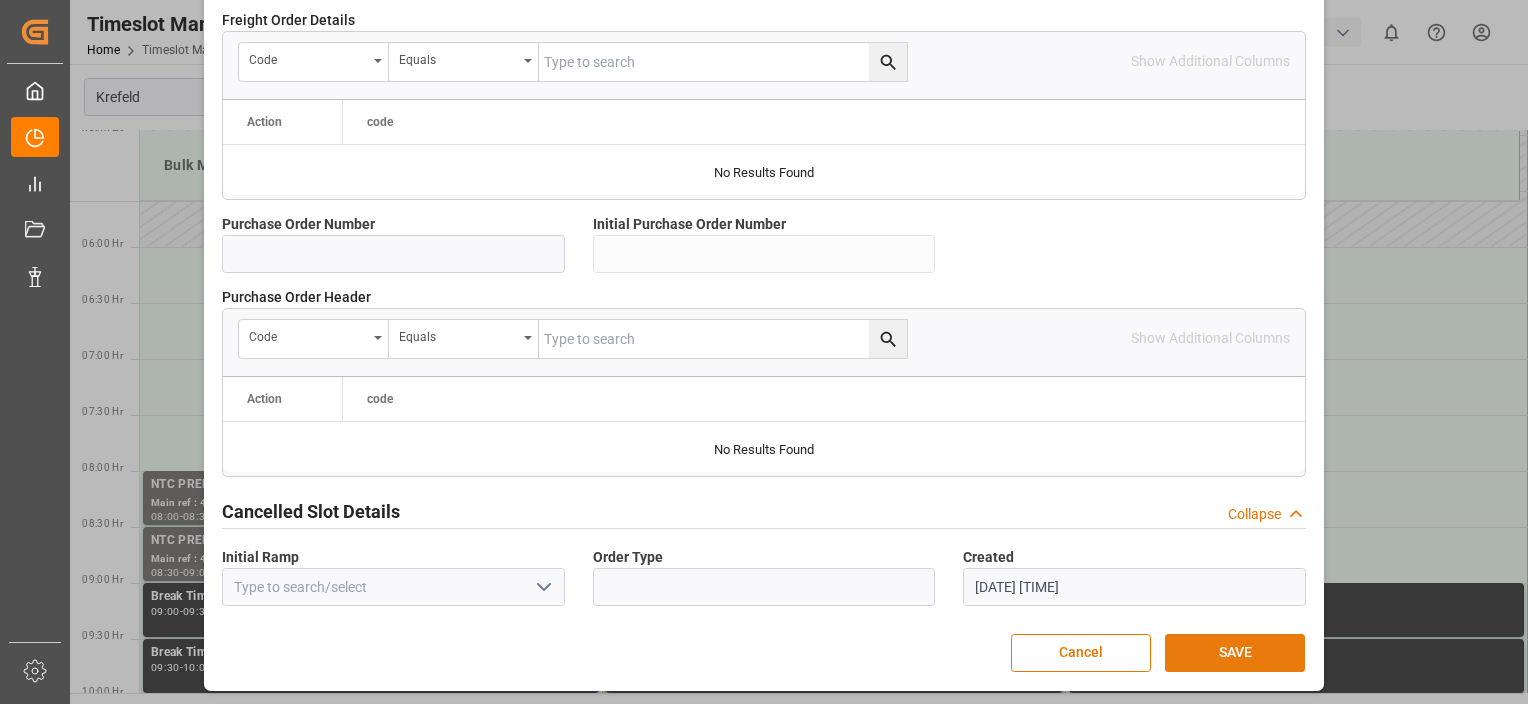 click on "SAVE" at bounding box center [1235, 653] 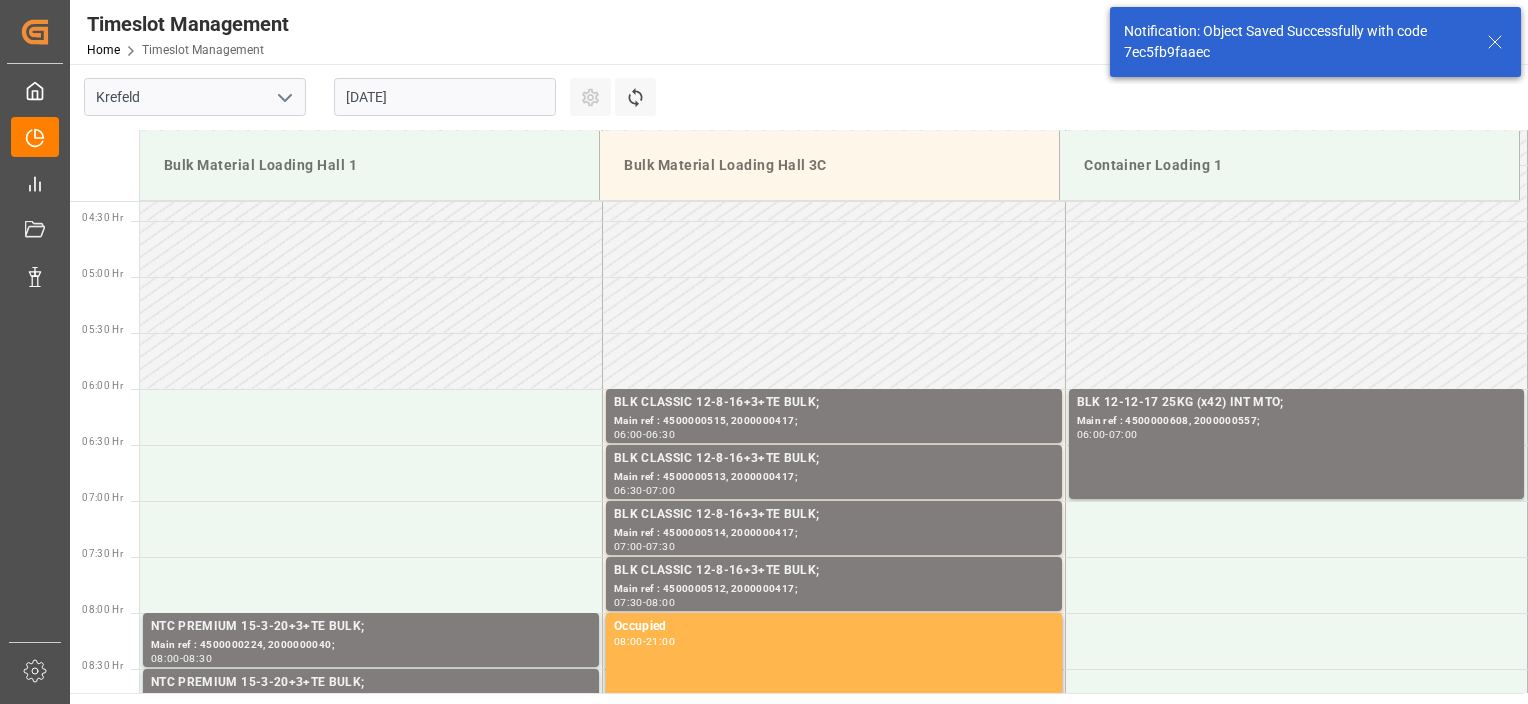 scroll, scrollTop: 547, scrollLeft: 0, axis: vertical 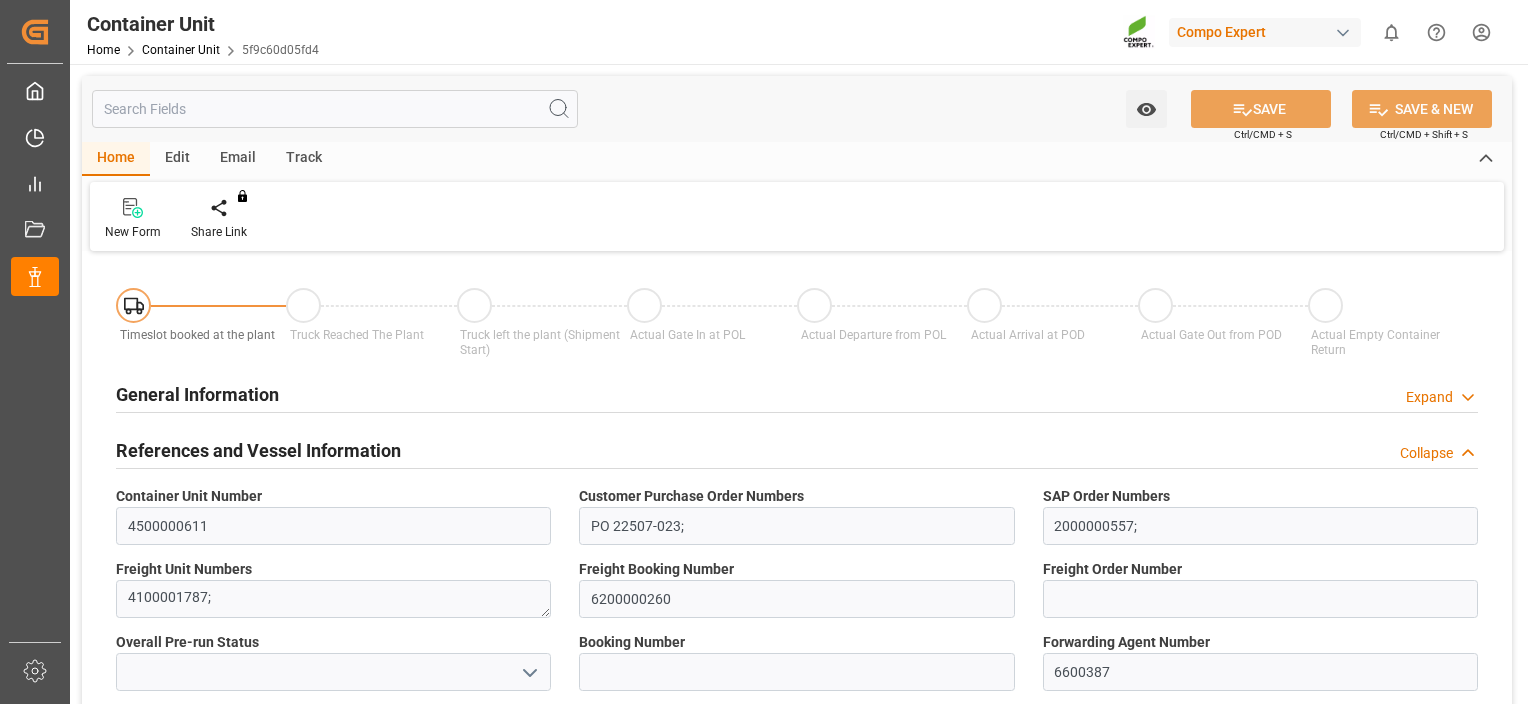 type on "THPAT" 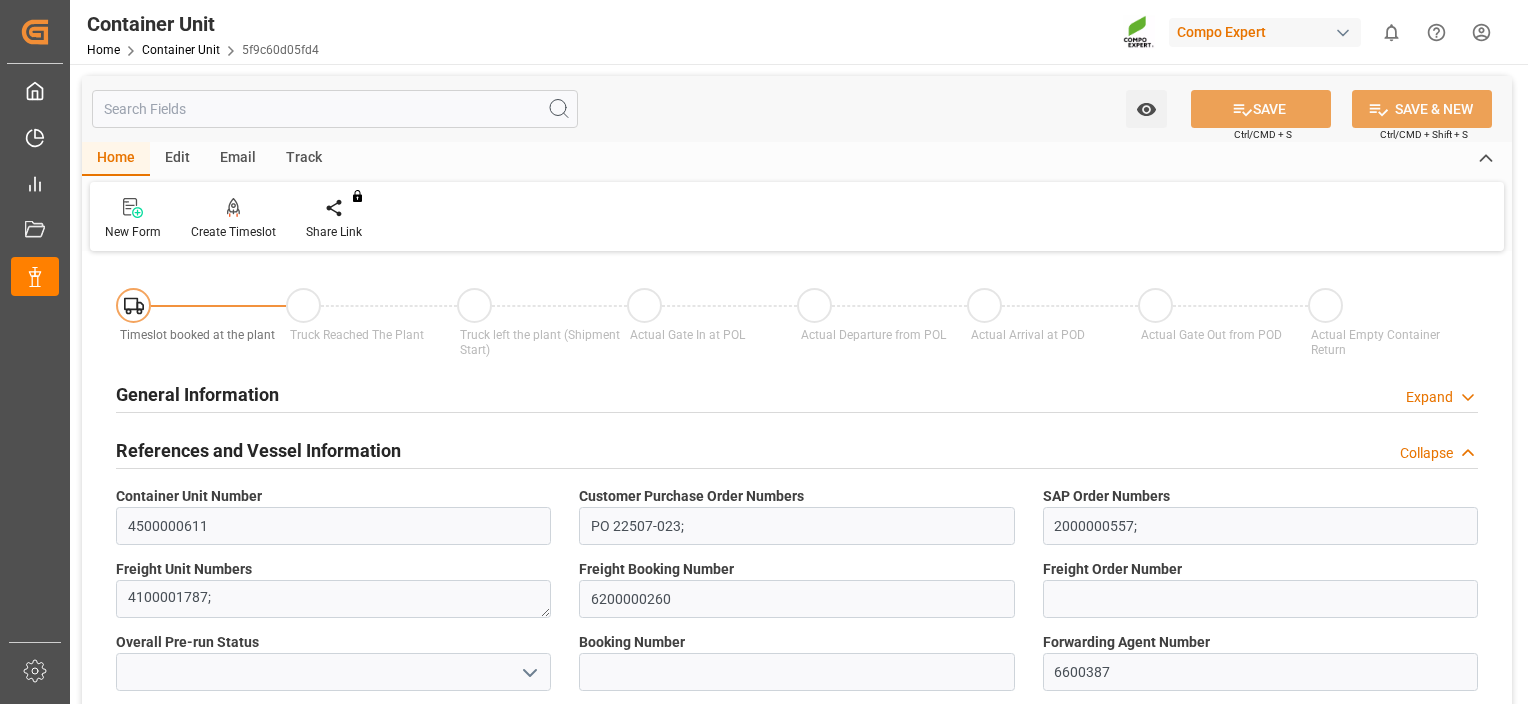 type on "01.08.2025" 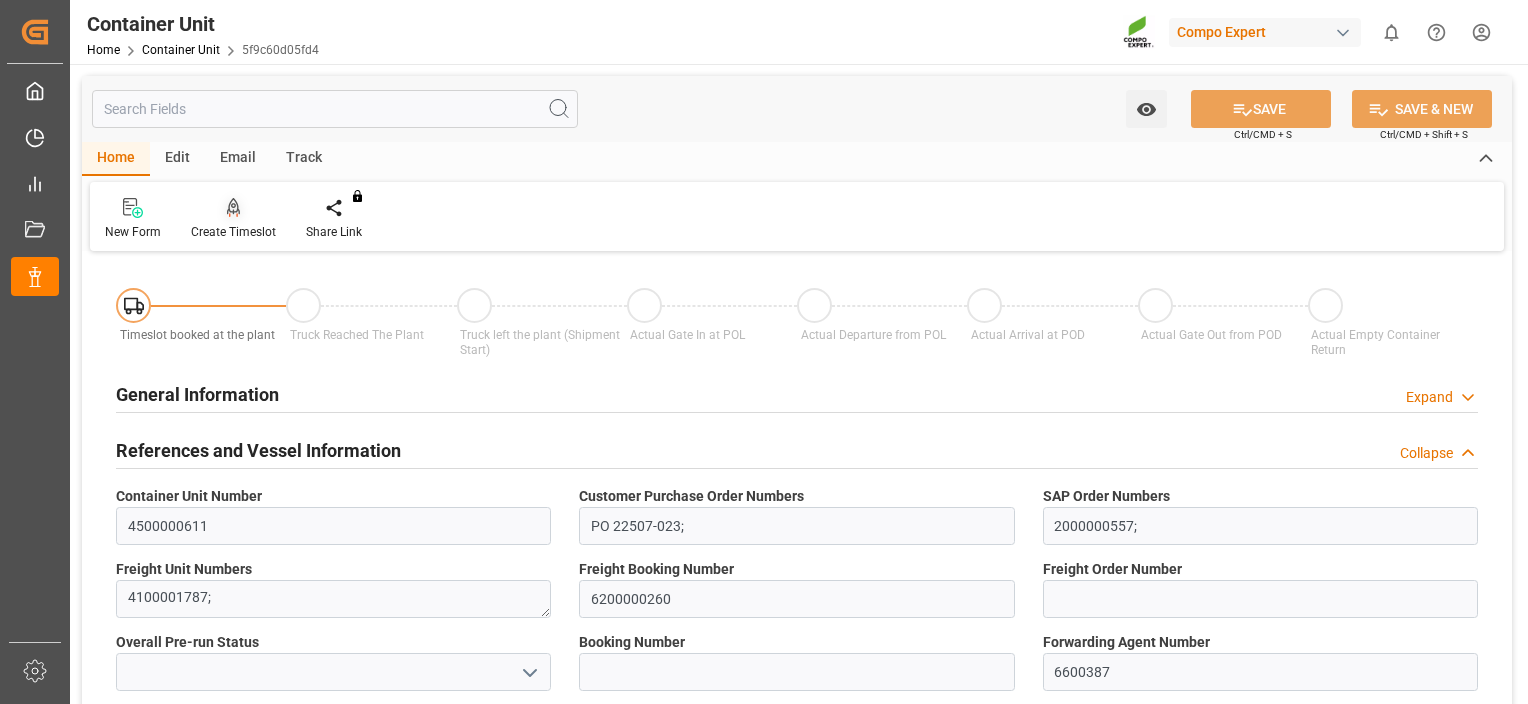 click on "Create Timeslot" at bounding box center [233, 219] 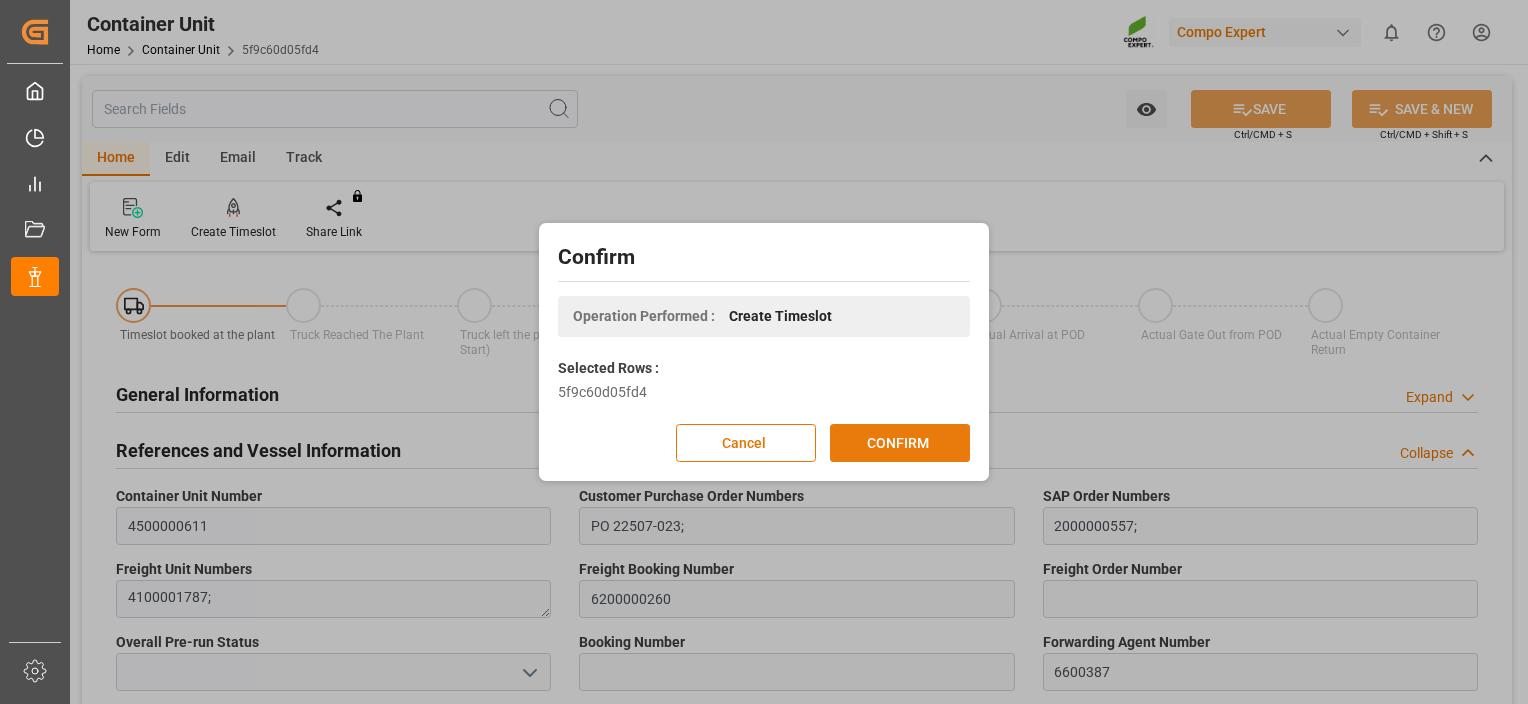 click on "CONFIRM" at bounding box center (900, 443) 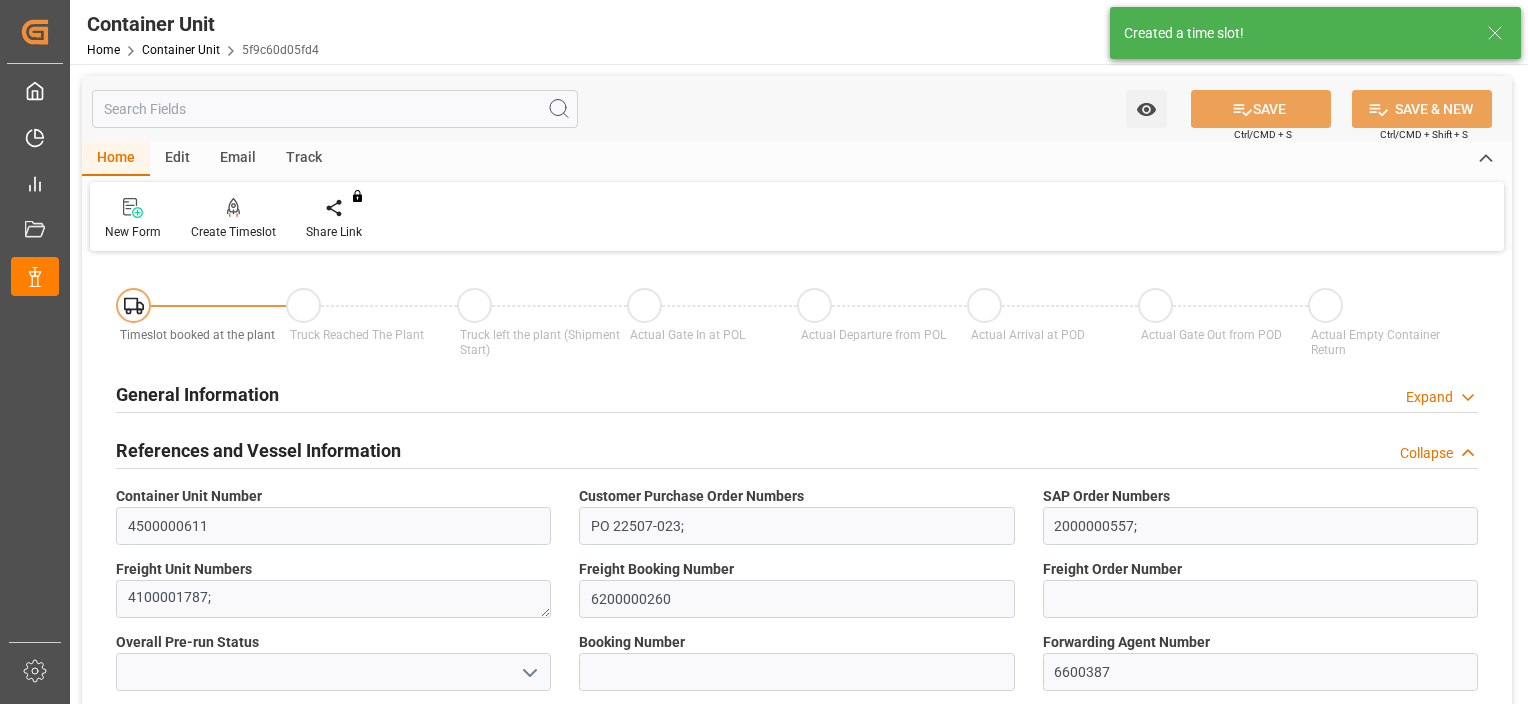 type on "THPAT" 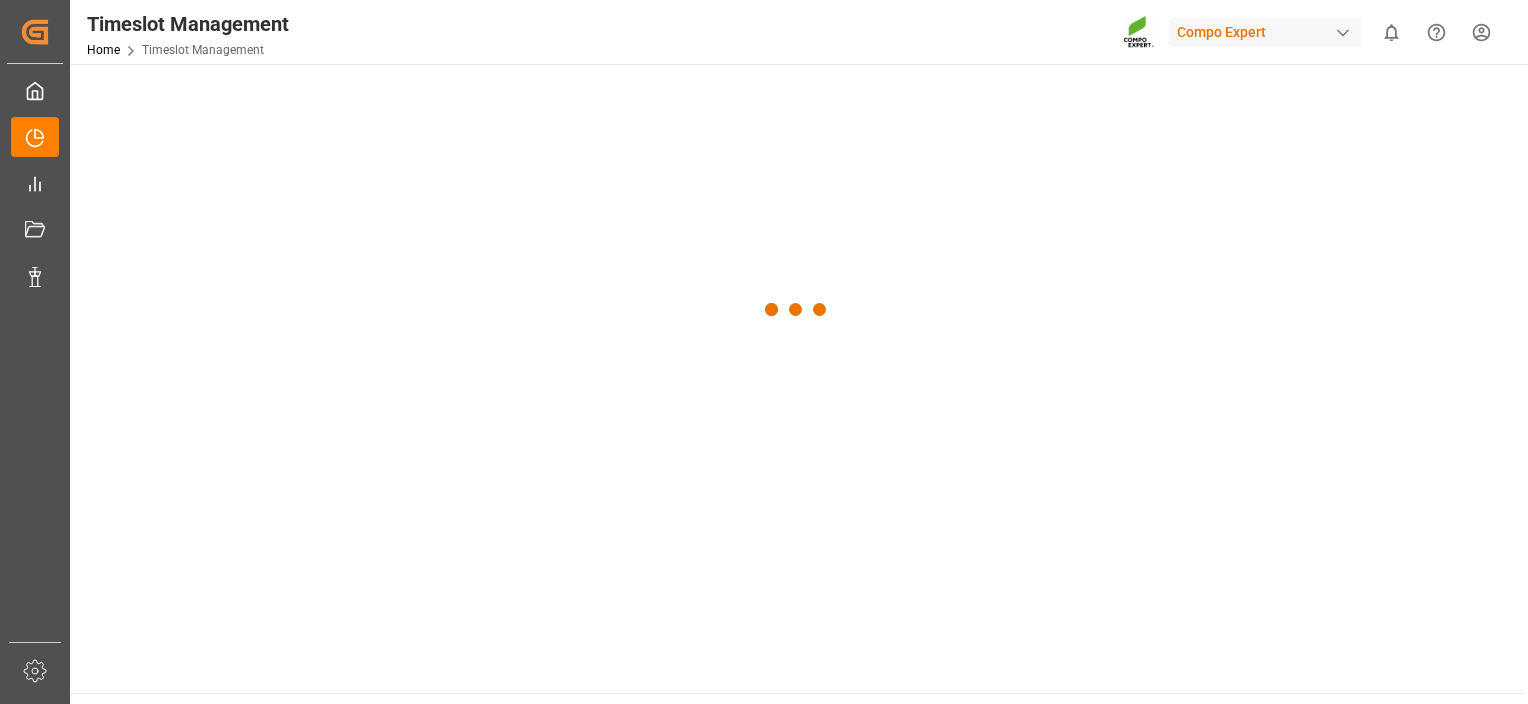 scroll, scrollTop: 0, scrollLeft: 0, axis: both 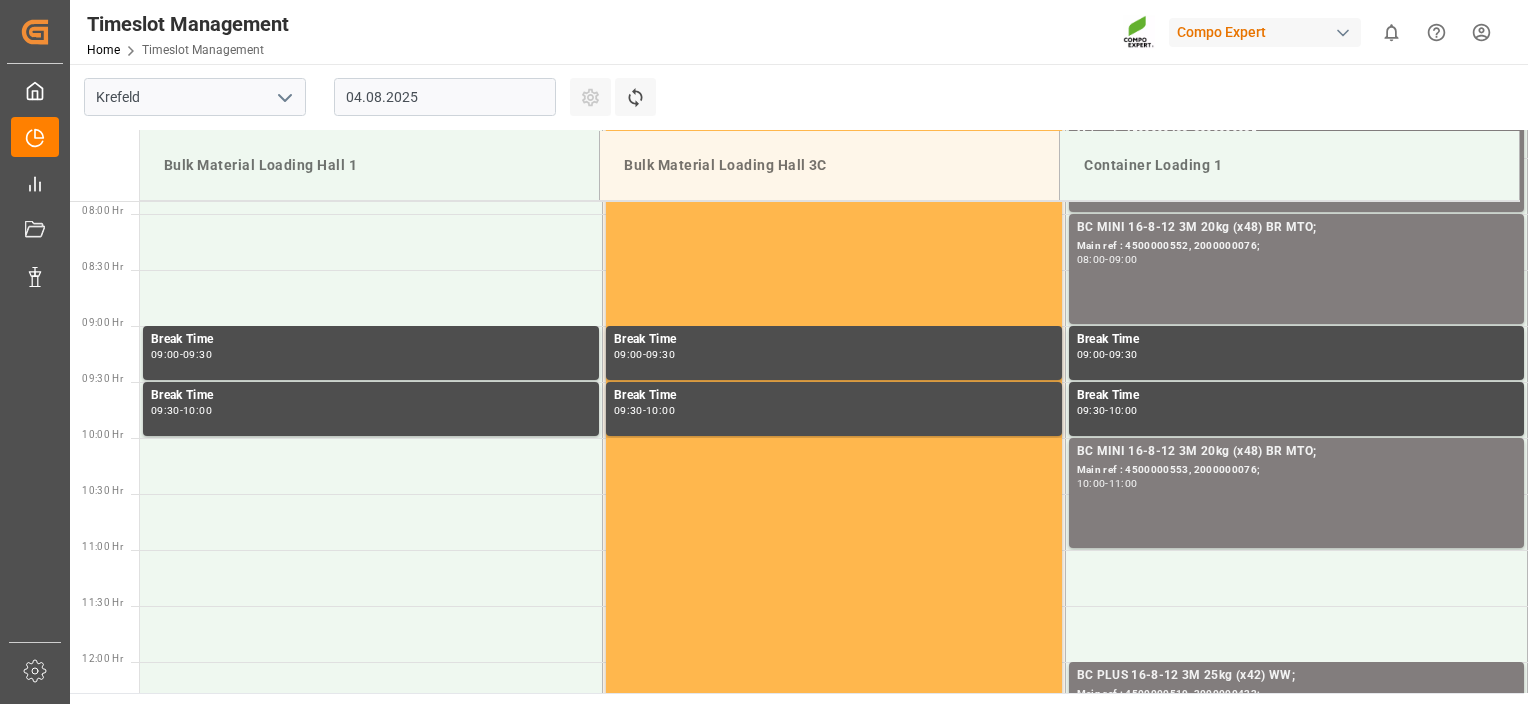 click on "04.08.2025" at bounding box center (445, 97) 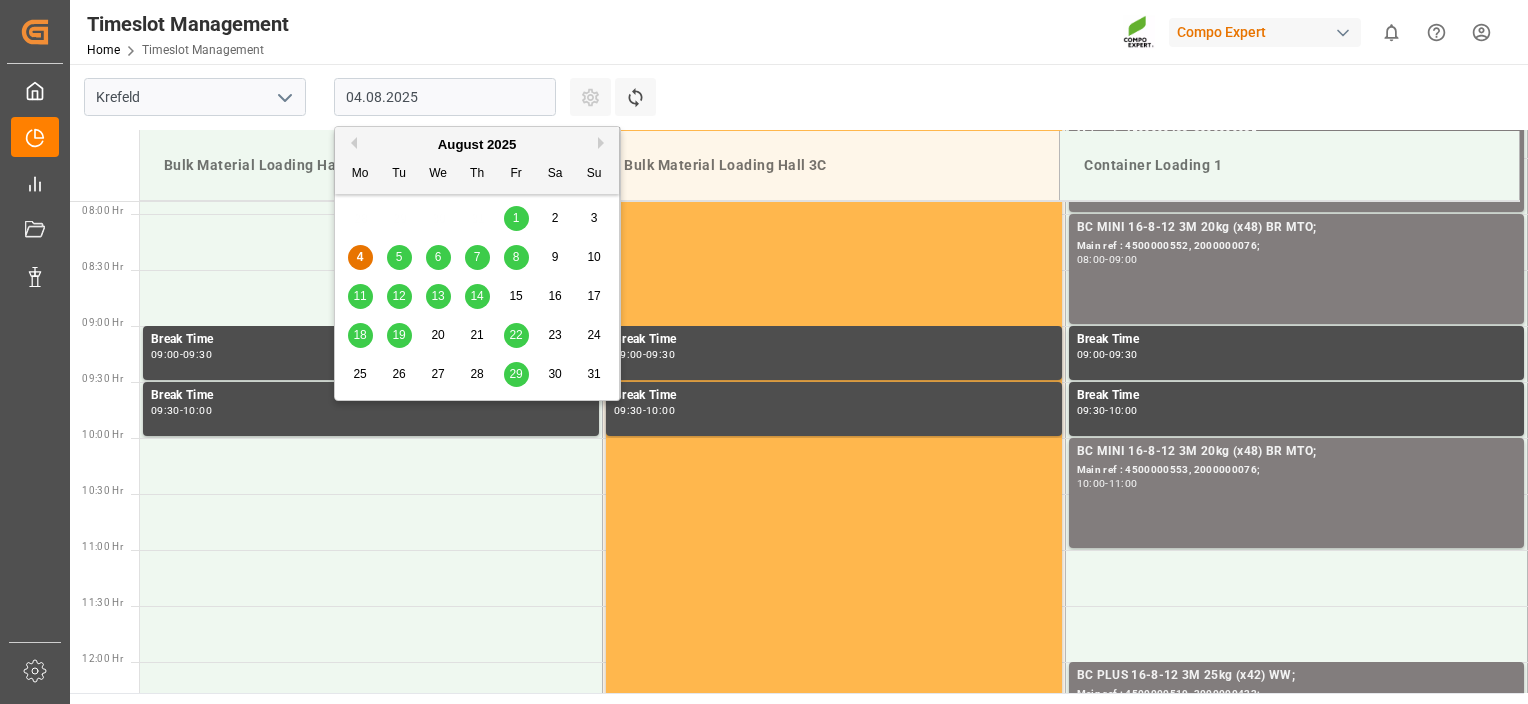 click on "14" at bounding box center [476, 296] 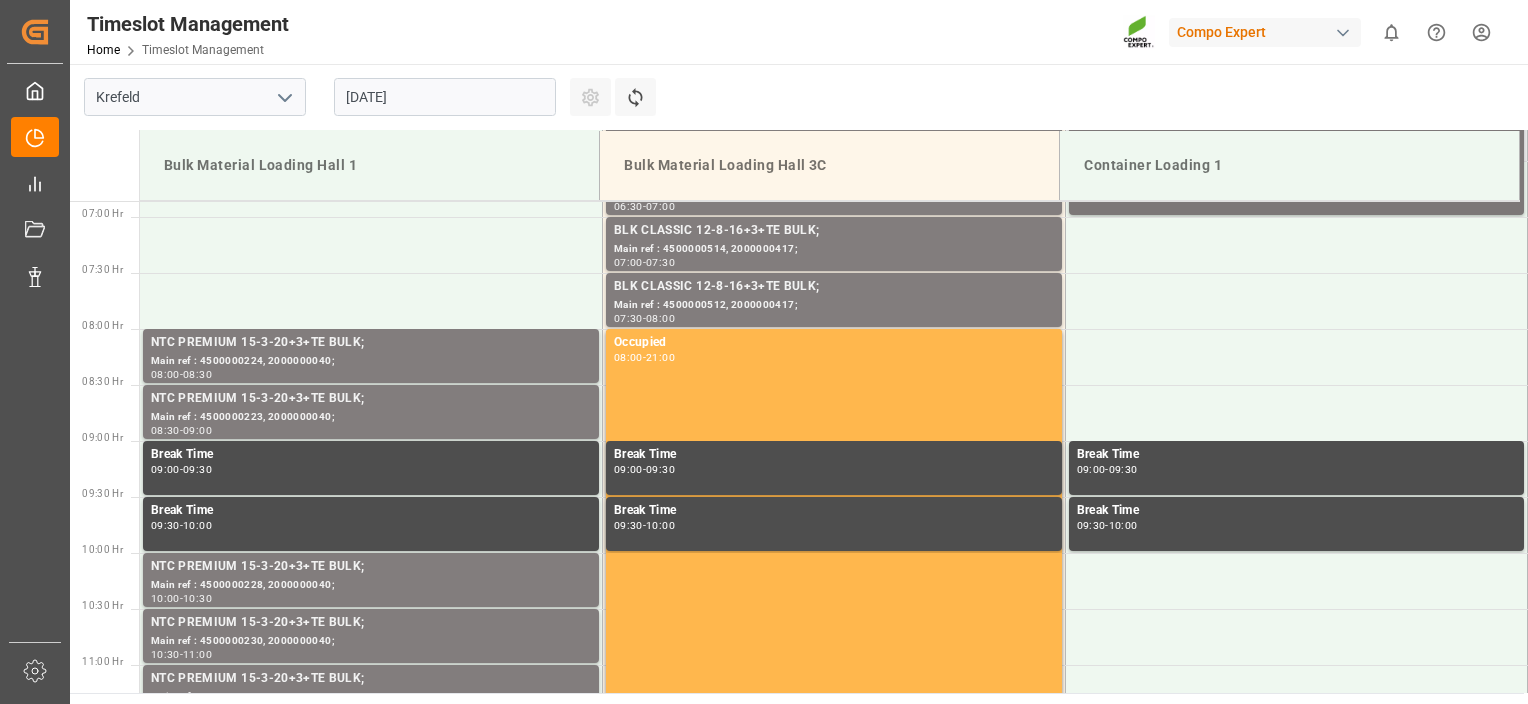 drag, startPoint x: 1132, startPoint y: 290, endPoint x: 1104, endPoint y: 211, distance: 83.81527 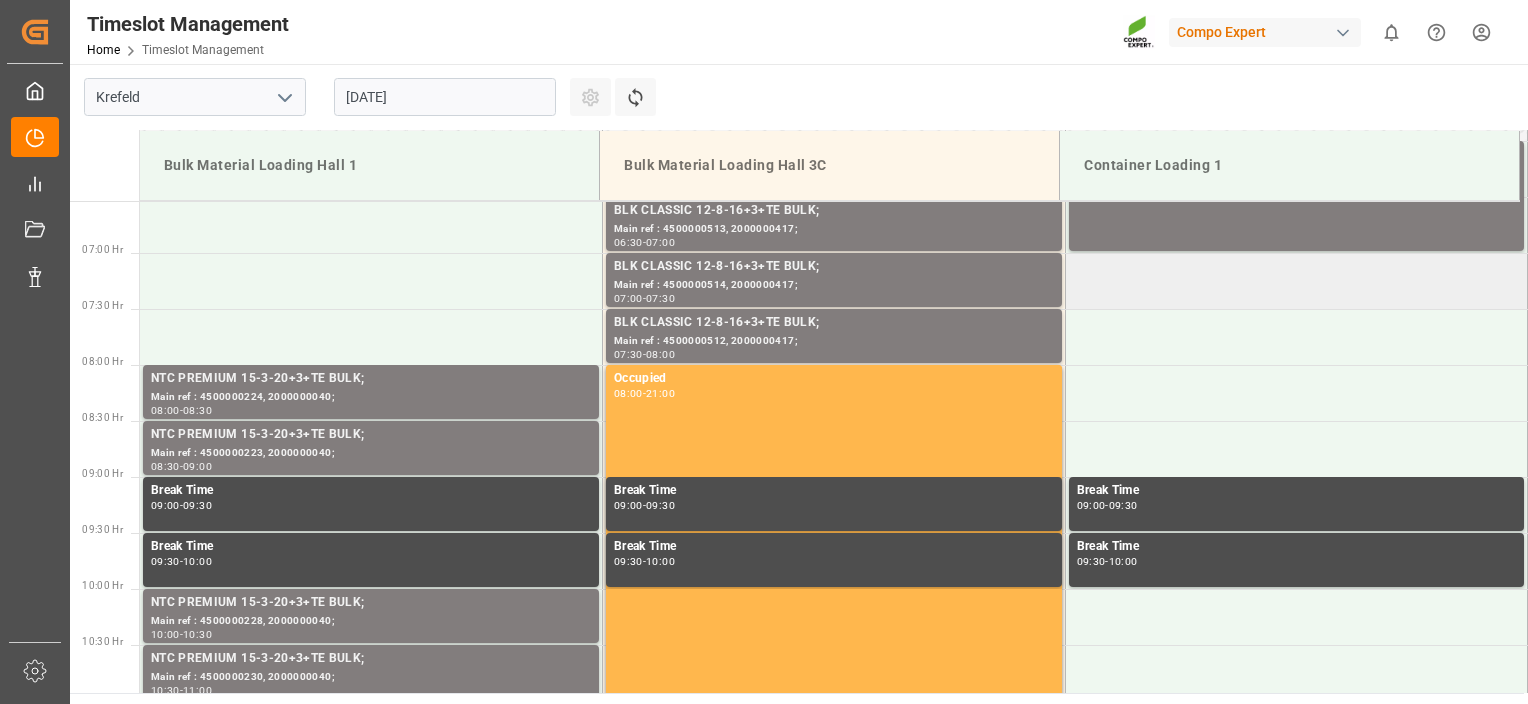 click at bounding box center (1296, 281) 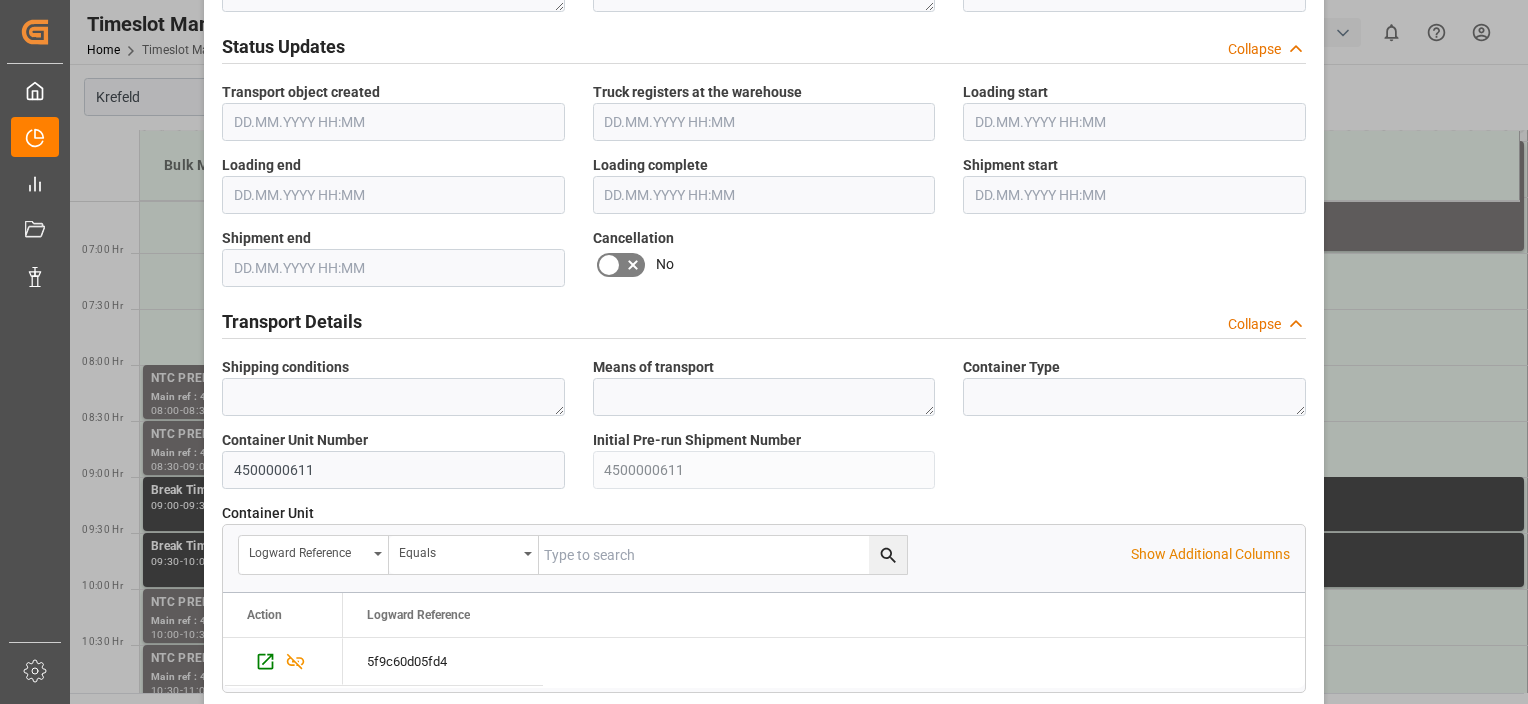 drag, startPoint x: 876, startPoint y: 295, endPoint x: 838, endPoint y: 648, distance: 355.03943 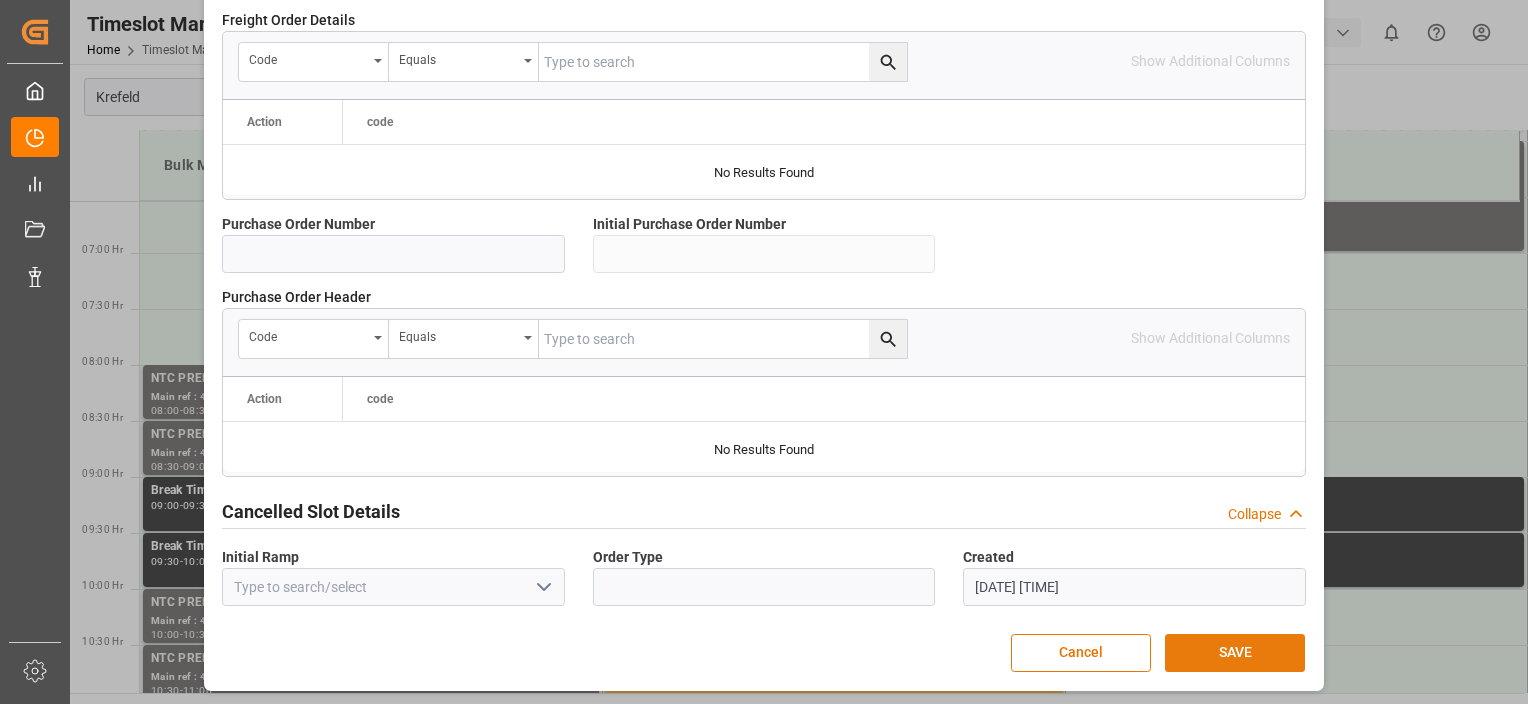 click on "SAVE" at bounding box center [1235, 653] 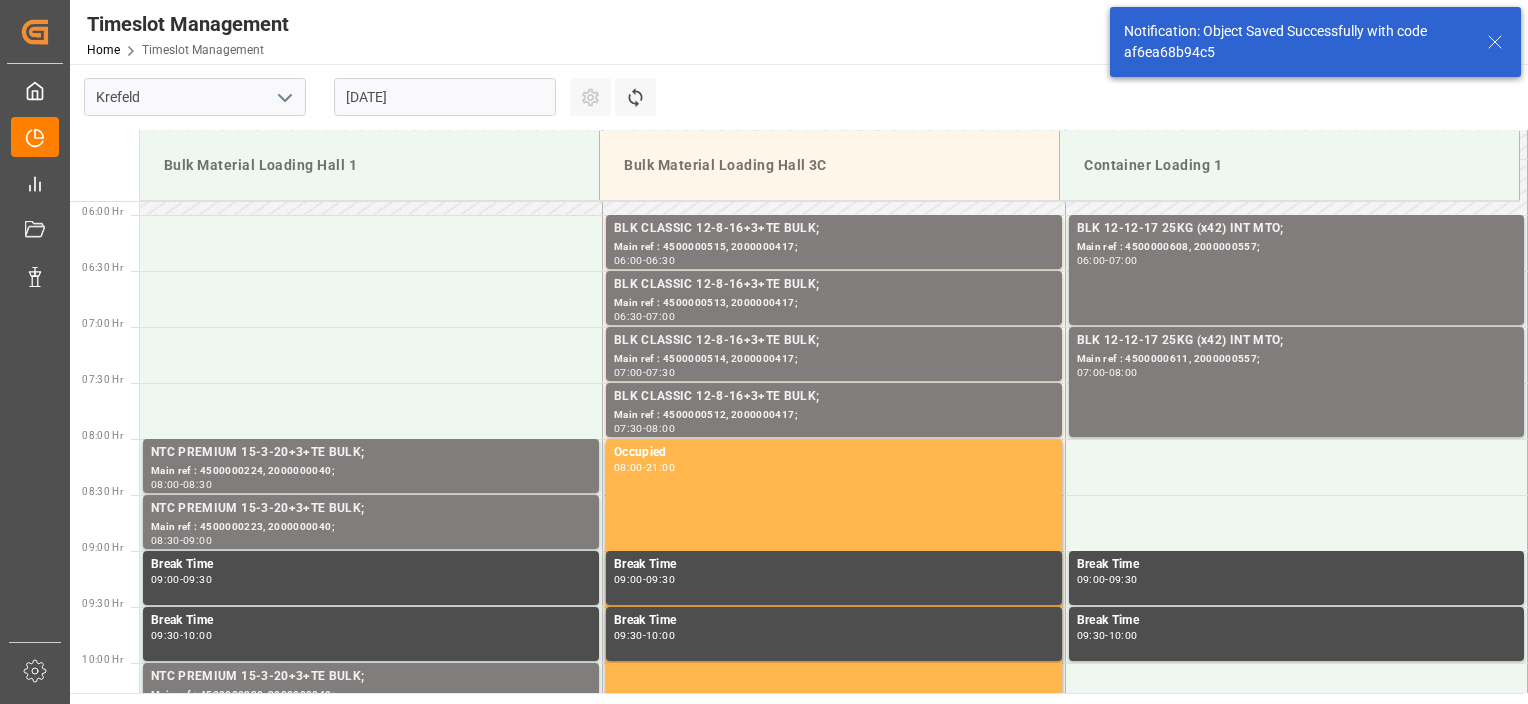 scroll, scrollTop: 659, scrollLeft: 0, axis: vertical 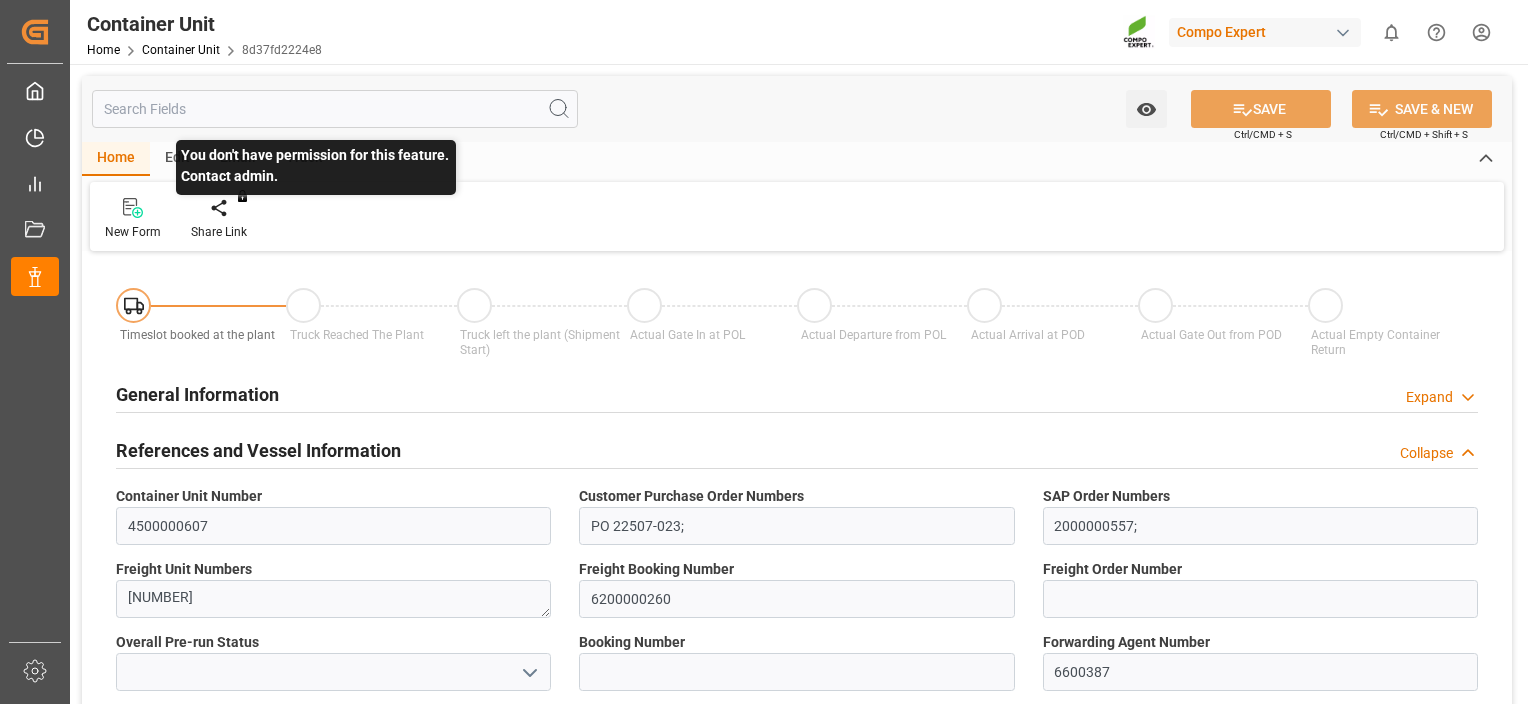 type on "THPAT" 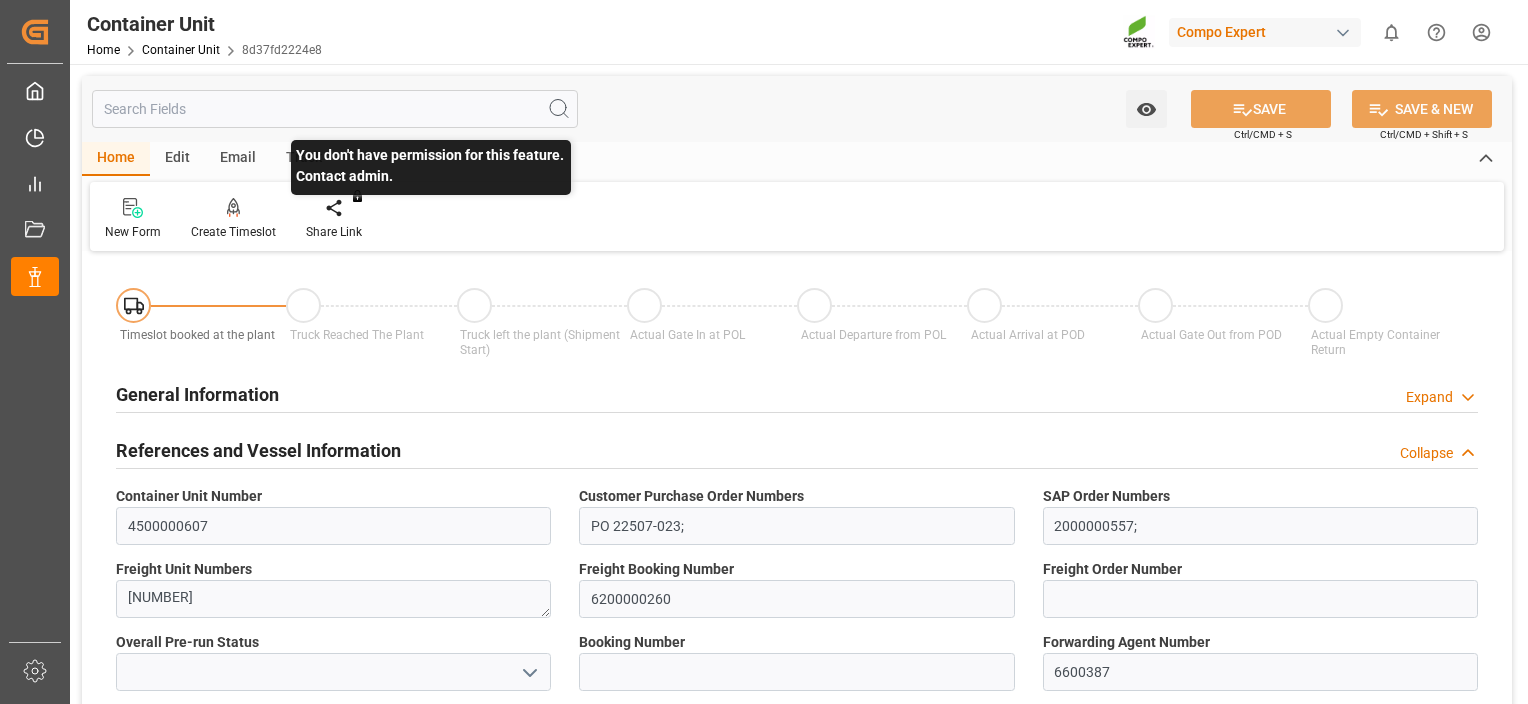 type on "01.08.2025" 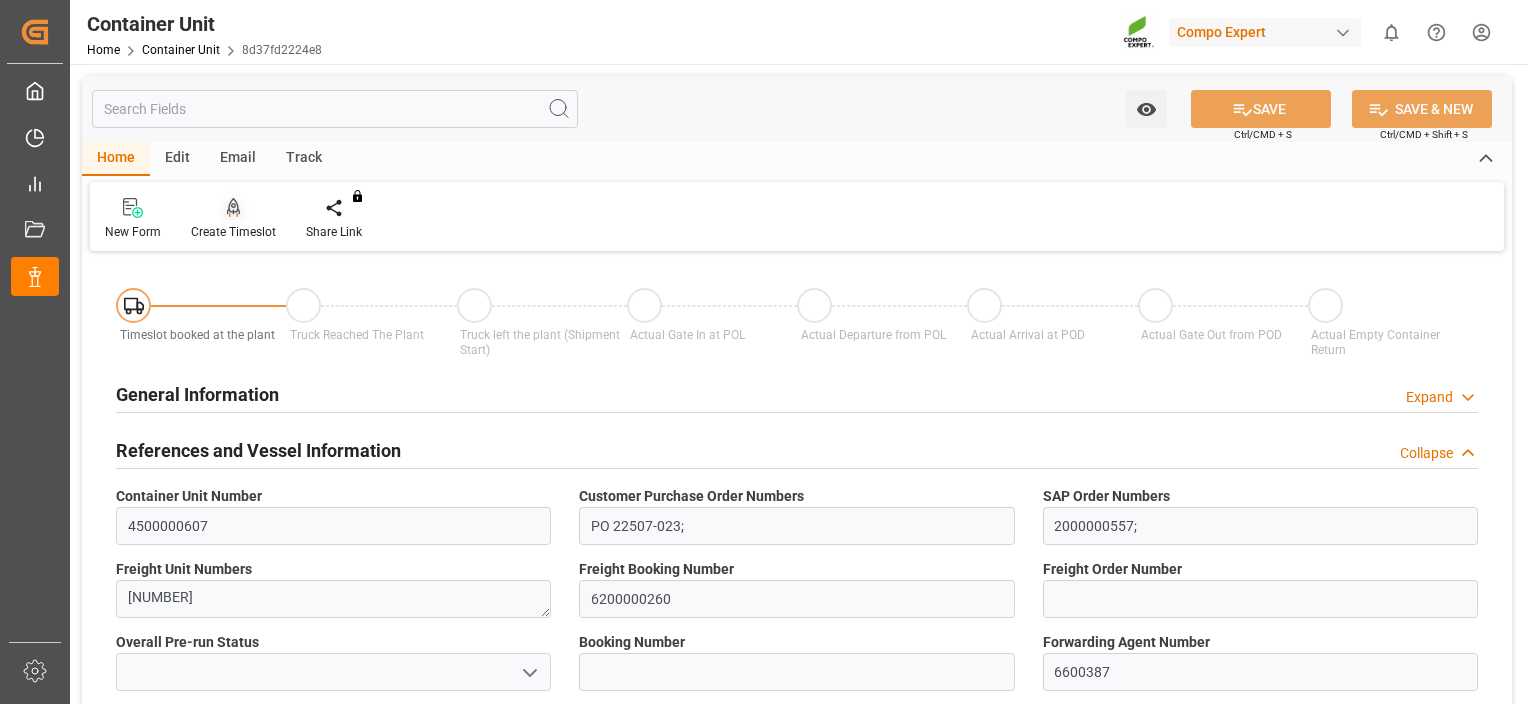 click 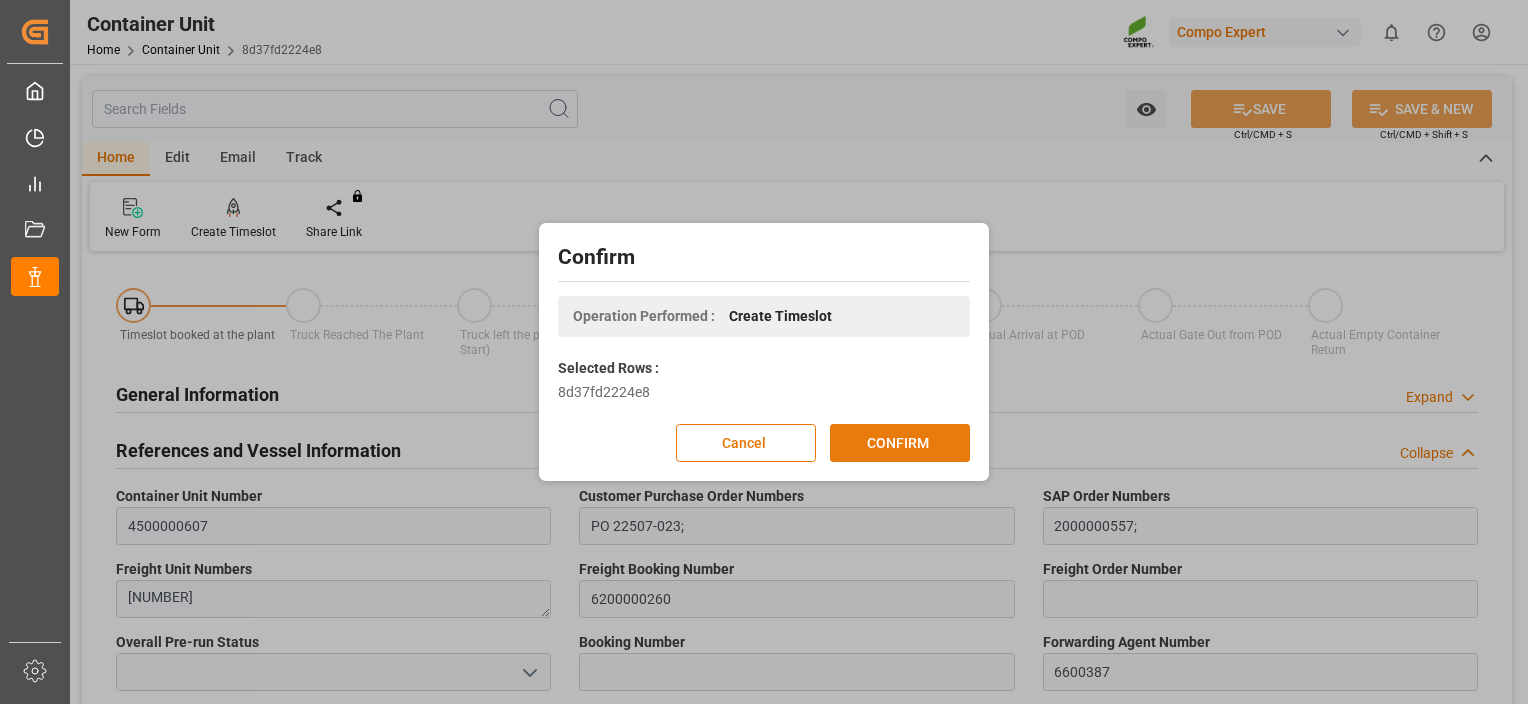 click on "CONFIRM" at bounding box center (900, 443) 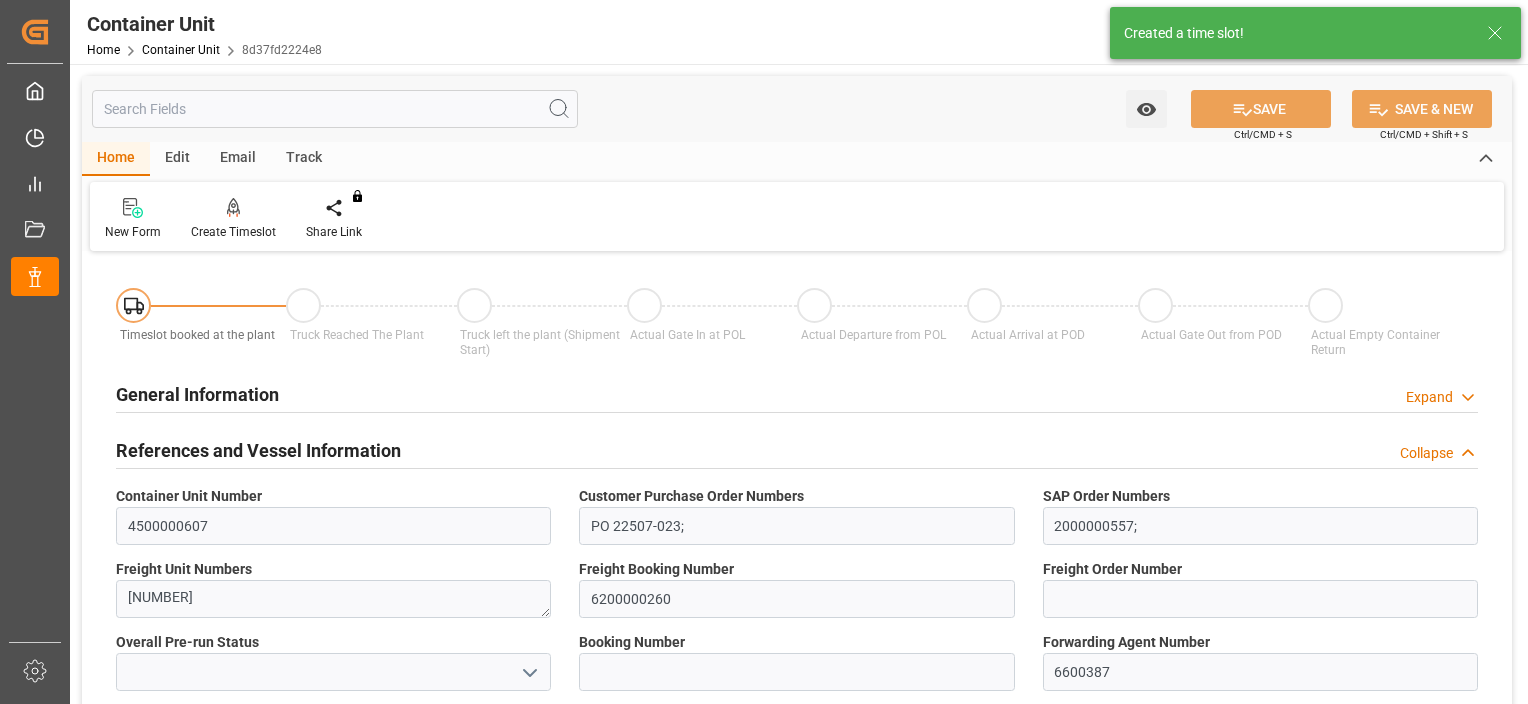 type on "THPAT" 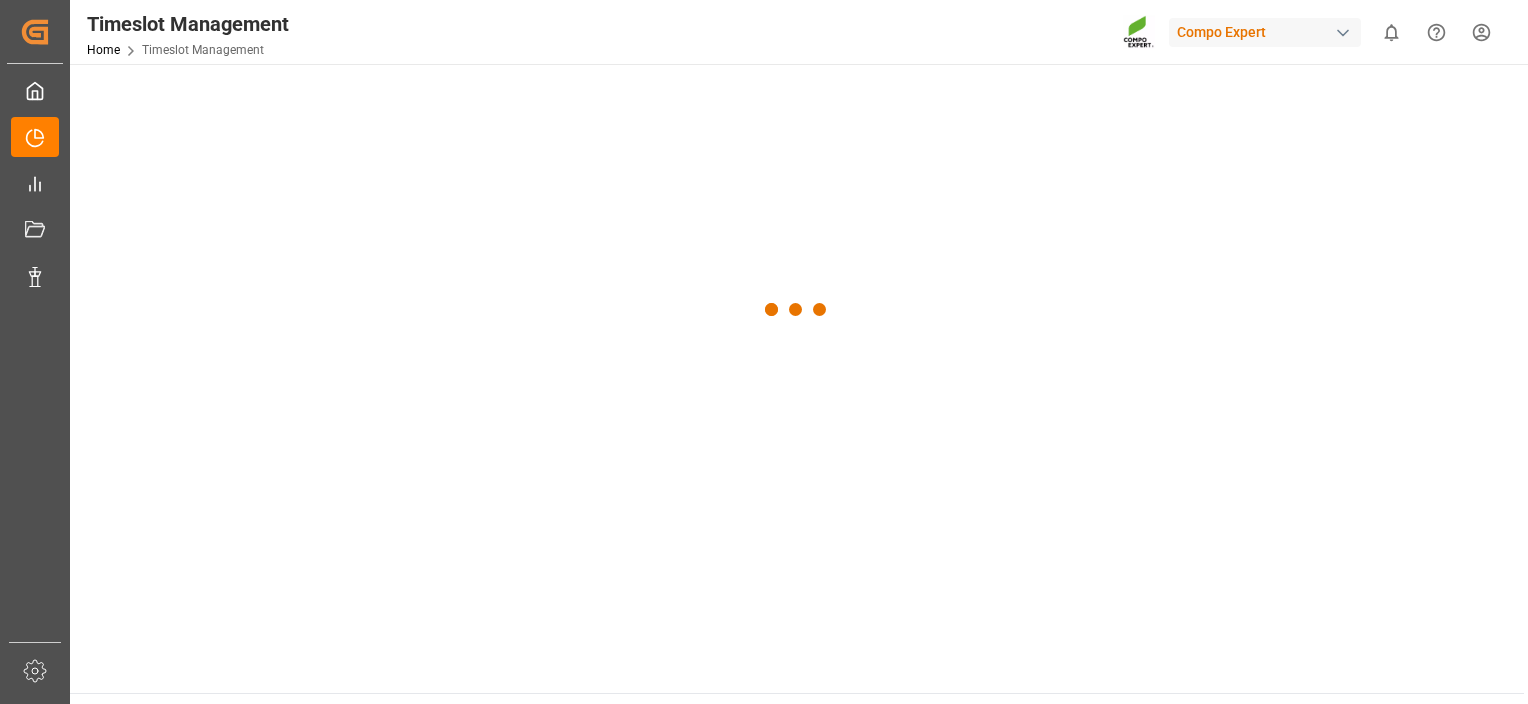 scroll, scrollTop: 0, scrollLeft: 0, axis: both 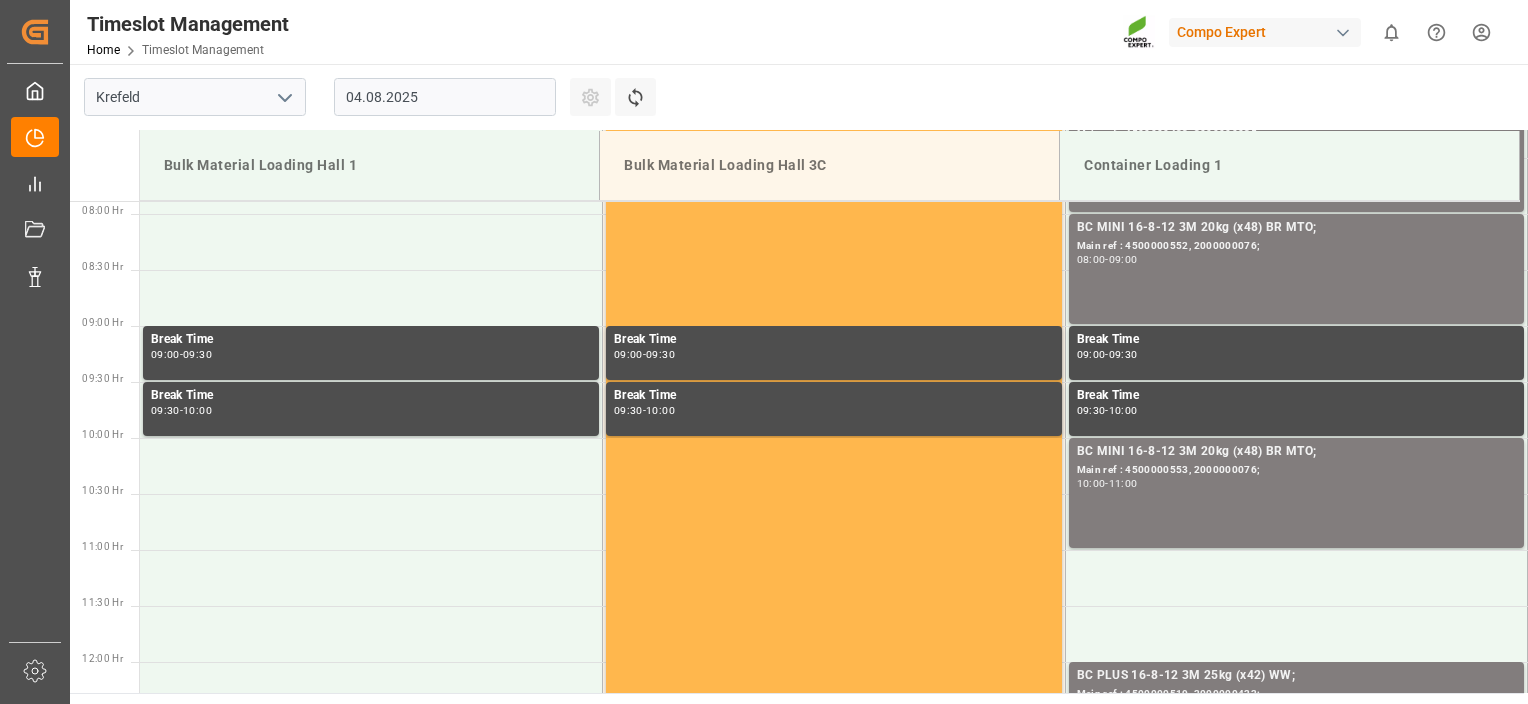 click on "04.08.2025" at bounding box center (445, 97) 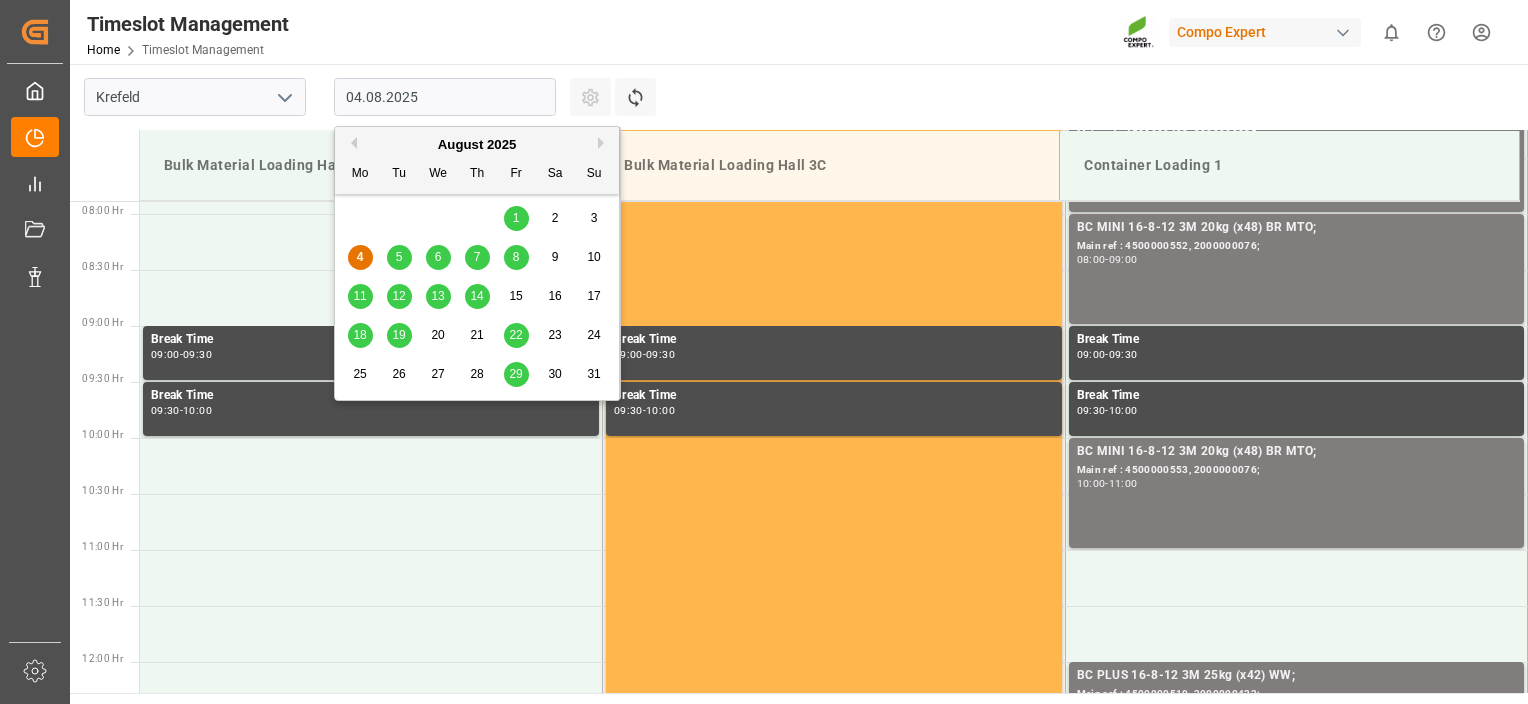 click on "14" at bounding box center (476, 296) 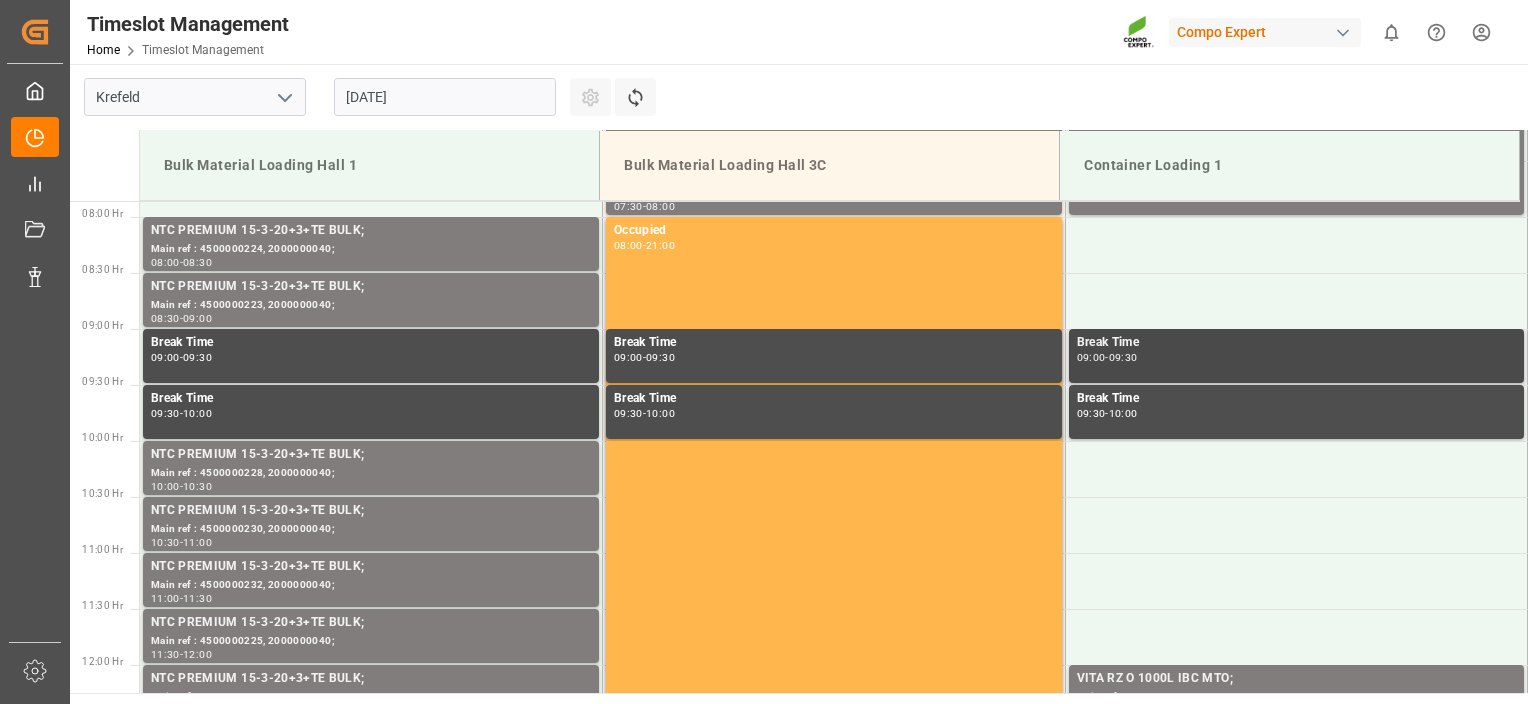 scroll, scrollTop: 883, scrollLeft: 0, axis: vertical 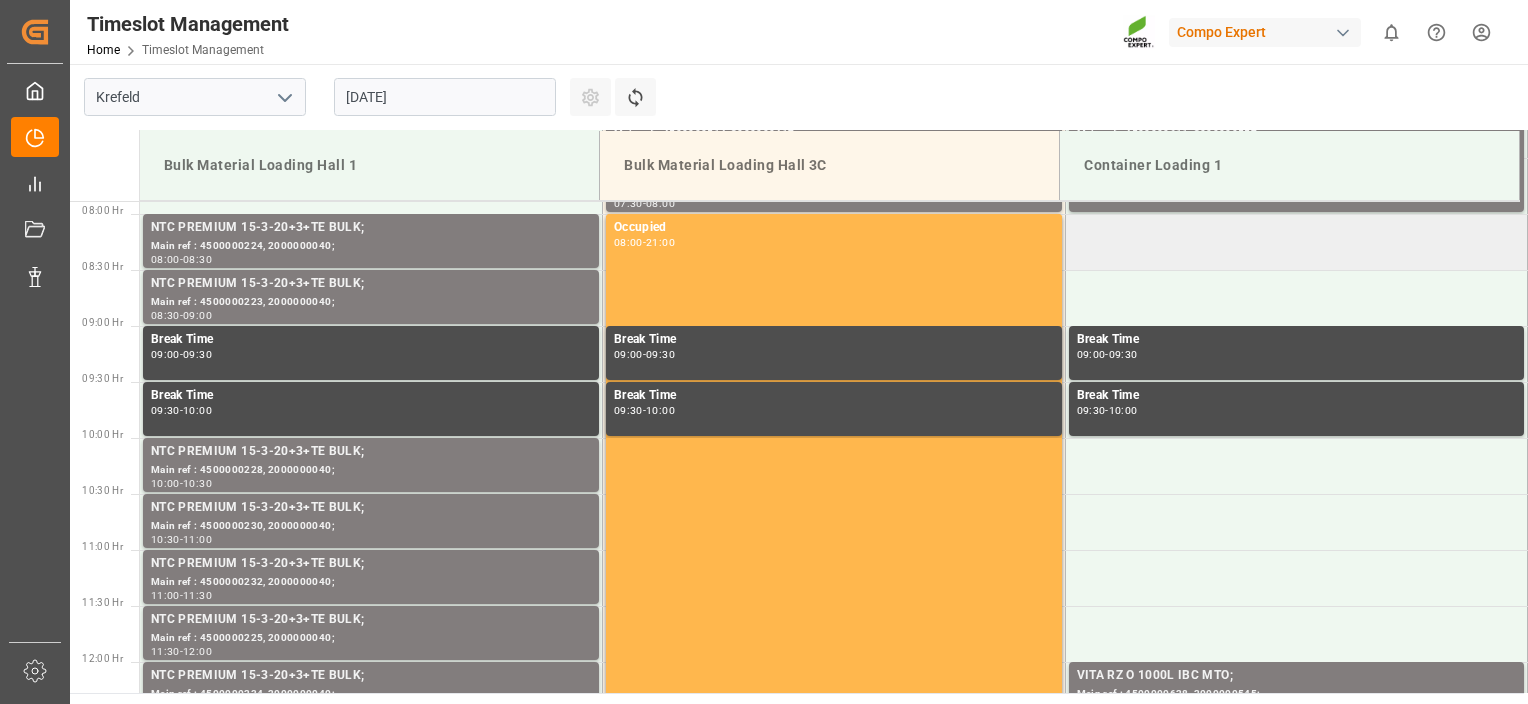 click at bounding box center (1296, 242) 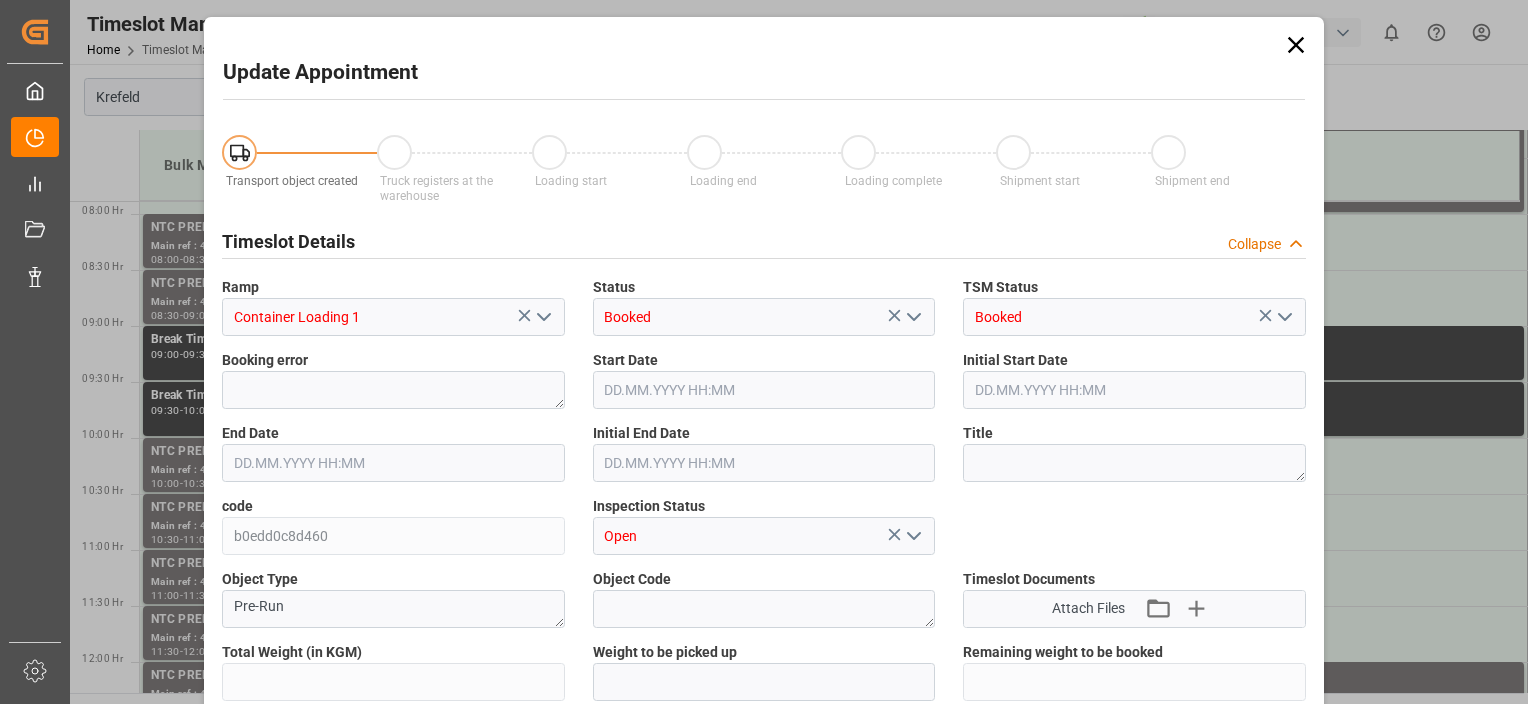 type on "21700" 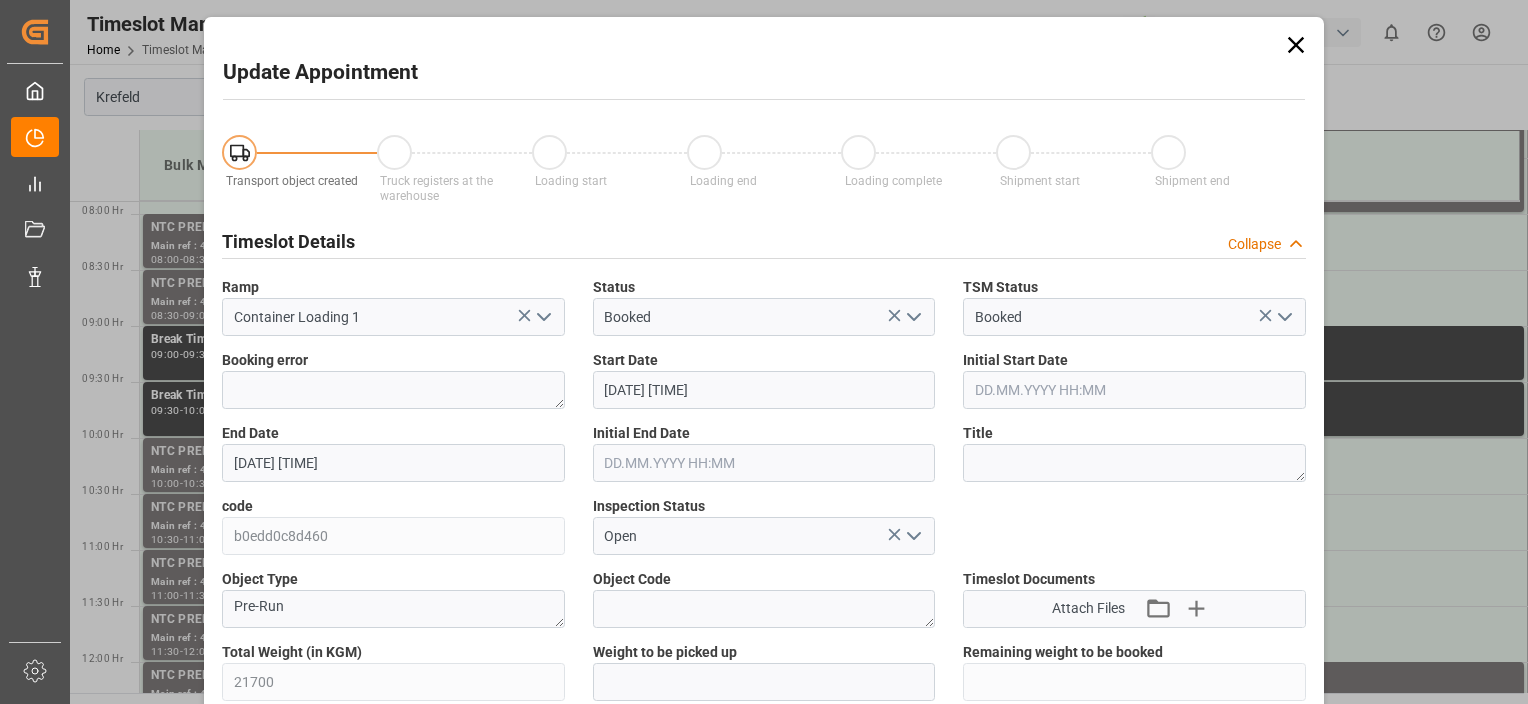 type on "[DATE] [TIME]" 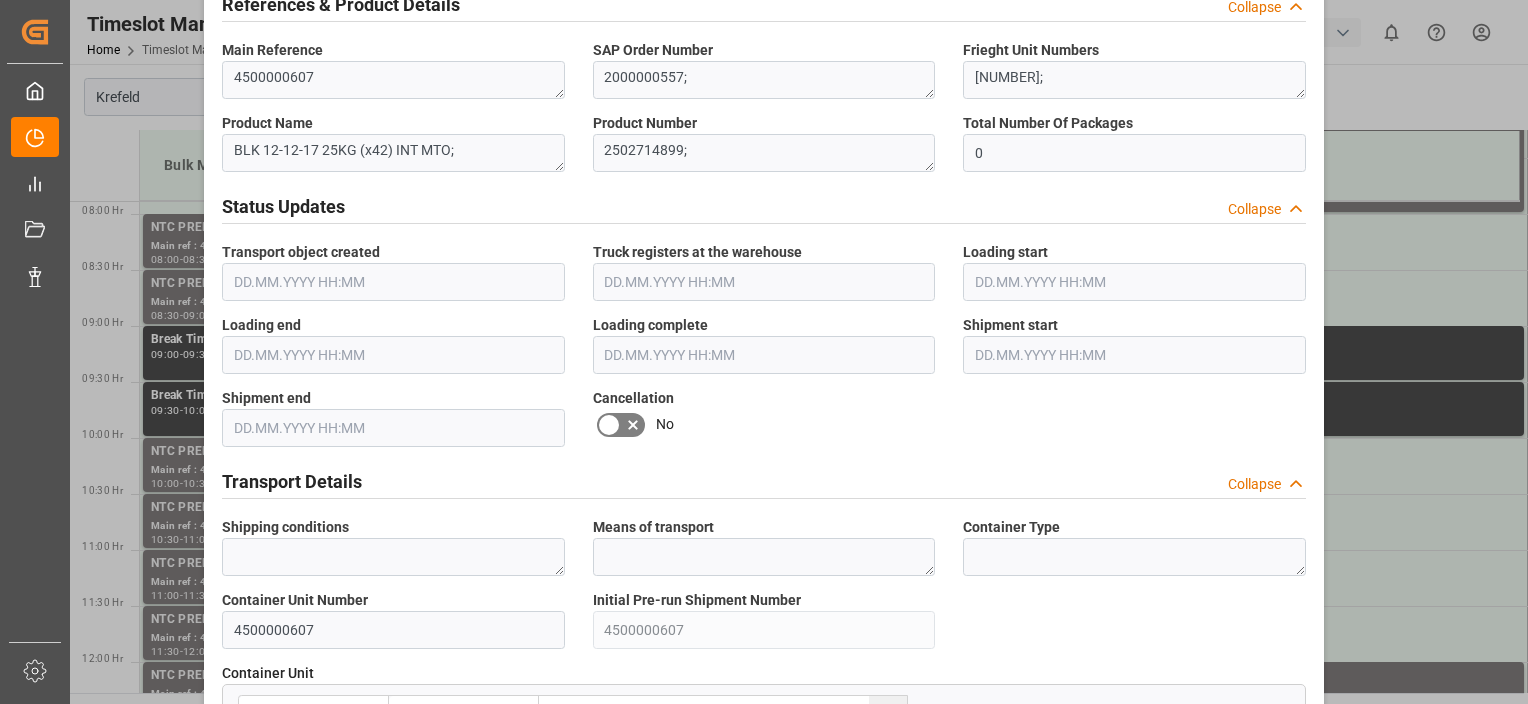scroll, scrollTop: 1936, scrollLeft: 0, axis: vertical 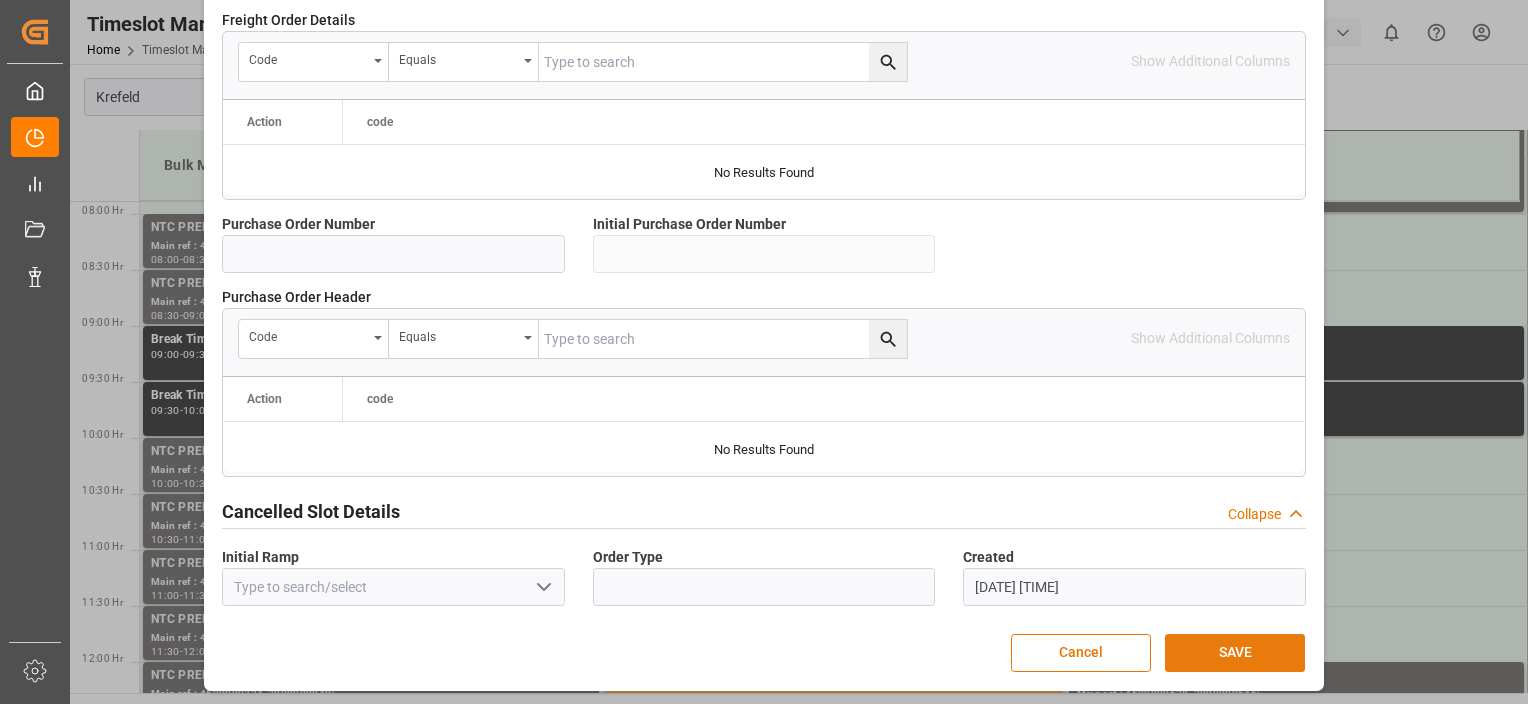 click on "SAVE" at bounding box center [1235, 653] 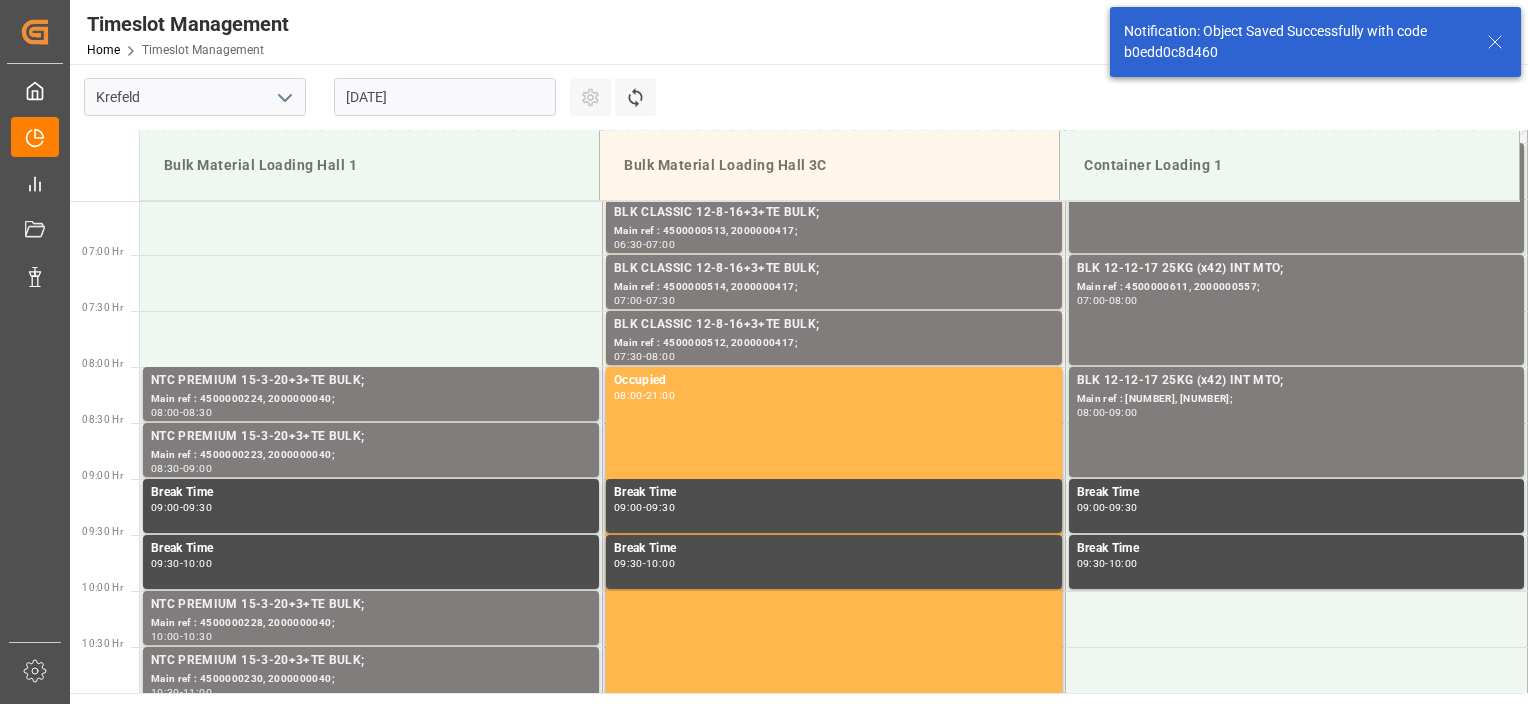 scroll, scrollTop: 771, scrollLeft: 0, axis: vertical 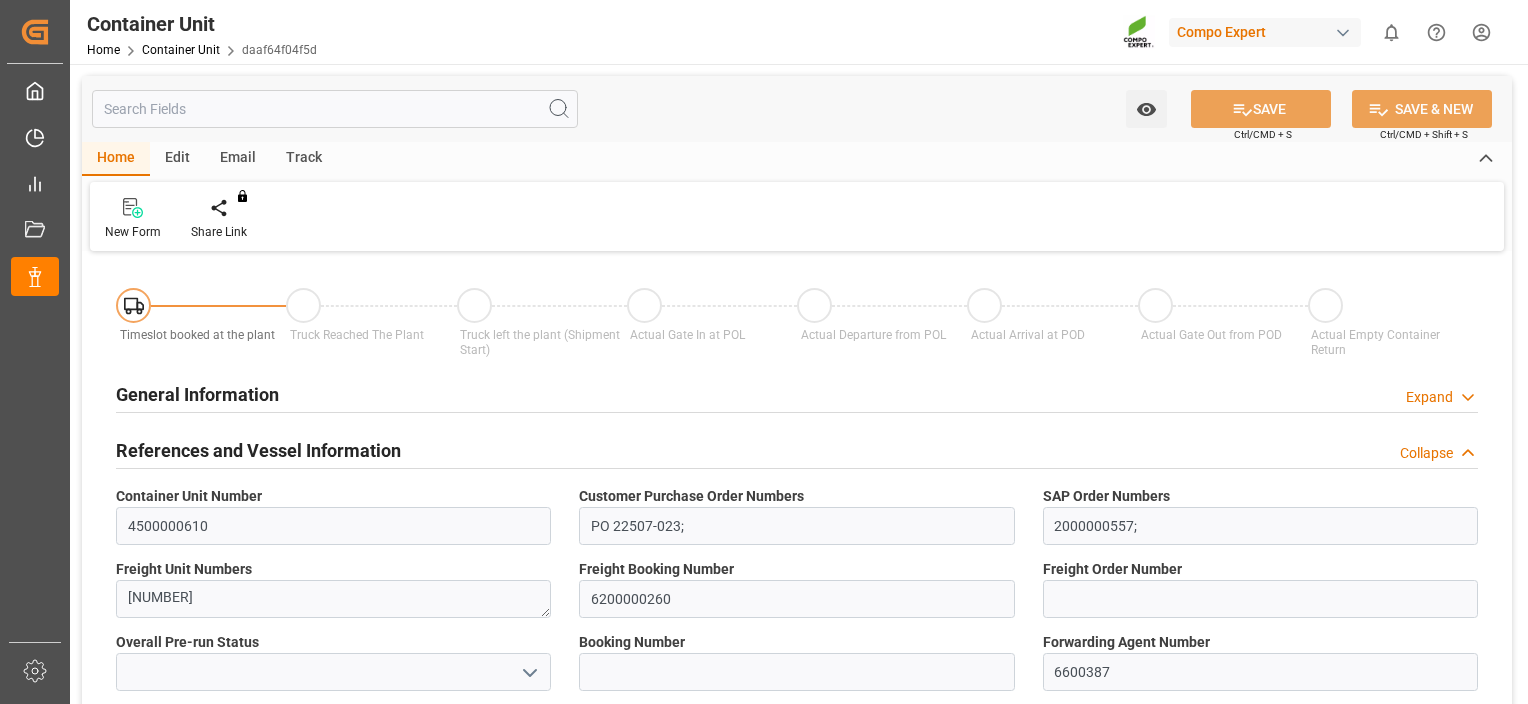 type on "THPAT" 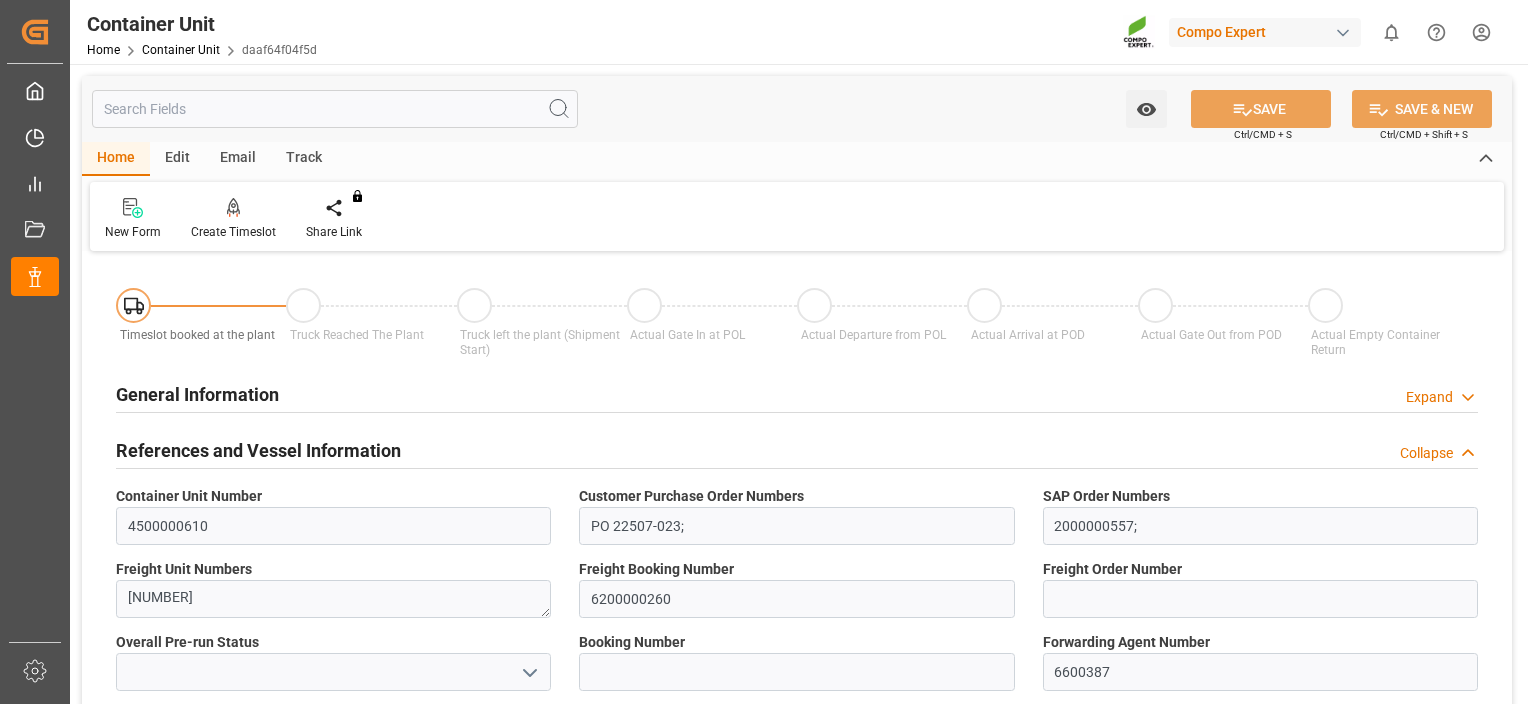 type on "01.08.2025" 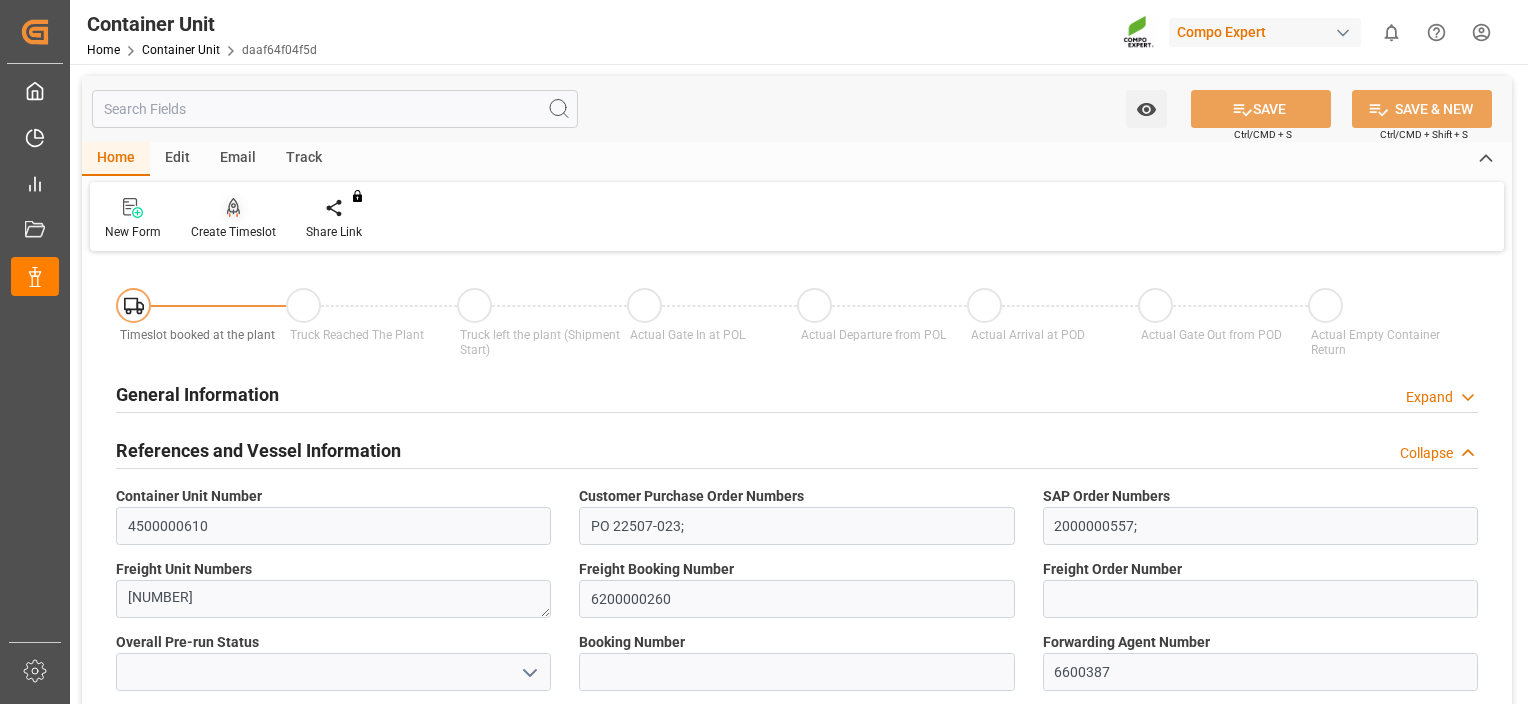 click at bounding box center (233, 207) 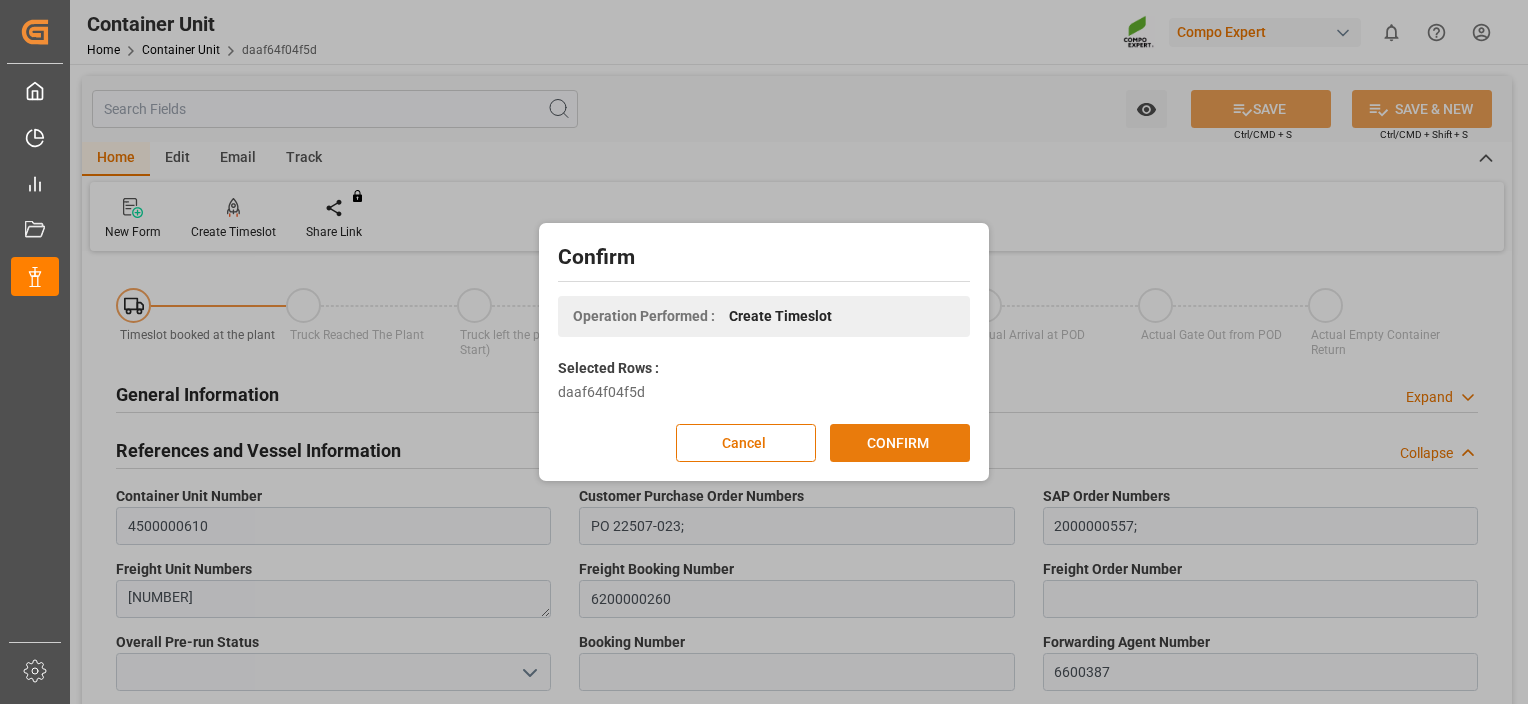 click on "CONFIRM" at bounding box center [900, 443] 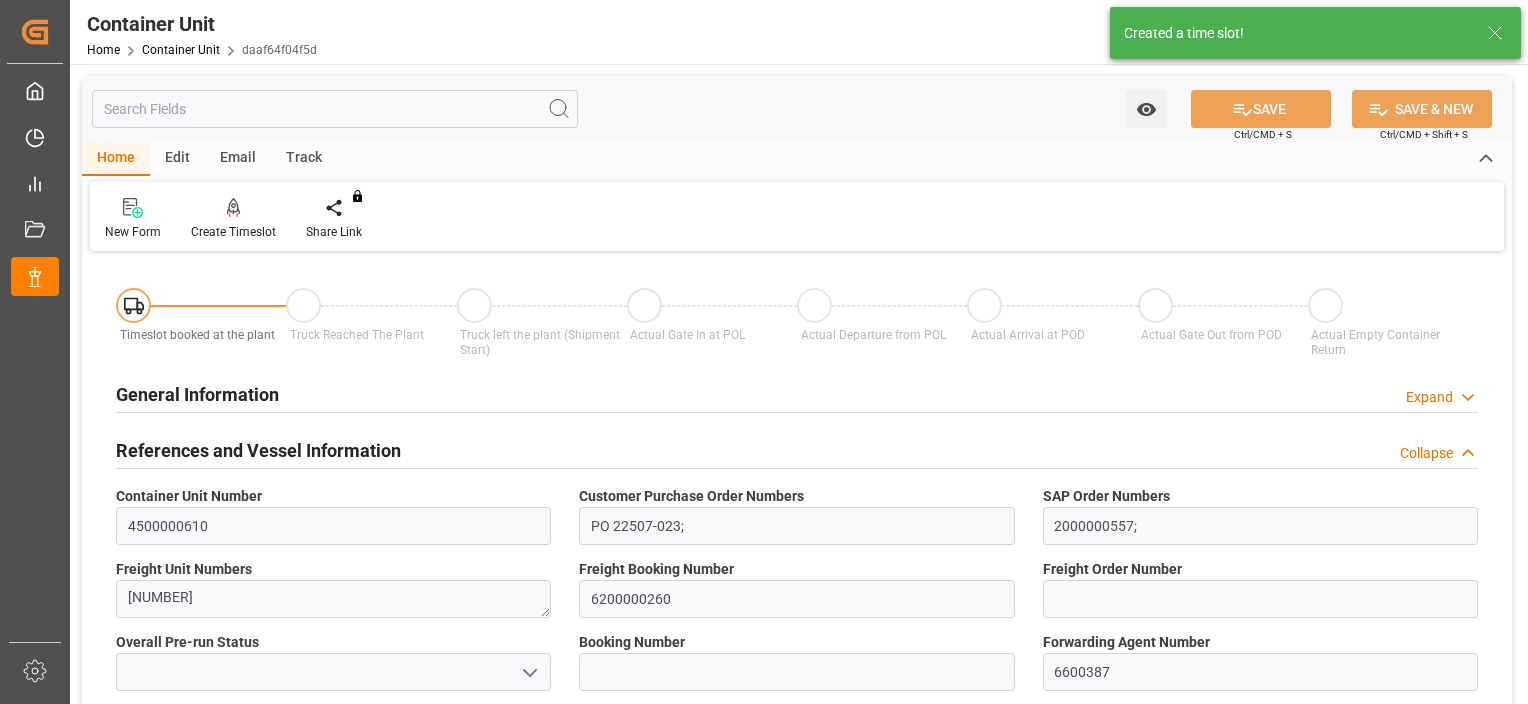type on "THPAT" 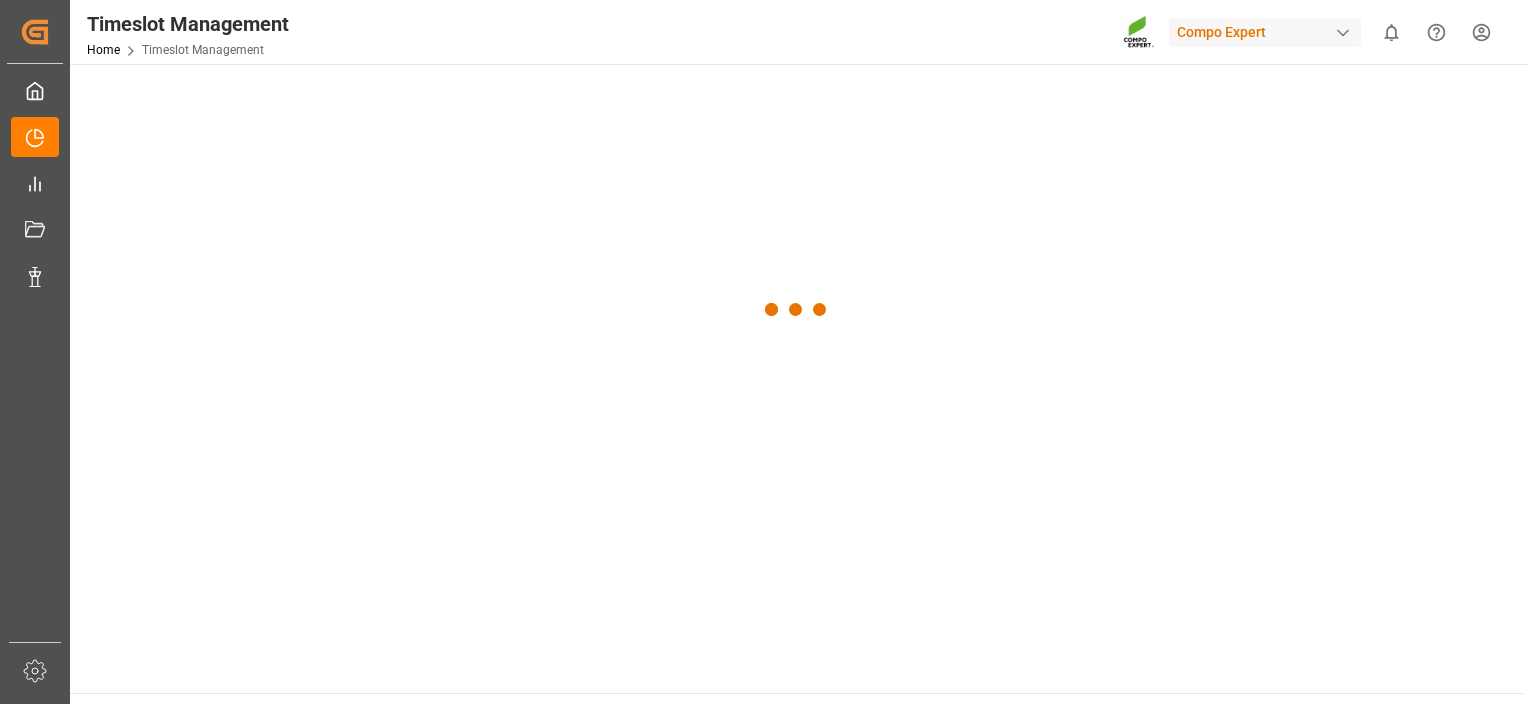 scroll, scrollTop: 0, scrollLeft: 0, axis: both 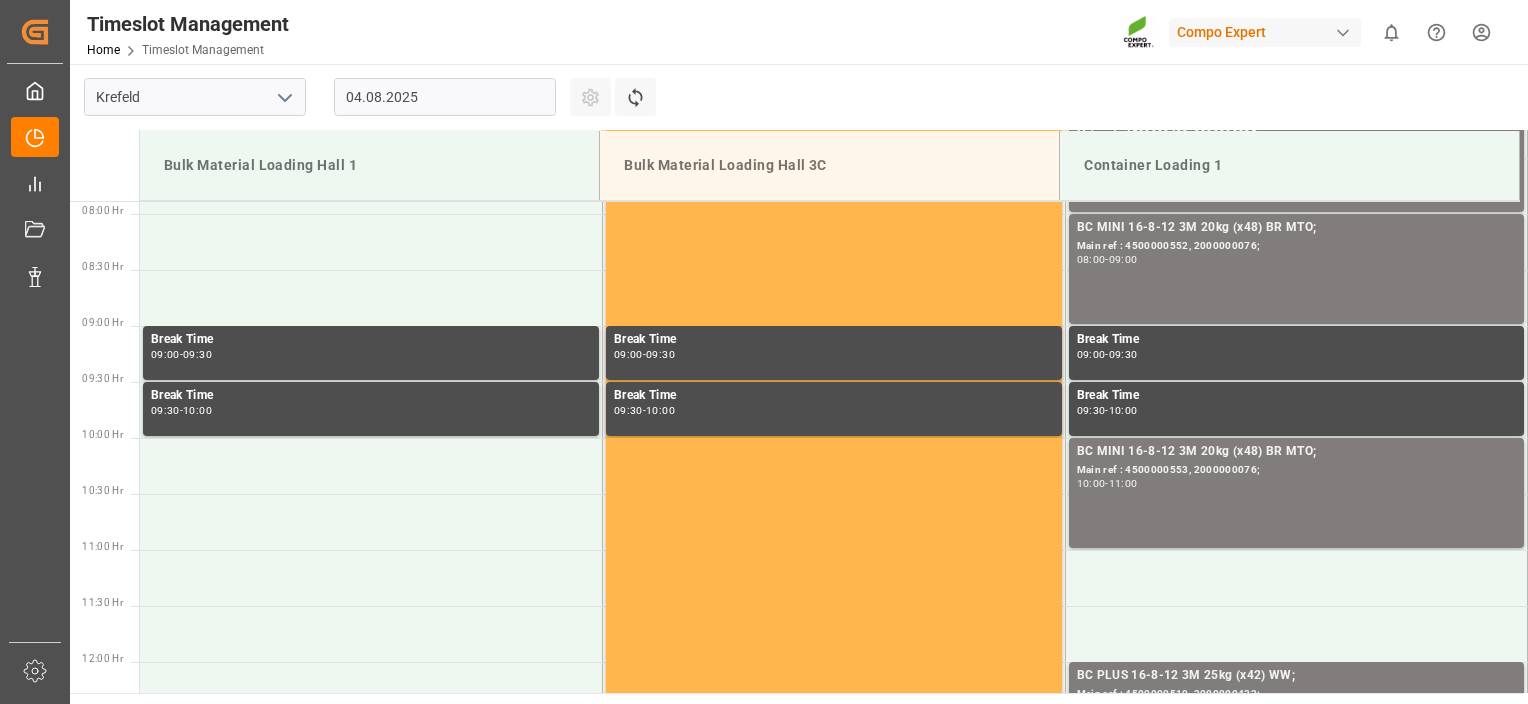click on "04.08.2025" at bounding box center (445, 97) 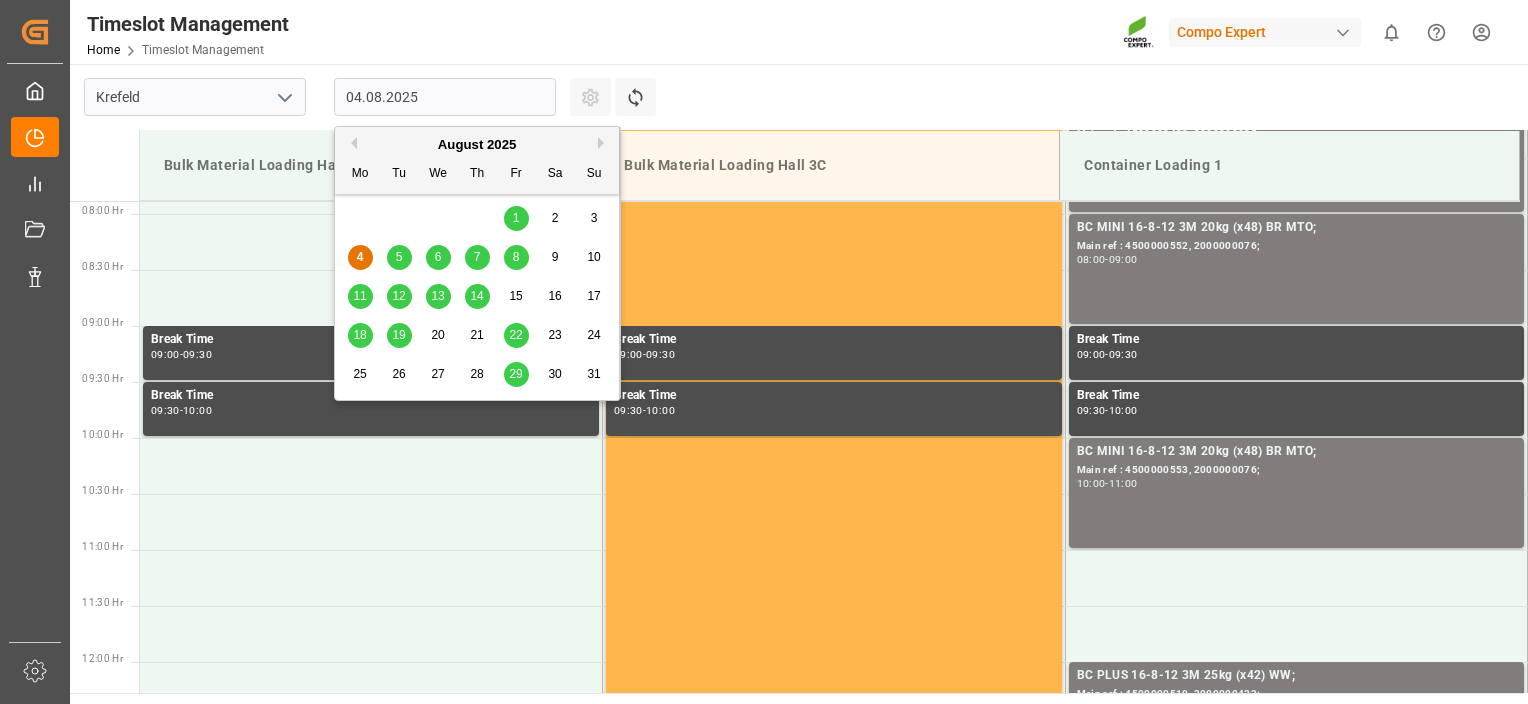 click on "14" at bounding box center (476, 296) 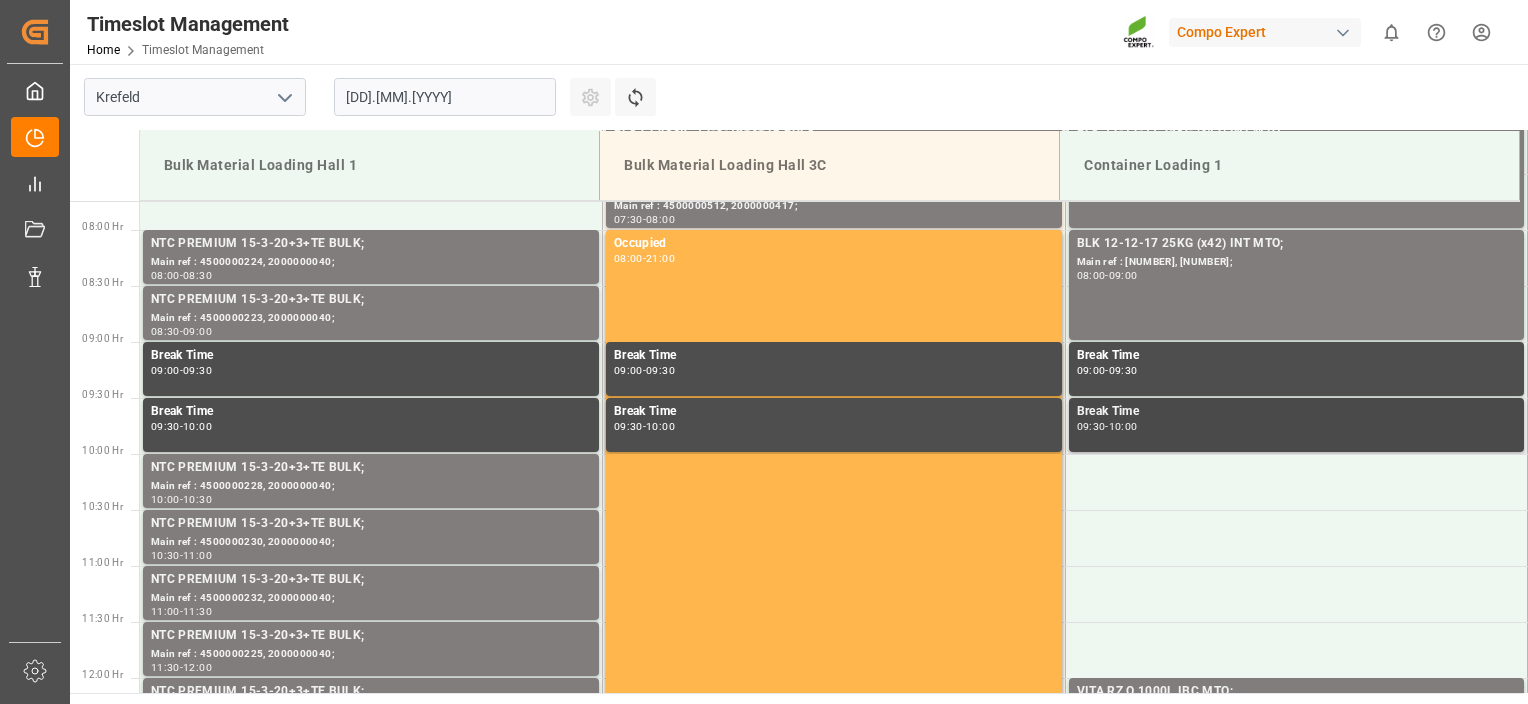scroll, scrollTop: 883, scrollLeft: 0, axis: vertical 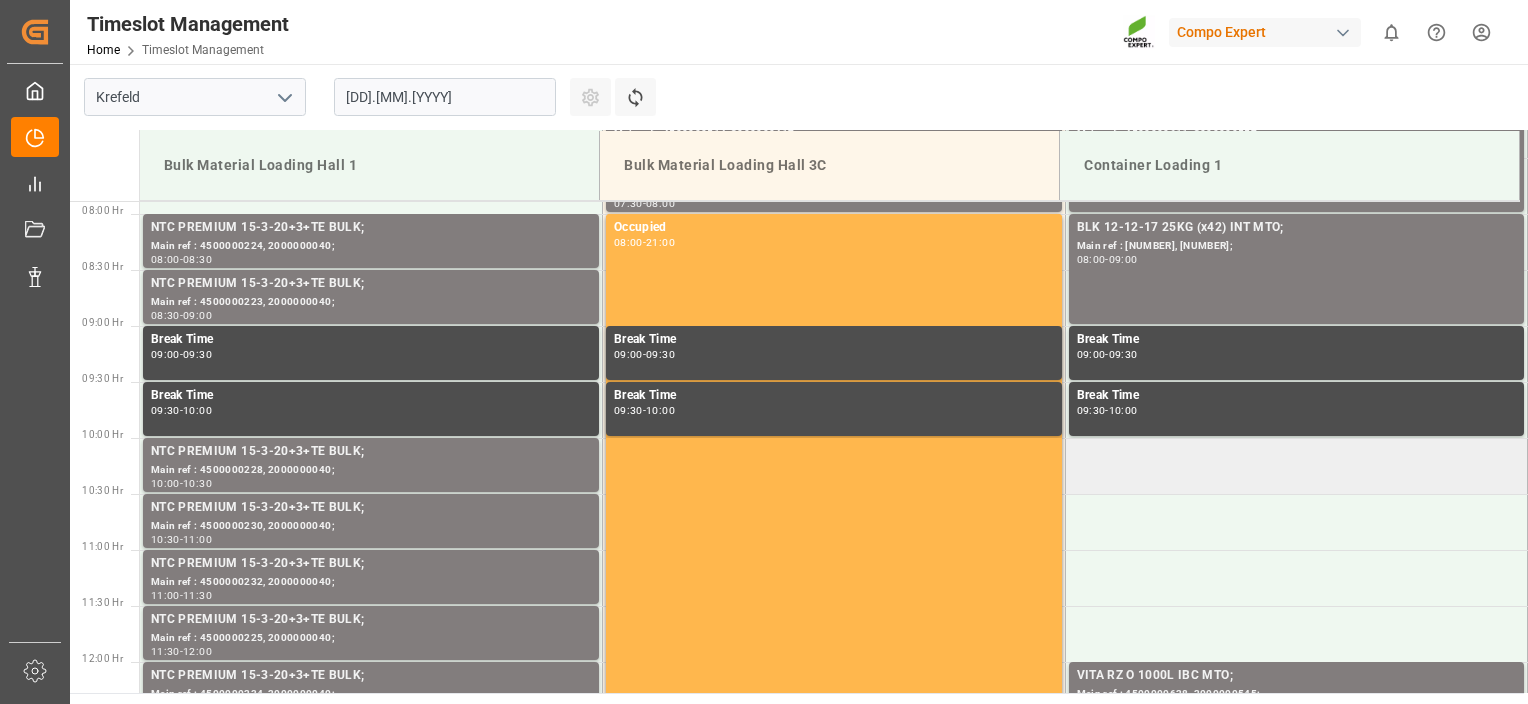 click at bounding box center (1296, 466) 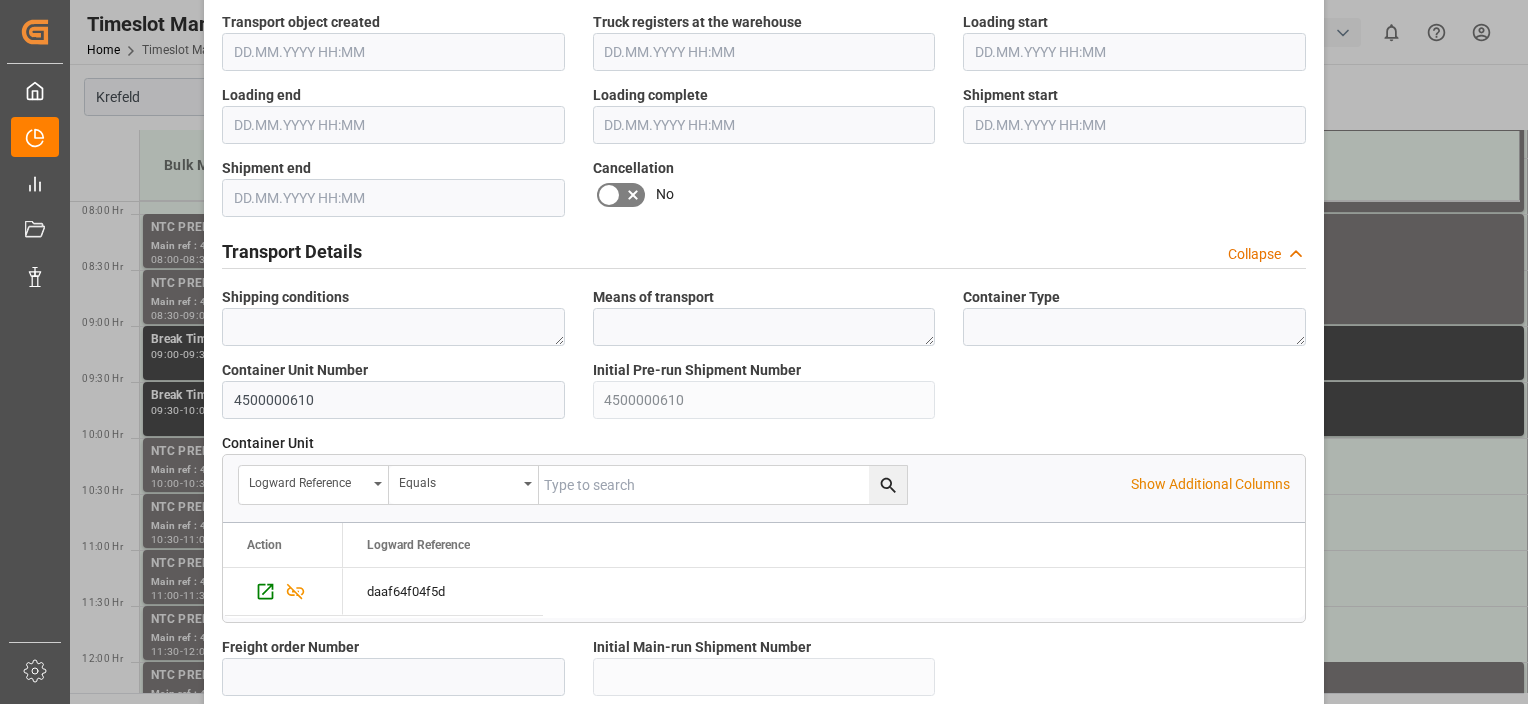 drag, startPoint x: 1008, startPoint y: 426, endPoint x: 985, endPoint y: 642, distance: 217.22108 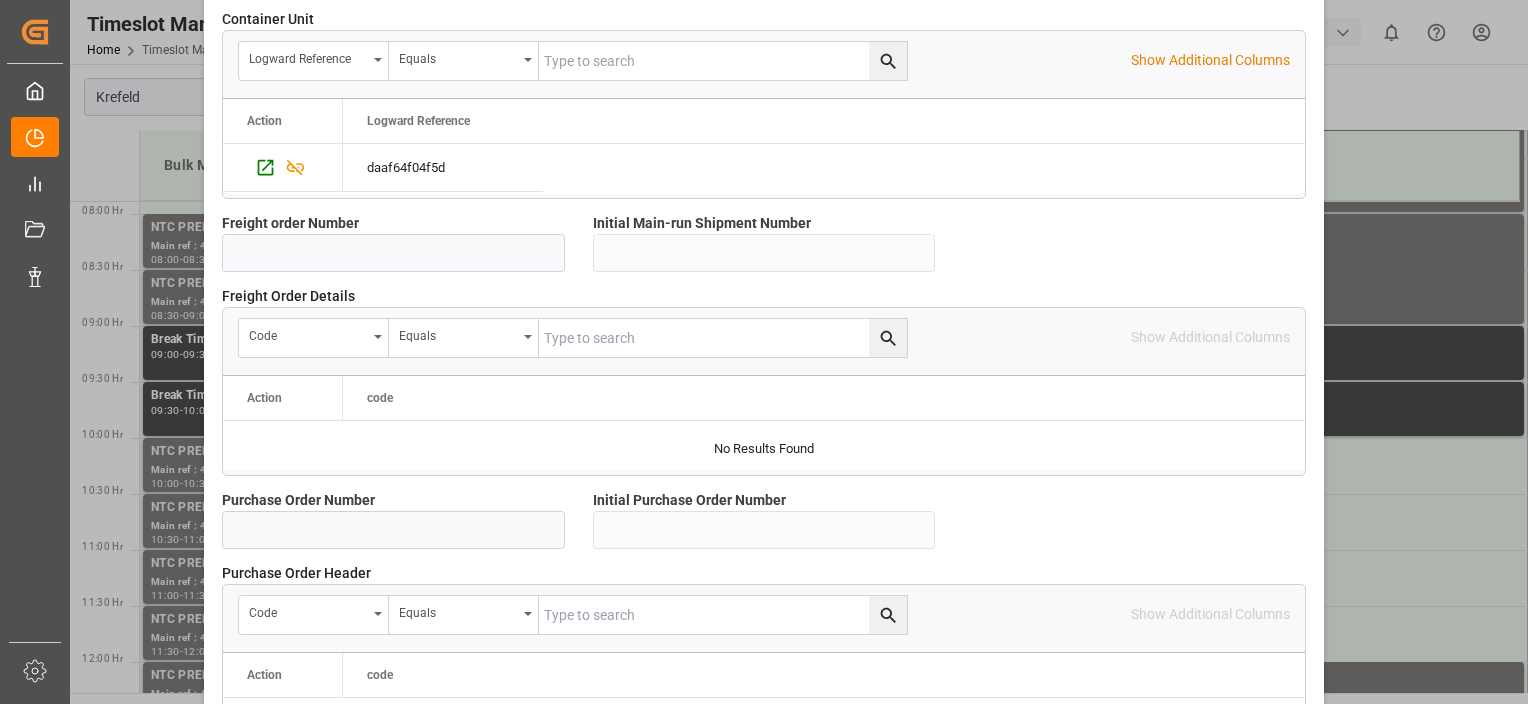 scroll, scrollTop: 1936, scrollLeft: 0, axis: vertical 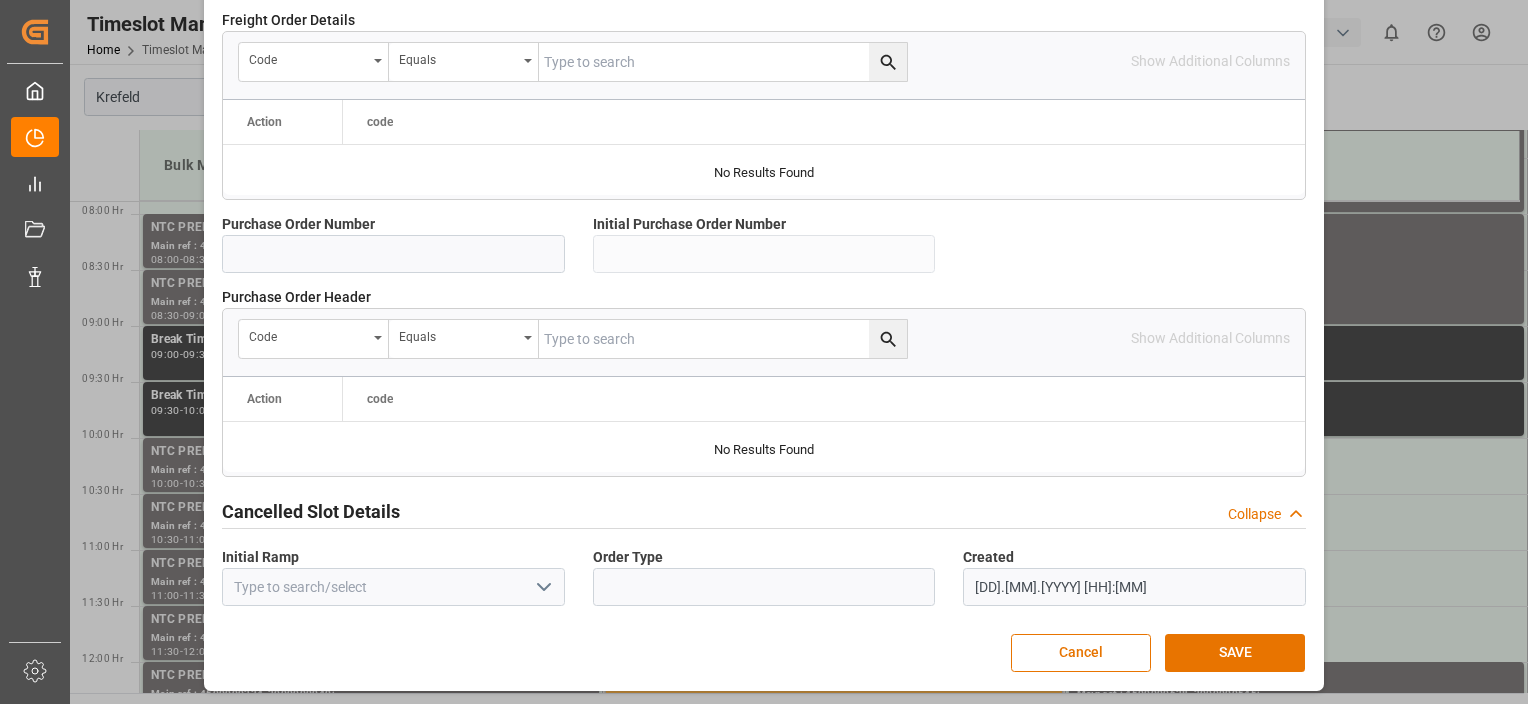 drag, startPoint x: 1216, startPoint y: 567, endPoint x: 1192, endPoint y: 755, distance: 189.52573 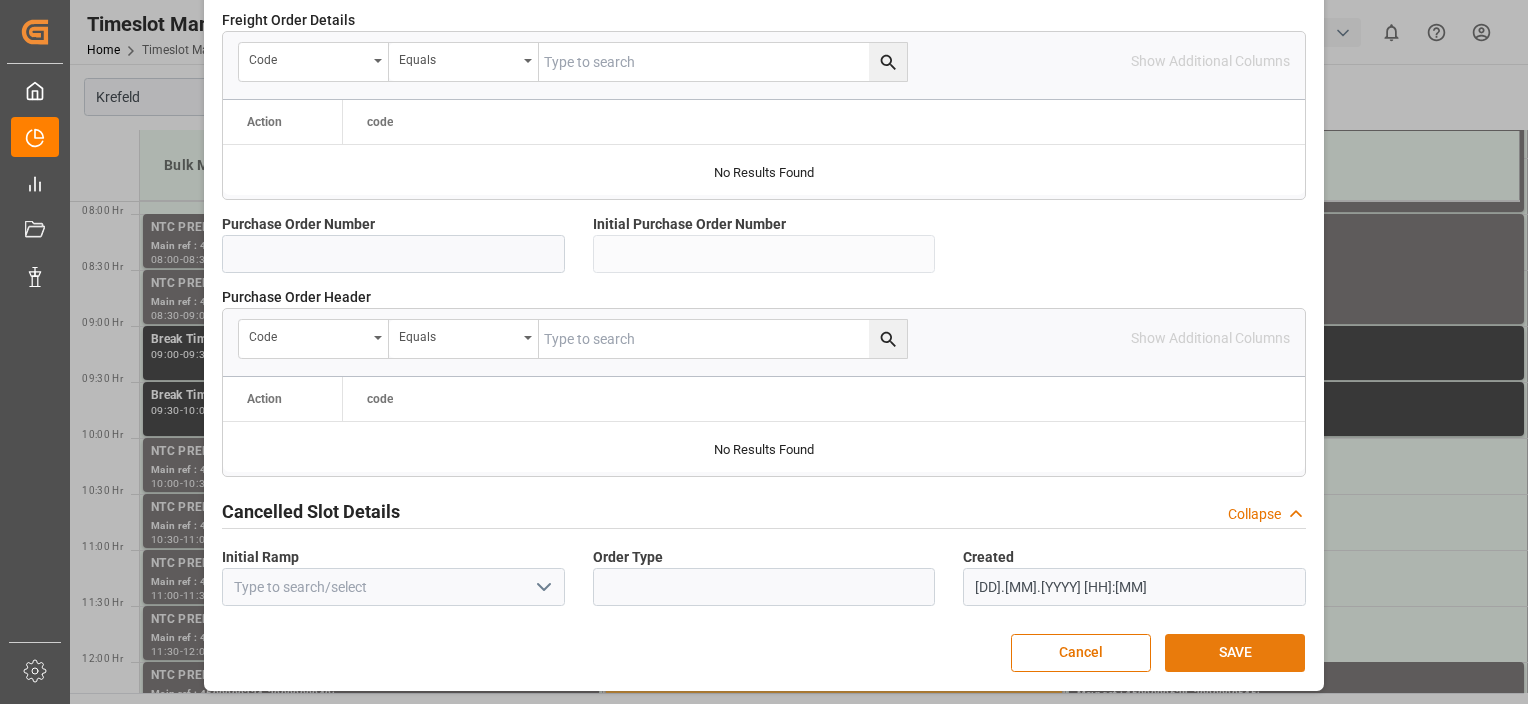 click on "SAVE" at bounding box center [1235, 653] 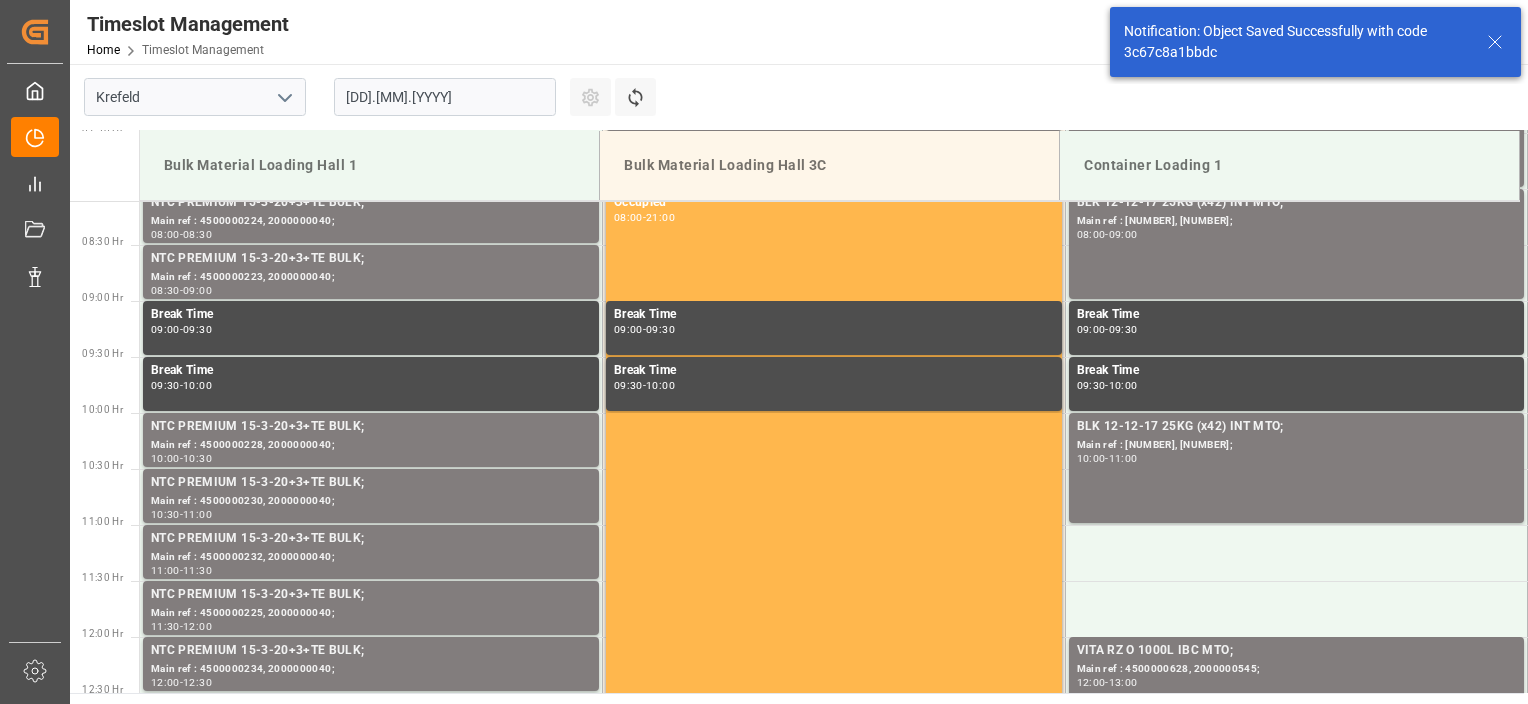 scroll, scrollTop: 995, scrollLeft: 0, axis: vertical 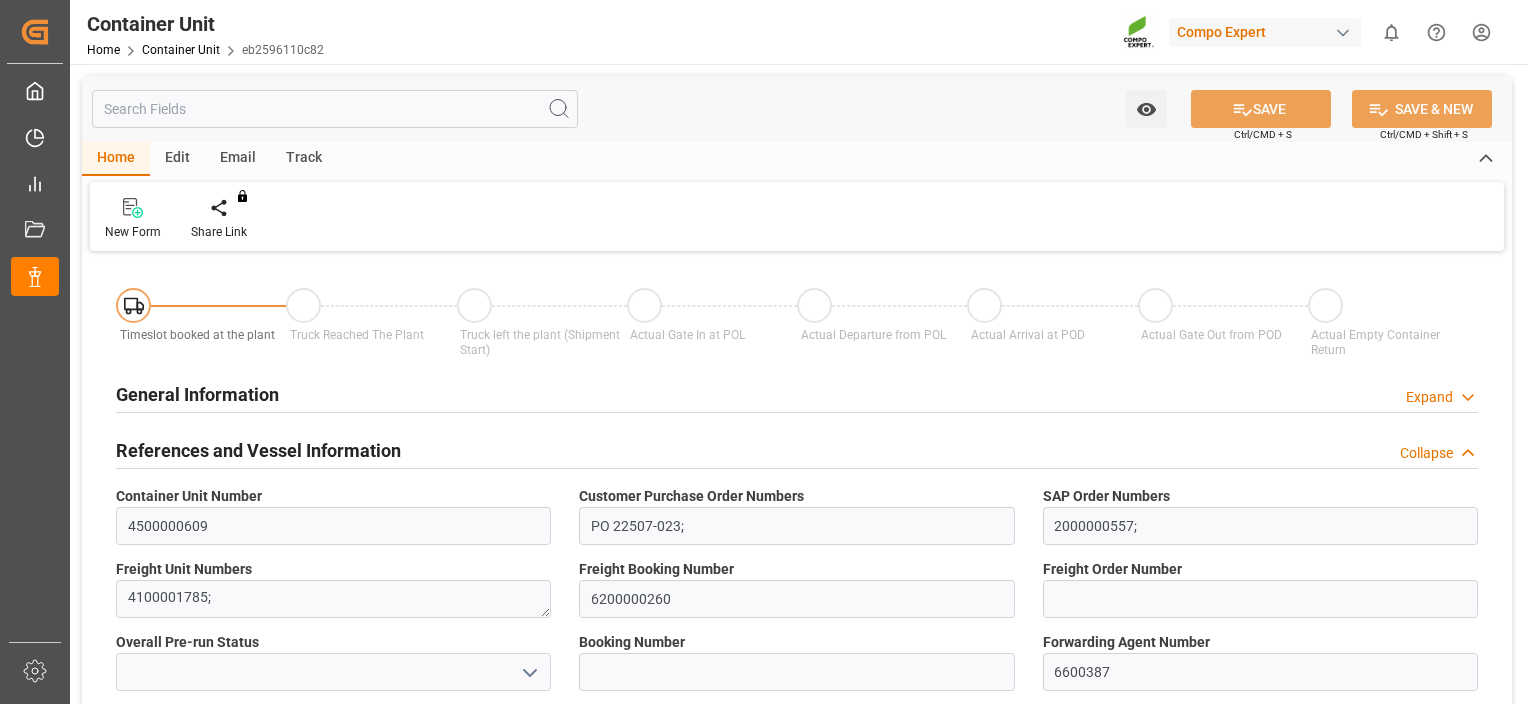 type on "THPAT" 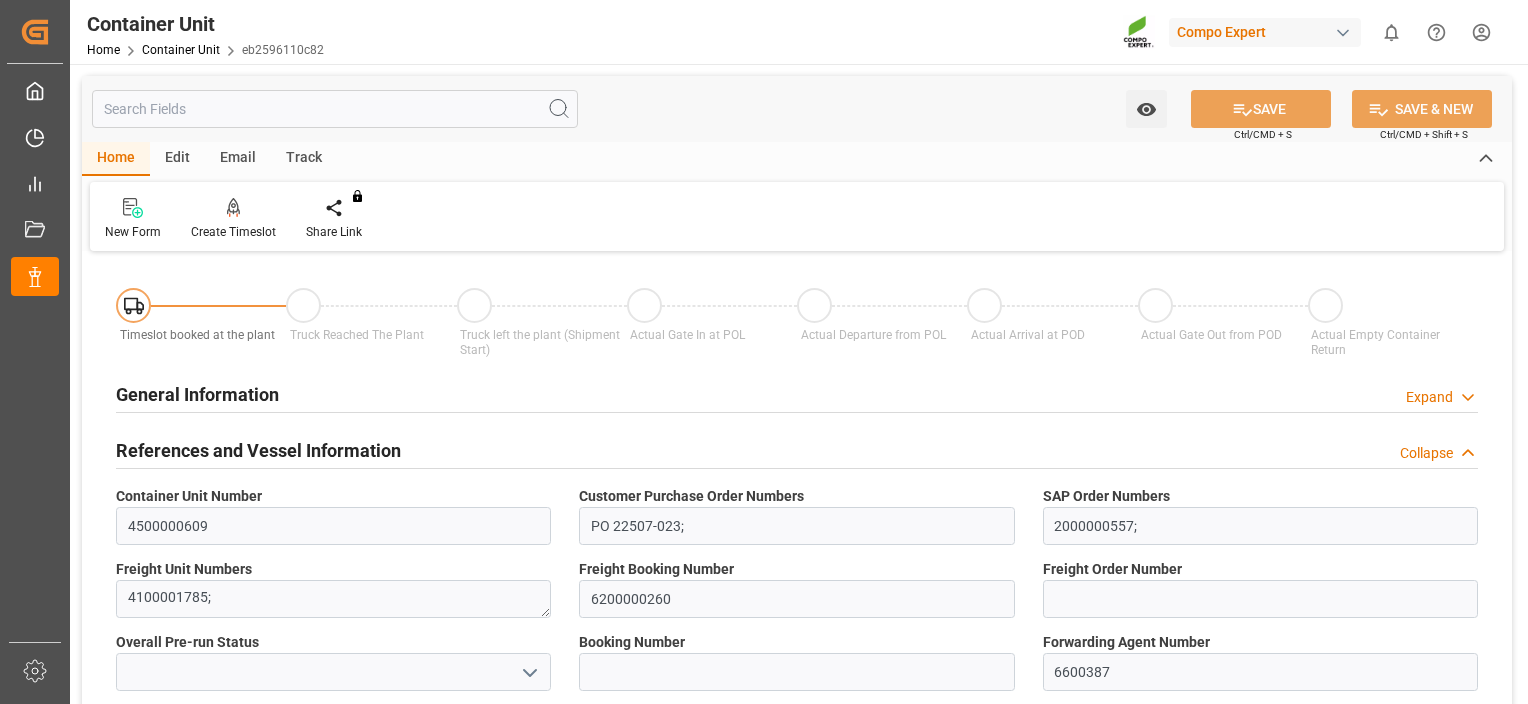 type on "01.08.2025" 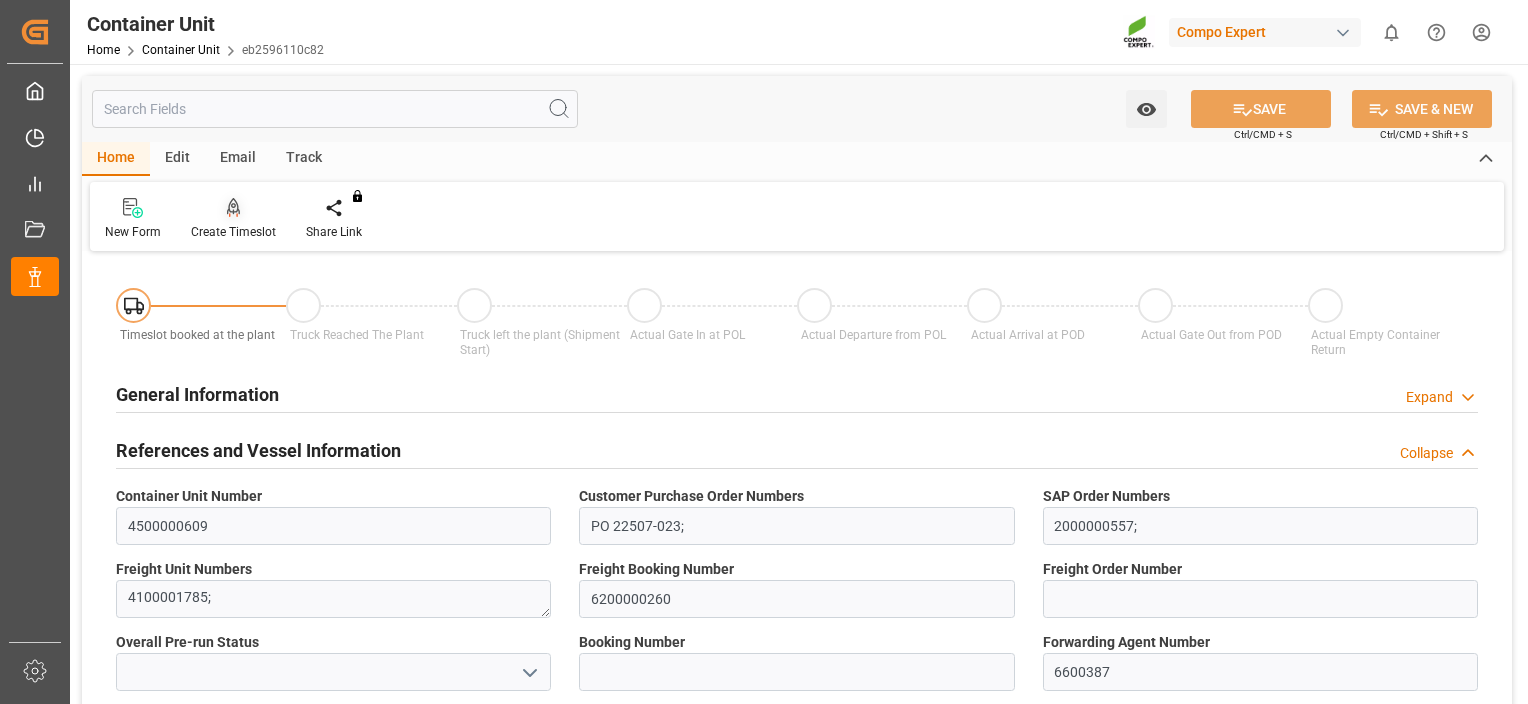 click at bounding box center (233, 207) 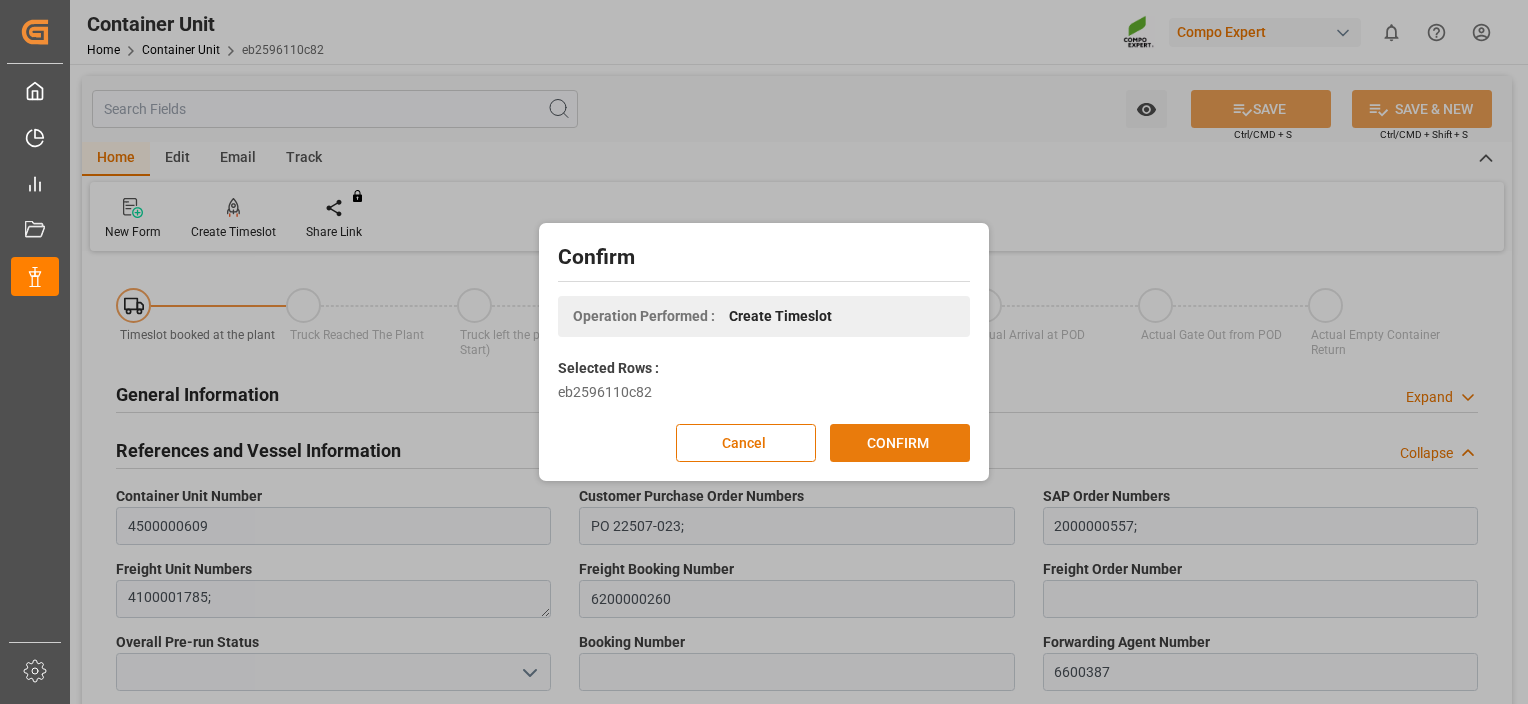 click on "CONFIRM" at bounding box center [900, 443] 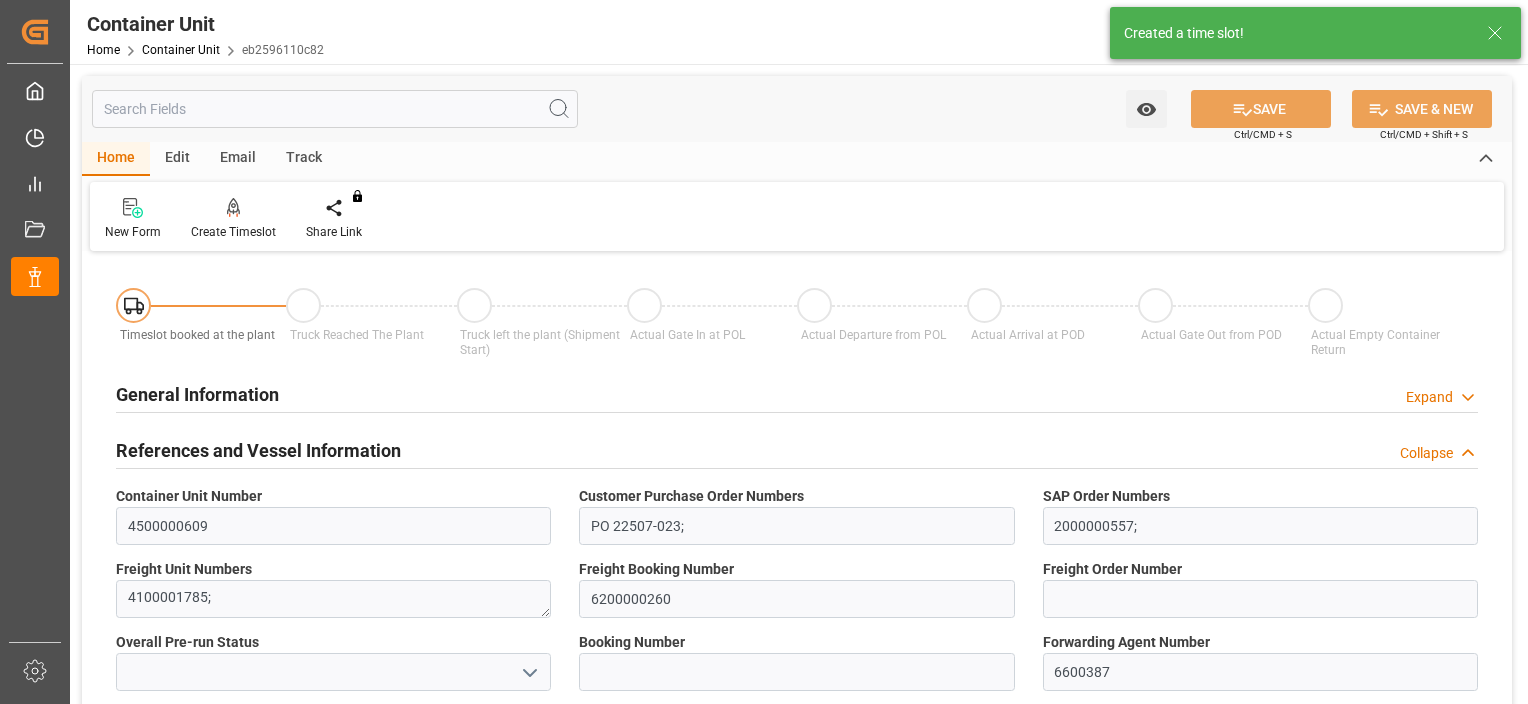 type on "THPAT" 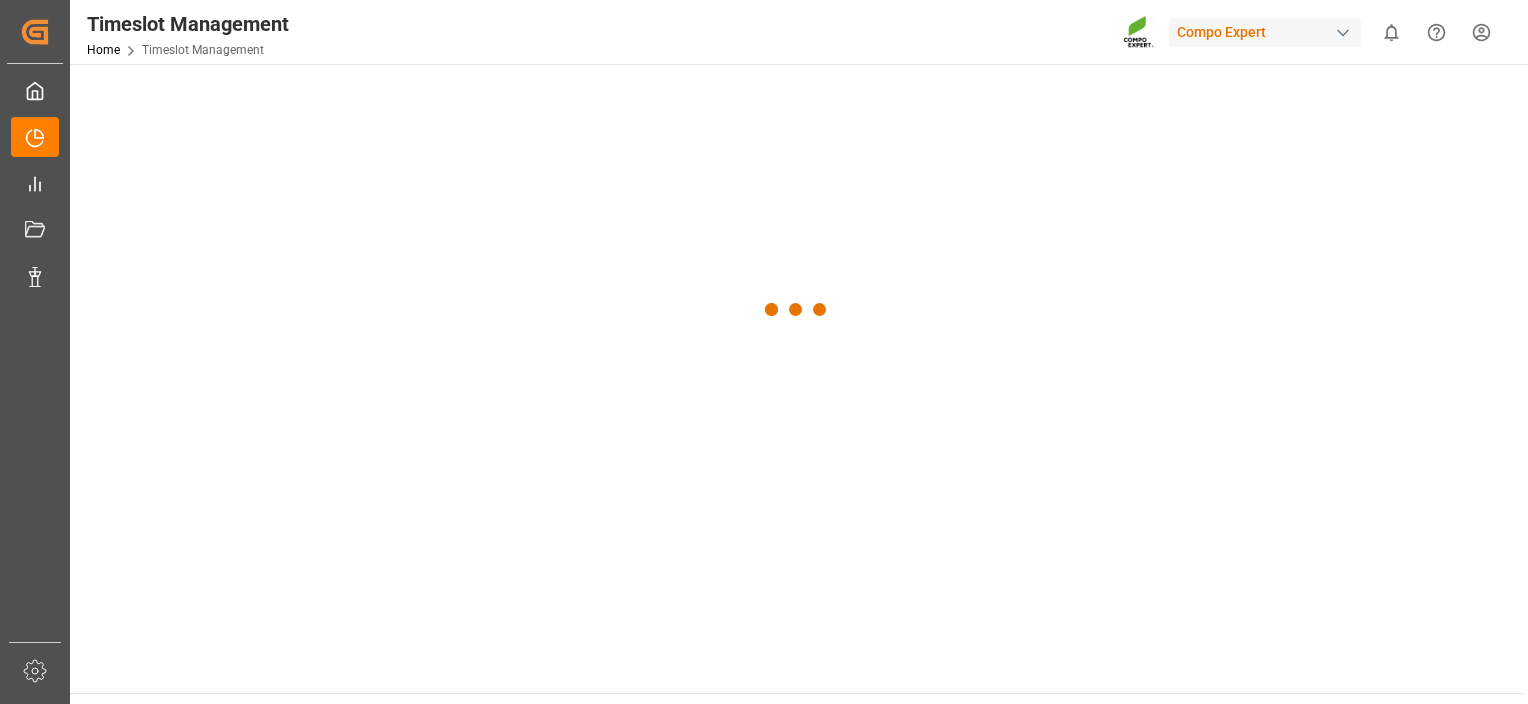 scroll, scrollTop: 0, scrollLeft: 0, axis: both 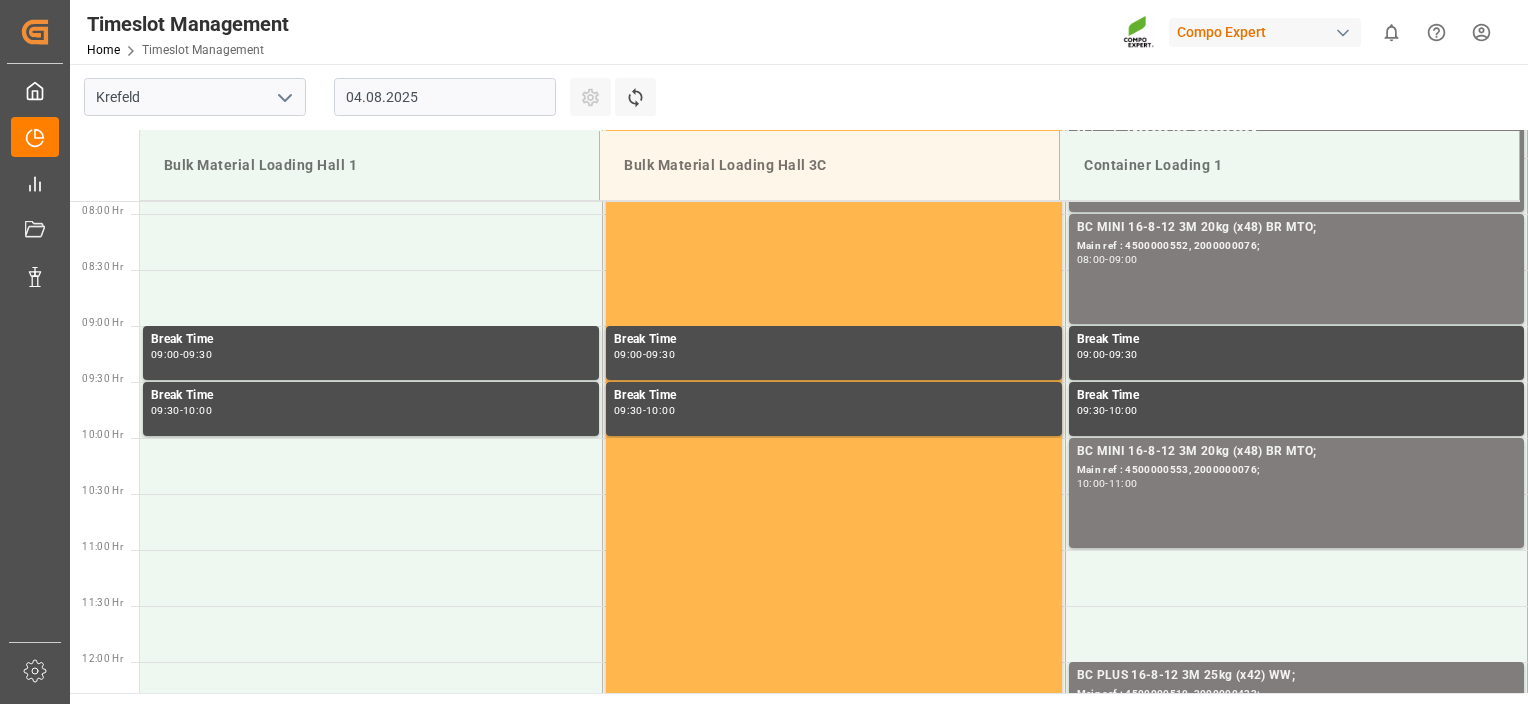 click on "04.08.2025" at bounding box center (445, 97) 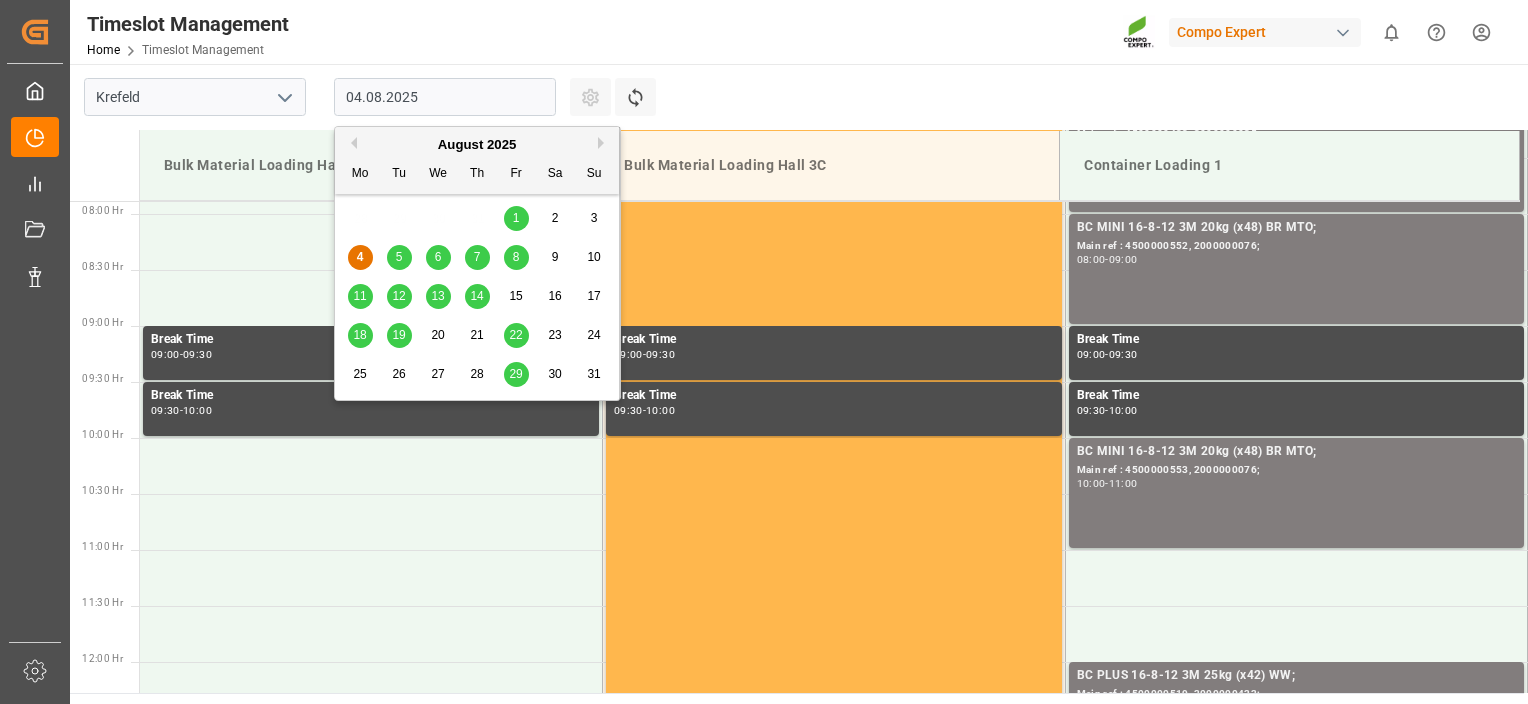 click on "14" at bounding box center [476, 296] 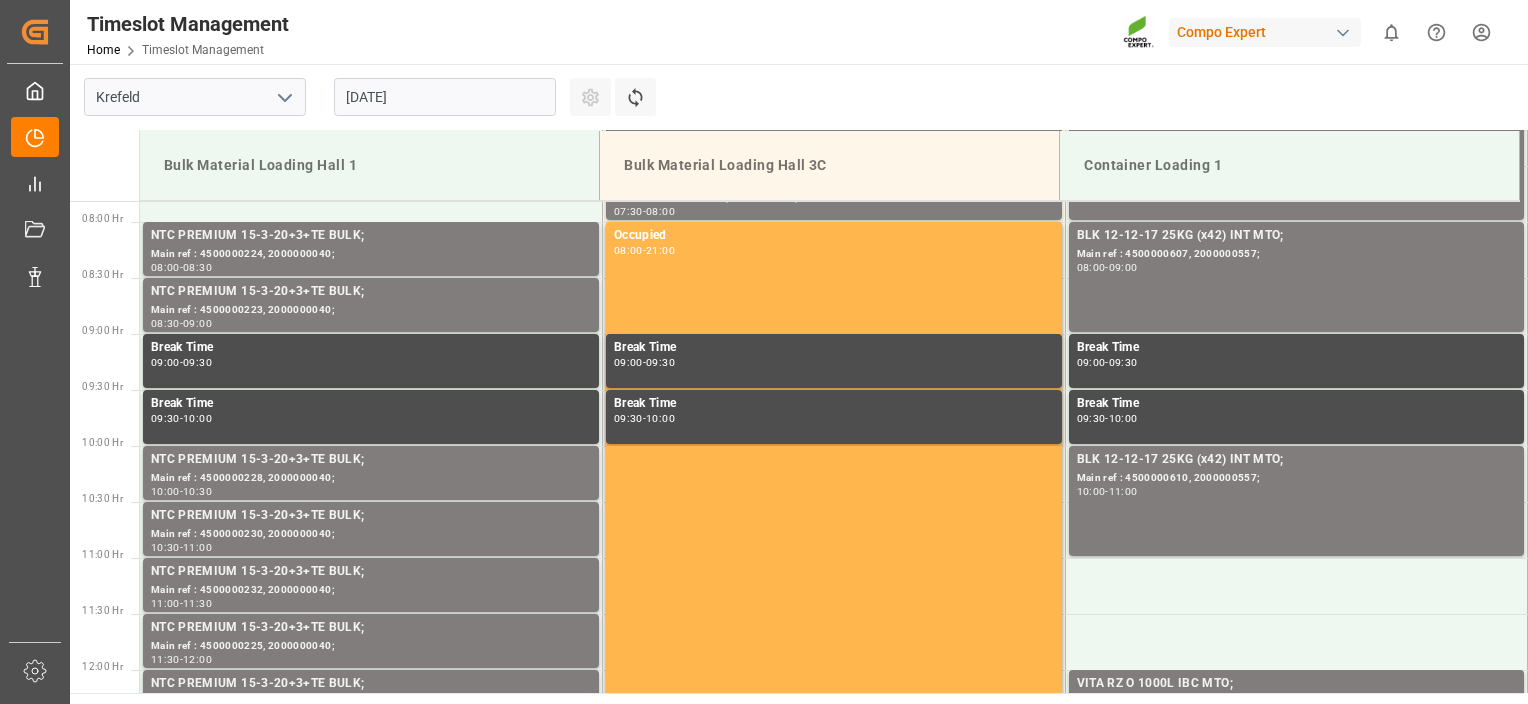 scroll, scrollTop: 883, scrollLeft: 0, axis: vertical 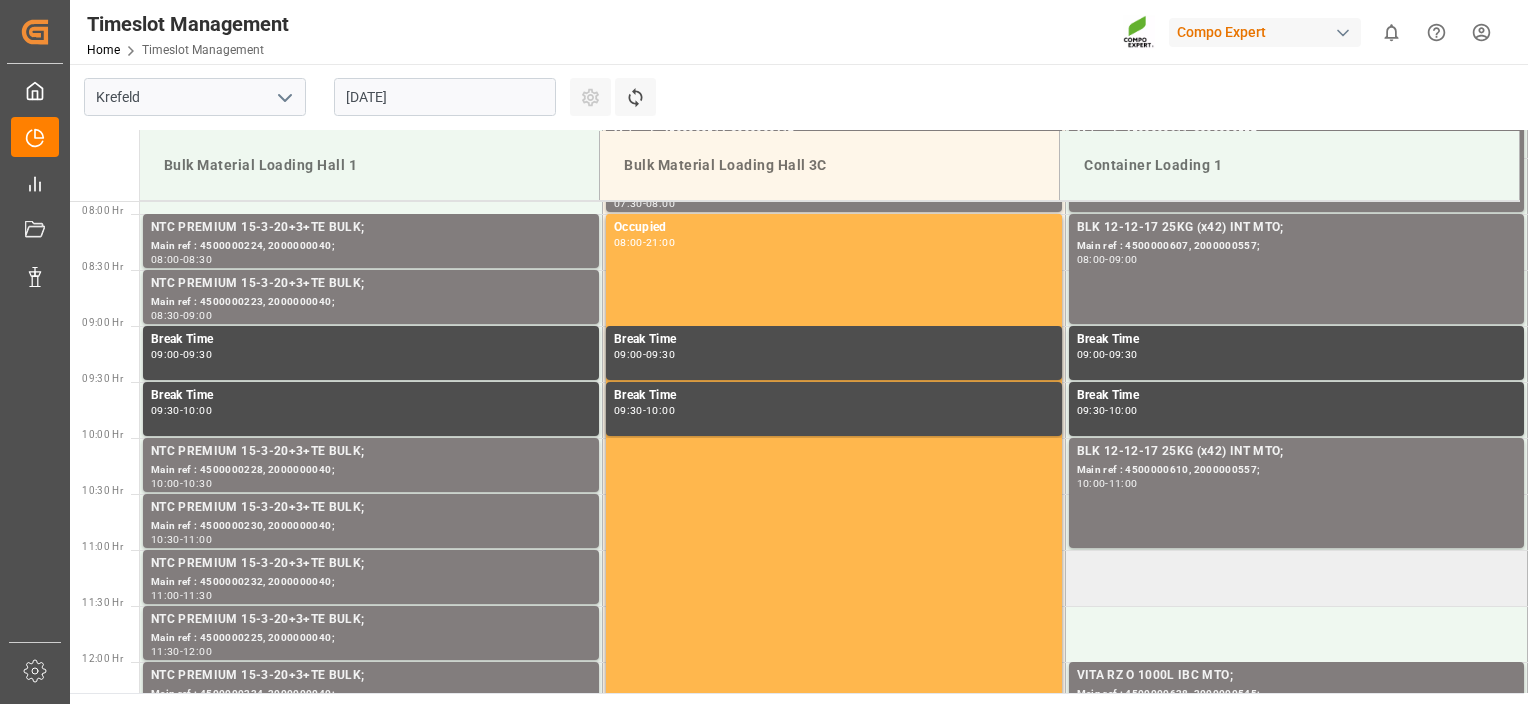 click at bounding box center (1296, 578) 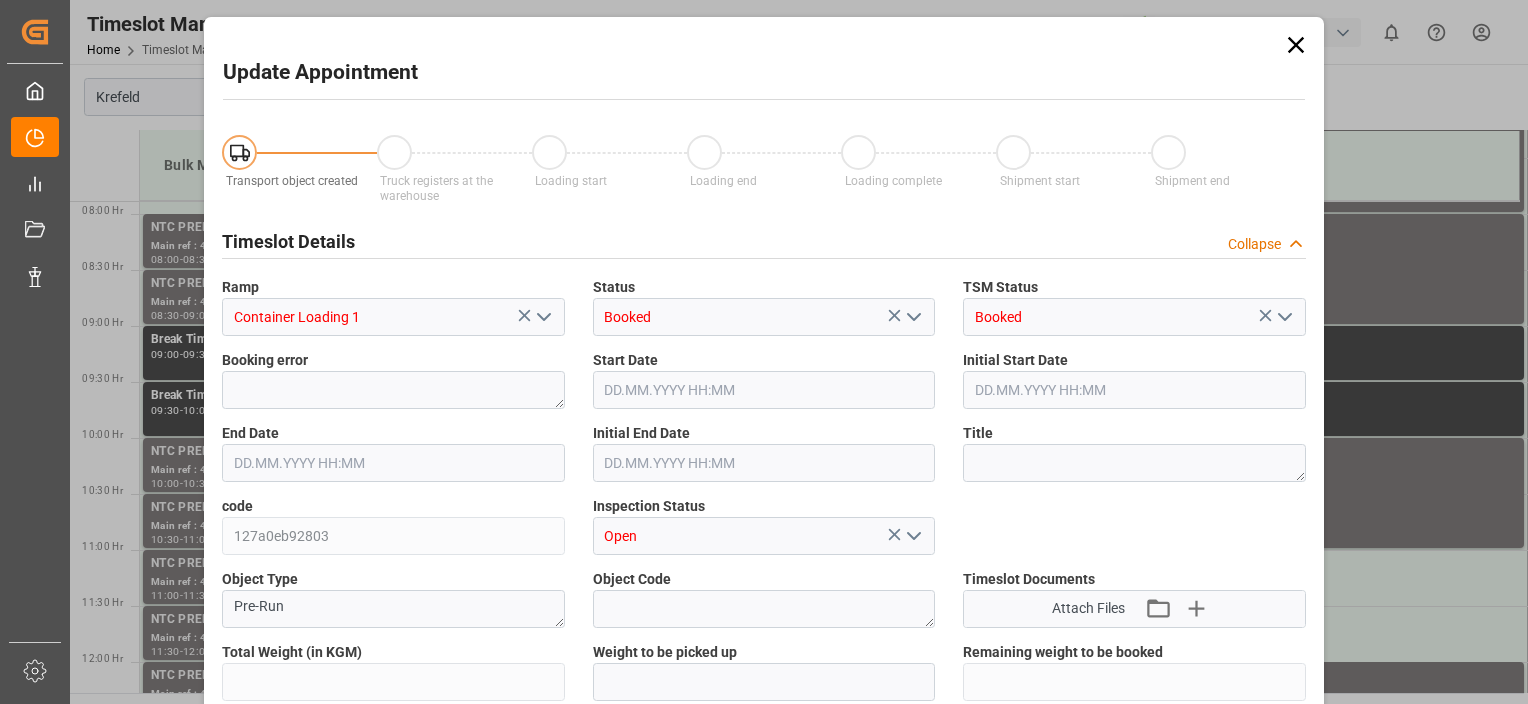 type on "21700" 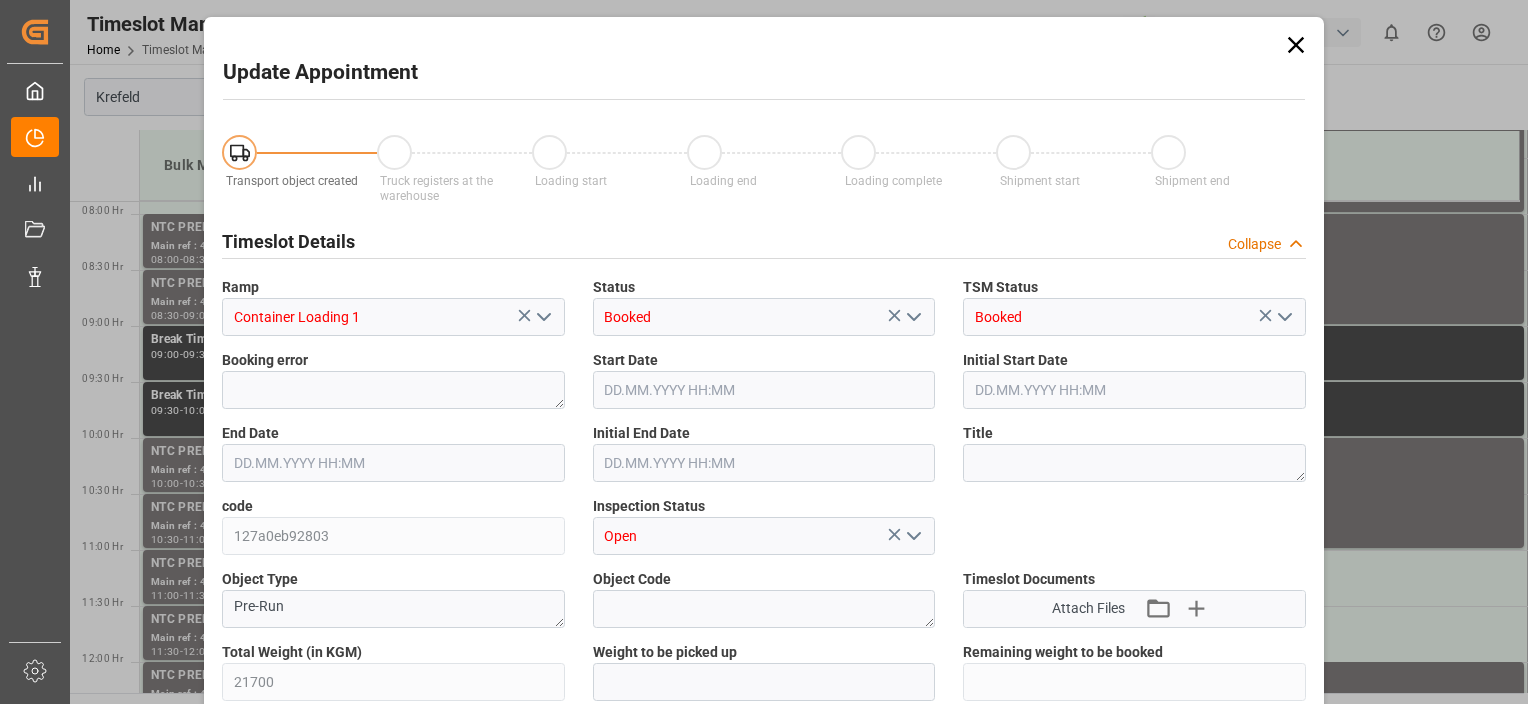 type on "[DATE] [TIME]" 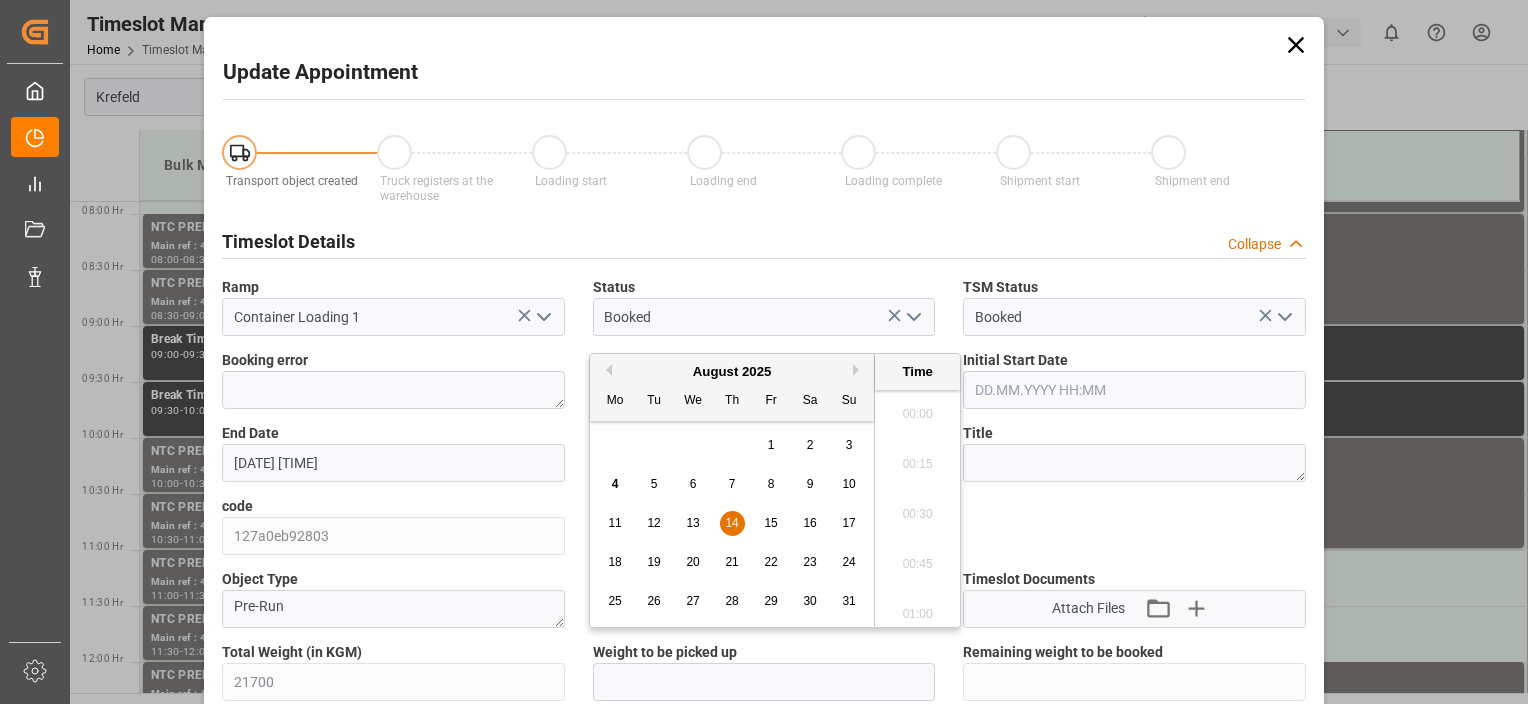 scroll, scrollTop: 496, scrollLeft: 0, axis: vertical 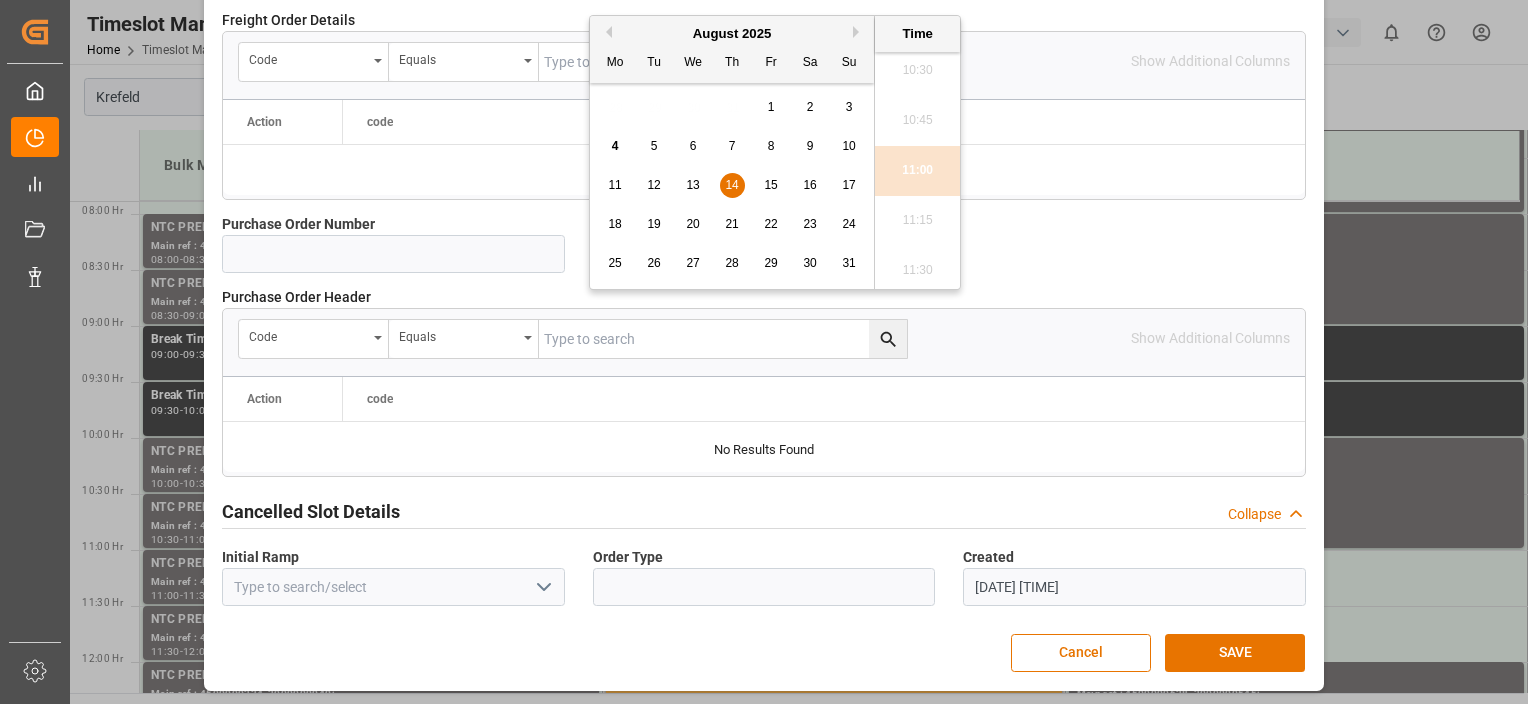 drag, startPoint x: 876, startPoint y: 390, endPoint x: 874, endPoint y: 637, distance: 247.0081 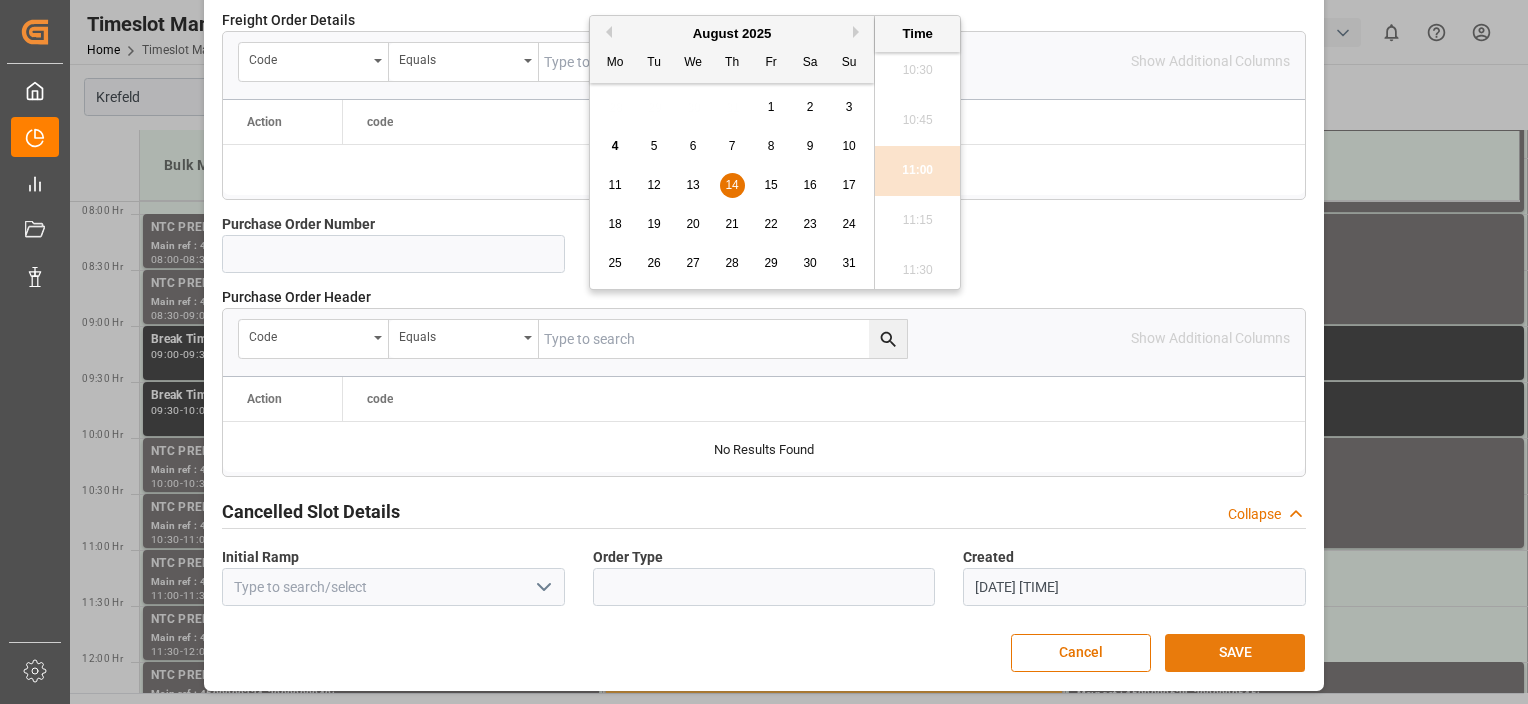 click on "SAVE" at bounding box center (1235, 653) 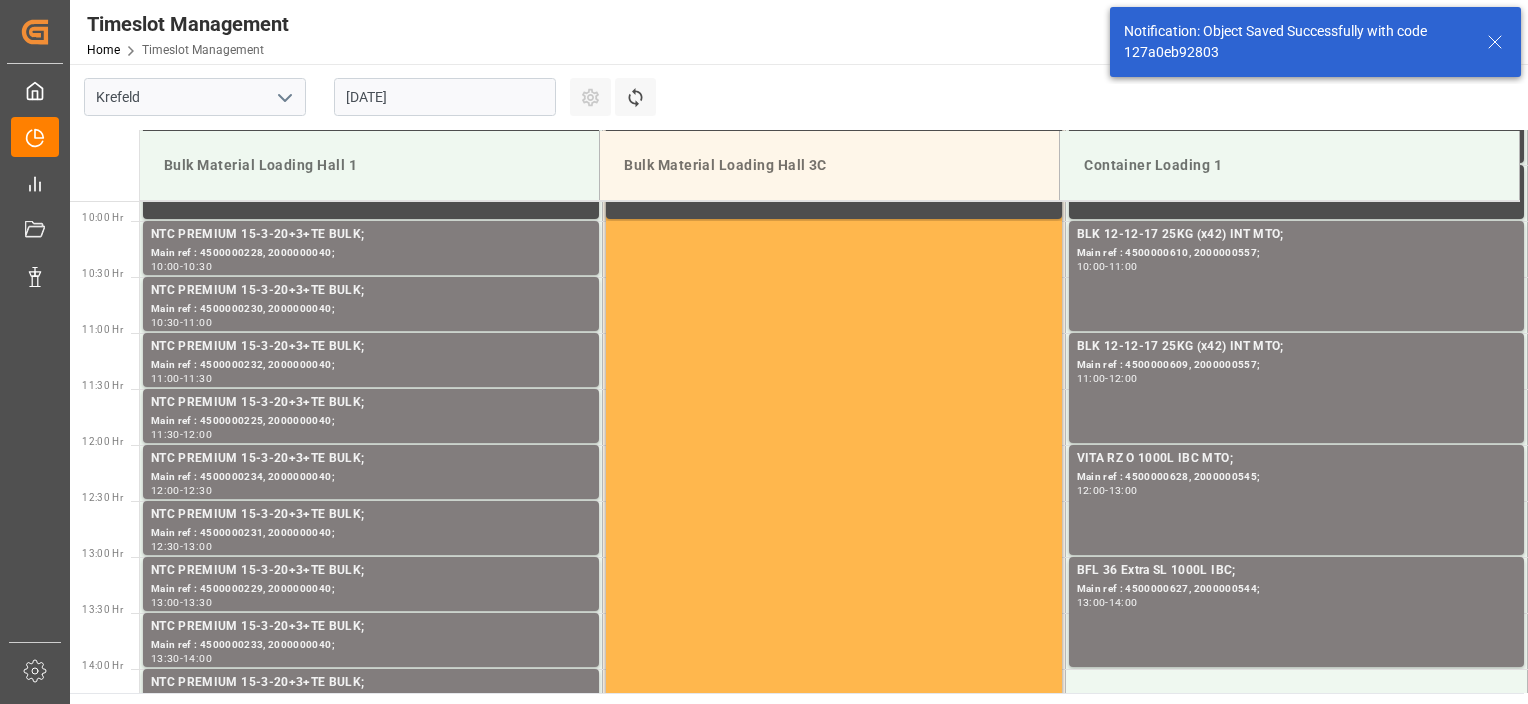 scroll, scrollTop: 1107, scrollLeft: 0, axis: vertical 